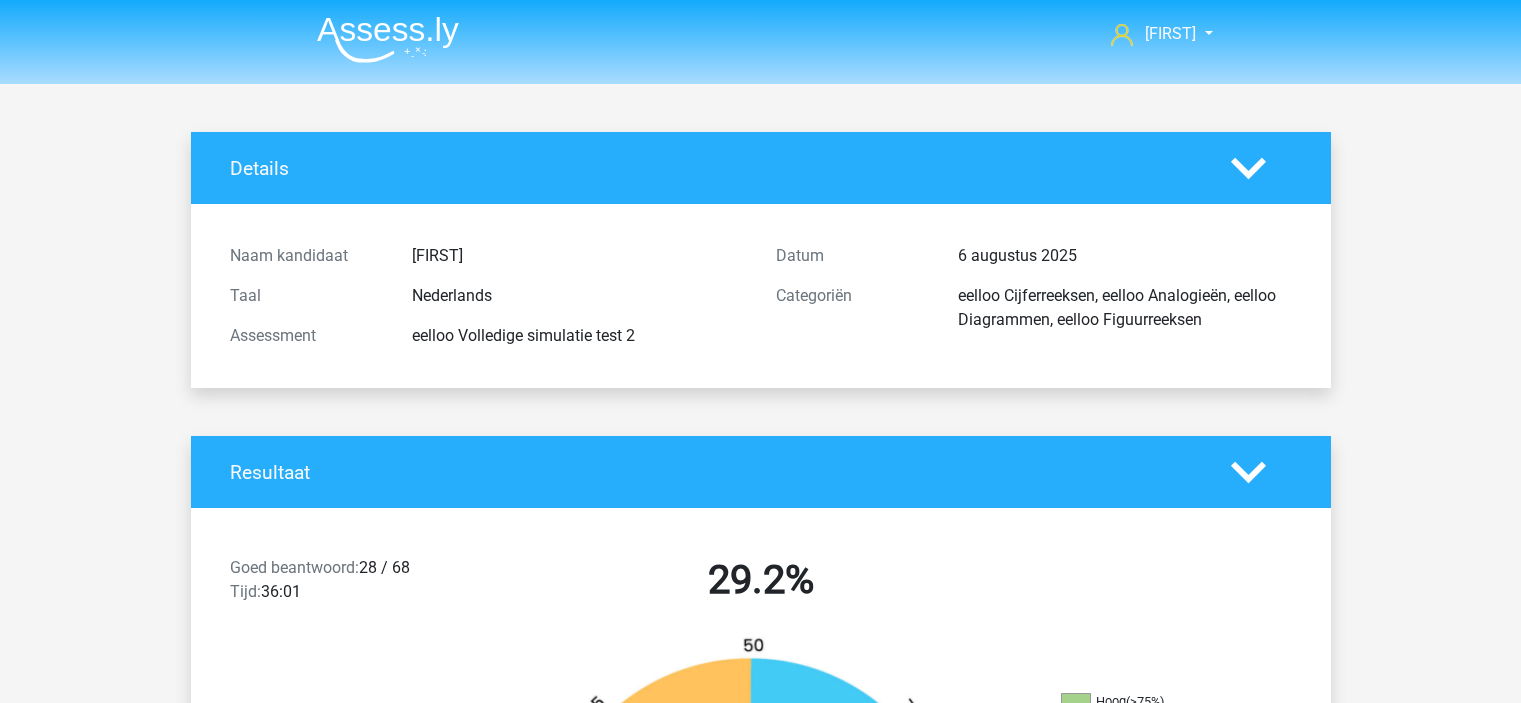 scroll, scrollTop: 9200, scrollLeft: 0, axis: vertical 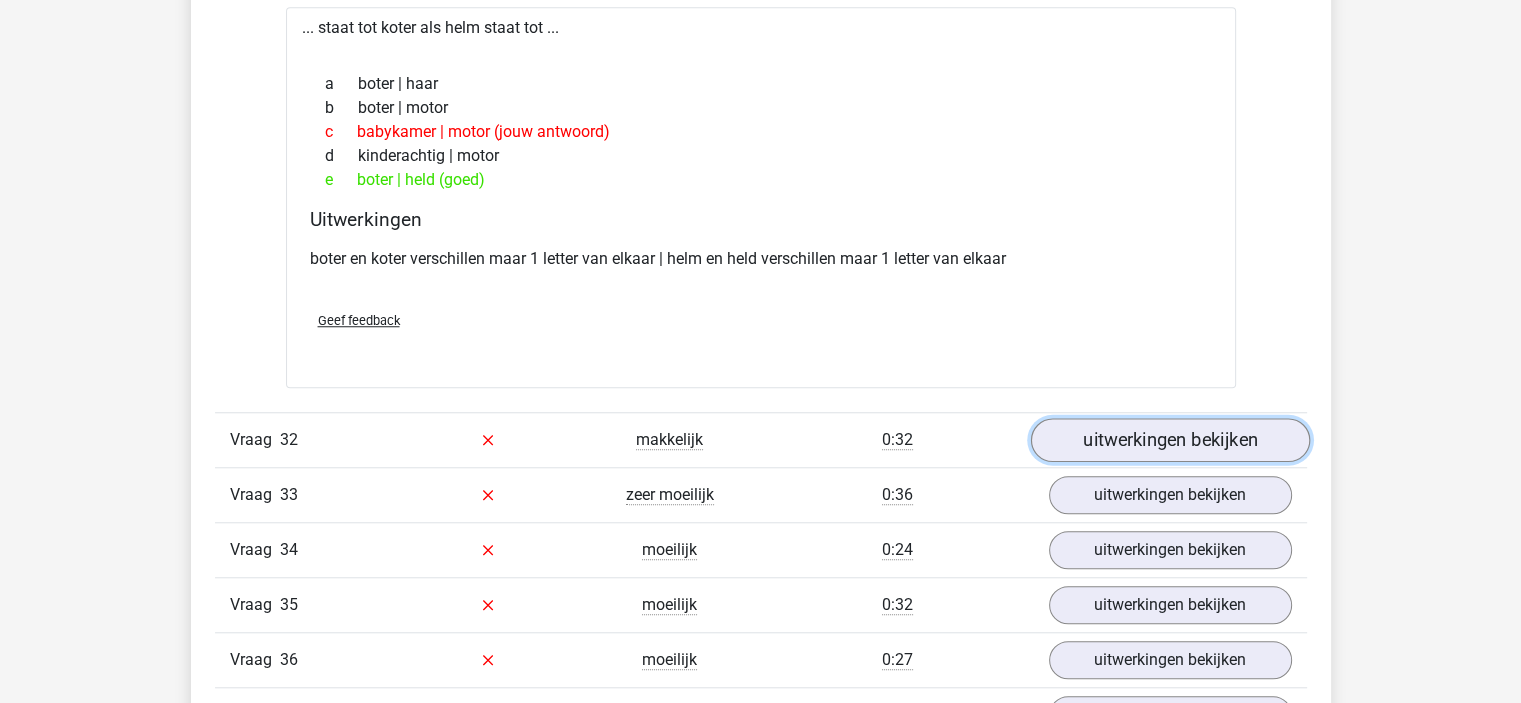click on "uitwerkingen bekijken" at bounding box center [1169, 440] 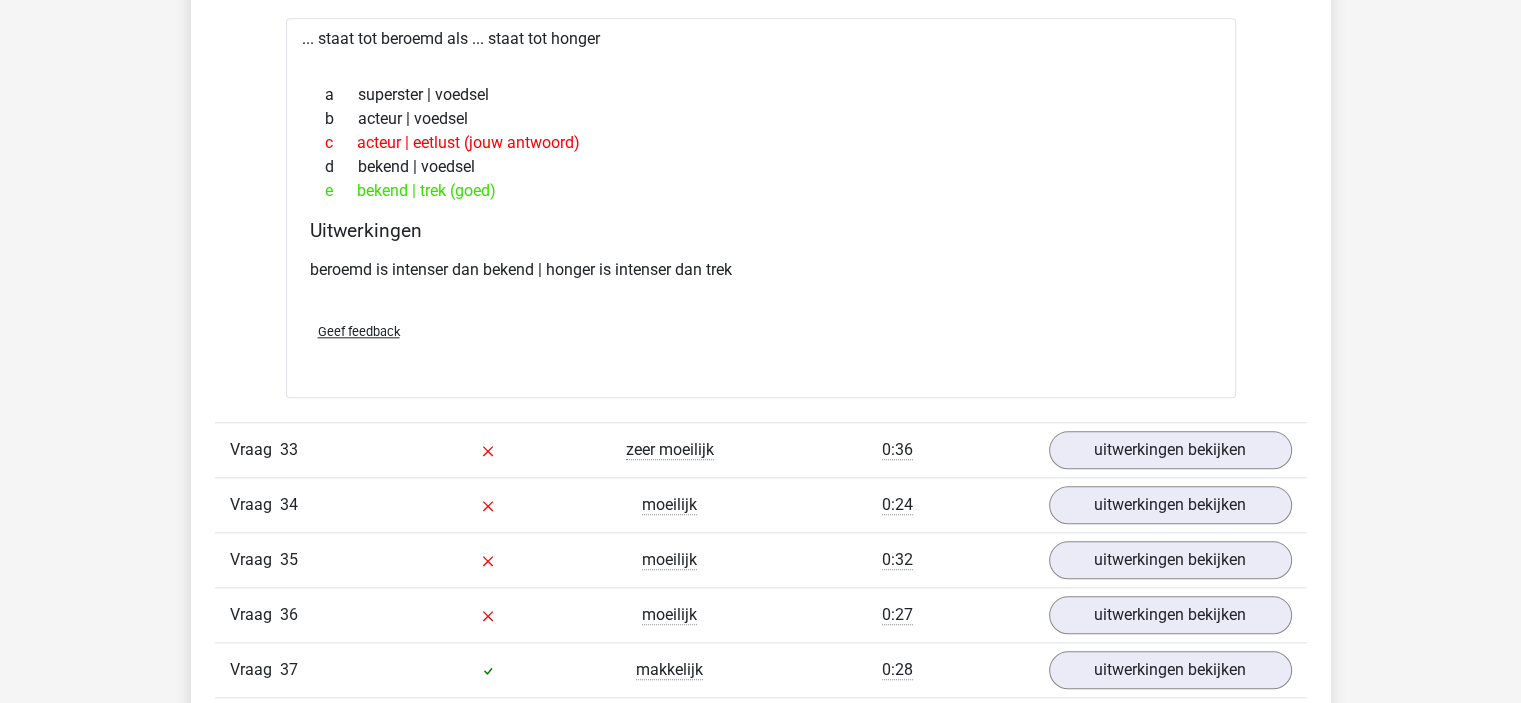 scroll, scrollTop: 9700, scrollLeft: 0, axis: vertical 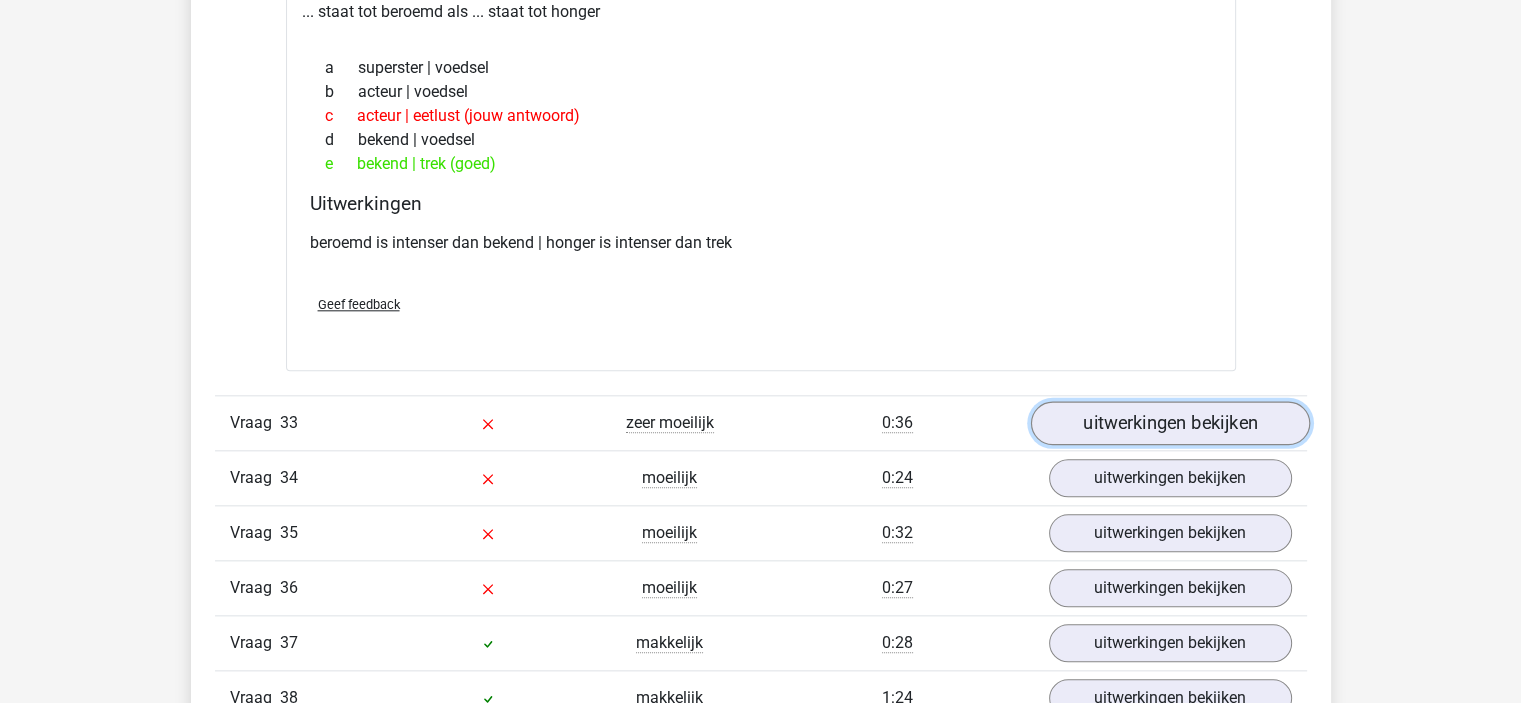 click on "uitwerkingen bekijken" at bounding box center (1169, 423) 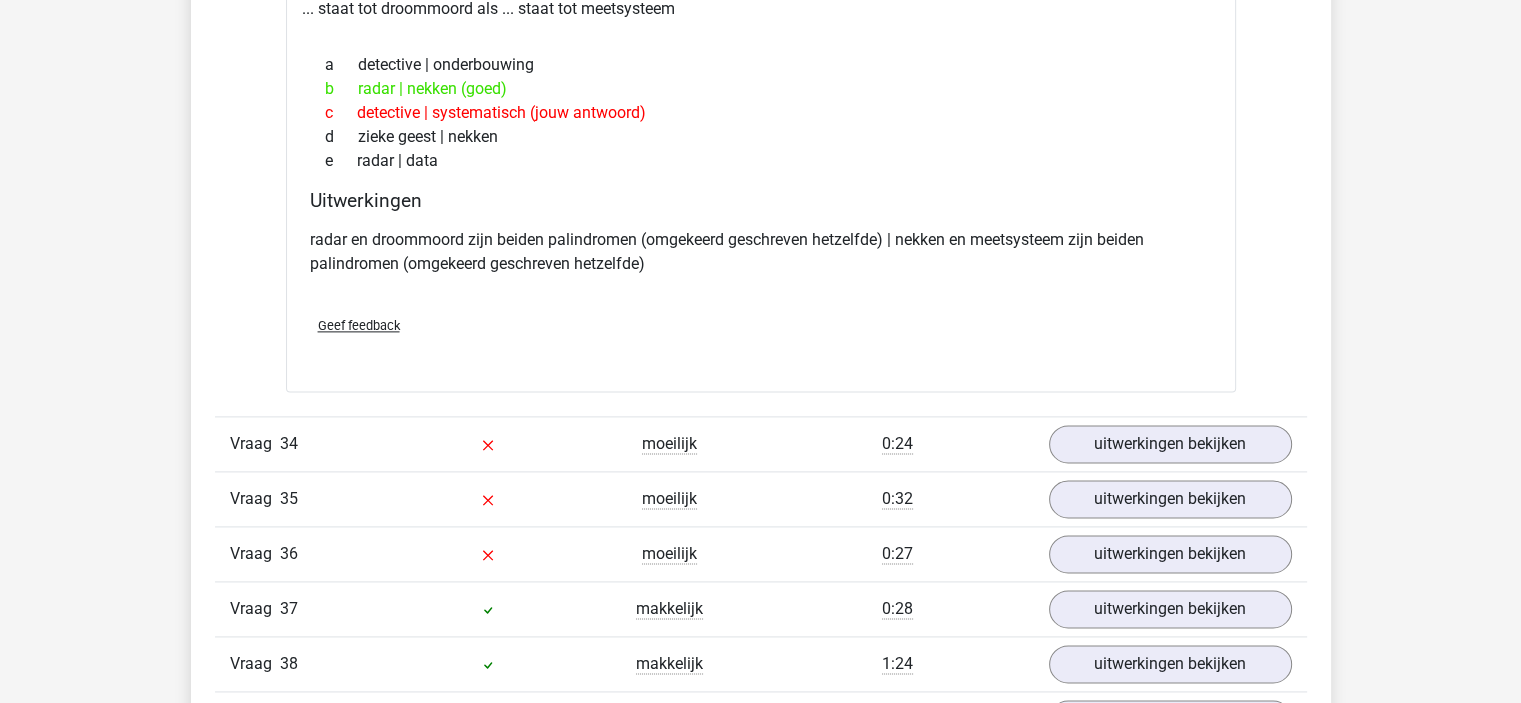 scroll, scrollTop: 10300, scrollLeft: 0, axis: vertical 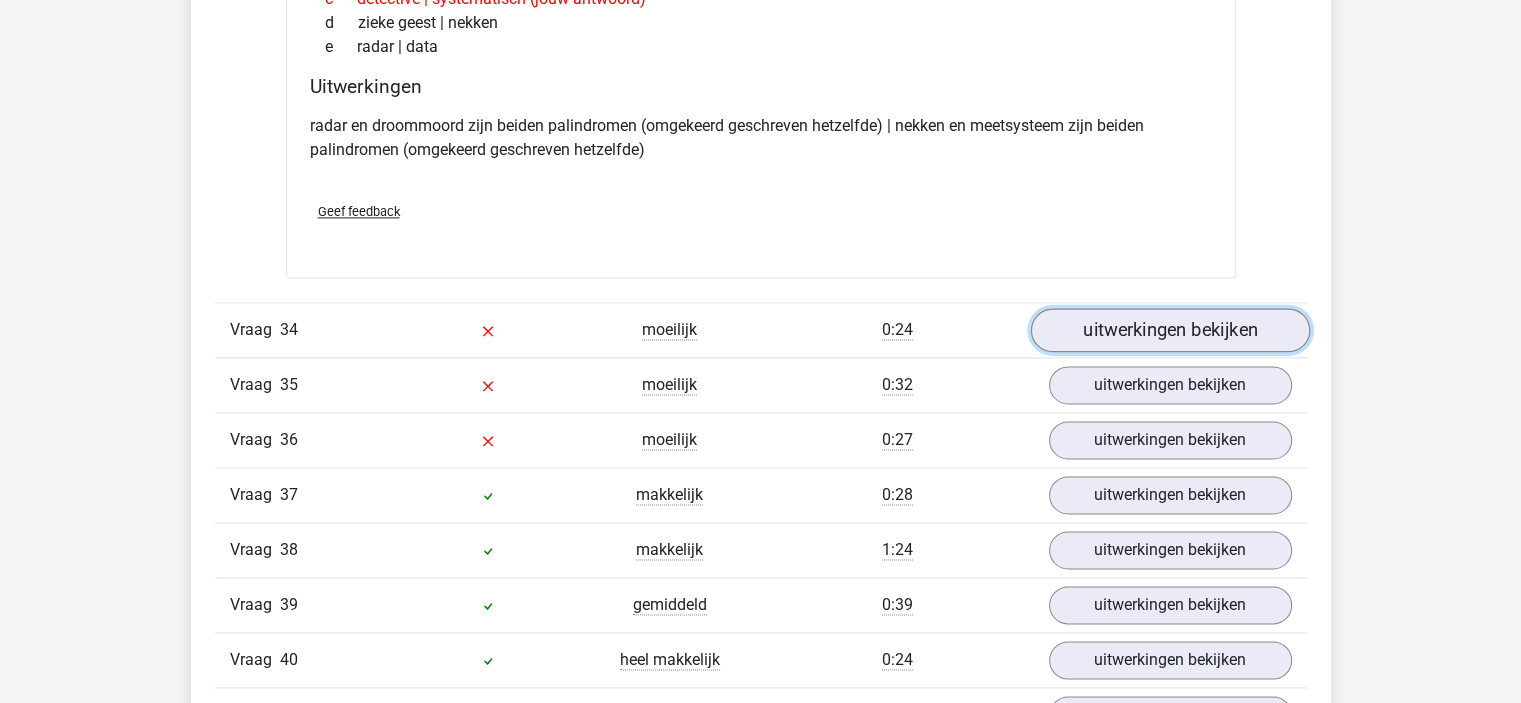 click on "uitwerkingen bekijken" at bounding box center (1169, 330) 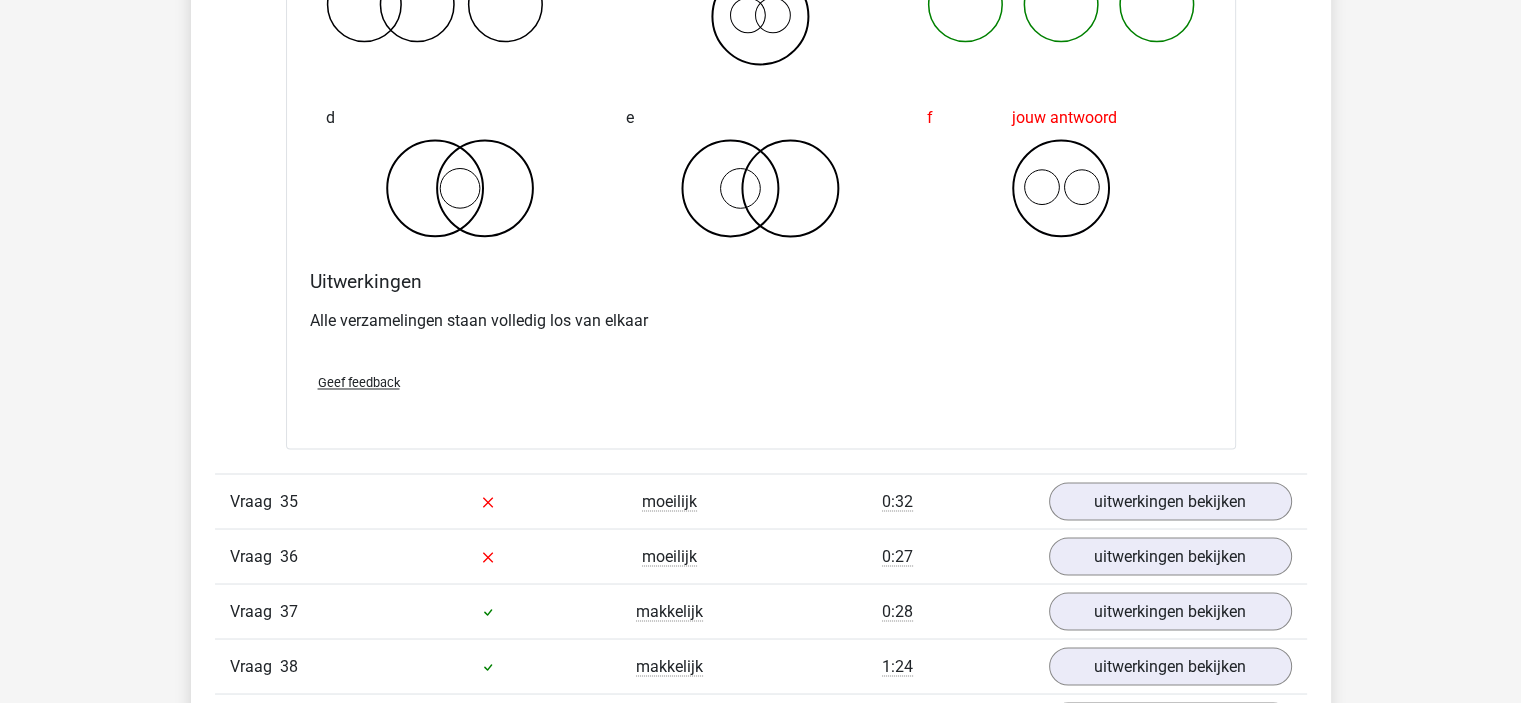scroll, scrollTop: 11100, scrollLeft: 0, axis: vertical 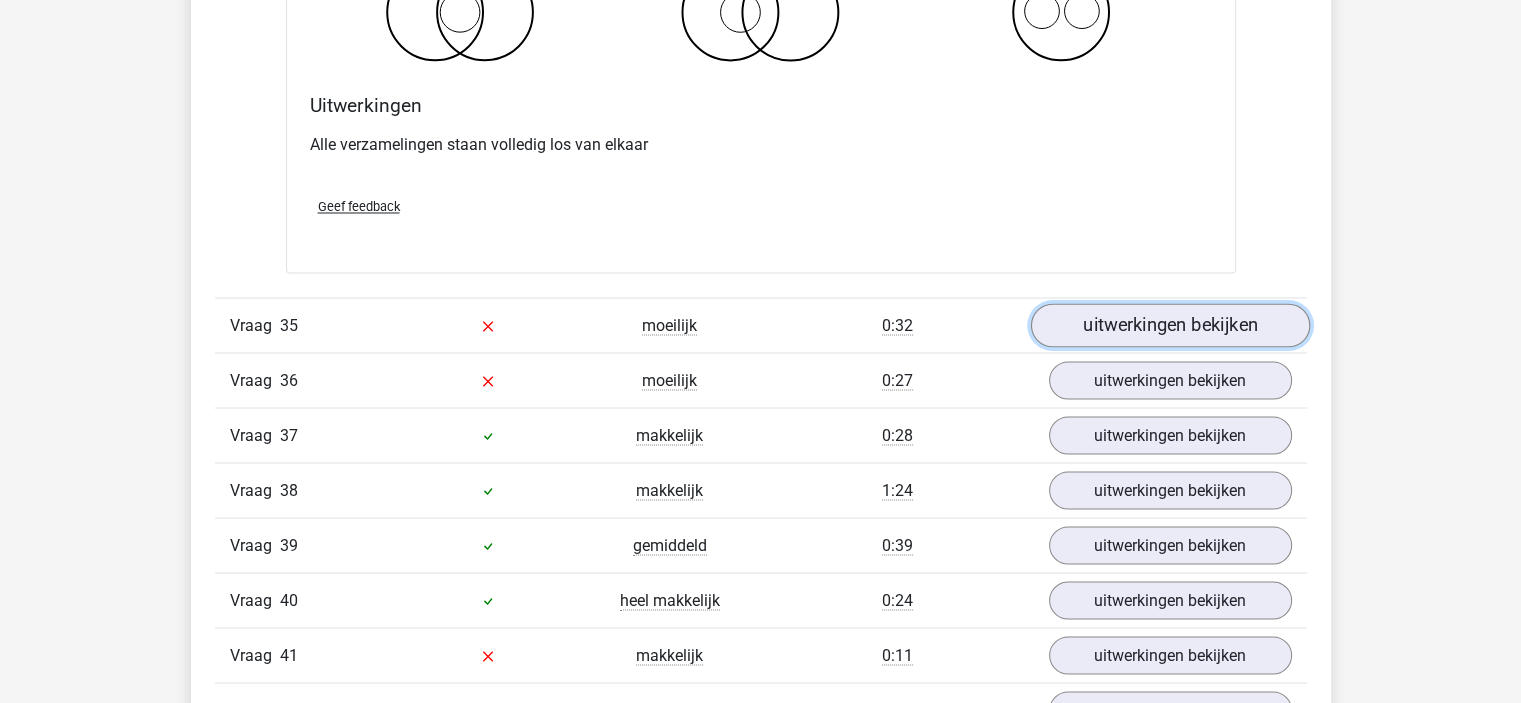 click on "uitwerkingen bekijken" at bounding box center [1169, 325] 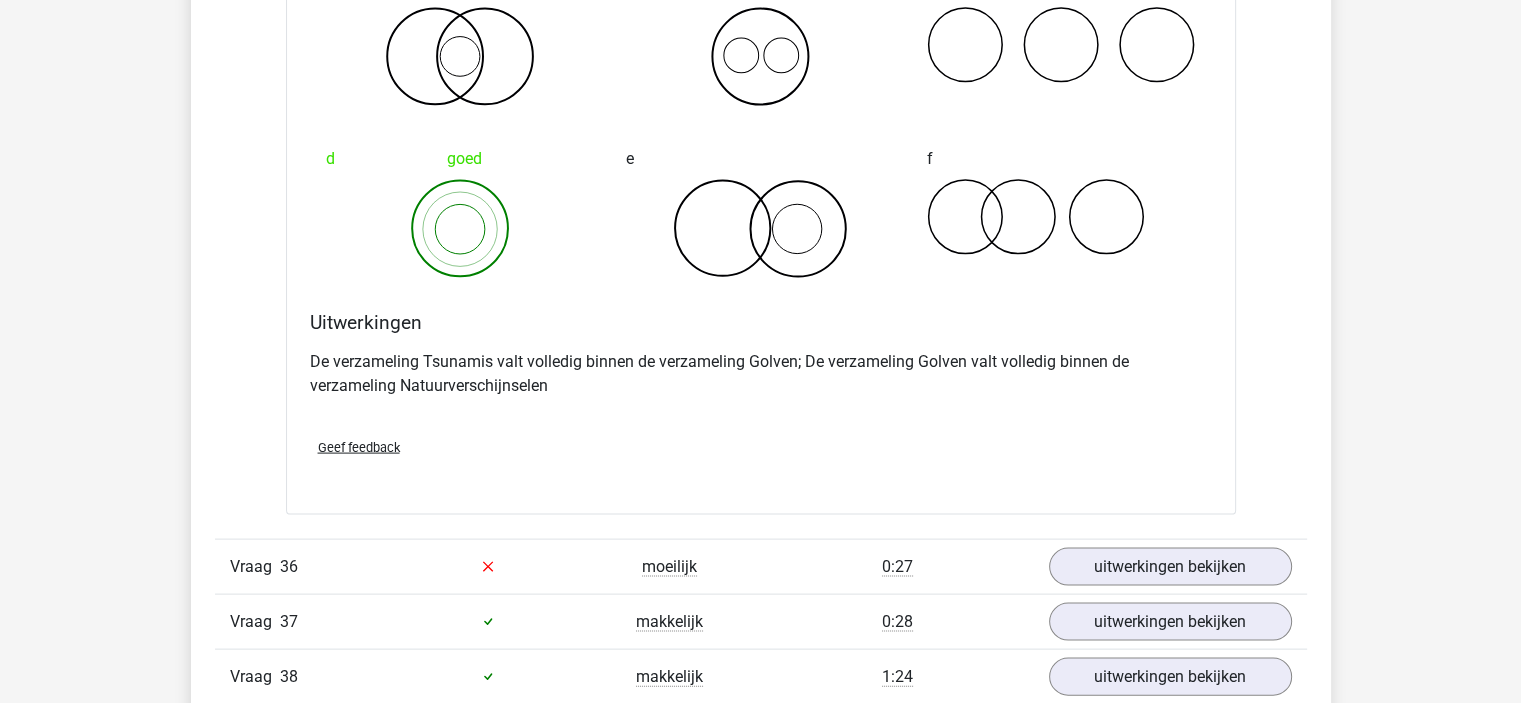 scroll, scrollTop: 11800, scrollLeft: 0, axis: vertical 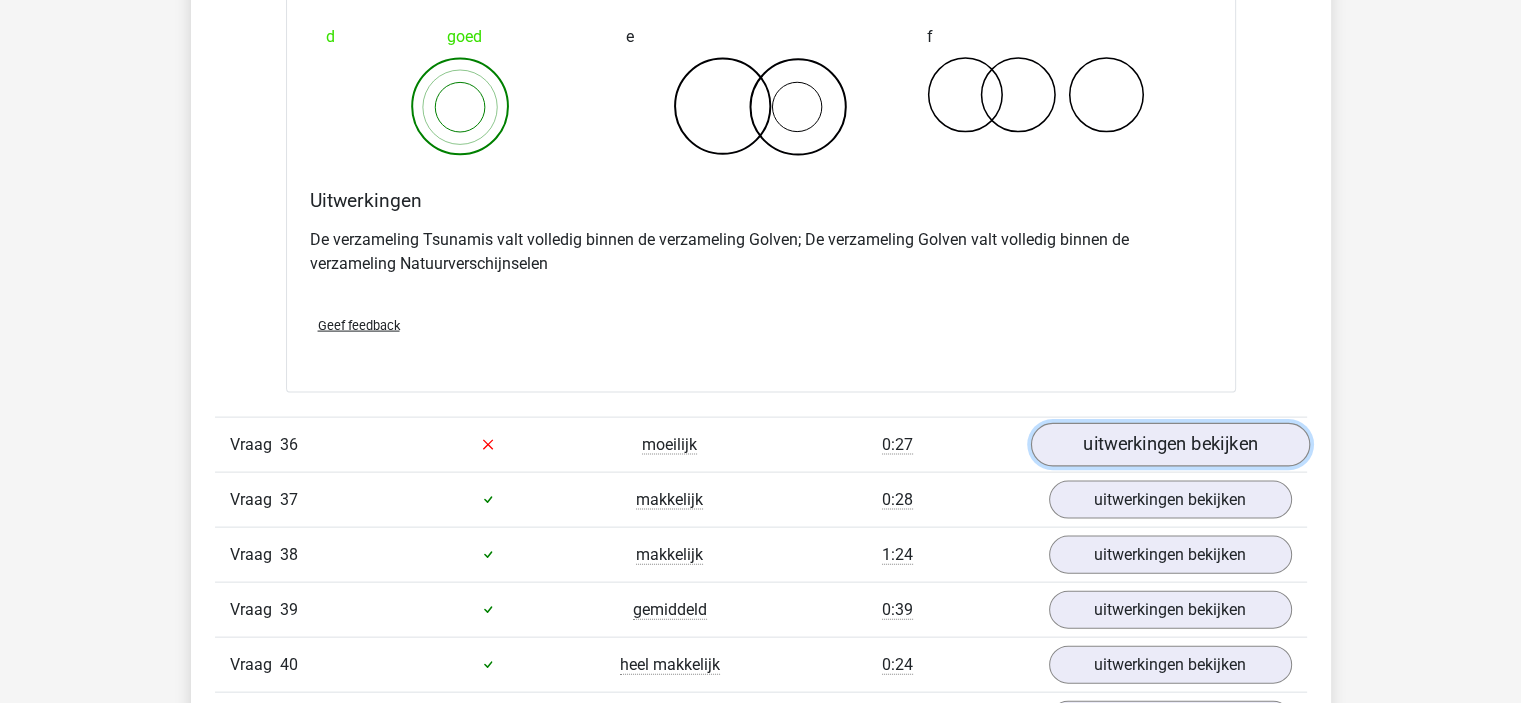 click on "uitwerkingen bekijken" at bounding box center [1169, 445] 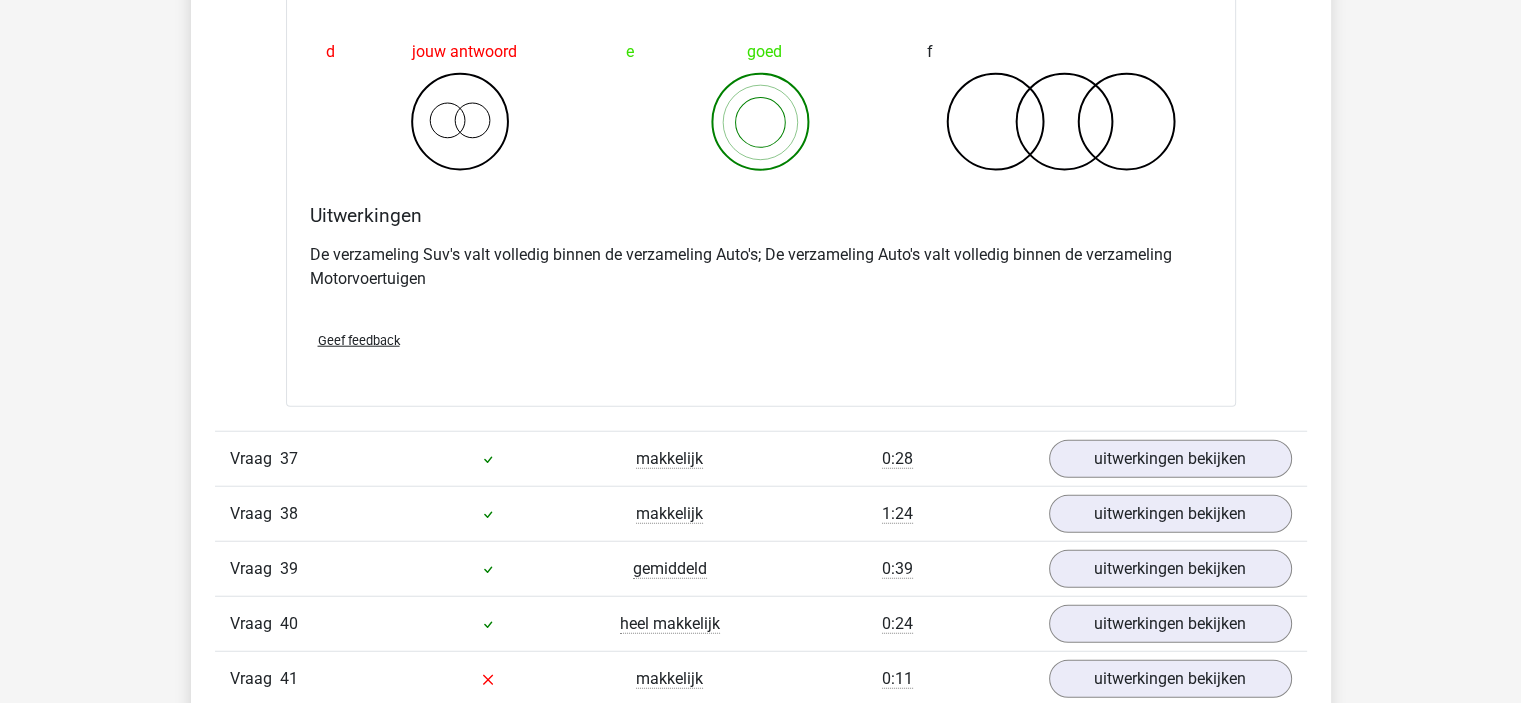 scroll, scrollTop: 12700, scrollLeft: 0, axis: vertical 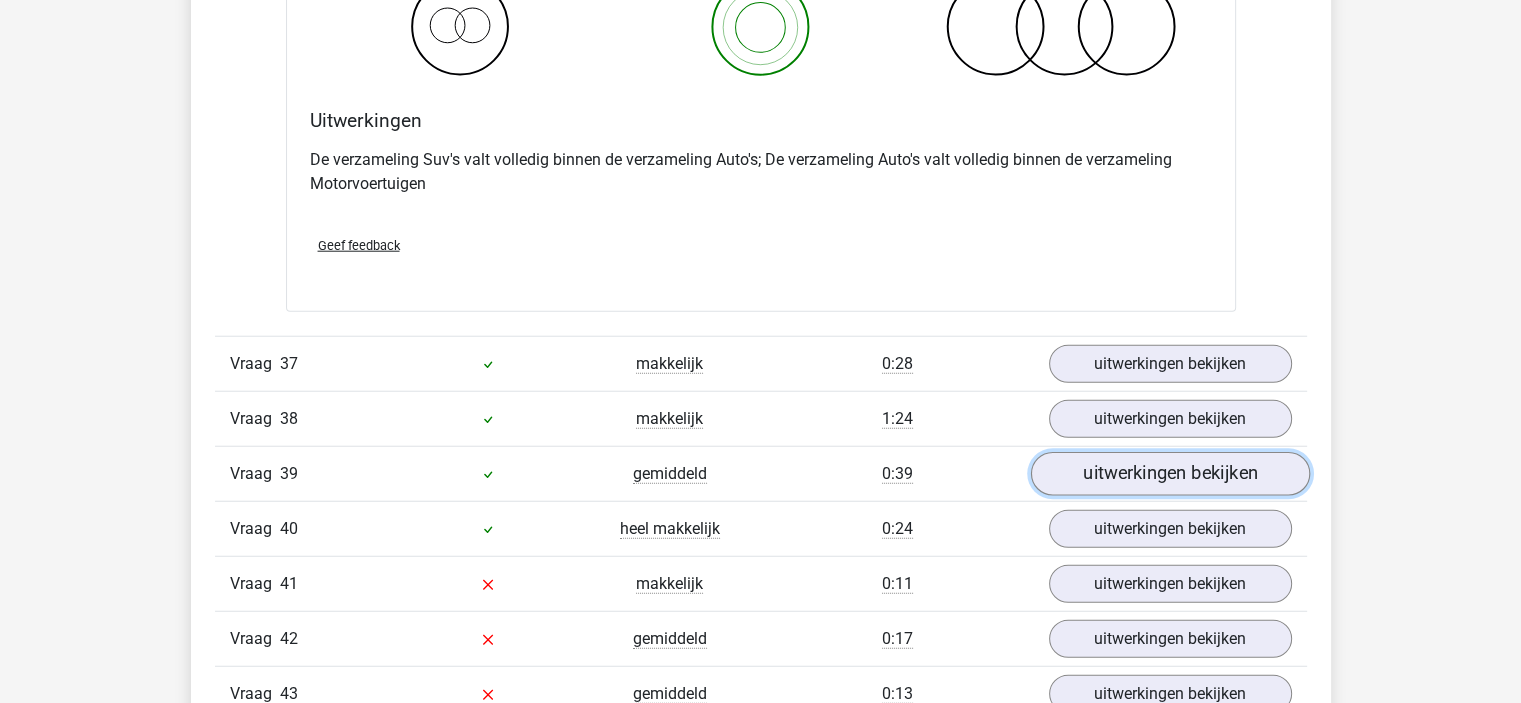 click on "uitwerkingen bekijken" at bounding box center (1169, 474) 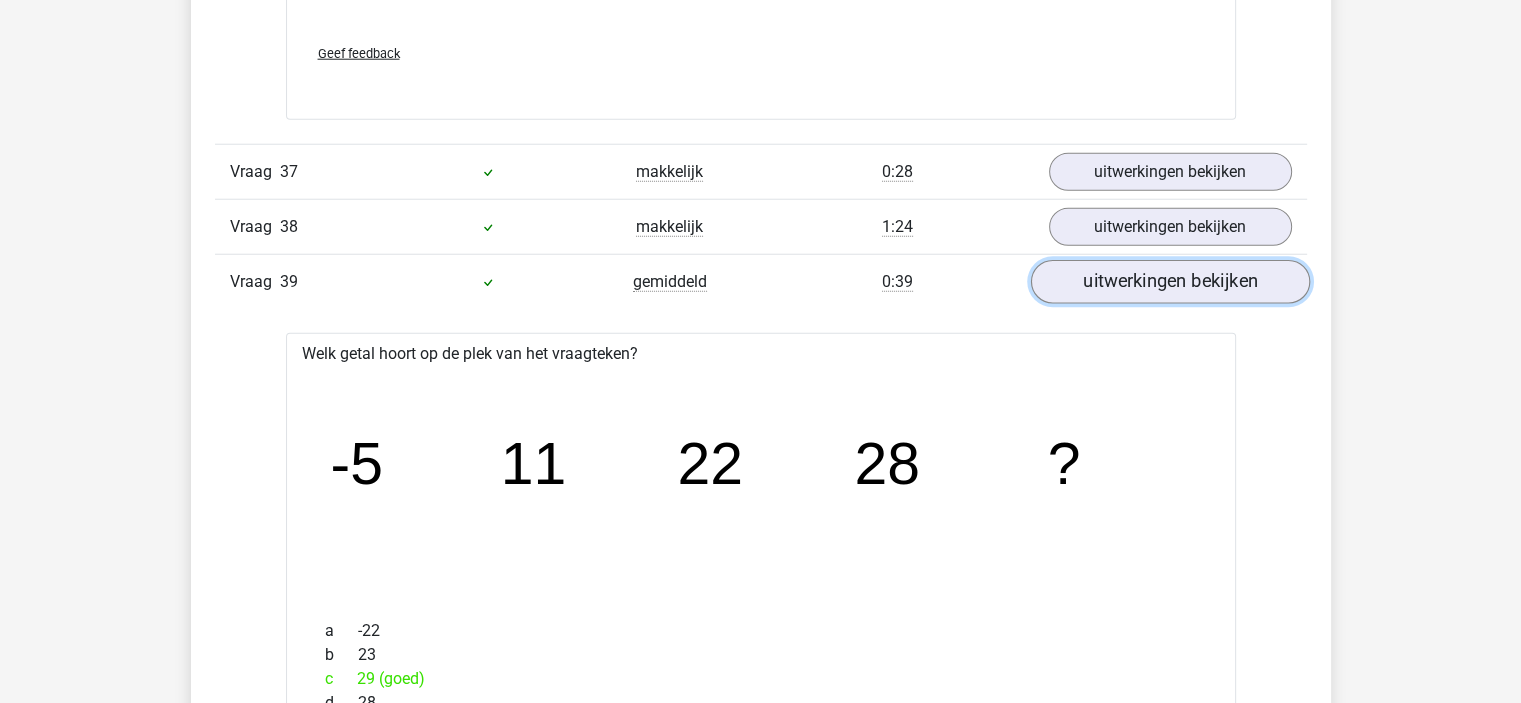 scroll, scrollTop: 12900, scrollLeft: 0, axis: vertical 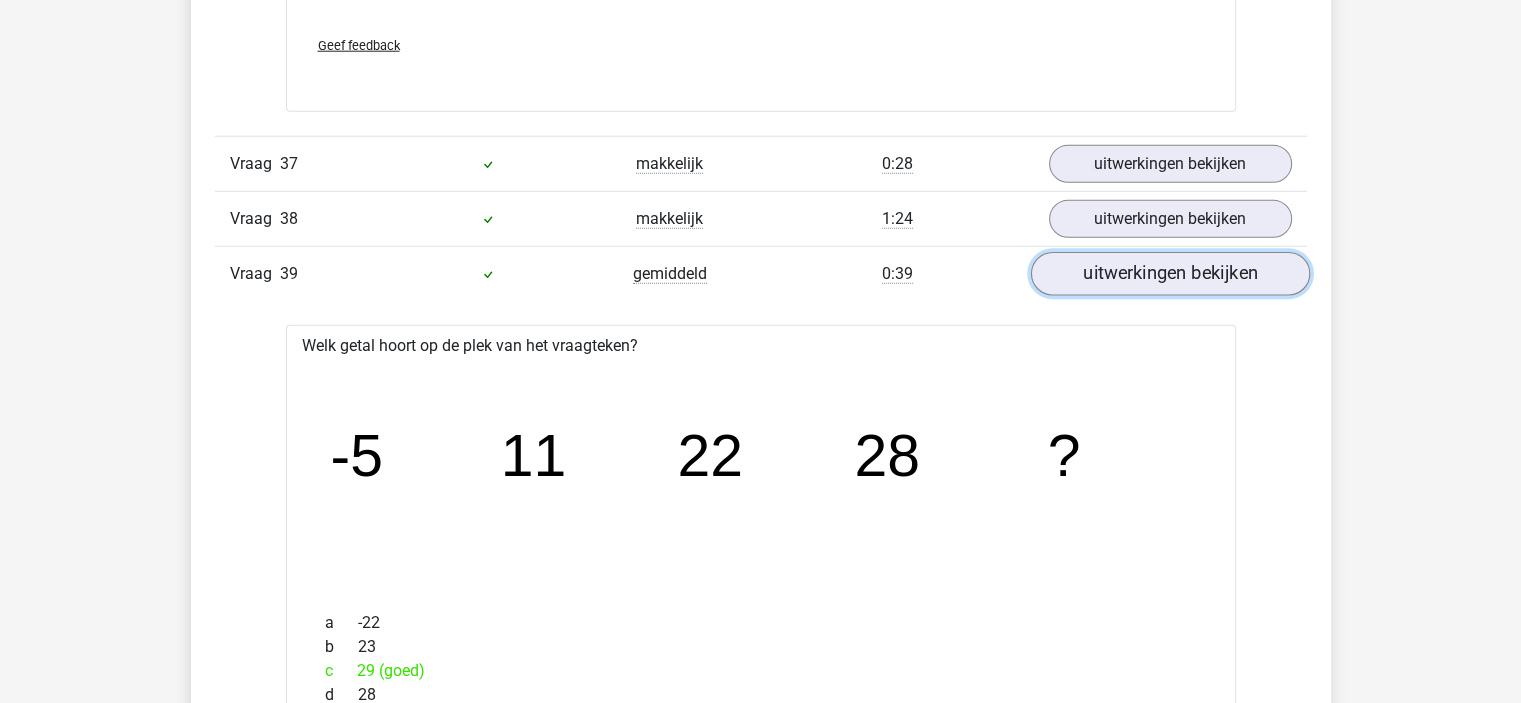 click on "uitwerkingen bekijken" at bounding box center (1169, 274) 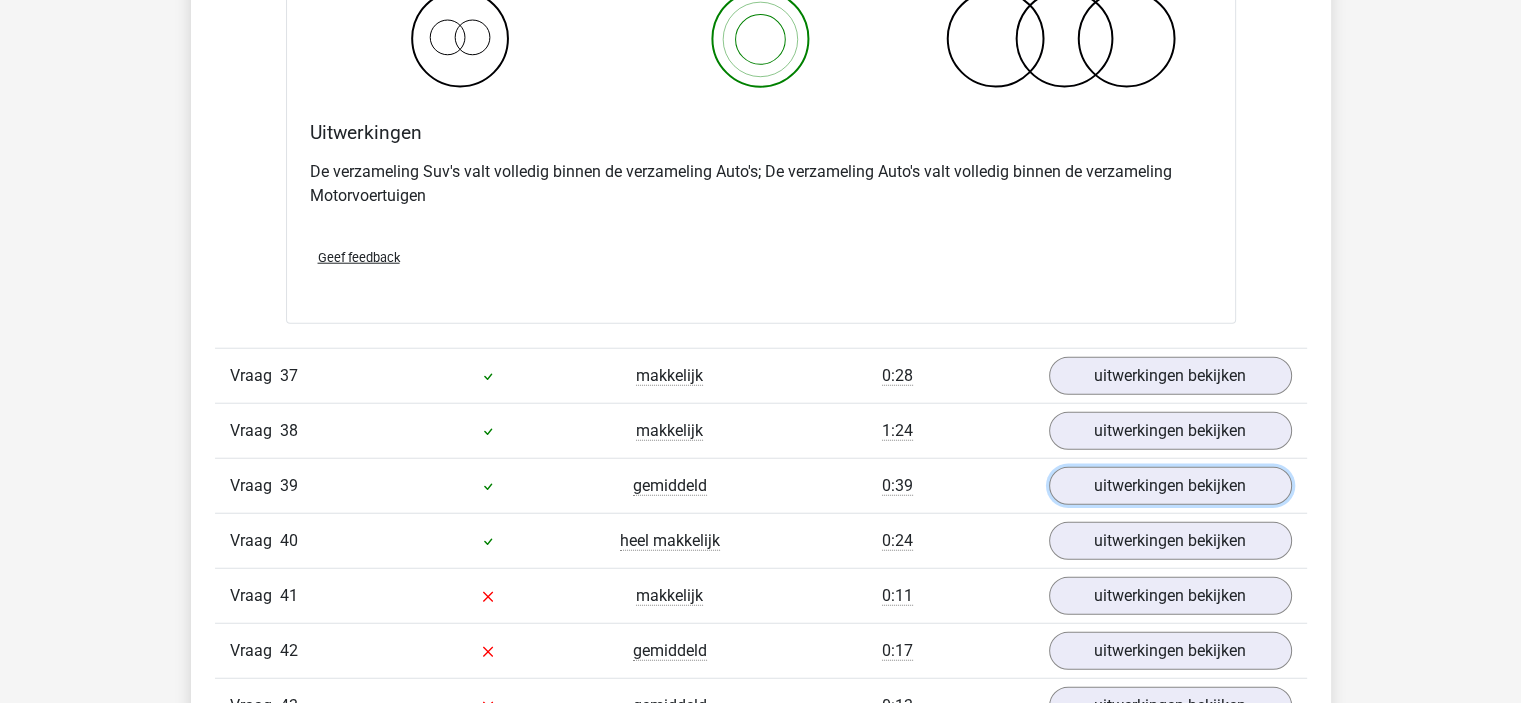 scroll, scrollTop: 12800, scrollLeft: 0, axis: vertical 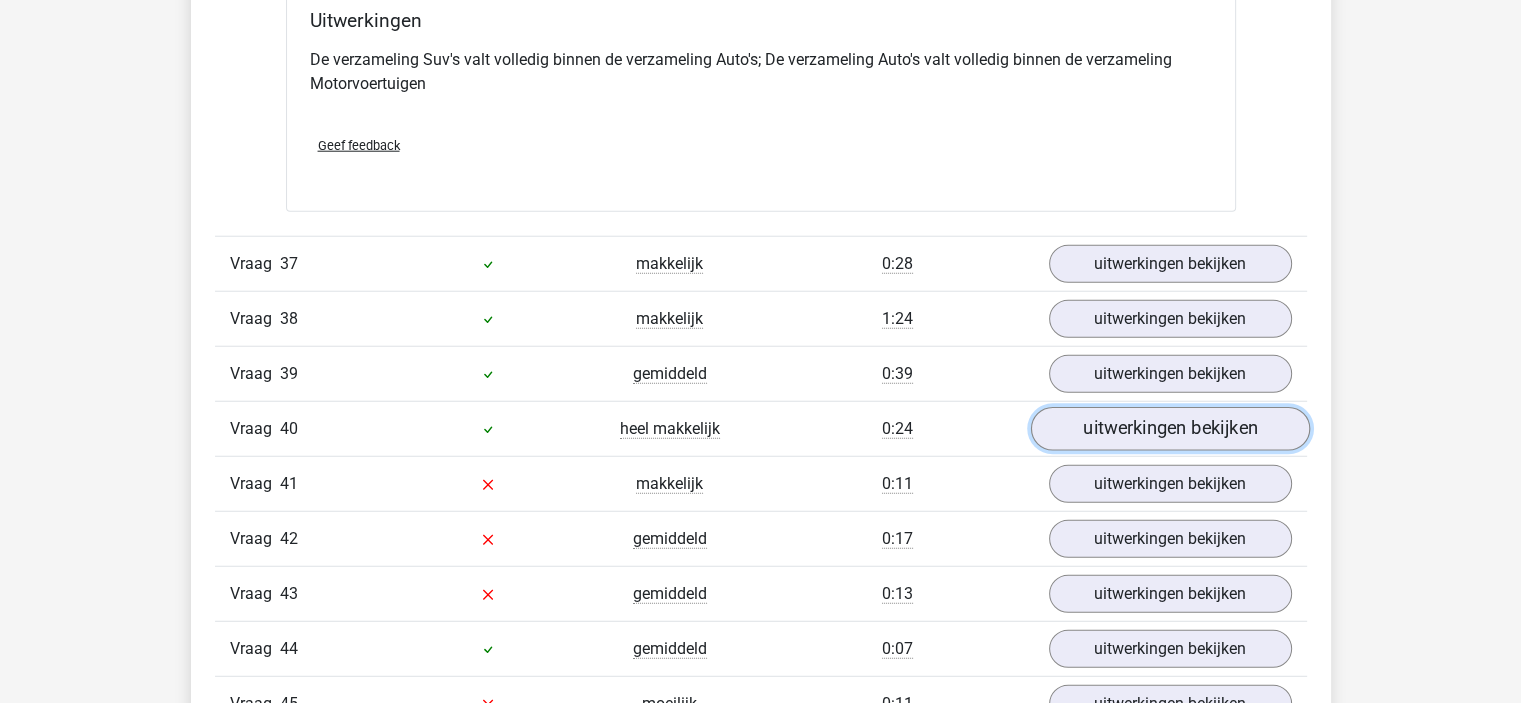 click on "uitwerkingen bekijken" at bounding box center (1169, 429) 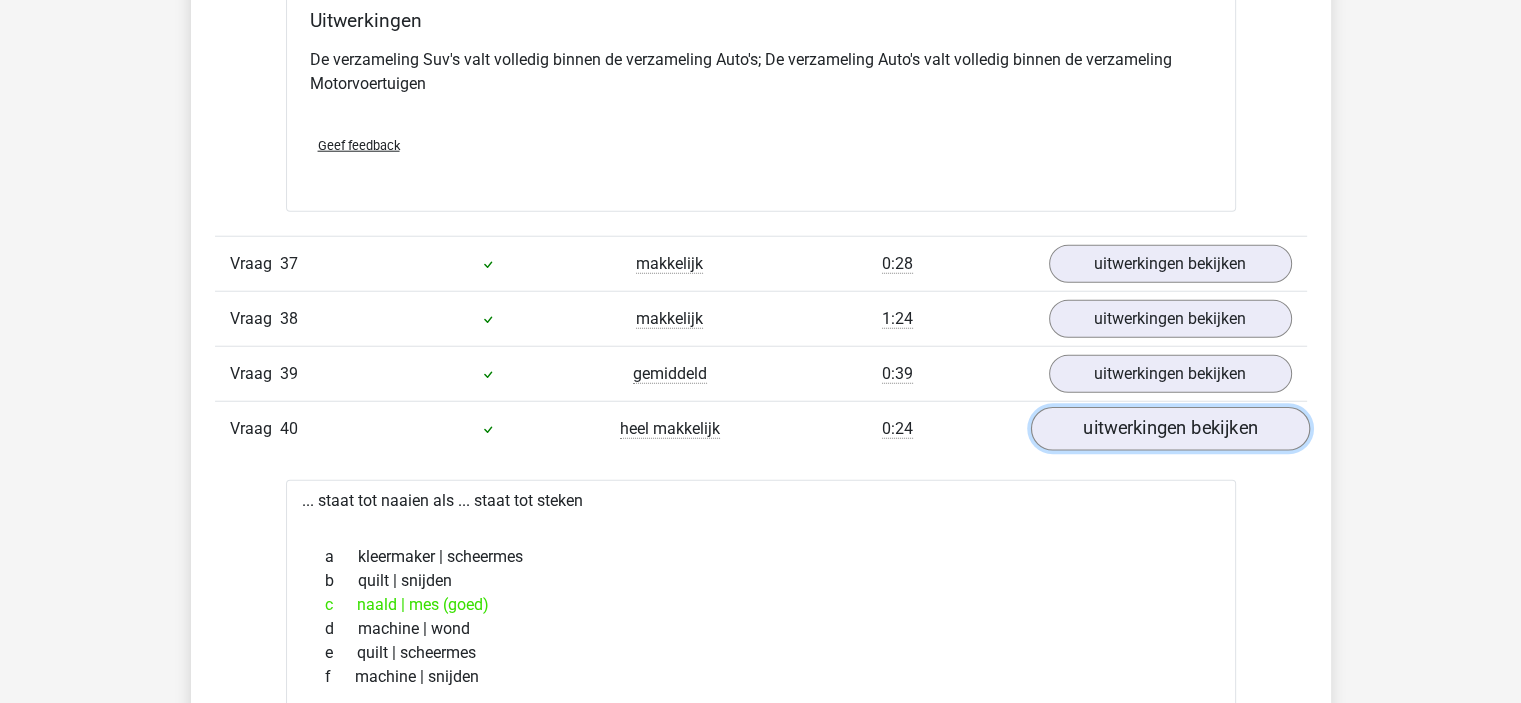 click on "uitwerkingen bekijken" at bounding box center [1169, 429] 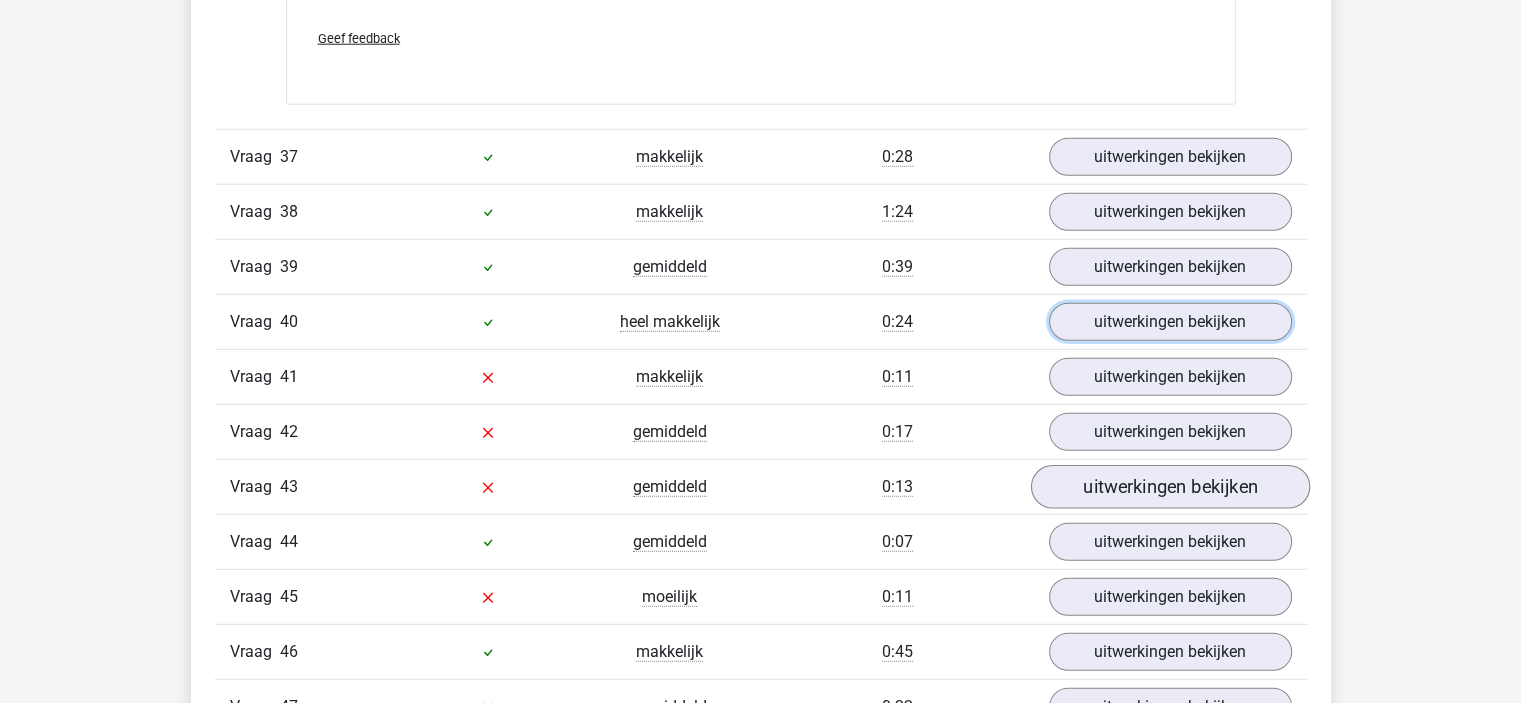 scroll, scrollTop: 13000, scrollLeft: 0, axis: vertical 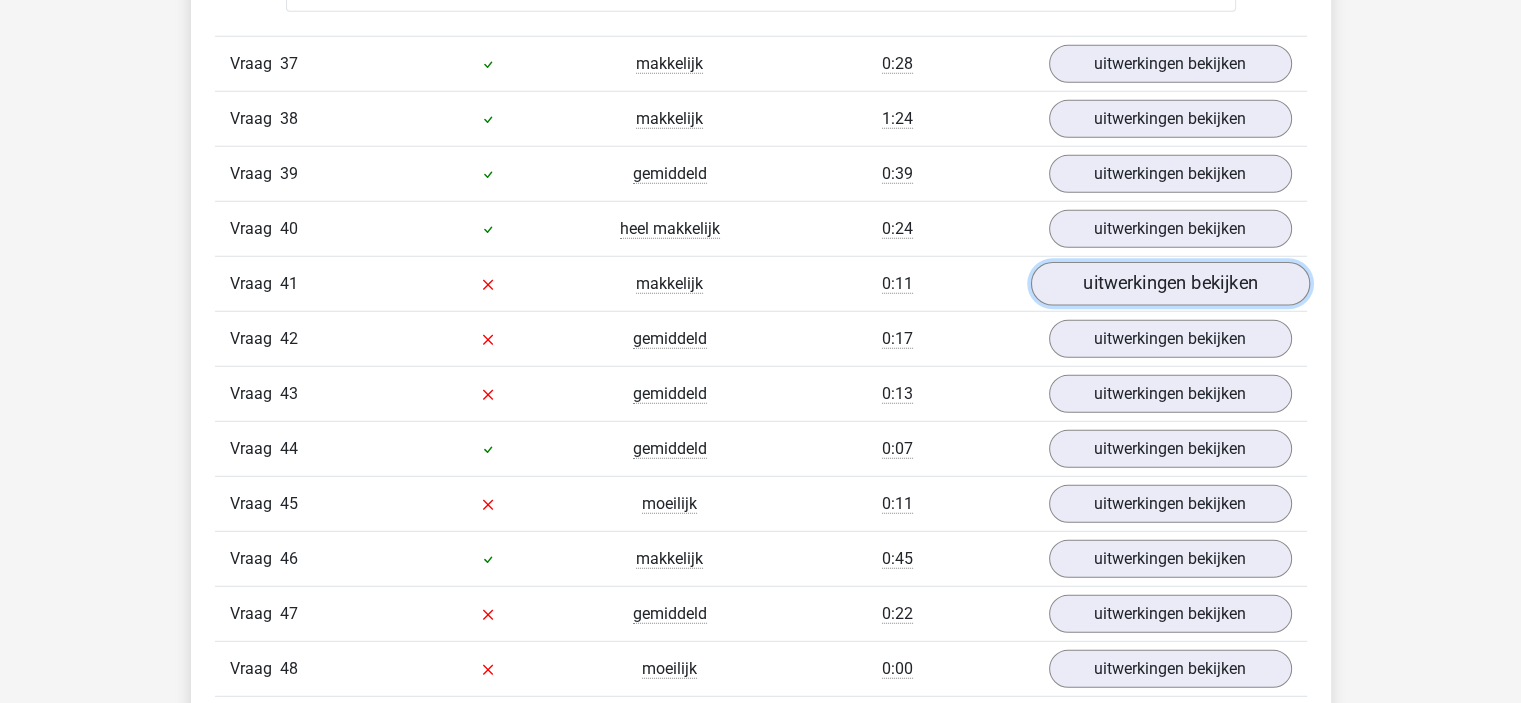 click on "uitwerkingen bekijken" at bounding box center (1169, 284) 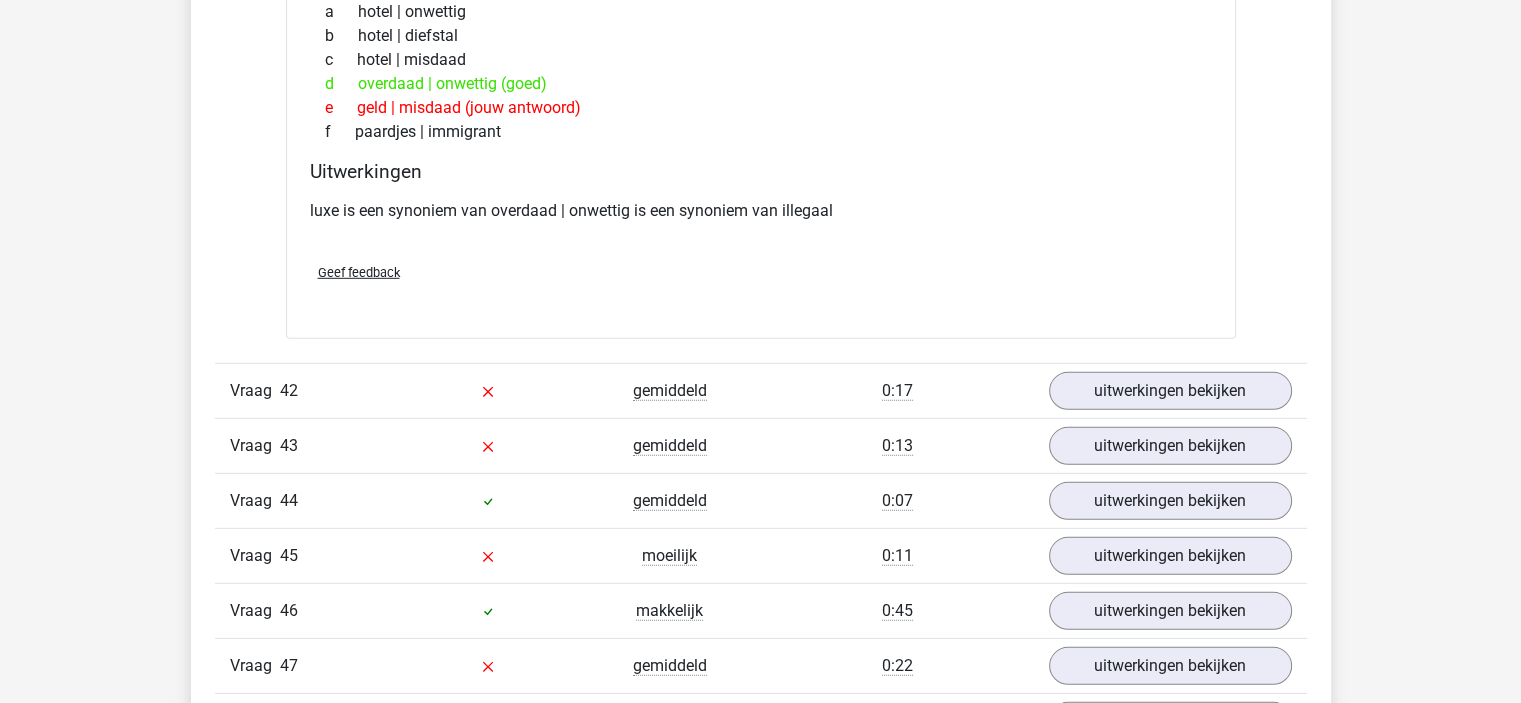 scroll, scrollTop: 13500, scrollLeft: 0, axis: vertical 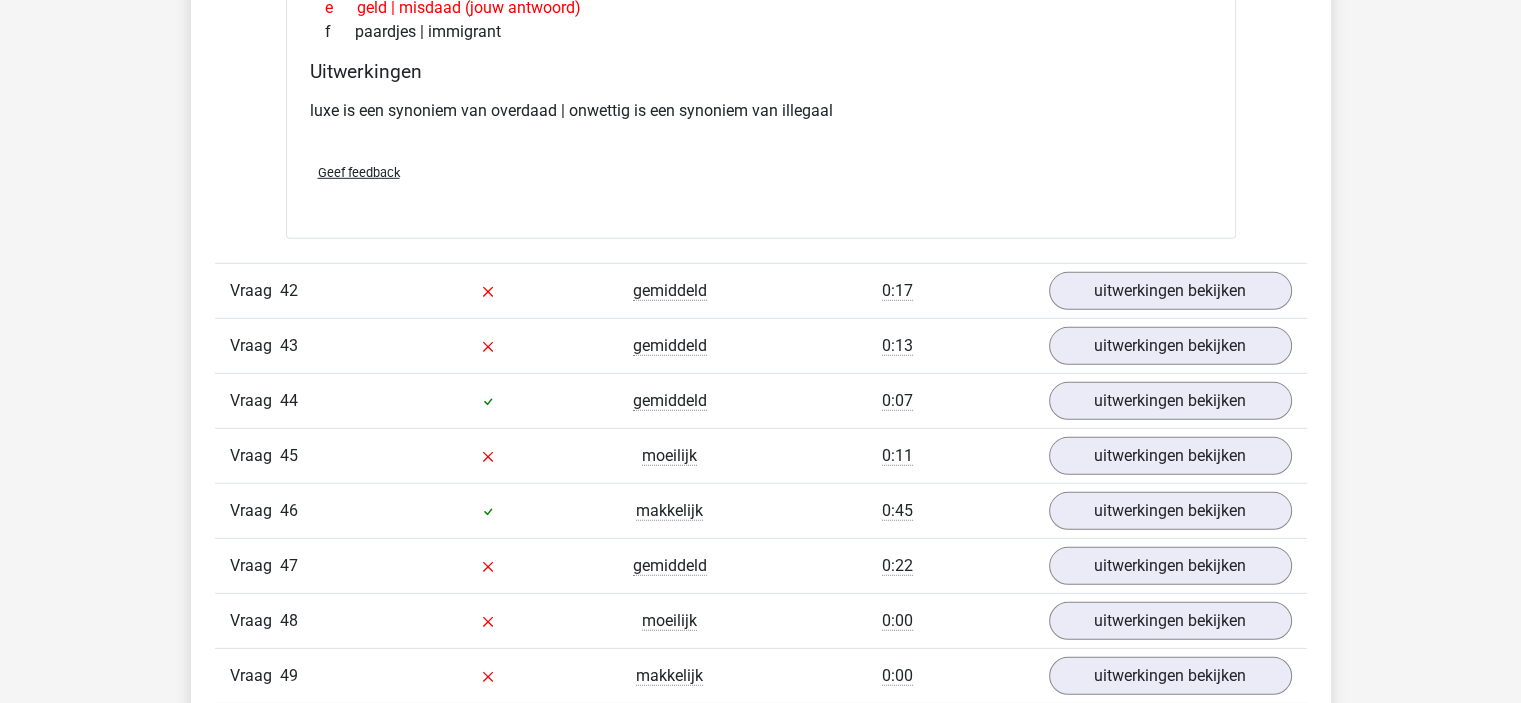 click on "Vraag
42
gemiddeld
0:17
uitwerkingen bekijken" at bounding box center [761, 290] 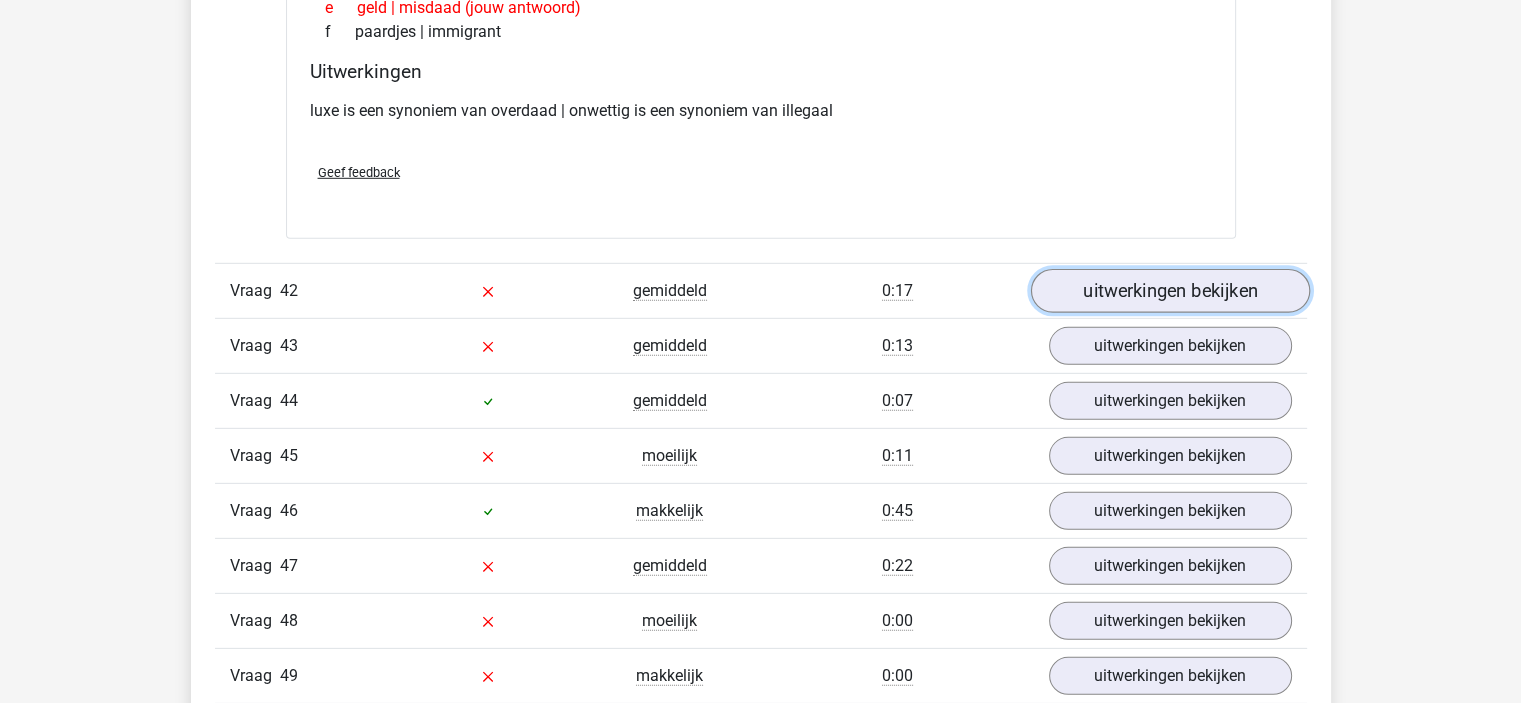 click on "uitwerkingen bekijken" at bounding box center (1169, 291) 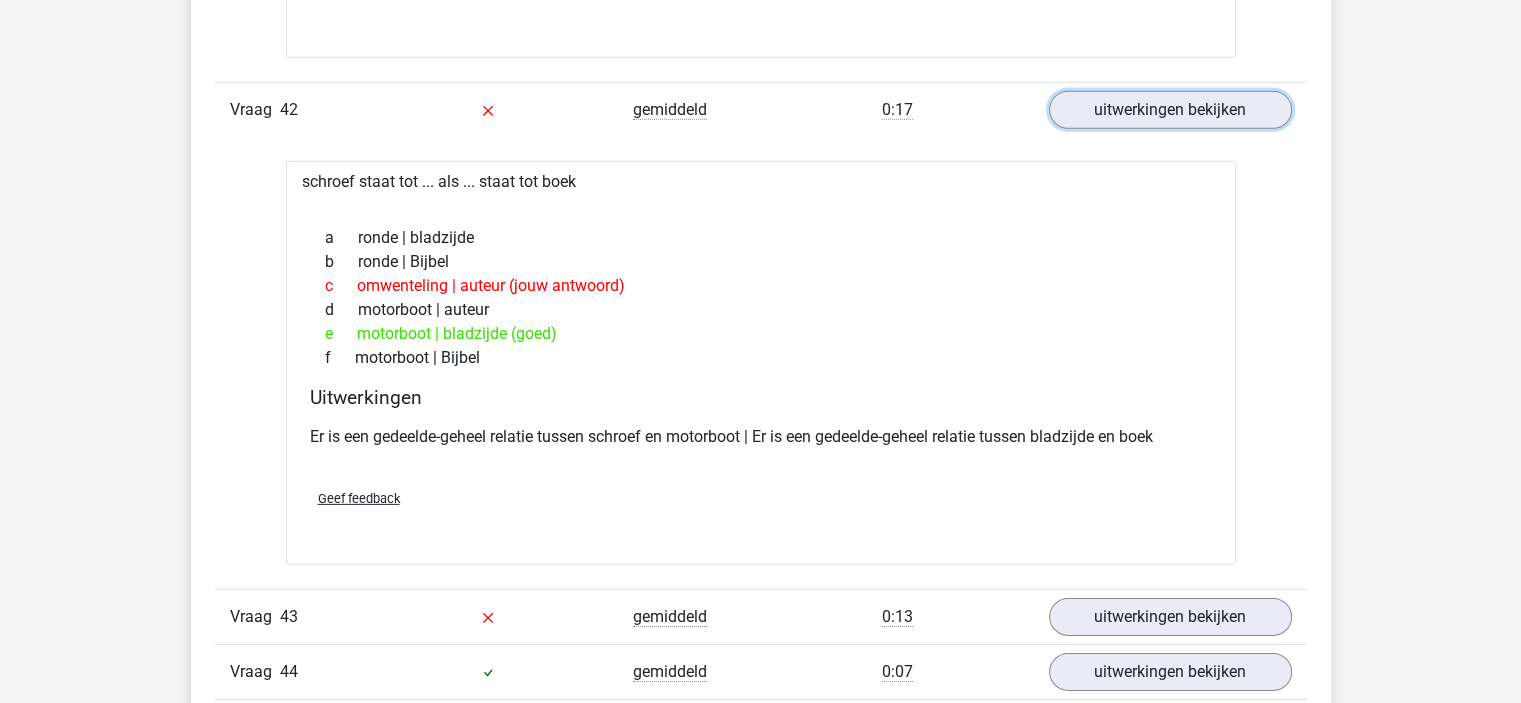 scroll, scrollTop: 13800, scrollLeft: 0, axis: vertical 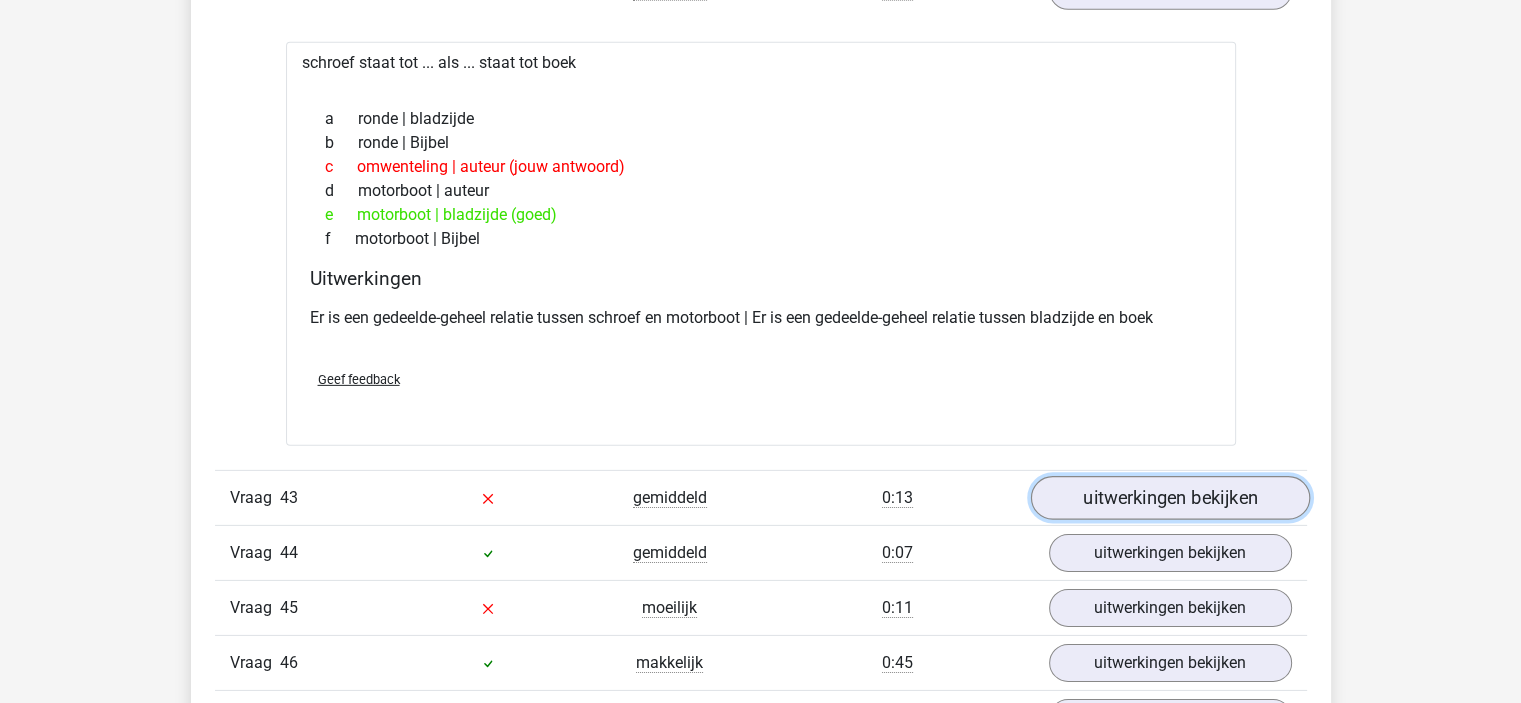 click on "uitwerkingen bekijken" at bounding box center [1169, 498] 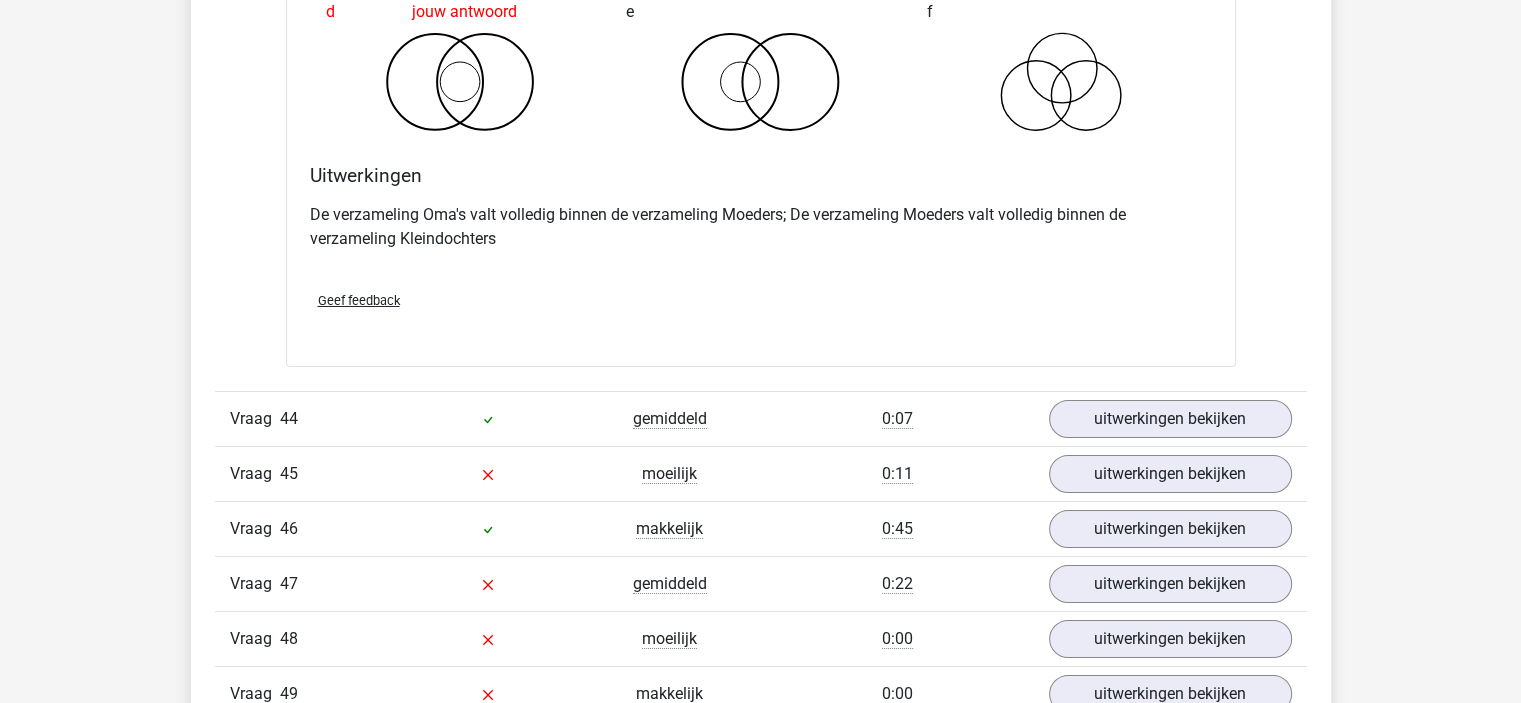 scroll, scrollTop: 14800, scrollLeft: 0, axis: vertical 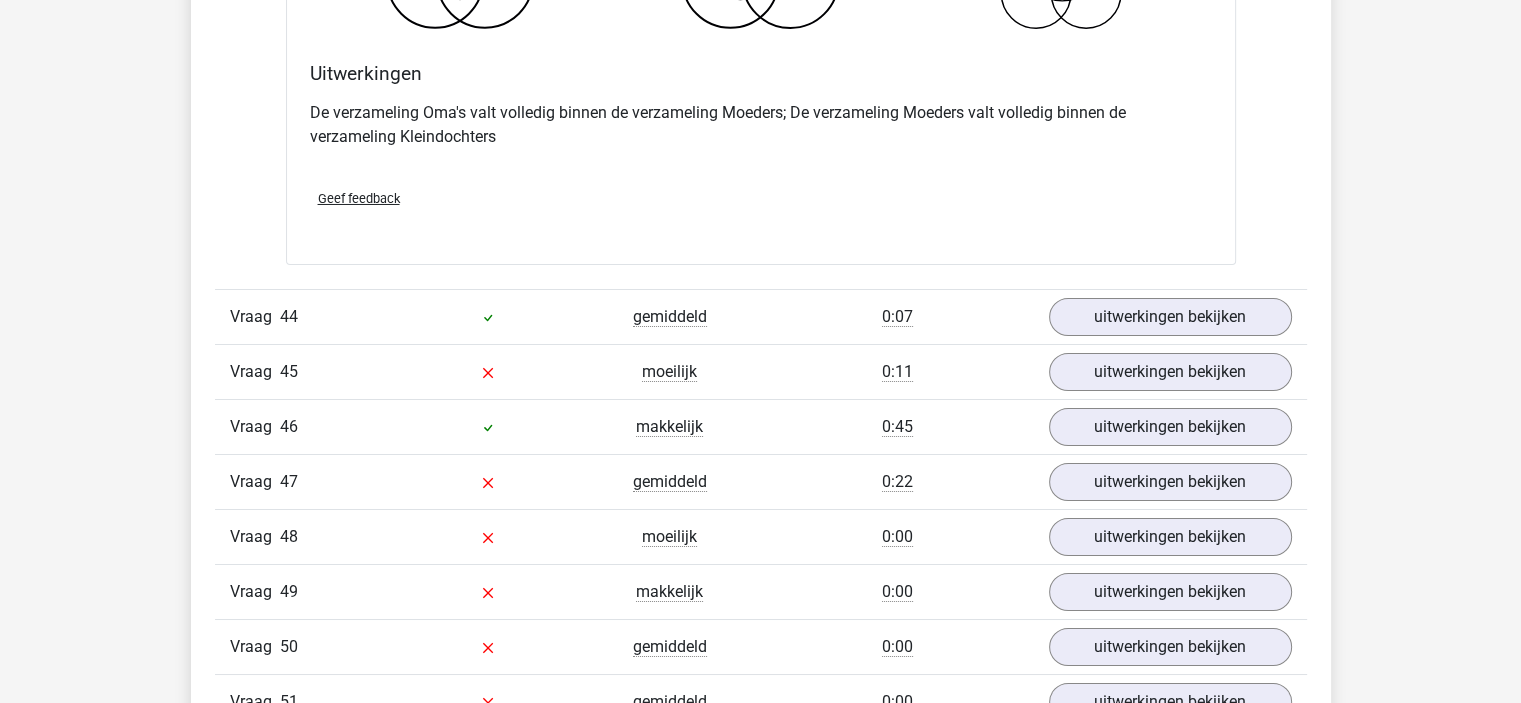 click on "Vraag
45
moeilijk
0:11
uitwerkingen bekijken" at bounding box center [761, 371] 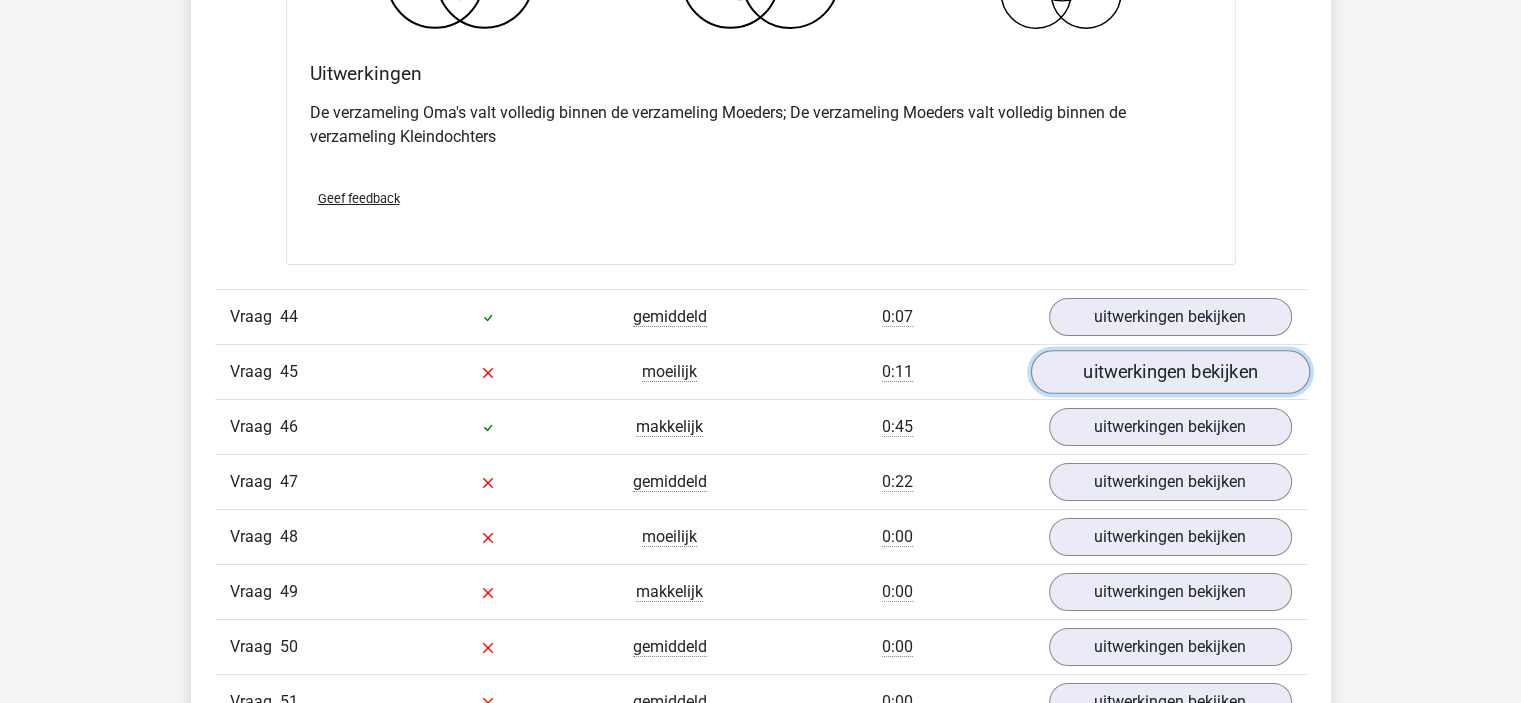 click on "uitwerkingen bekijken" at bounding box center [1169, 373] 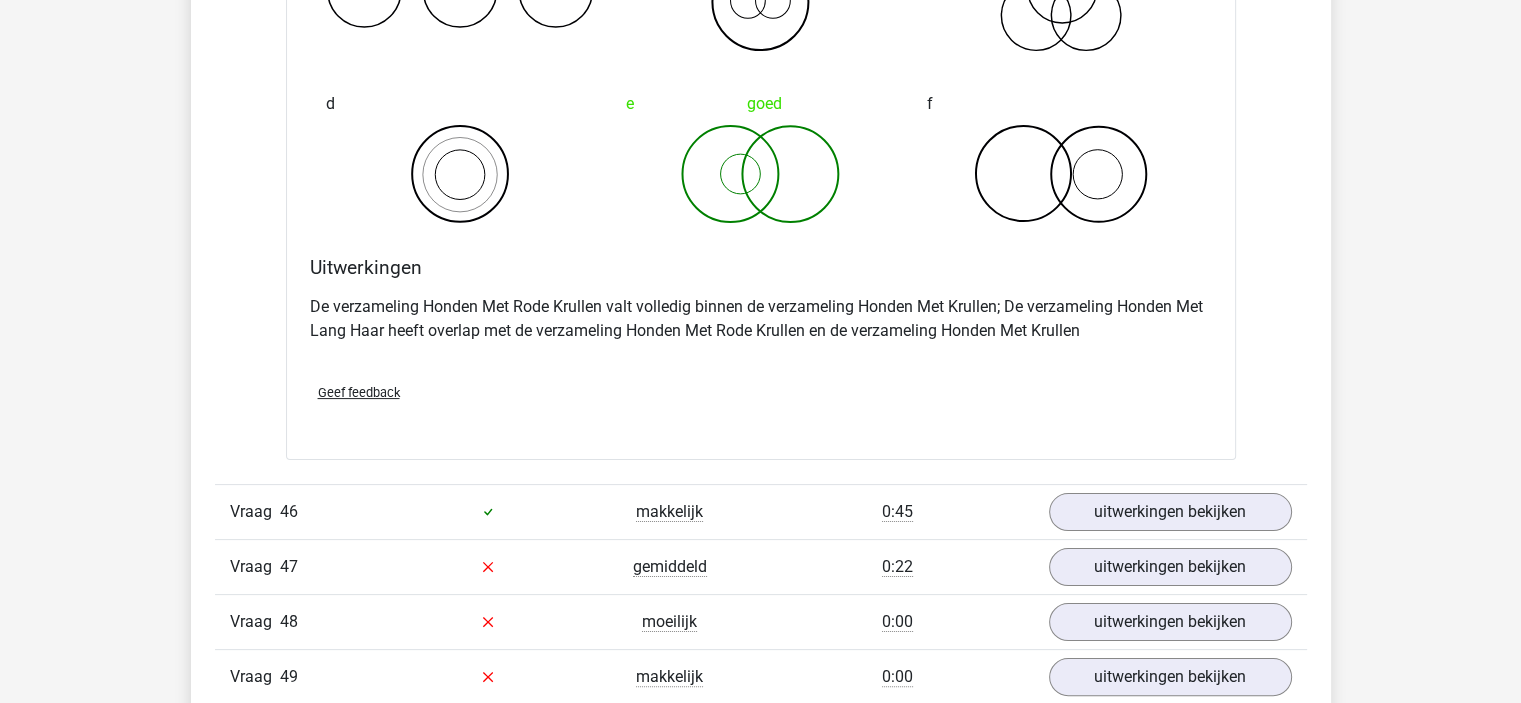 scroll, scrollTop: 15600, scrollLeft: 0, axis: vertical 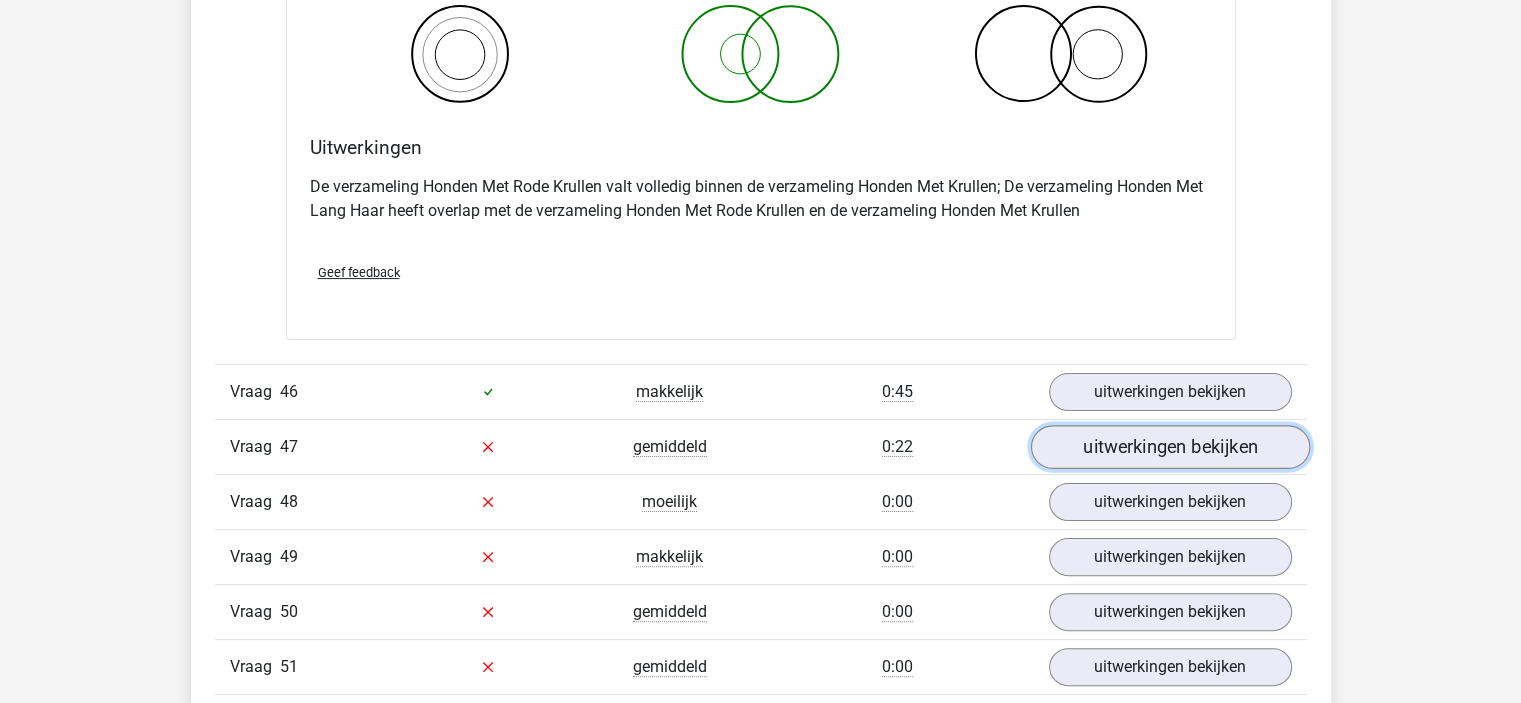 click on "uitwerkingen bekijken" at bounding box center (1169, 447) 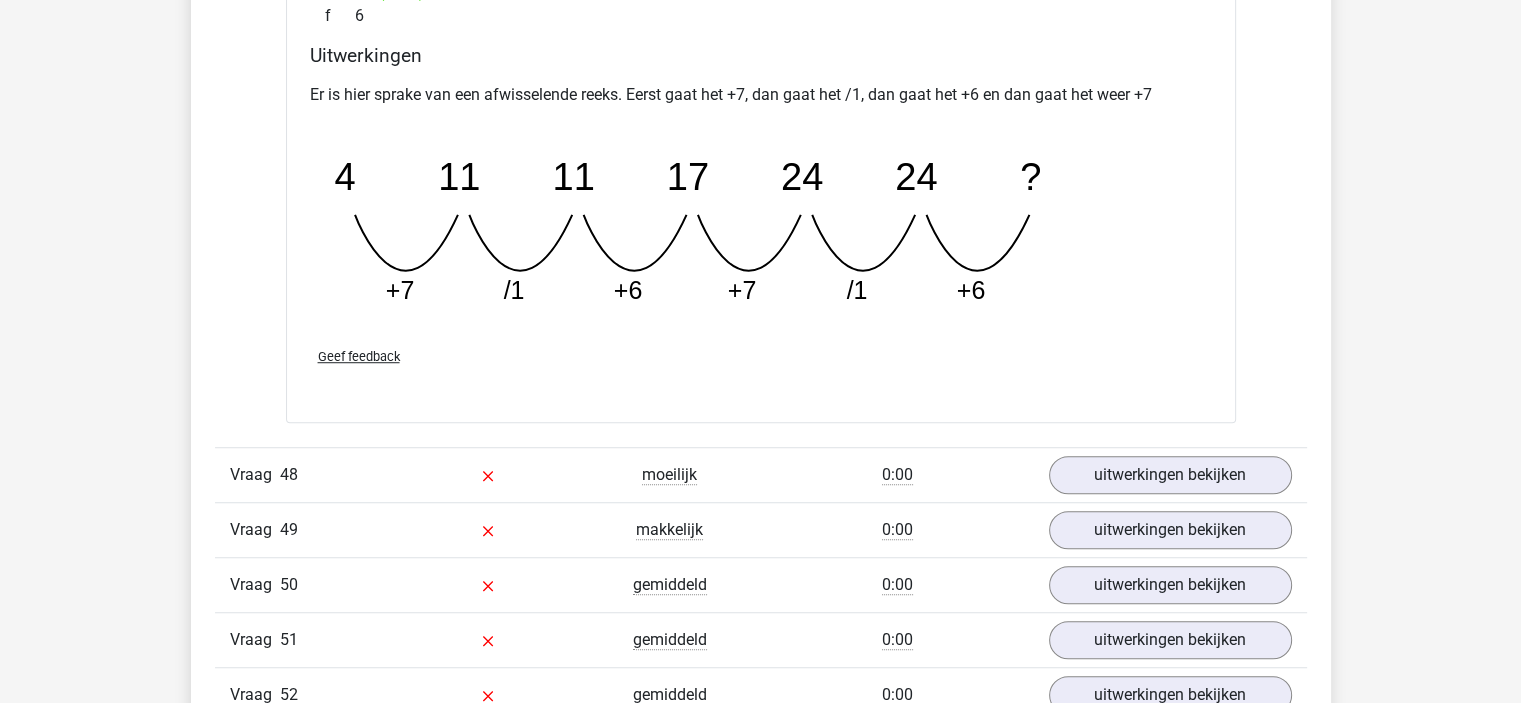 scroll, scrollTop: 16700, scrollLeft: 0, axis: vertical 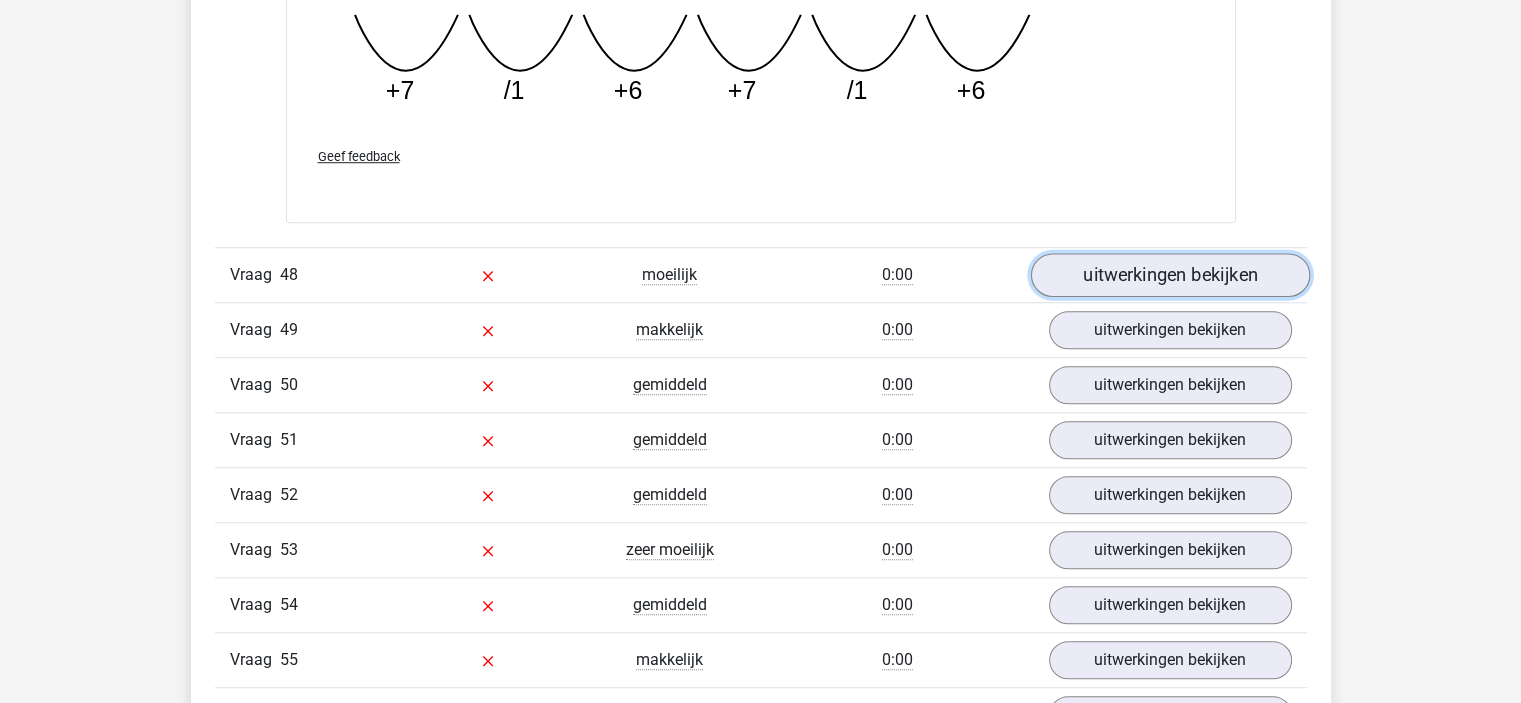 click on "uitwerkingen bekijken" at bounding box center (1169, 276) 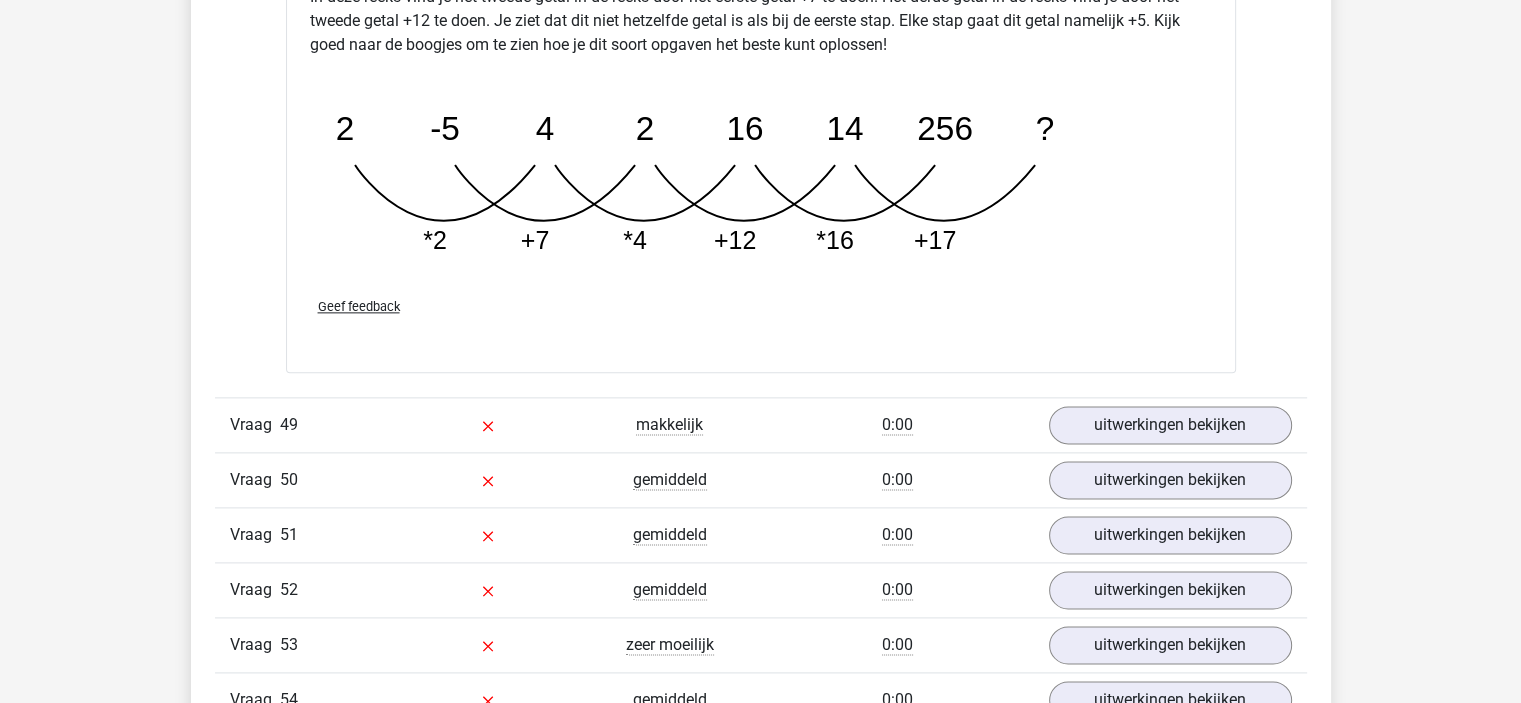 scroll, scrollTop: 17700, scrollLeft: 0, axis: vertical 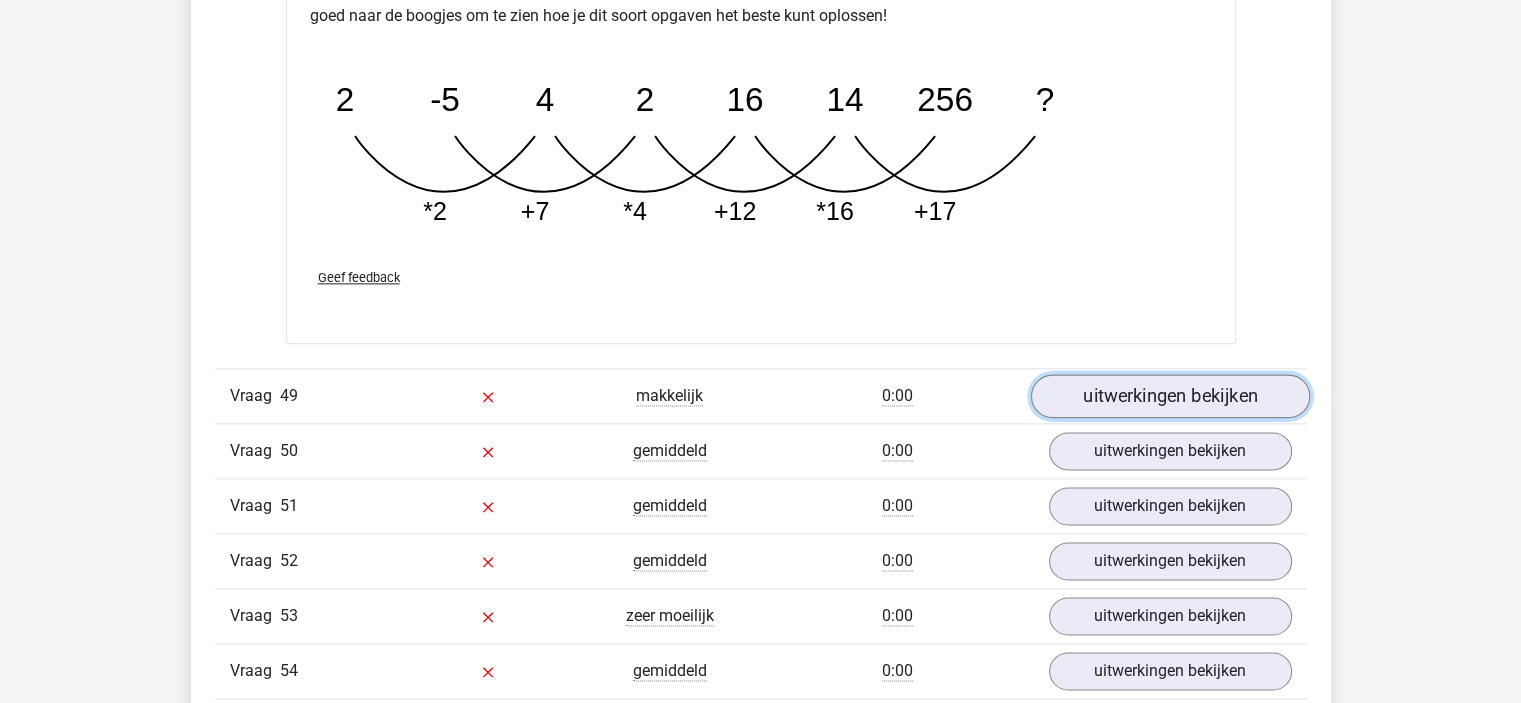 click on "uitwerkingen bekijken" at bounding box center [1169, 396] 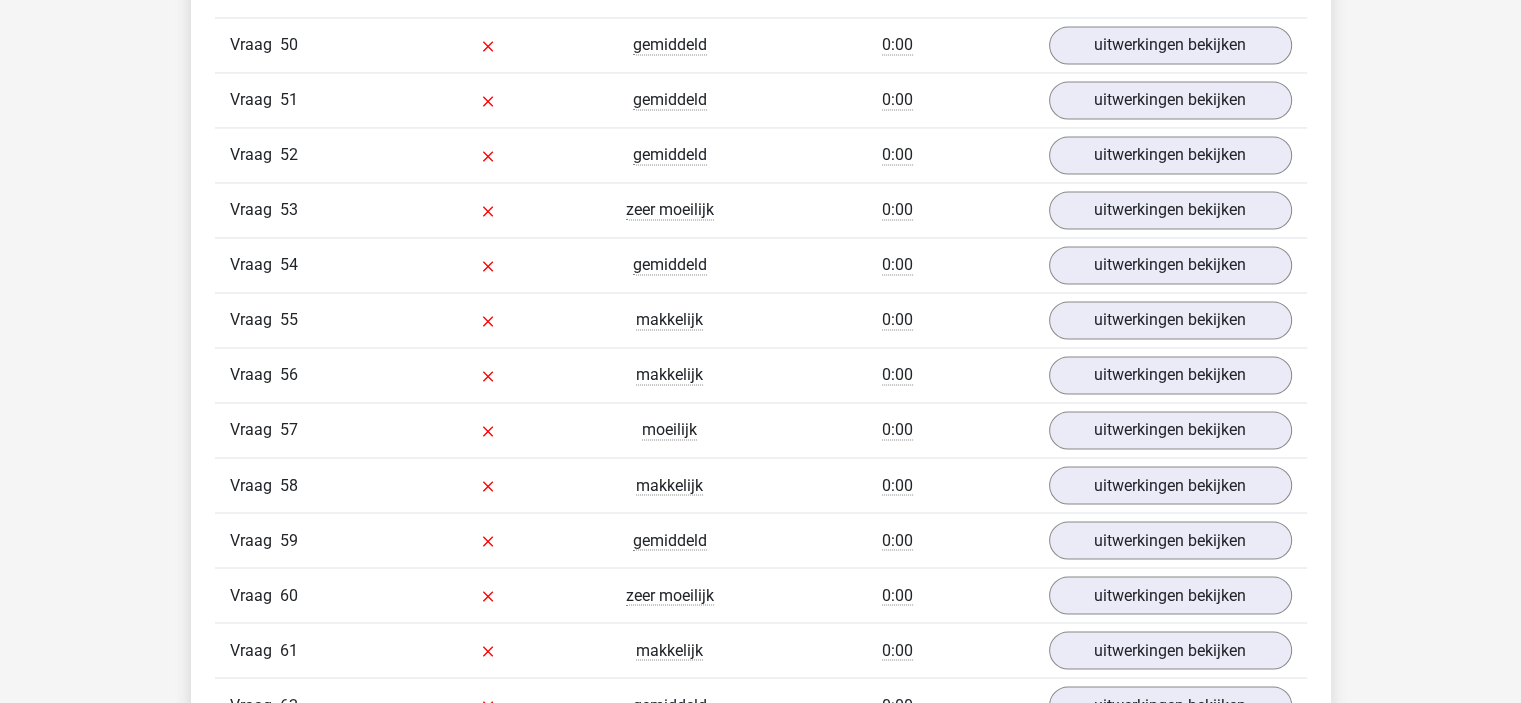 scroll, scrollTop: 18400, scrollLeft: 0, axis: vertical 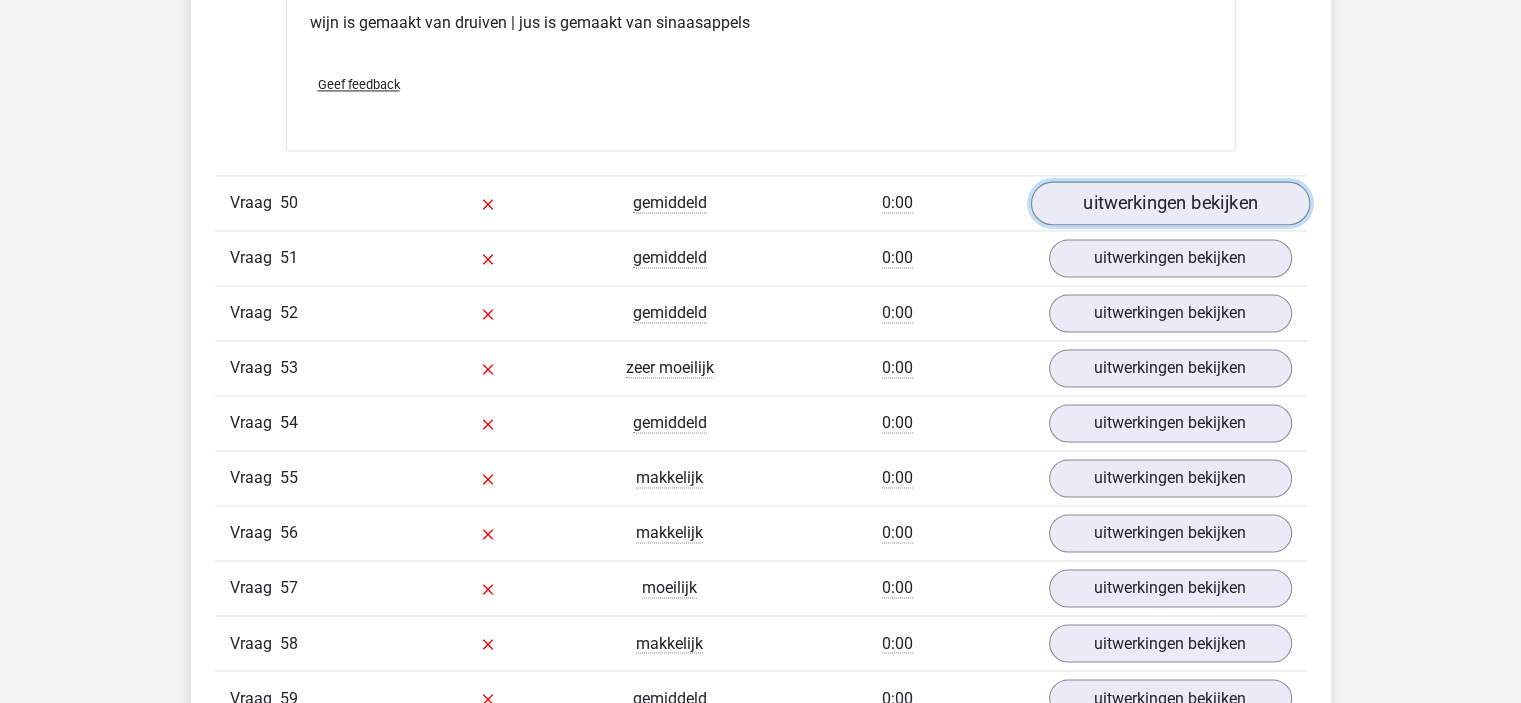 click on "uitwerkingen bekijken" at bounding box center [1169, 203] 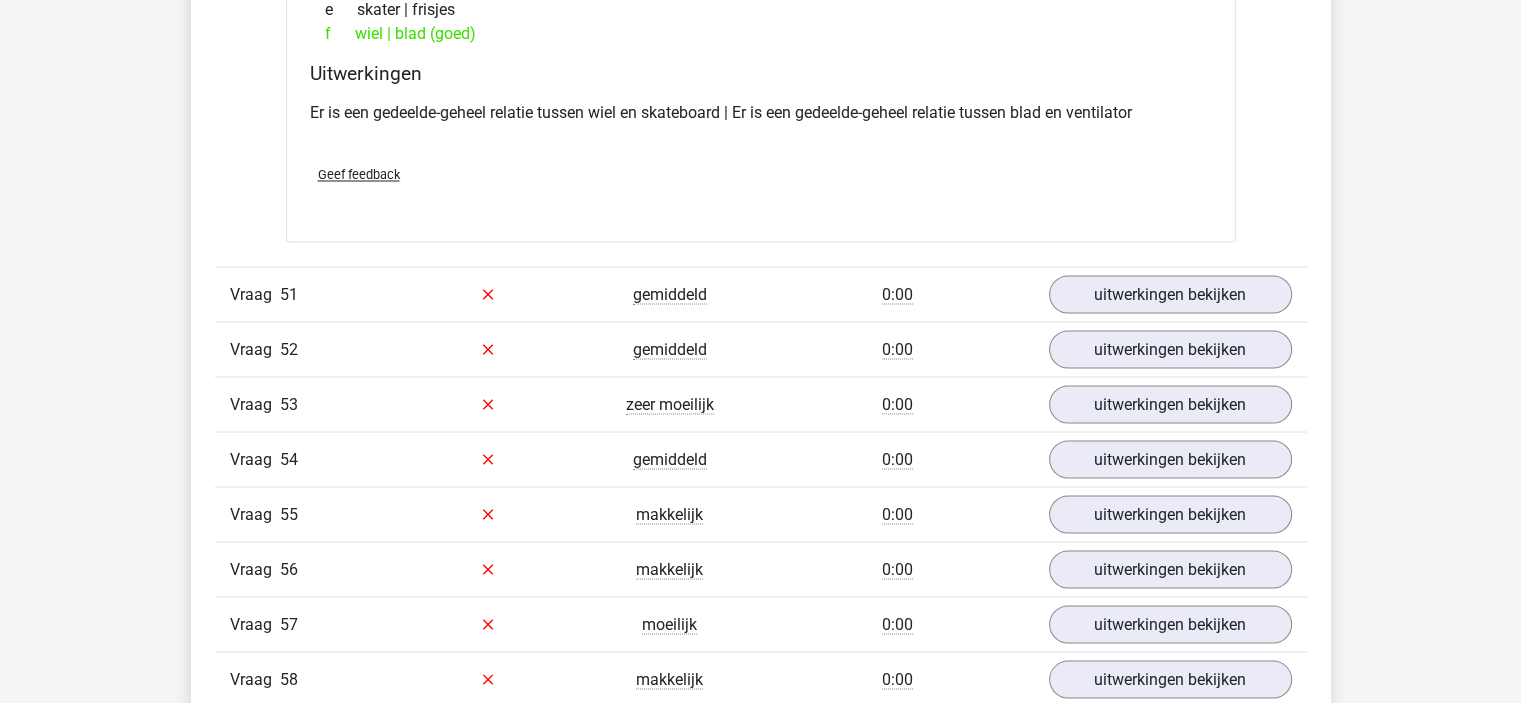scroll, scrollTop: 18800, scrollLeft: 0, axis: vertical 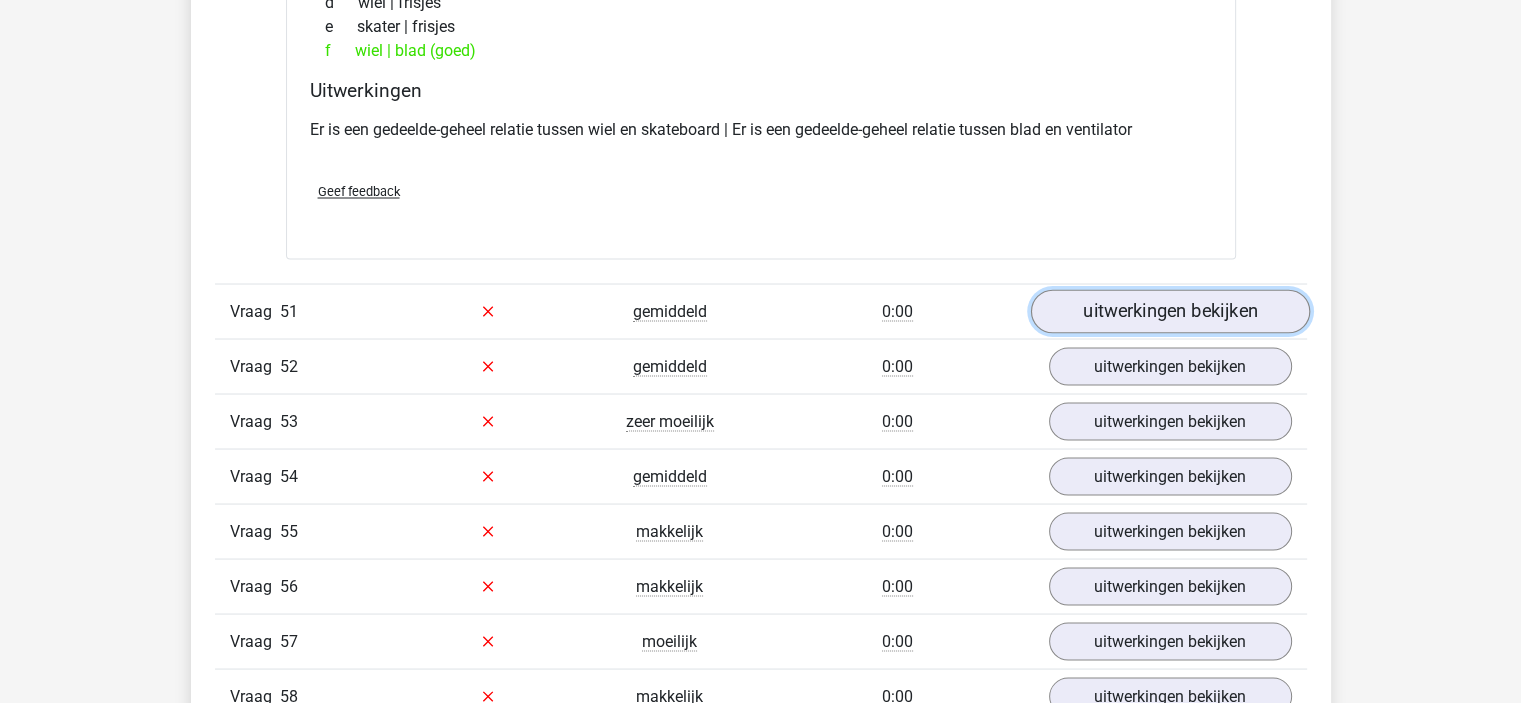 click on "uitwerkingen bekijken" at bounding box center [1169, 311] 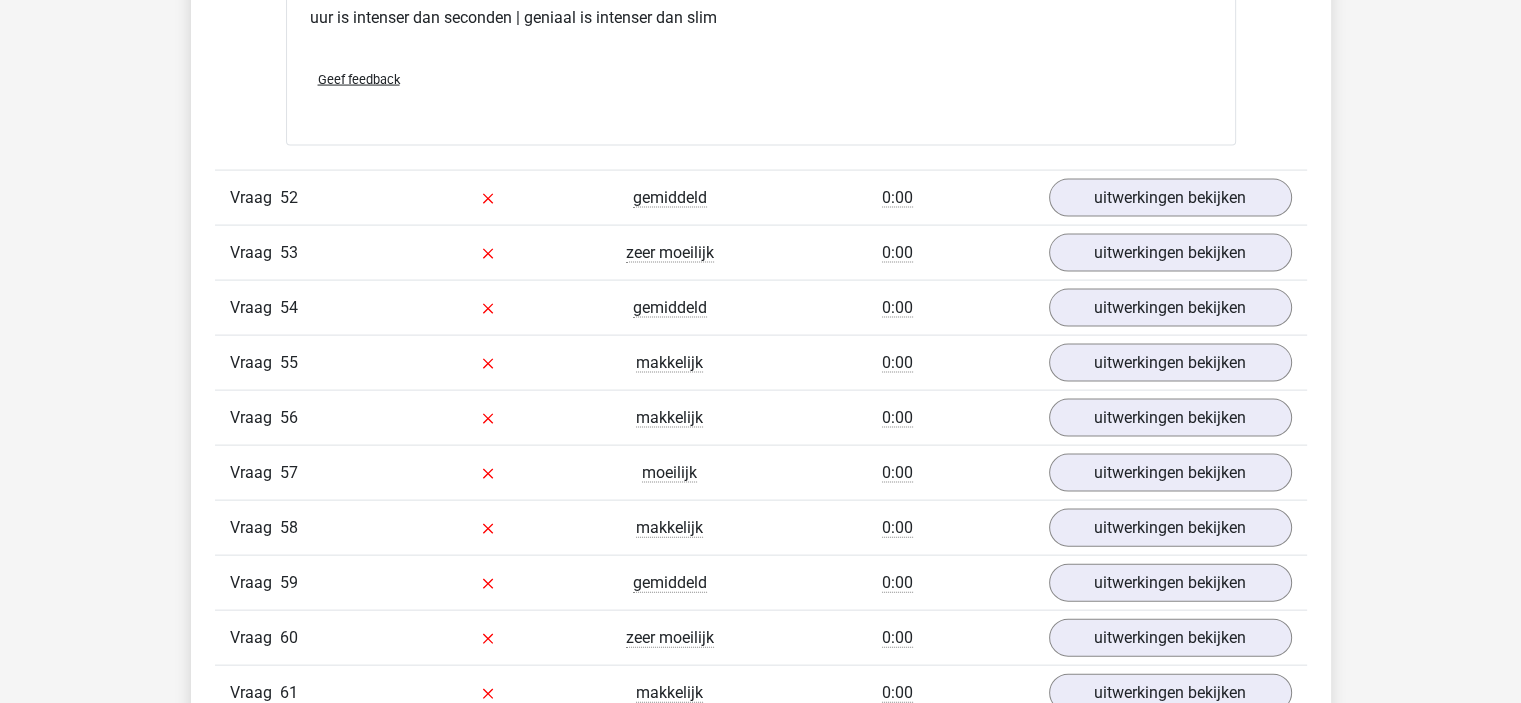 scroll, scrollTop: 19500, scrollLeft: 0, axis: vertical 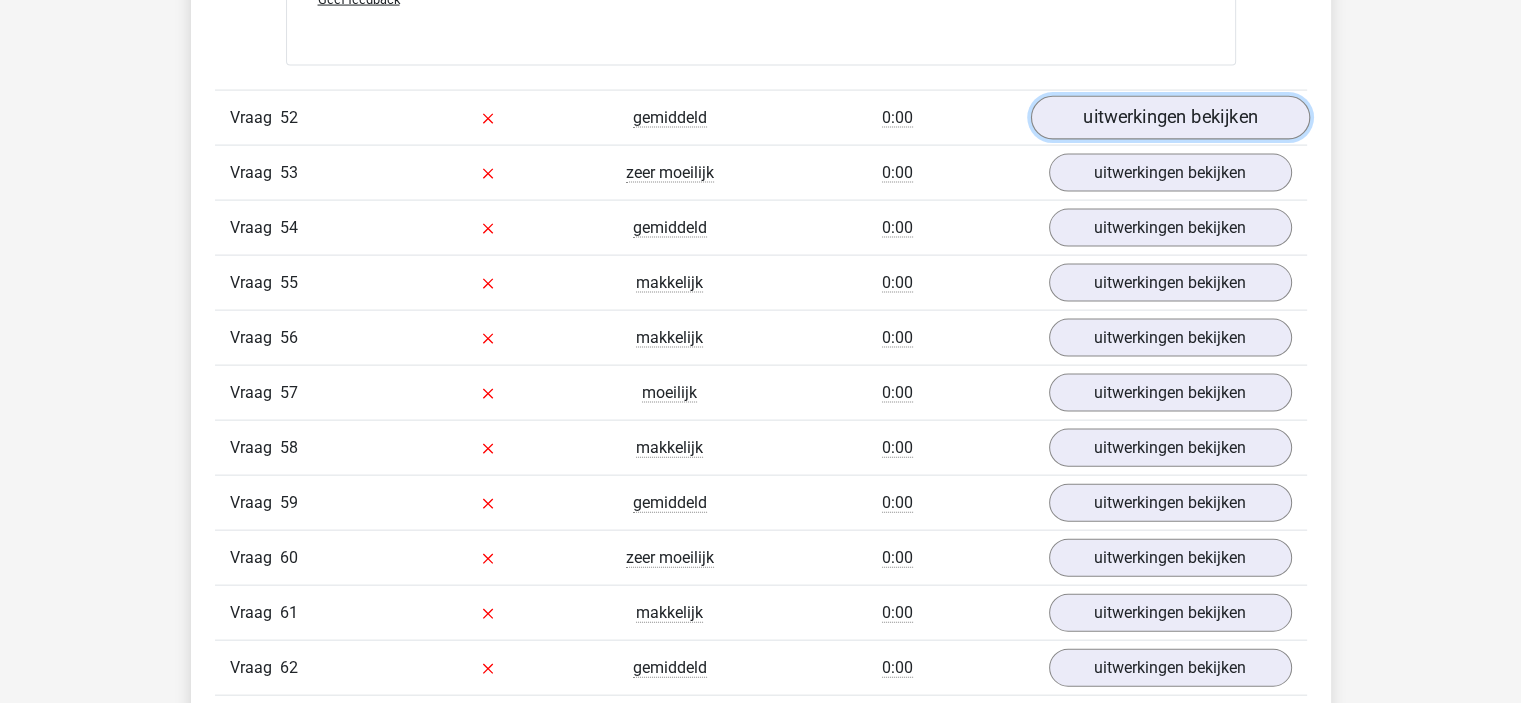 click on "uitwerkingen bekijken" at bounding box center (1169, 118) 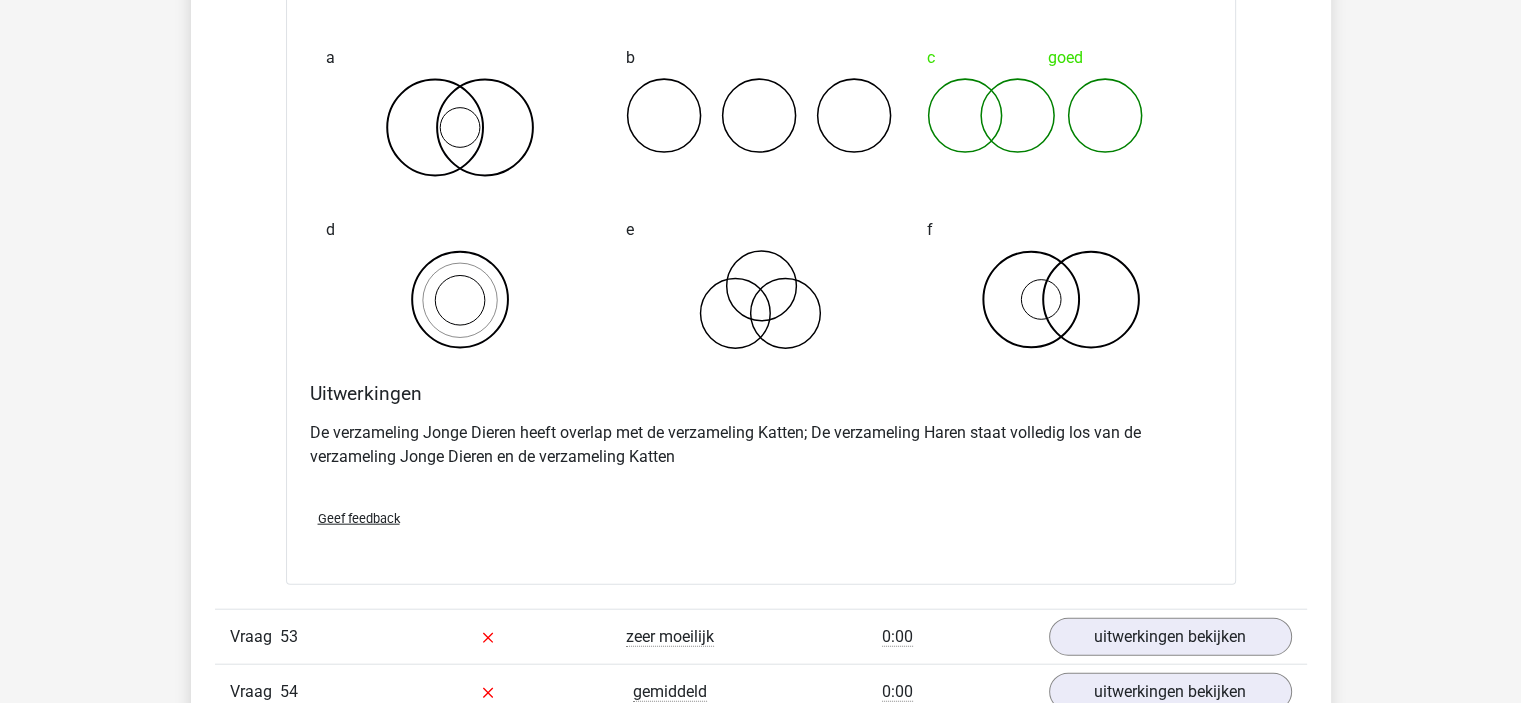 scroll, scrollTop: 20000, scrollLeft: 0, axis: vertical 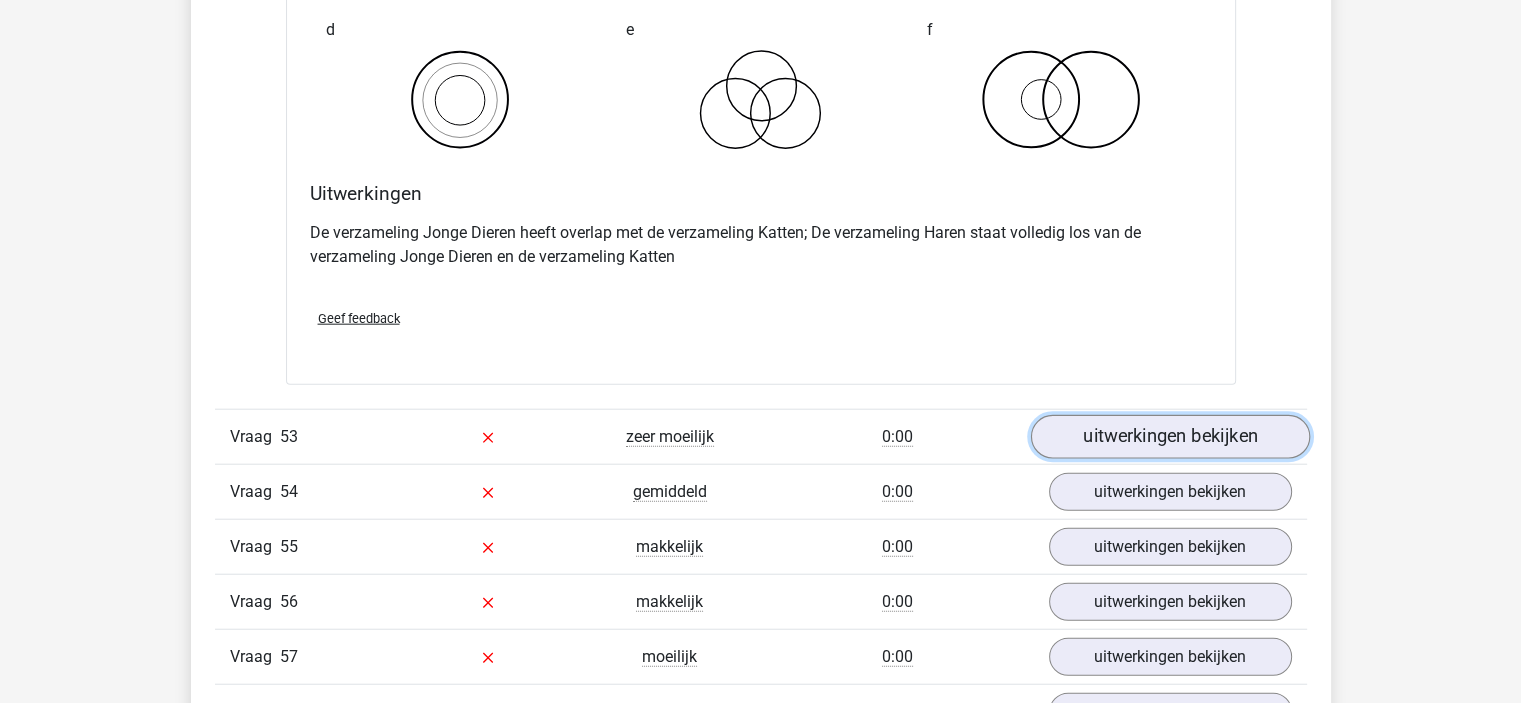 click on "uitwerkingen bekijken" at bounding box center (1169, 437) 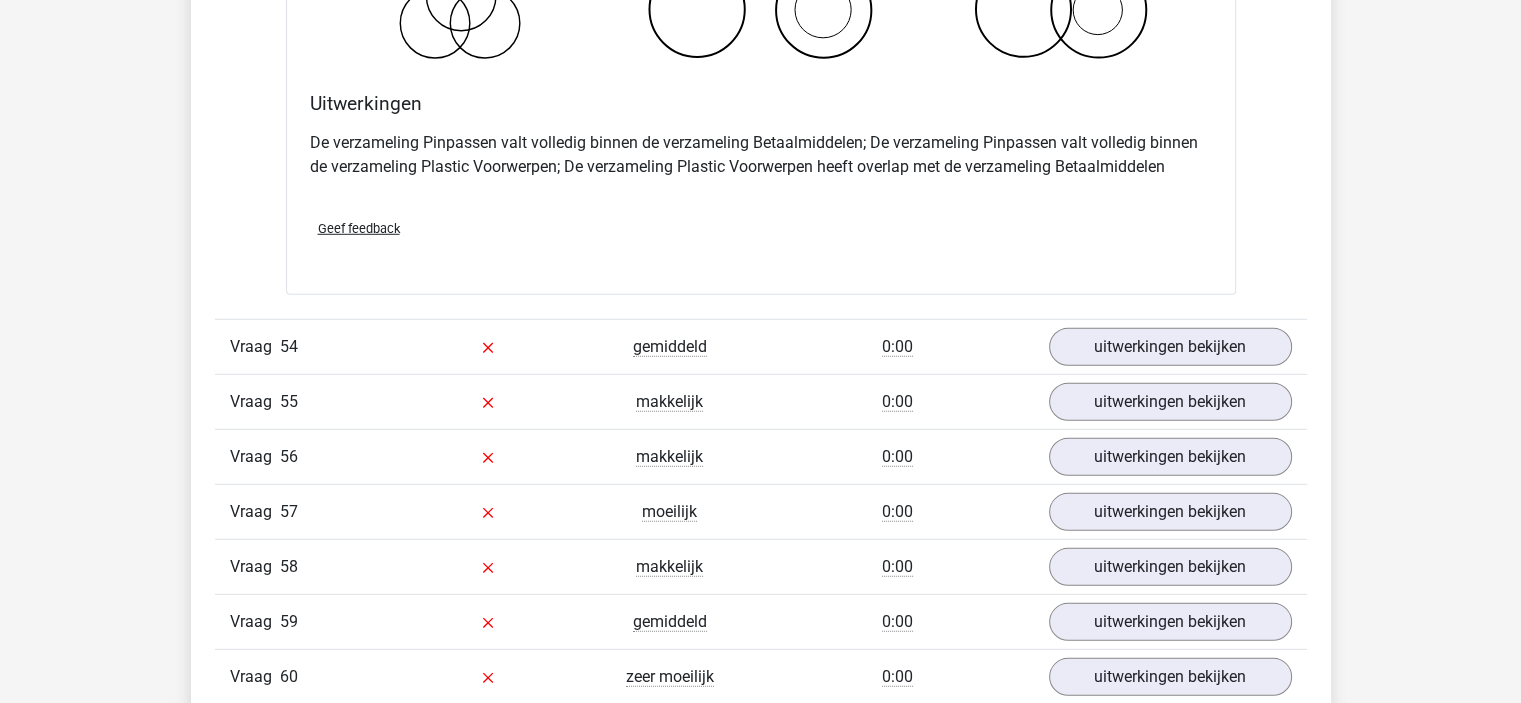 scroll, scrollTop: 20800, scrollLeft: 0, axis: vertical 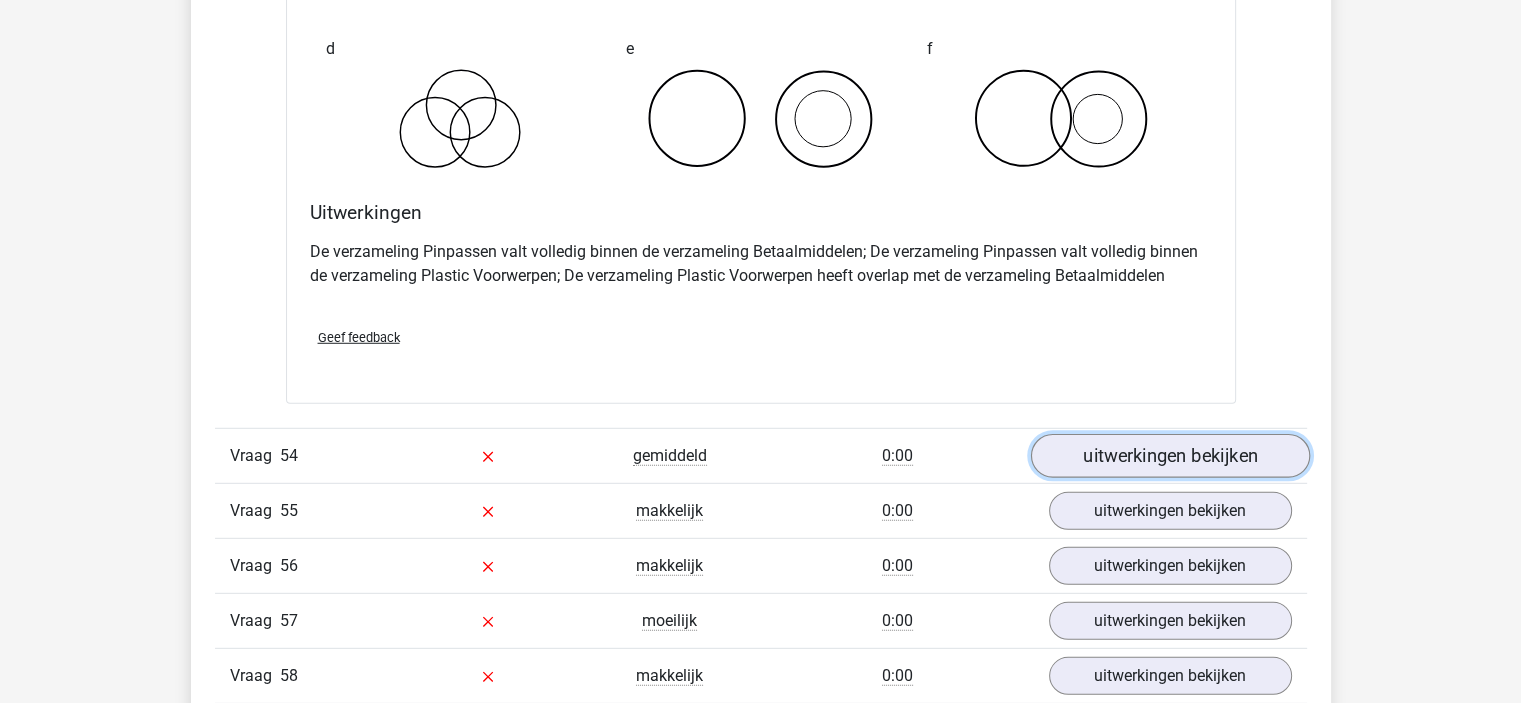click on "uitwerkingen bekijken" at bounding box center [1169, 456] 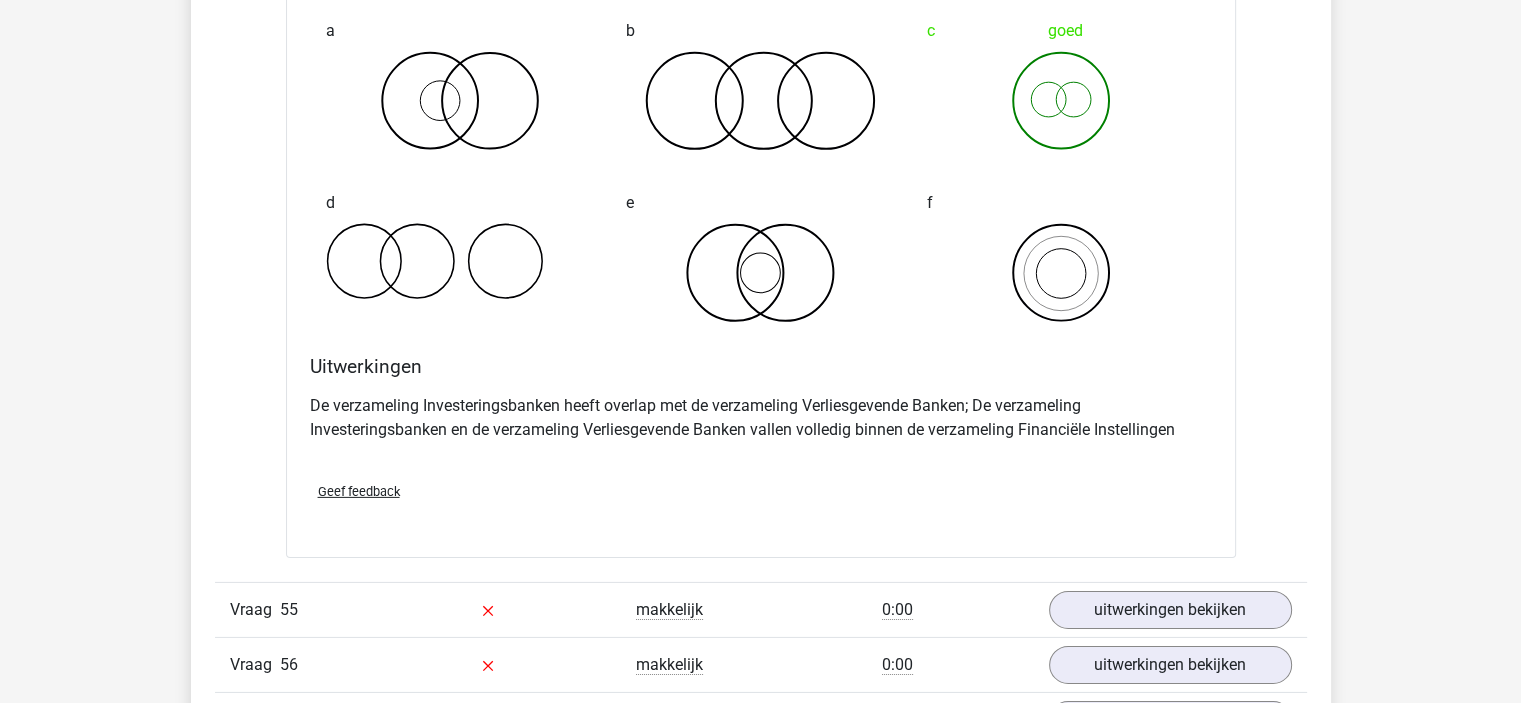 scroll, scrollTop: 21500, scrollLeft: 0, axis: vertical 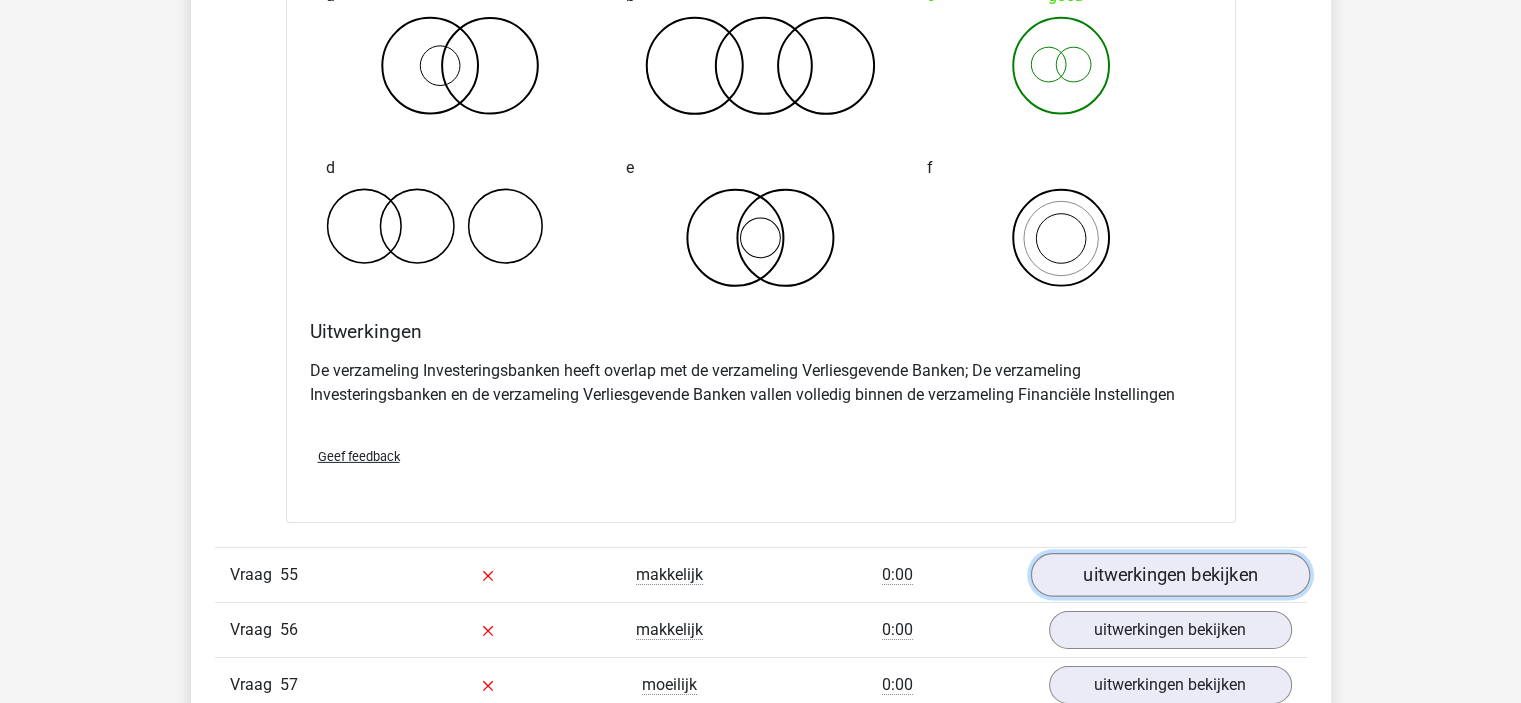 click on "uitwerkingen bekijken" at bounding box center [1169, 576] 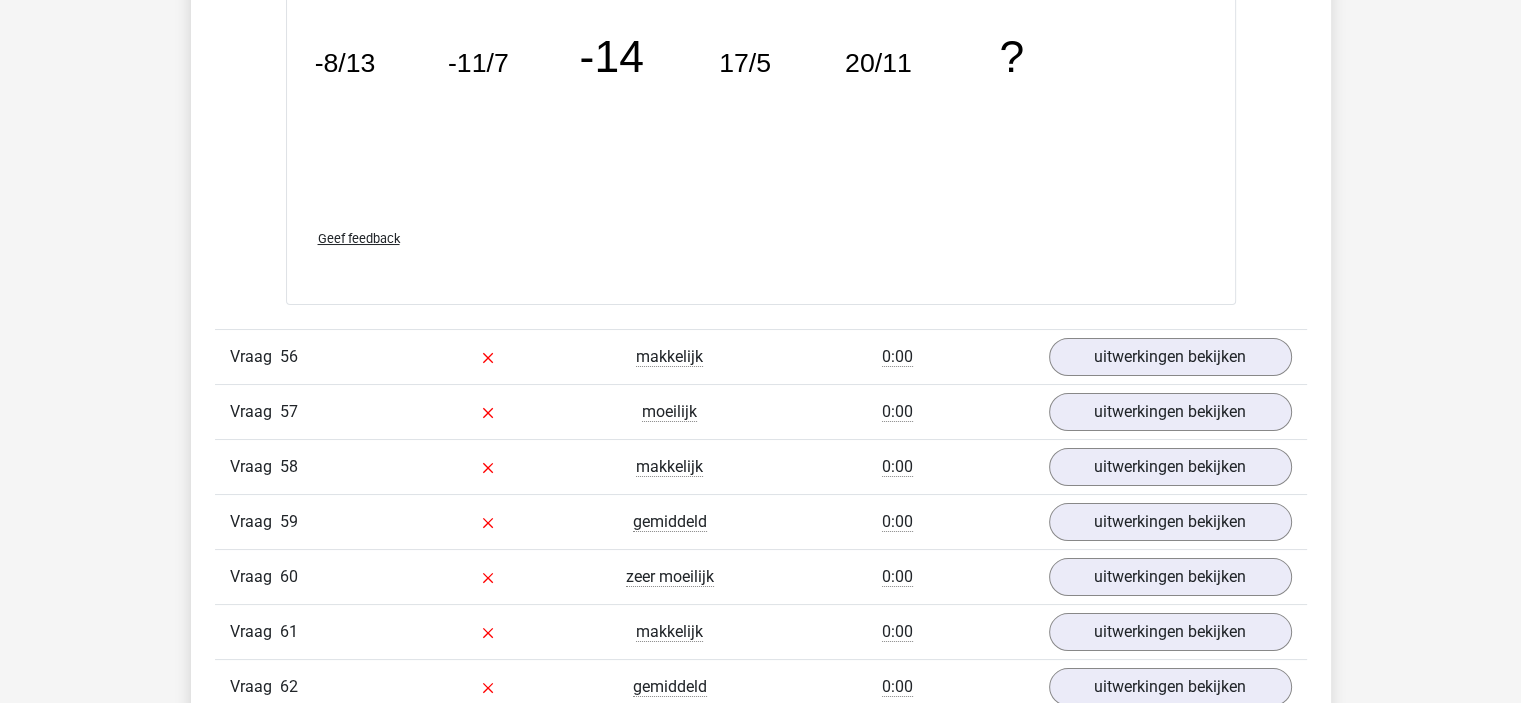 scroll, scrollTop: 22800, scrollLeft: 0, axis: vertical 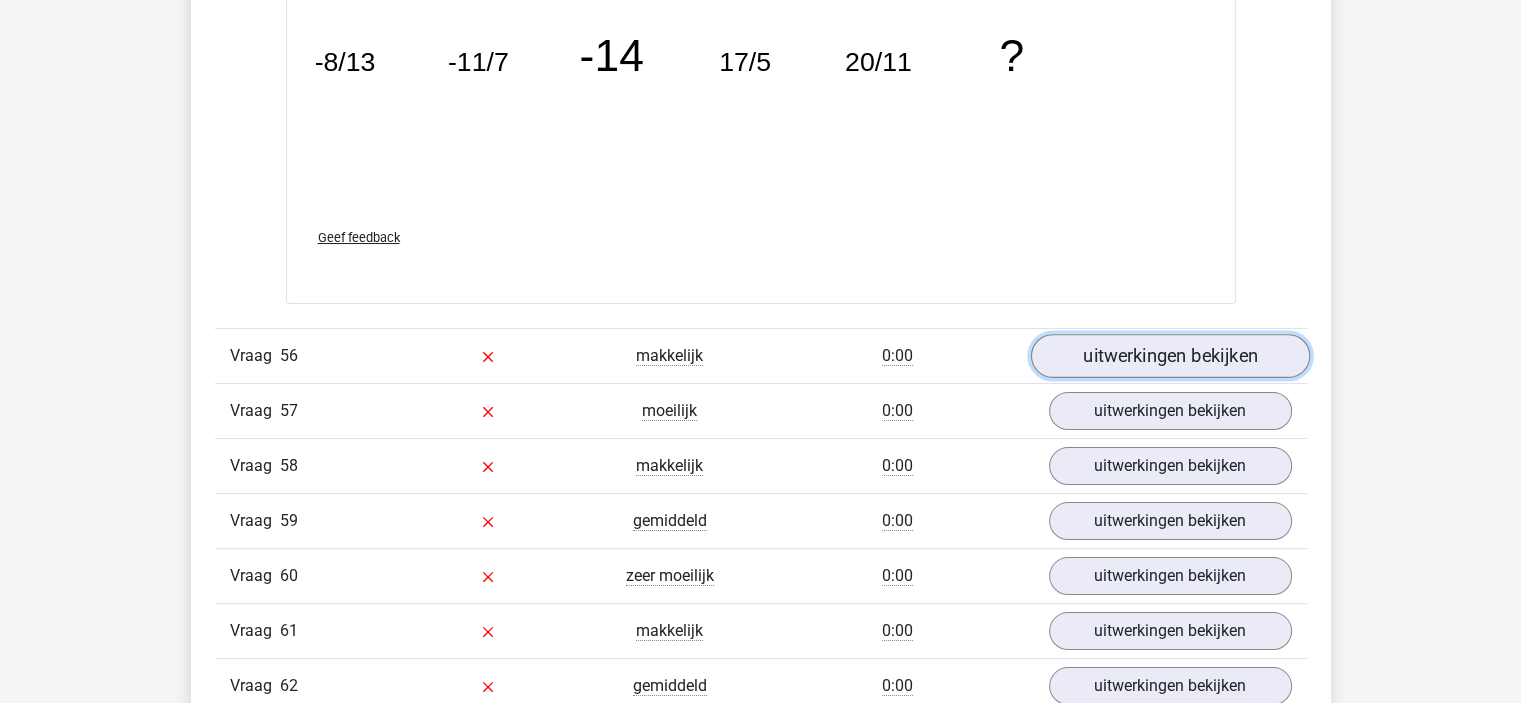 click on "uitwerkingen bekijken" at bounding box center [1169, 356] 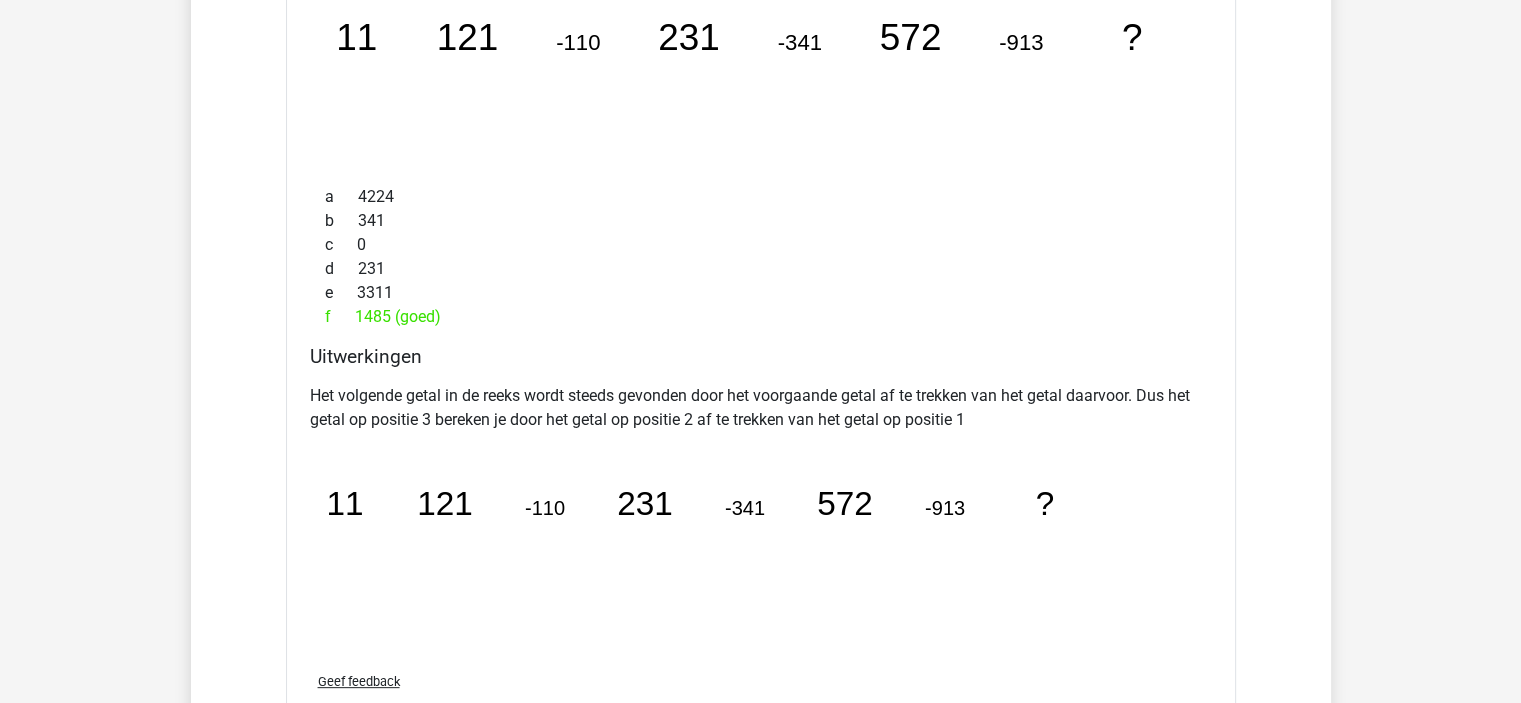 scroll, scrollTop: 23500, scrollLeft: 0, axis: vertical 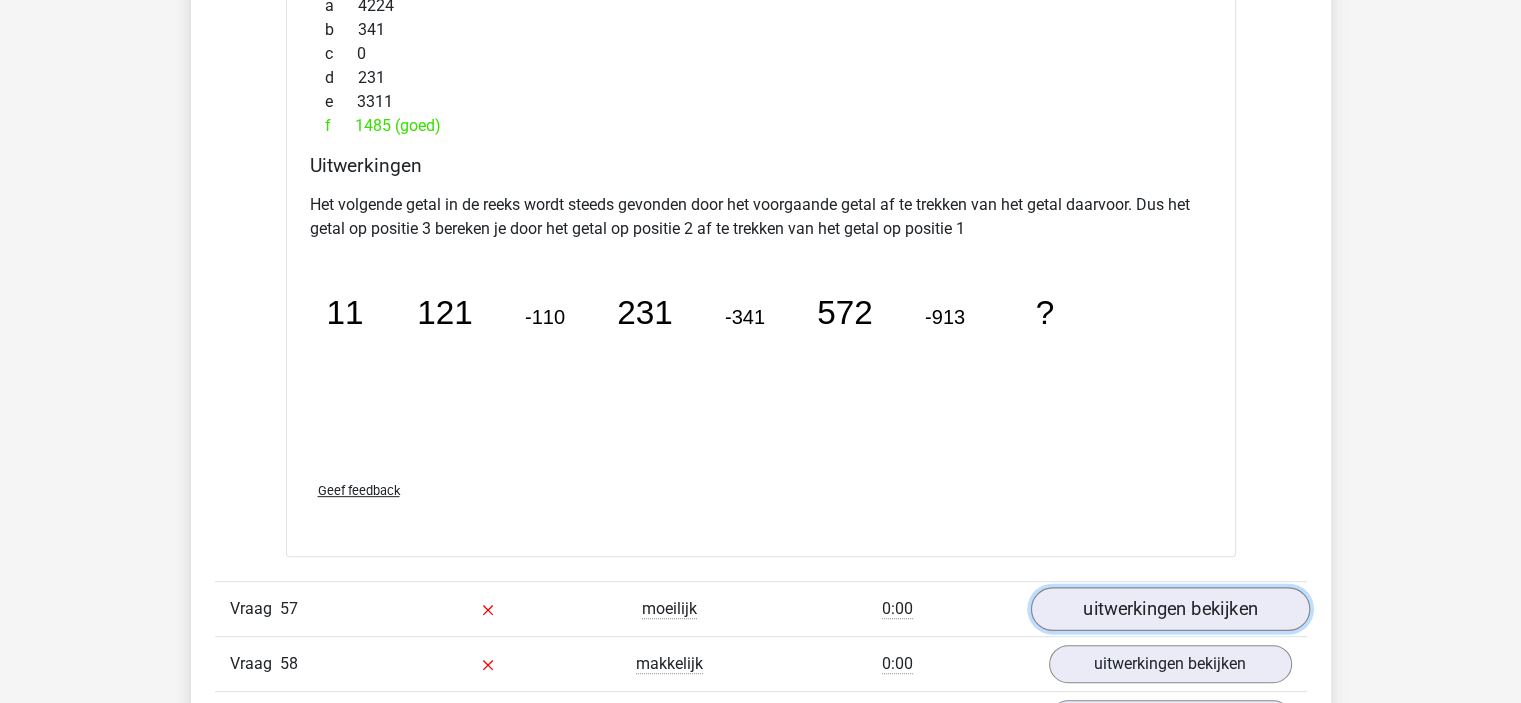 click on "uitwerkingen bekijken" at bounding box center [1169, 609] 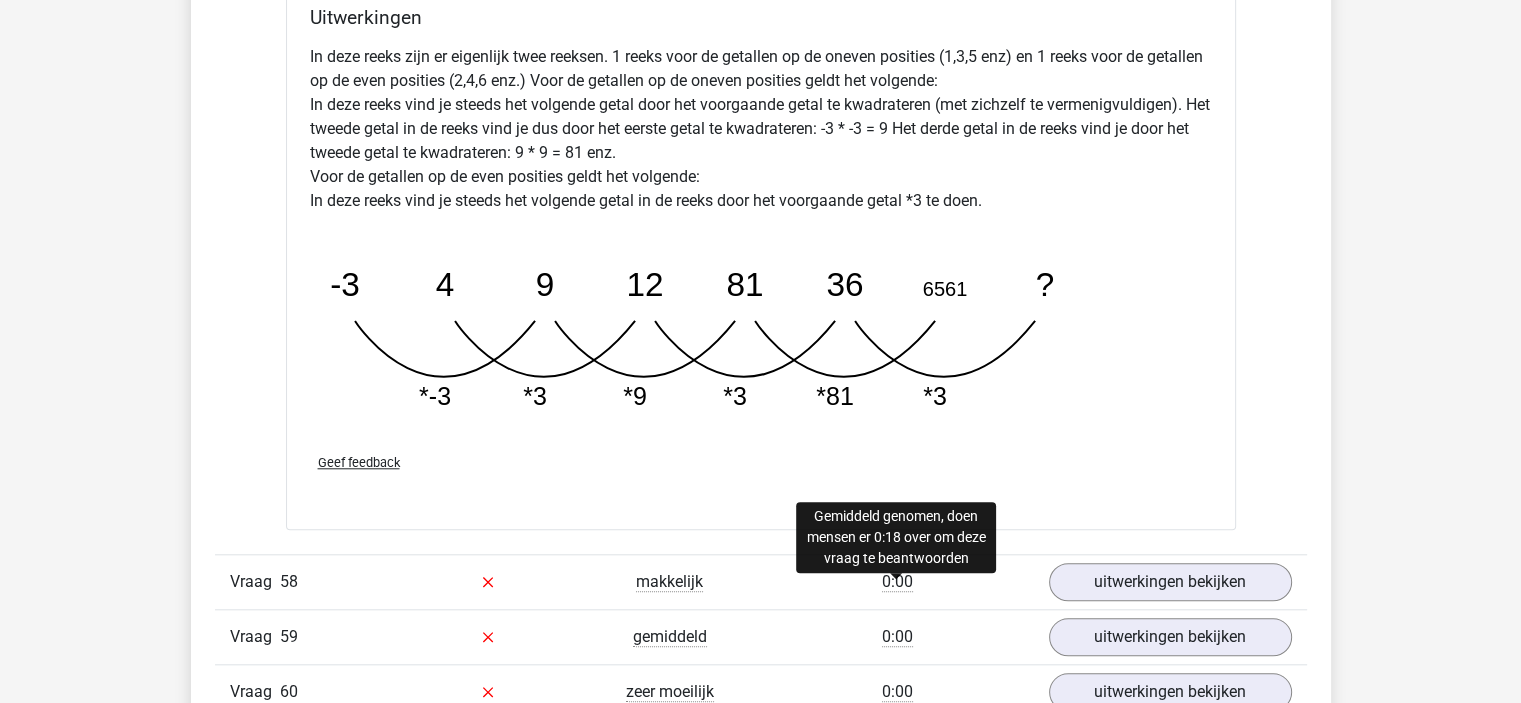 scroll, scrollTop: 24700, scrollLeft: 0, axis: vertical 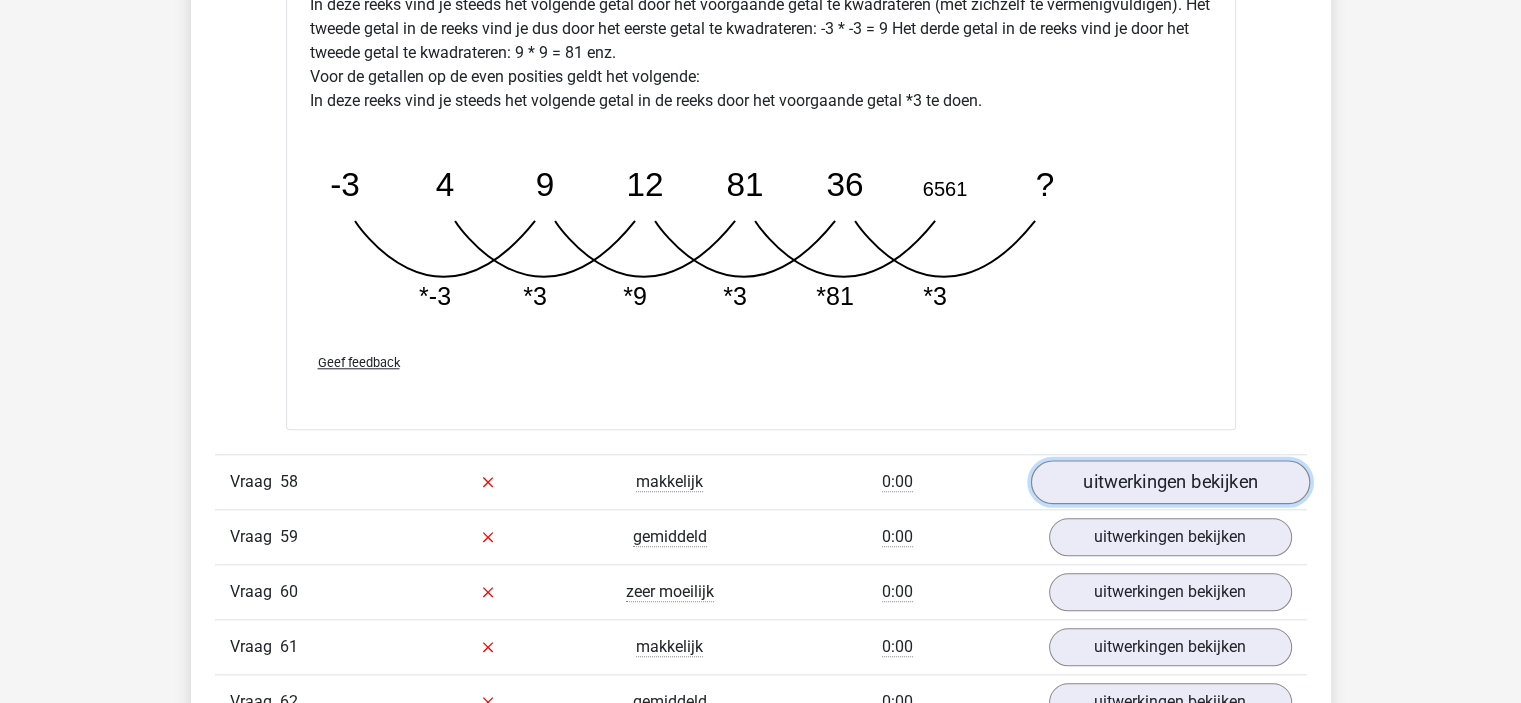 click on "uitwerkingen bekijken" at bounding box center (1169, 482) 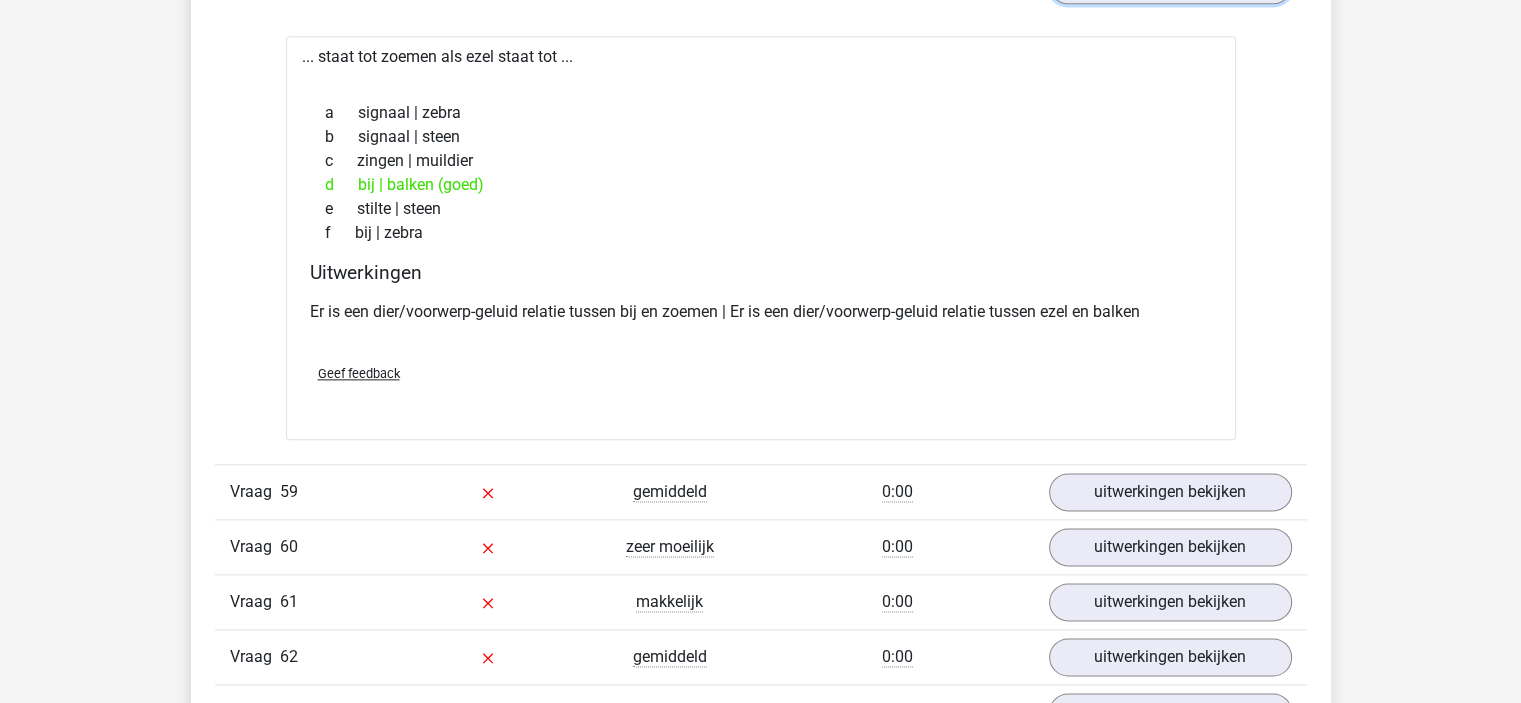 scroll, scrollTop: 25300, scrollLeft: 0, axis: vertical 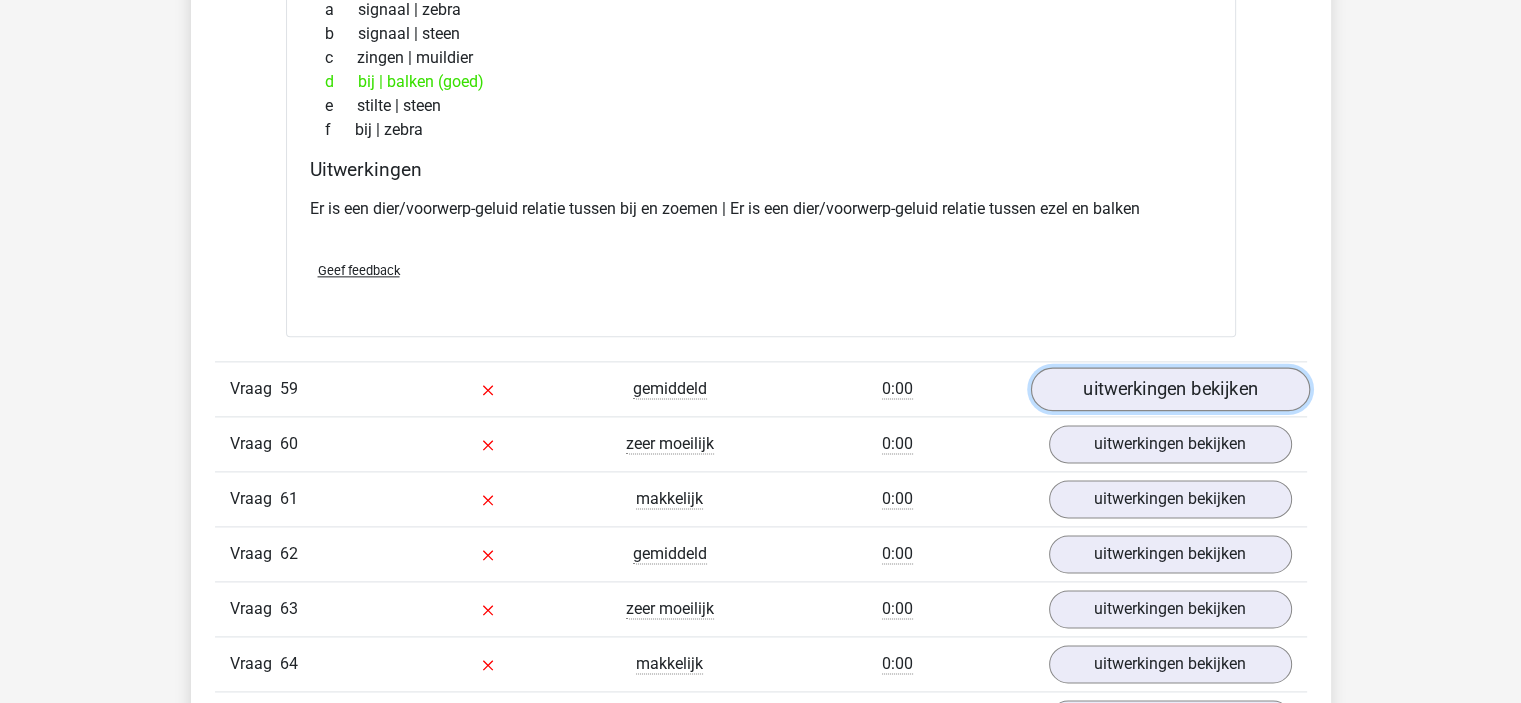 click on "uitwerkingen bekijken" at bounding box center (1169, 389) 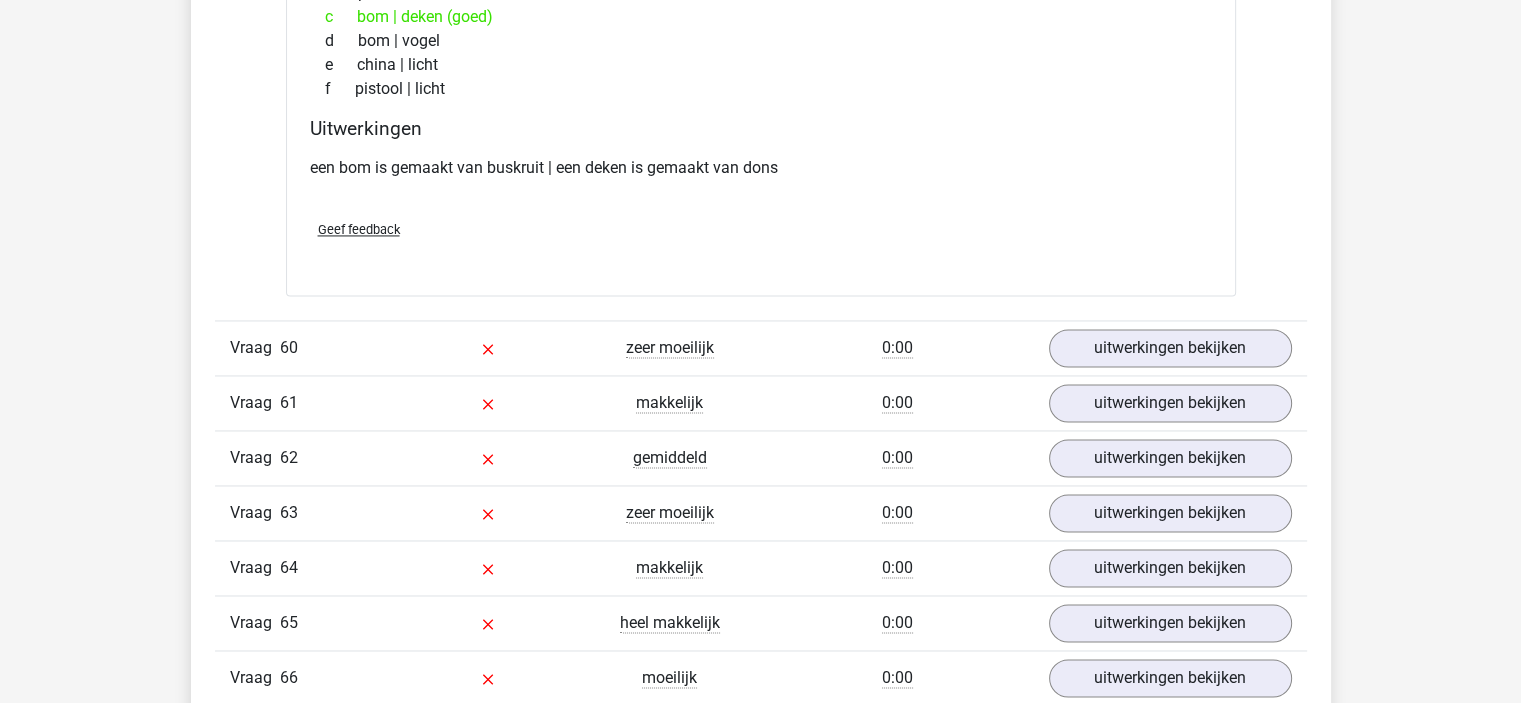 scroll, scrollTop: 26000, scrollLeft: 0, axis: vertical 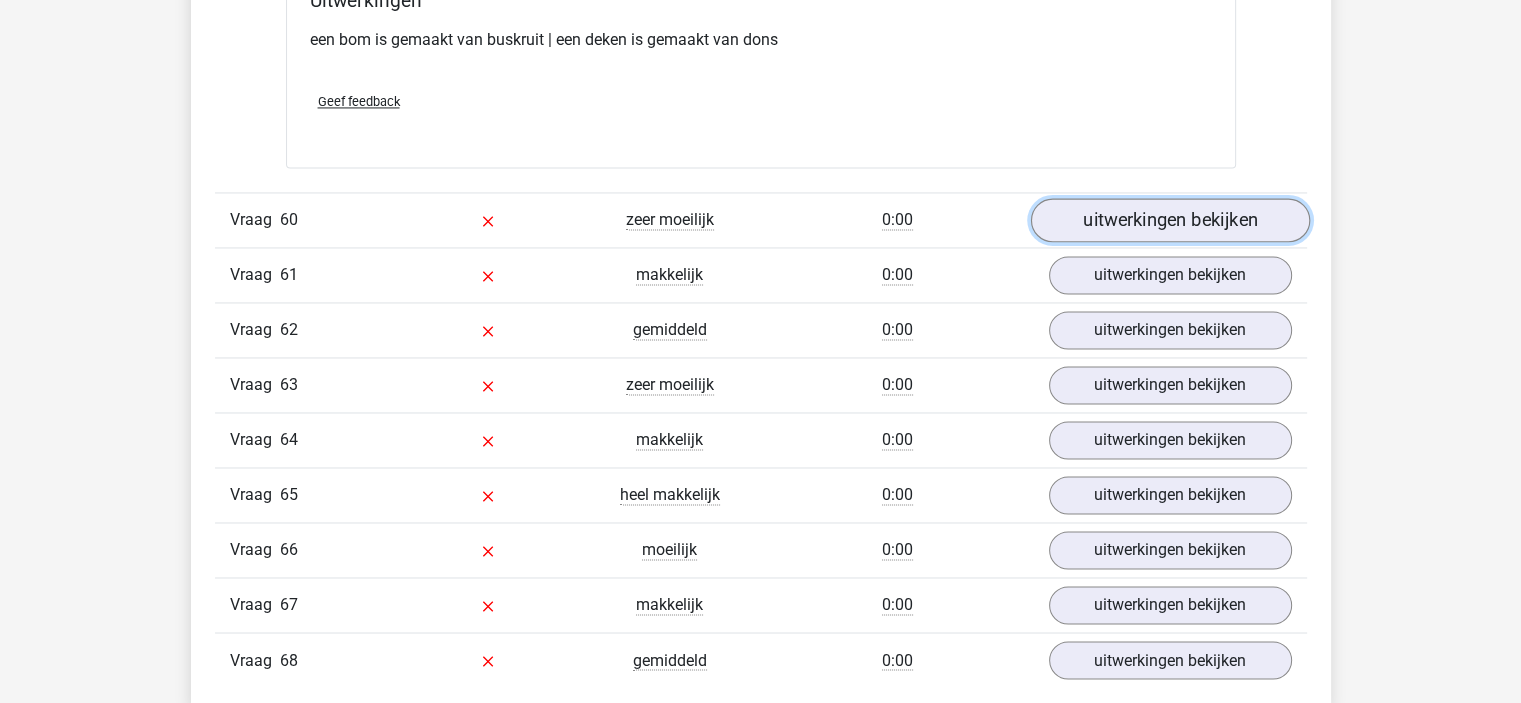 click on "uitwerkingen bekijken" at bounding box center (1169, 220) 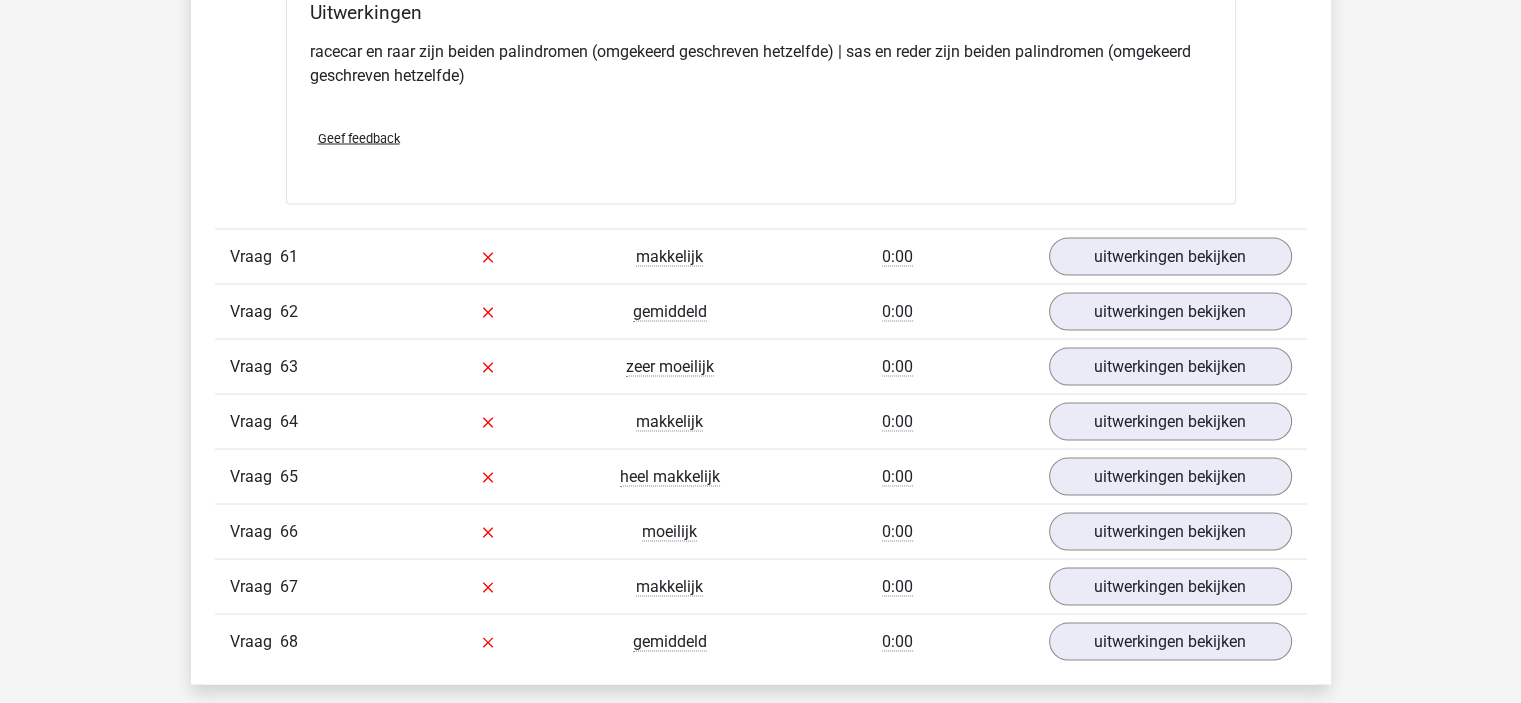 scroll, scrollTop: 26500, scrollLeft: 0, axis: vertical 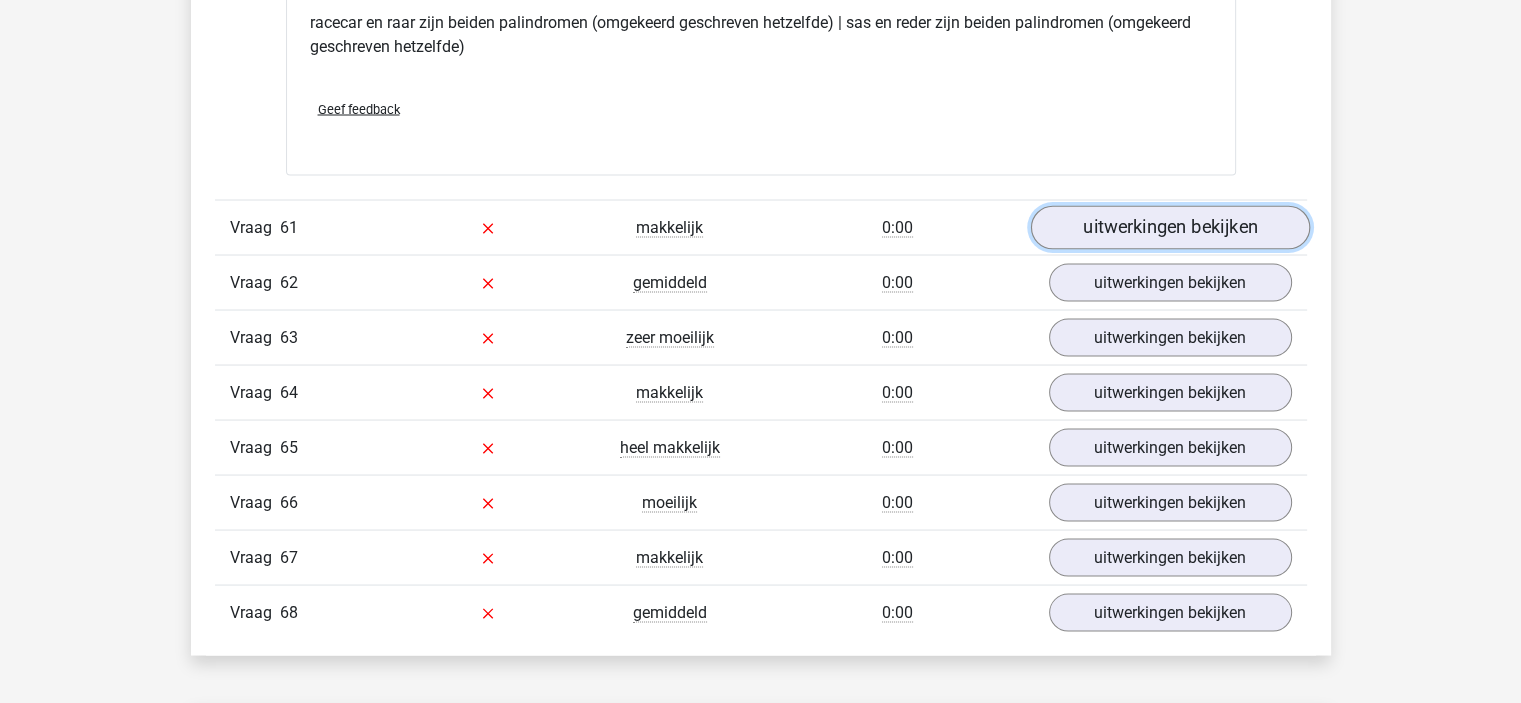 click on "uitwerkingen bekijken" at bounding box center (1169, 227) 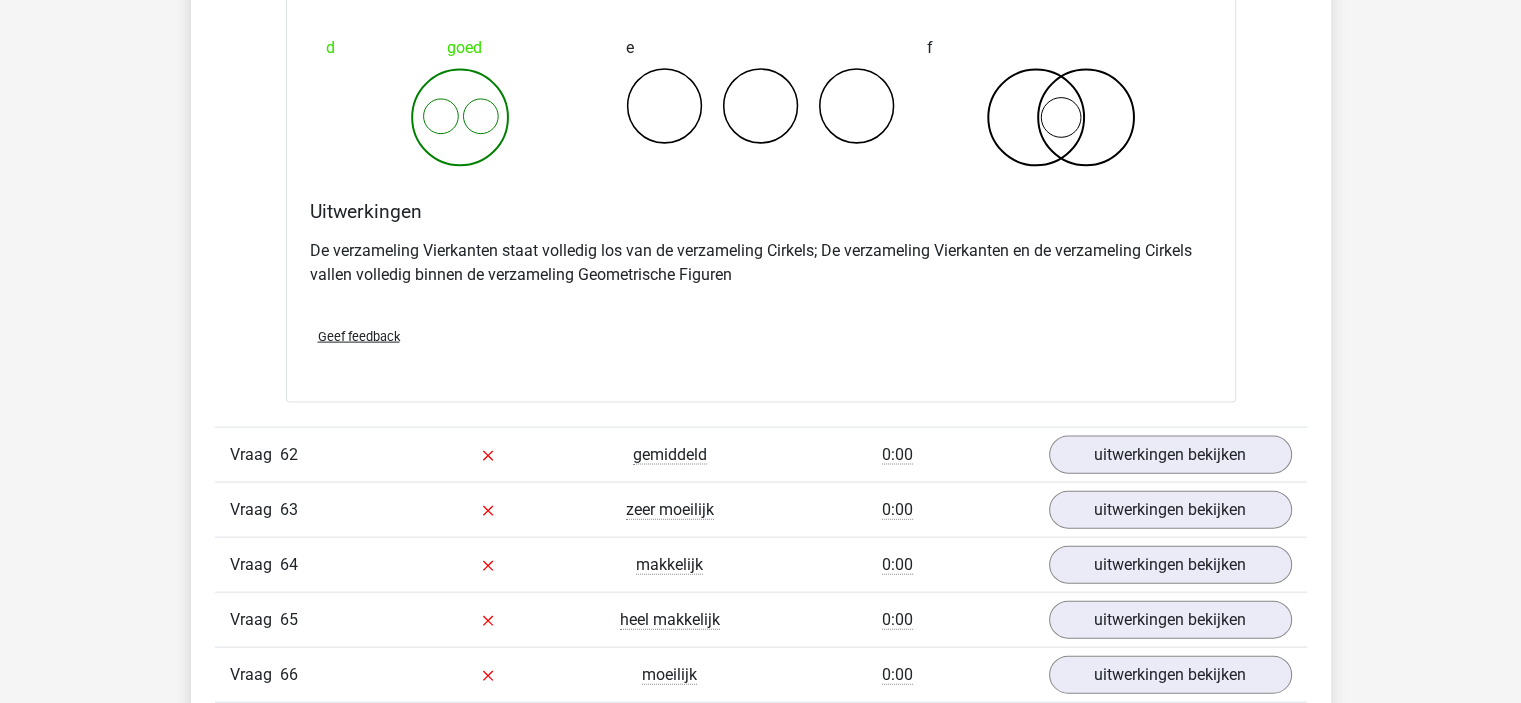 scroll, scrollTop: 27200, scrollLeft: 0, axis: vertical 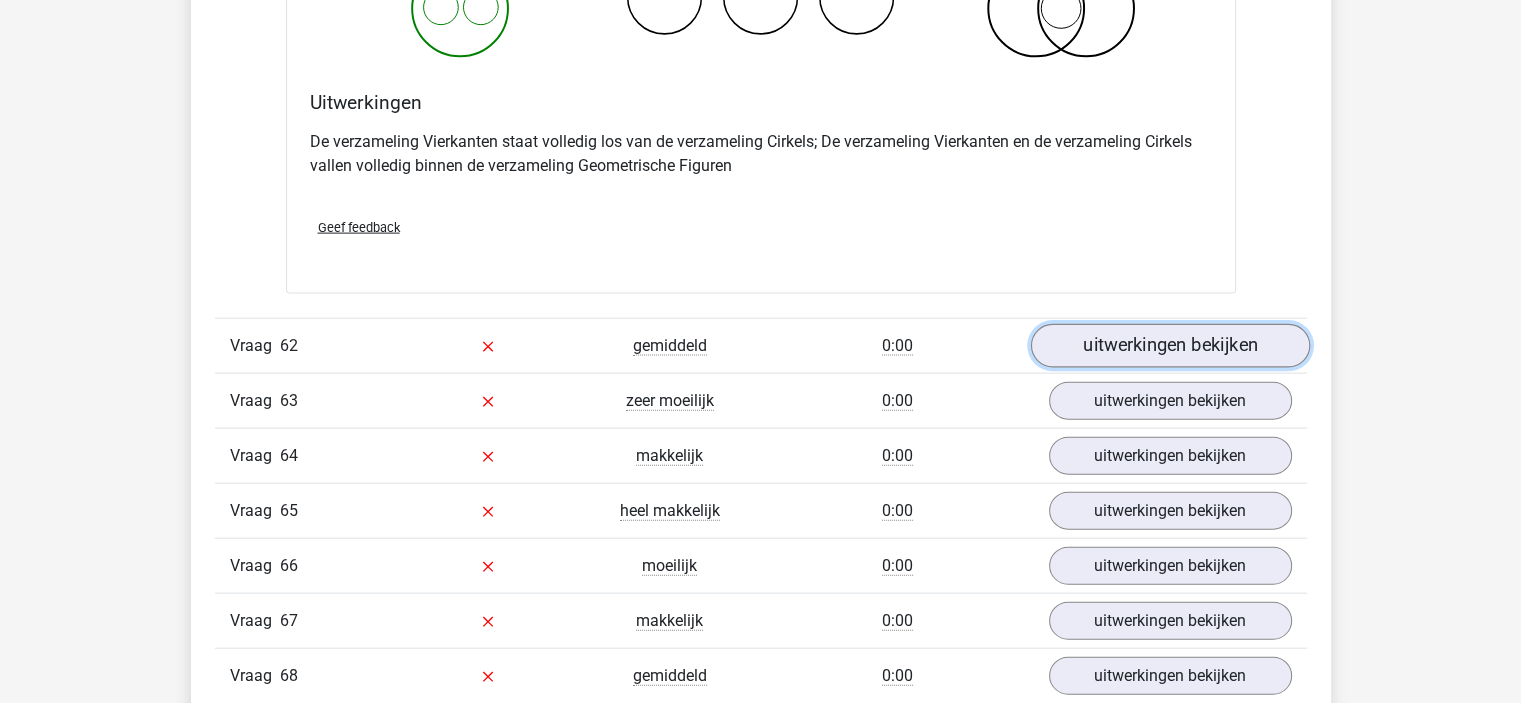 click on "uitwerkingen bekijken" at bounding box center (1169, 347) 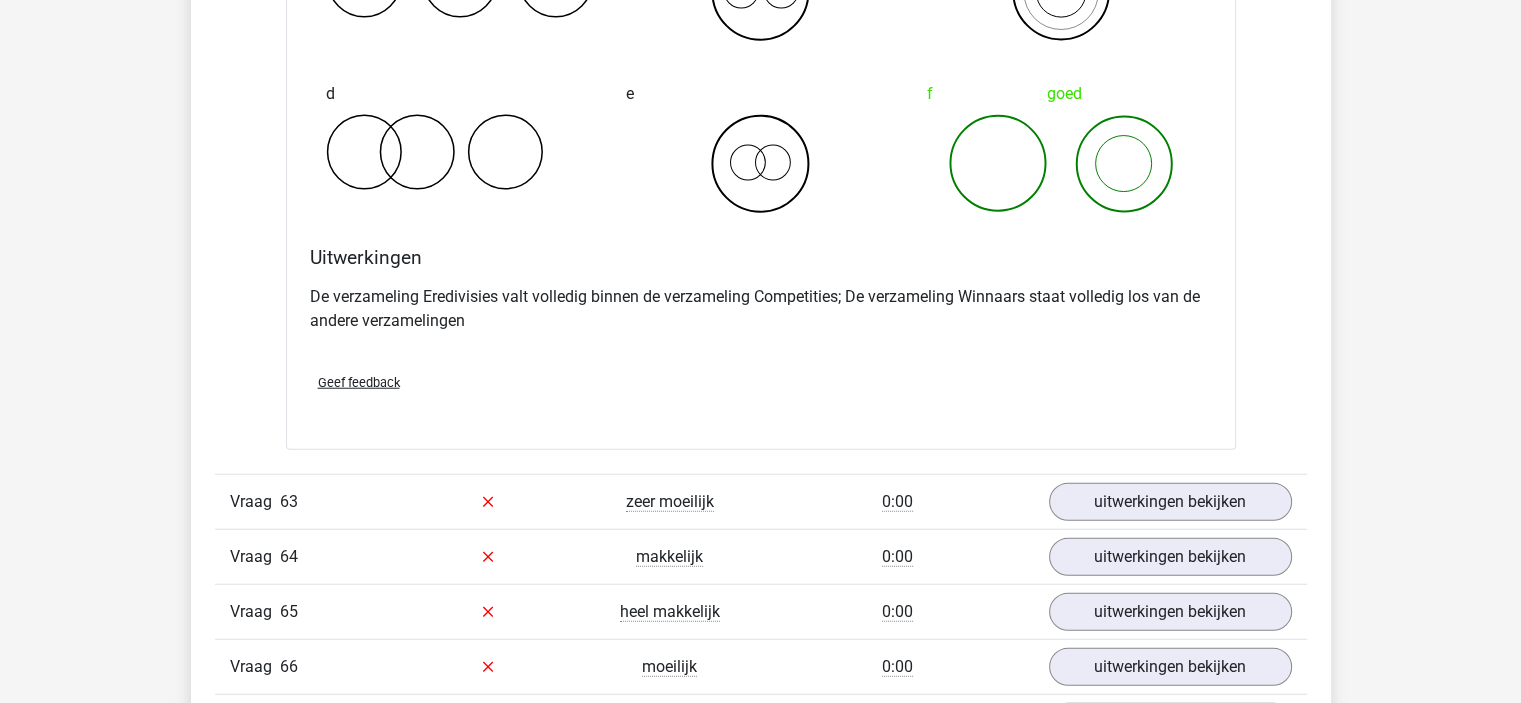 scroll, scrollTop: 27900, scrollLeft: 0, axis: vertical 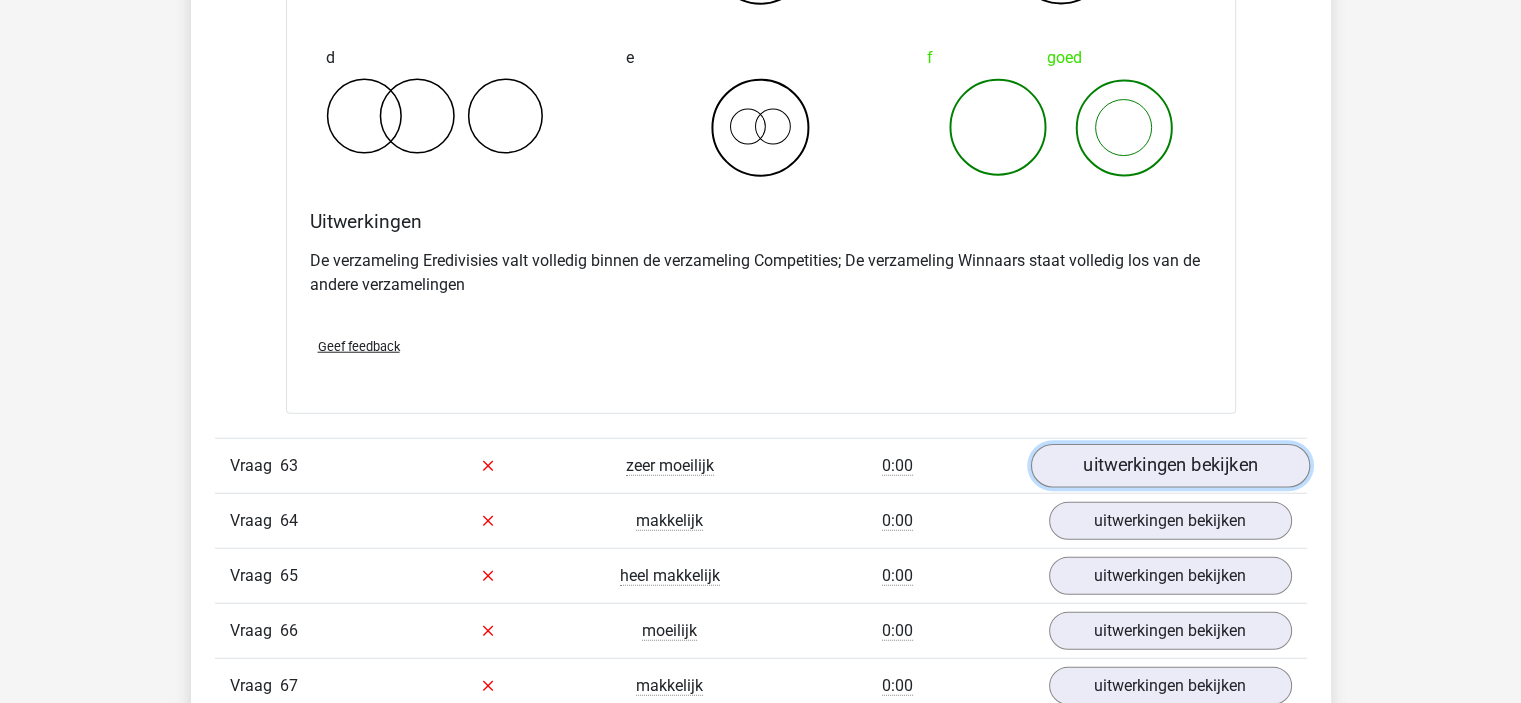 click on "uitwerkingen bekijken" at bounding box center [1169, 466] 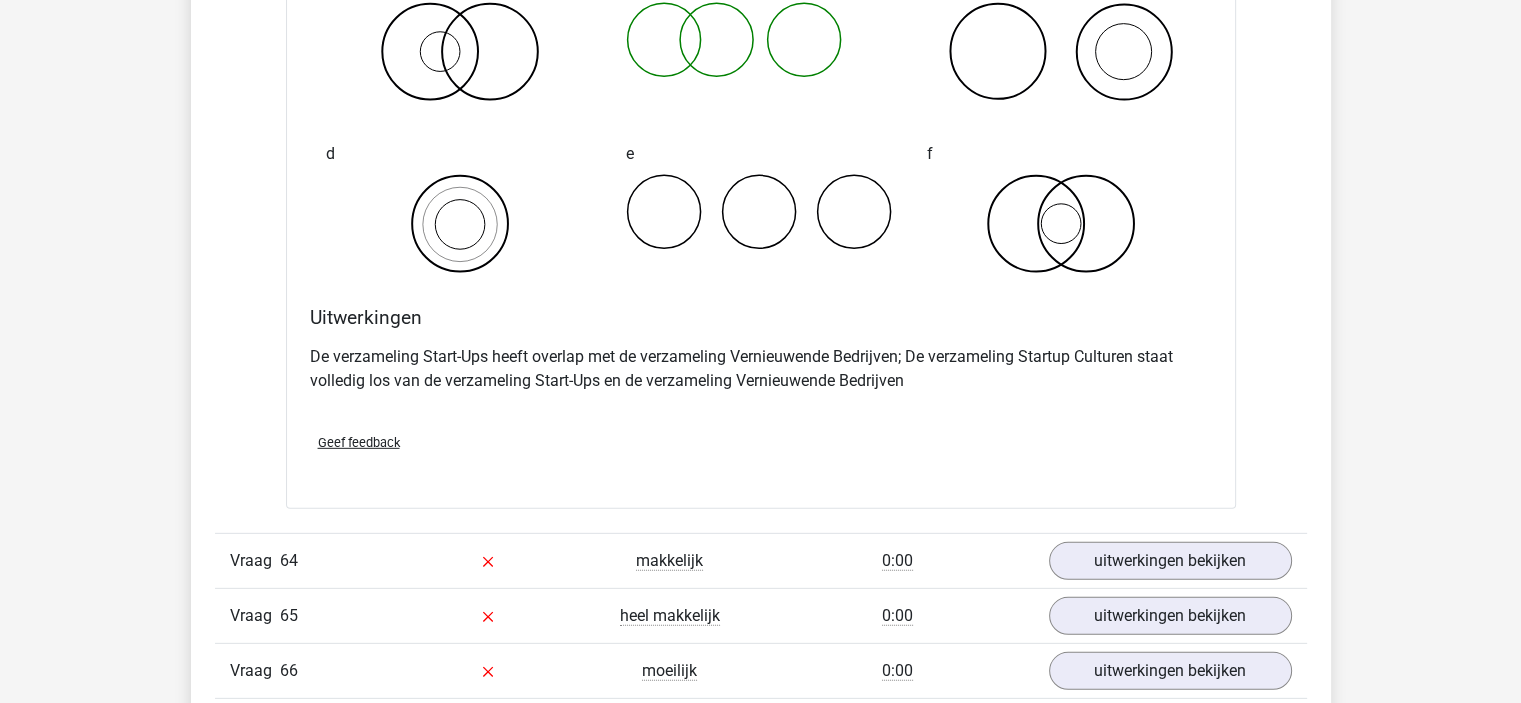 scroll, scrollTop: 28700, scrollLeft: 0, axis: vertical 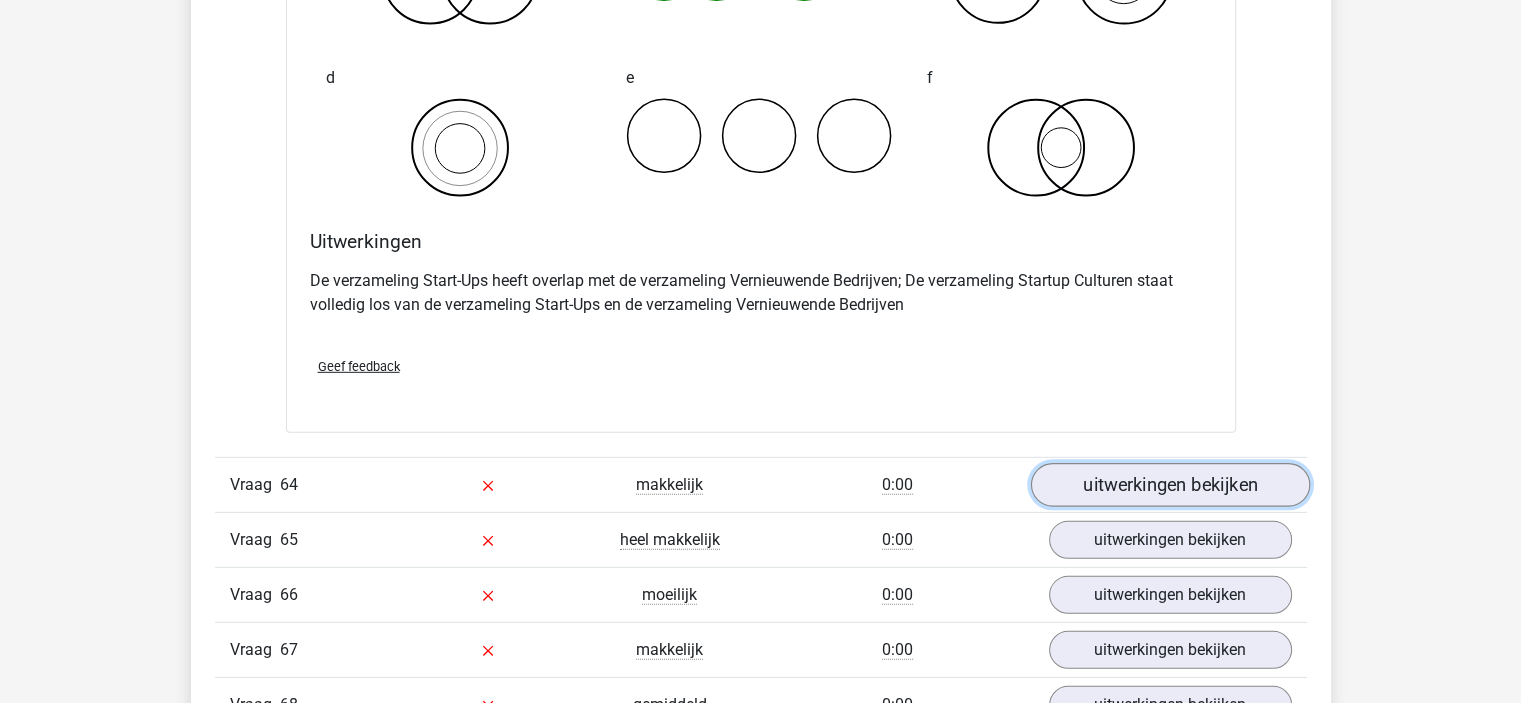 click on "uitwerkingen bekijken" at bounding box center (1169, 485) 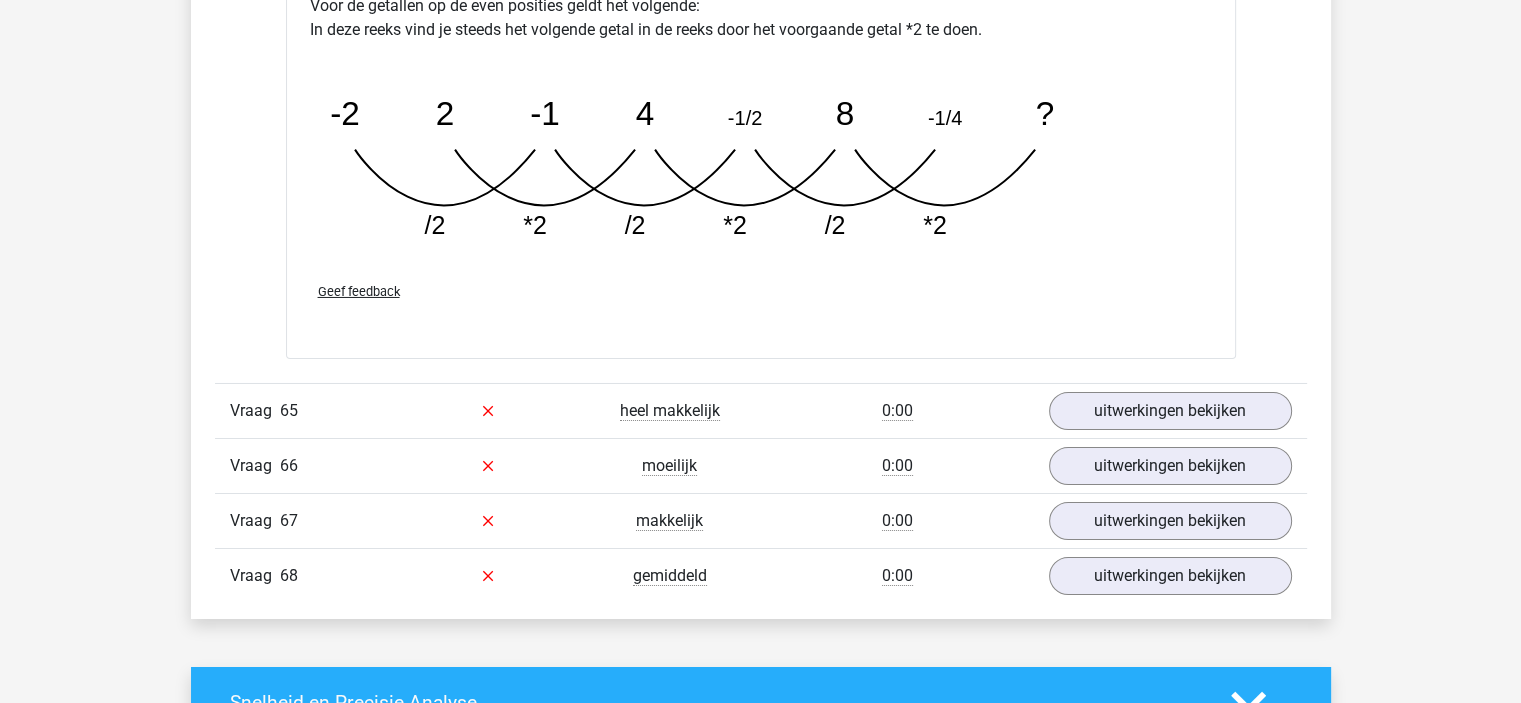 scroll, scrollTop: 29800, scrollLeft: 0, axis: vertical 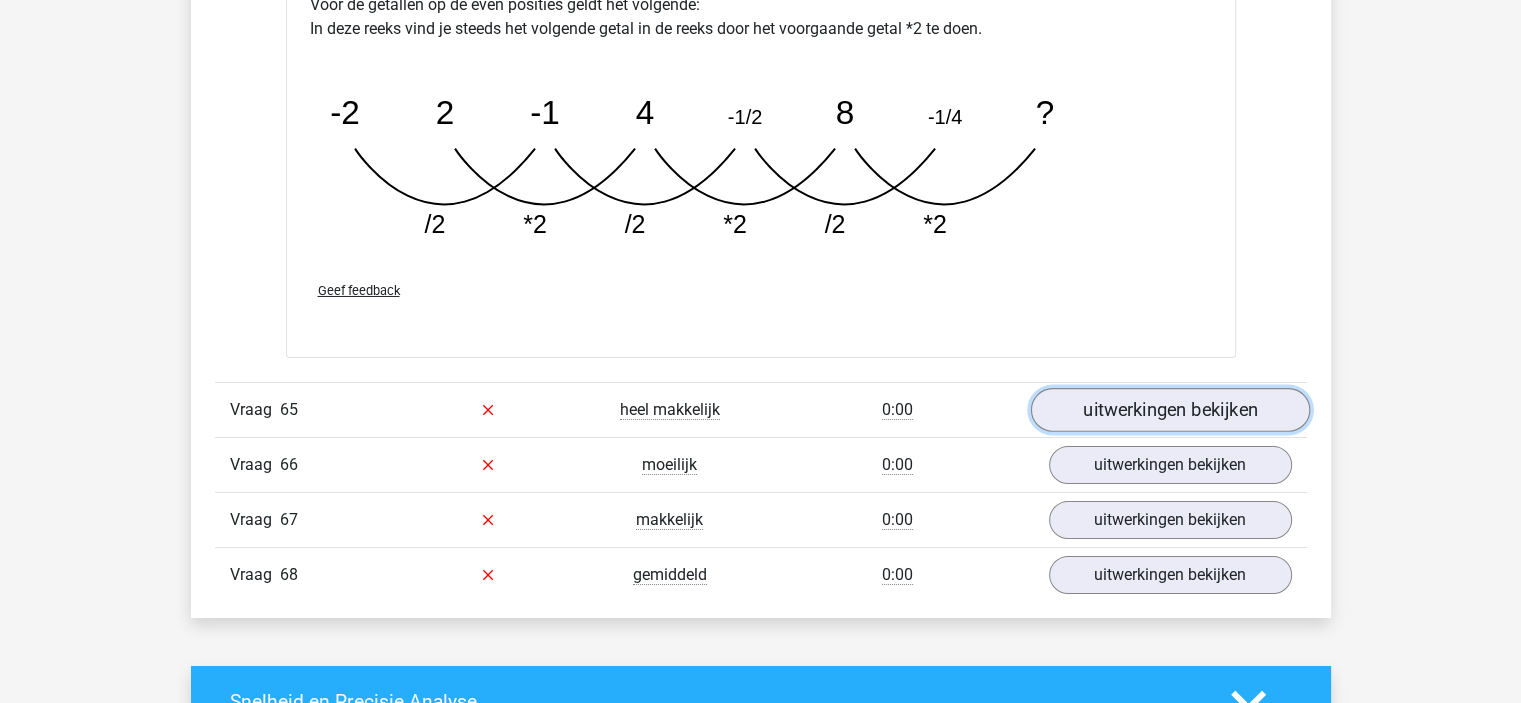 click on "uitwerkingen bekijken" at bounding box center [1169, 410] 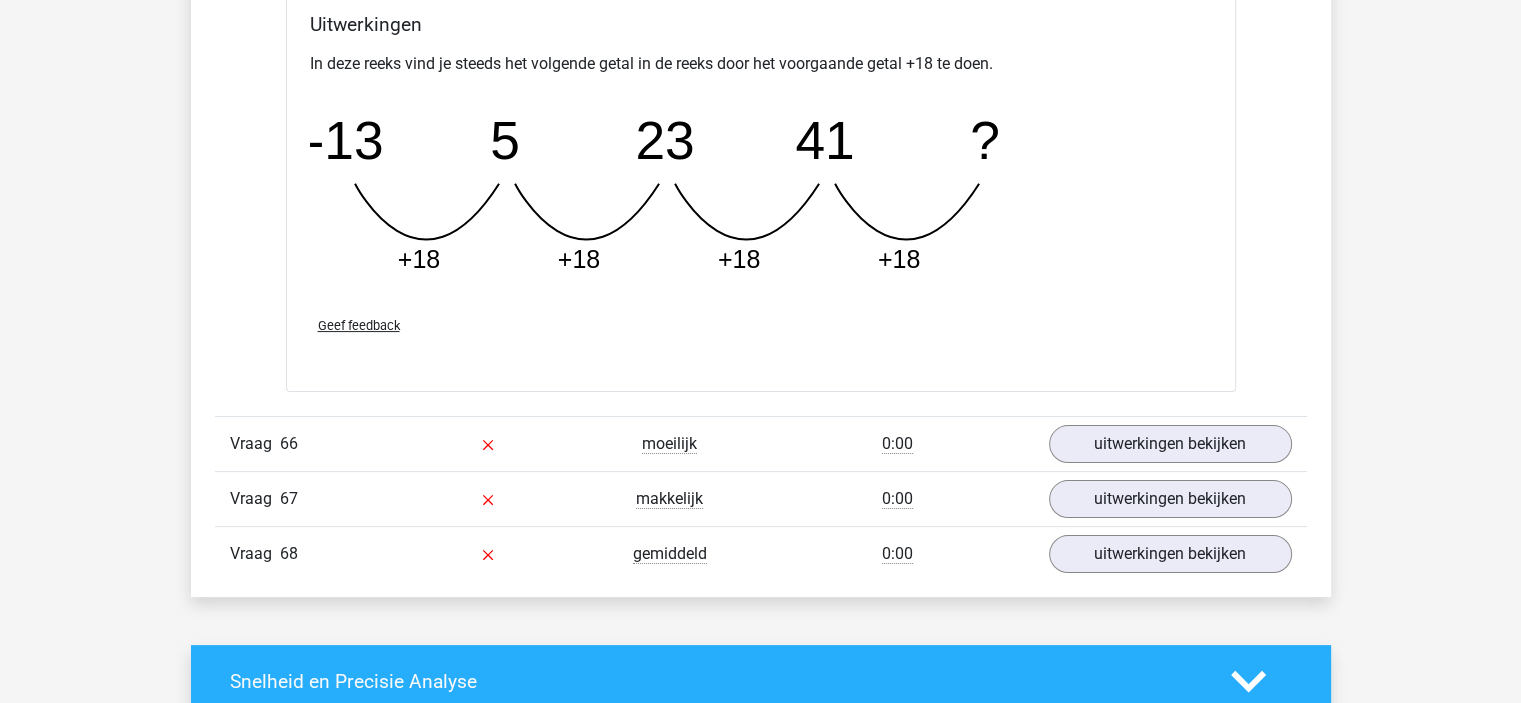 scroll, scrollTop: 30700, scrollLeft: 0, axis: vertical 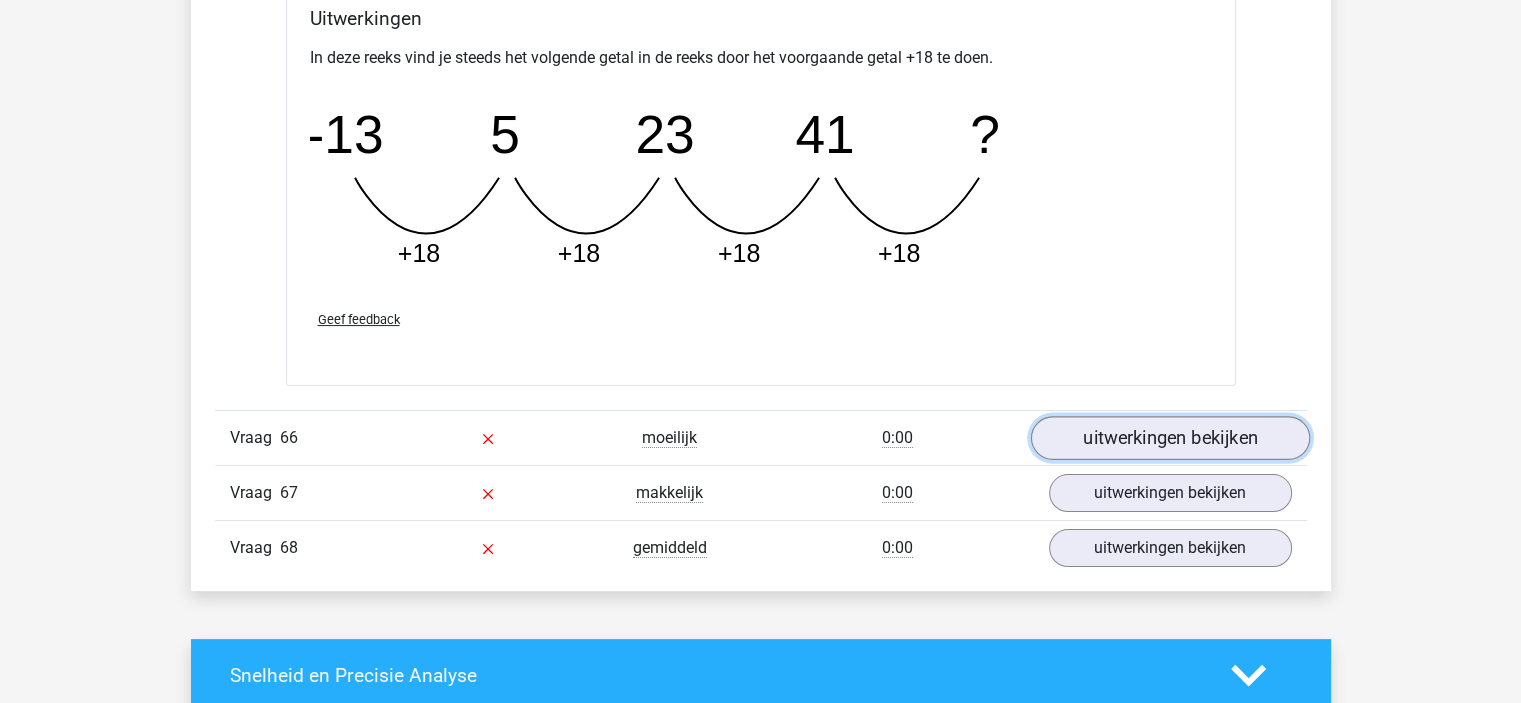click on "uitwerkingen bekijken" at bounding box center (1169, 438) 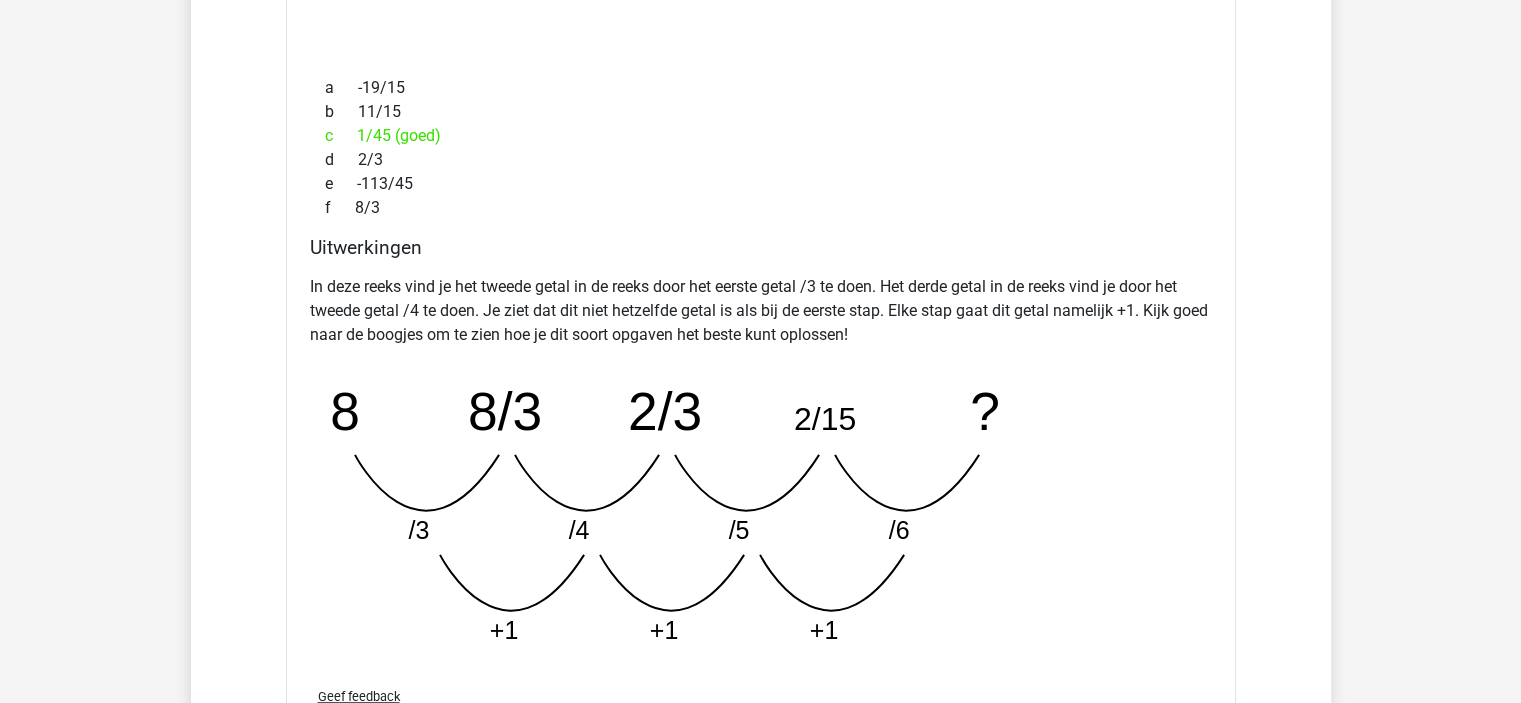 scroll, scrollTop: 31700, scrollLeft: 0, axis: vertical 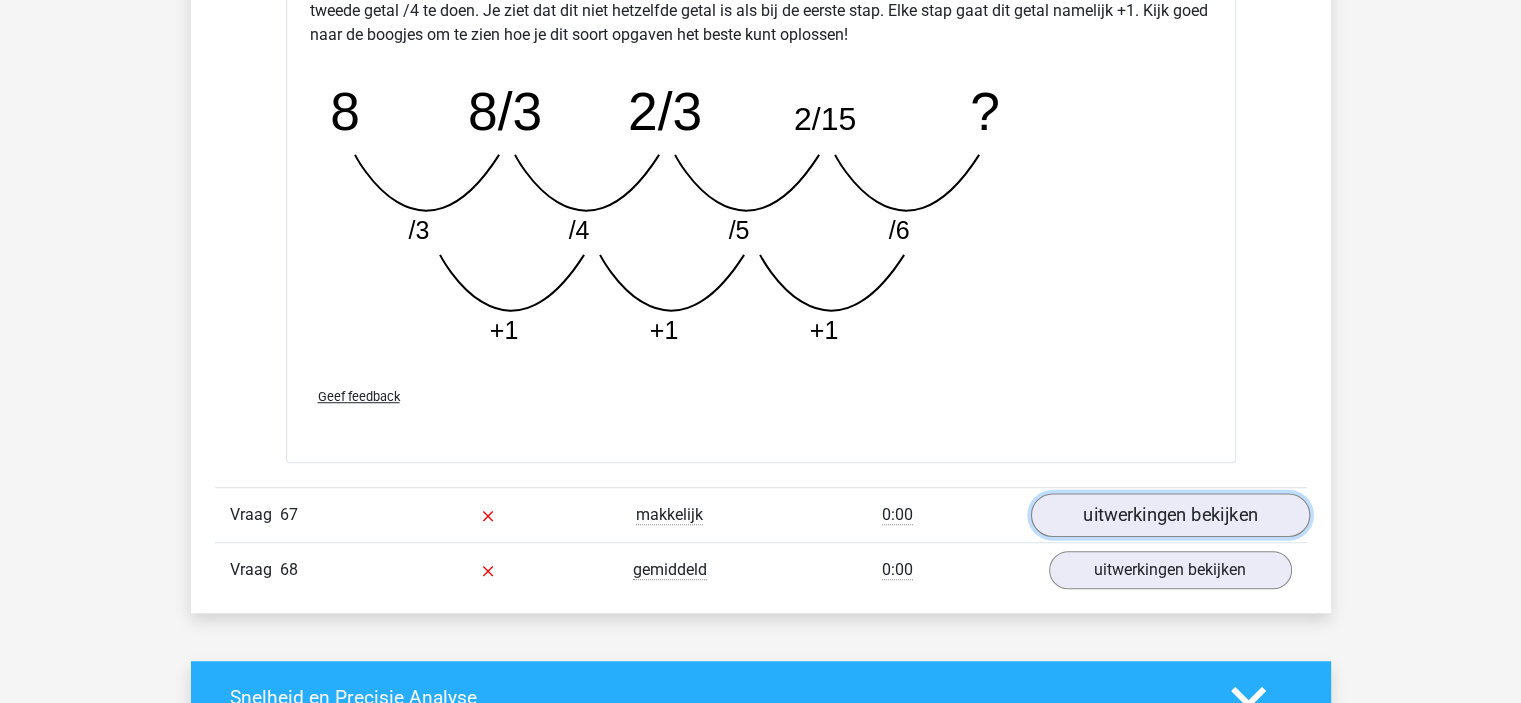 click on "uitwerkingen bekijken" at bounding box center (1169, 515) 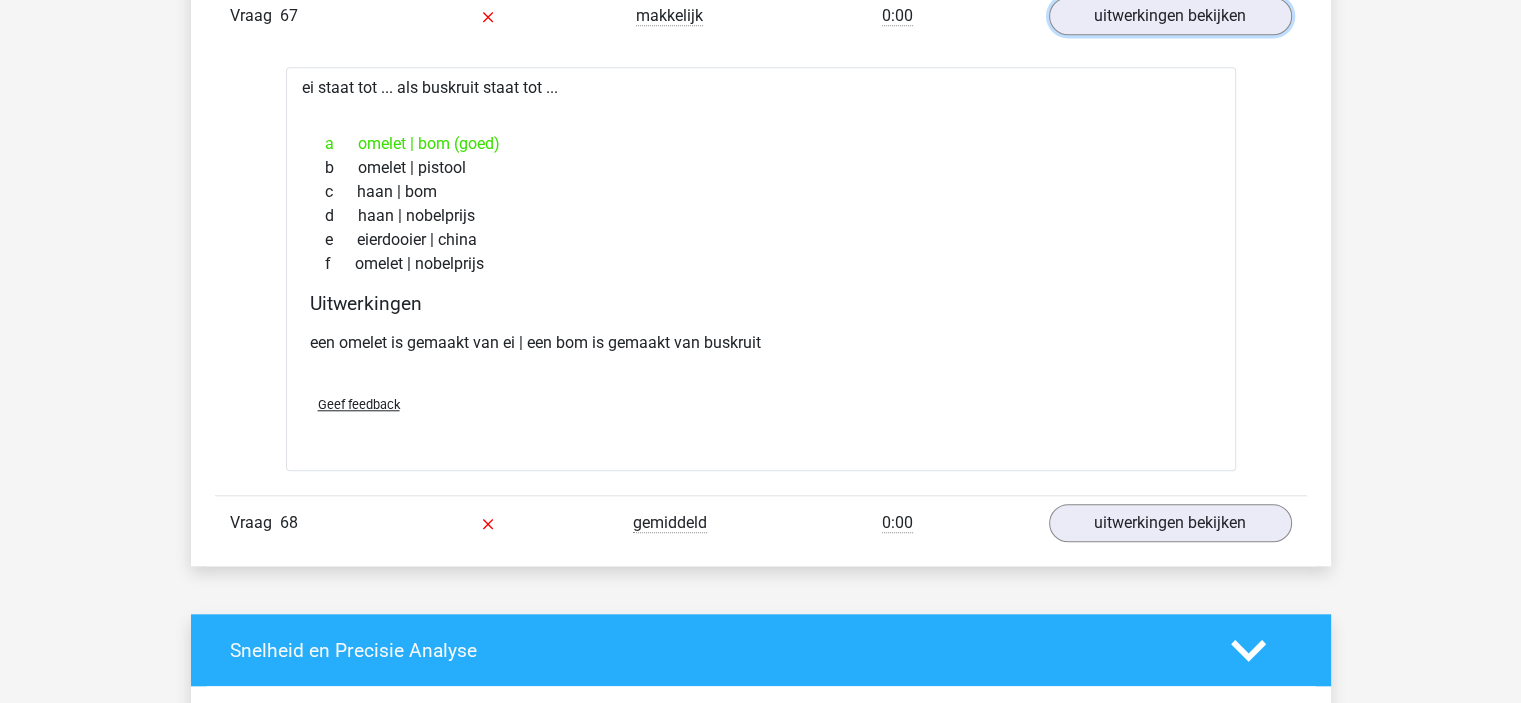 scroll, scrollTop: 32200, scrollLeft: 0, axis: vertical 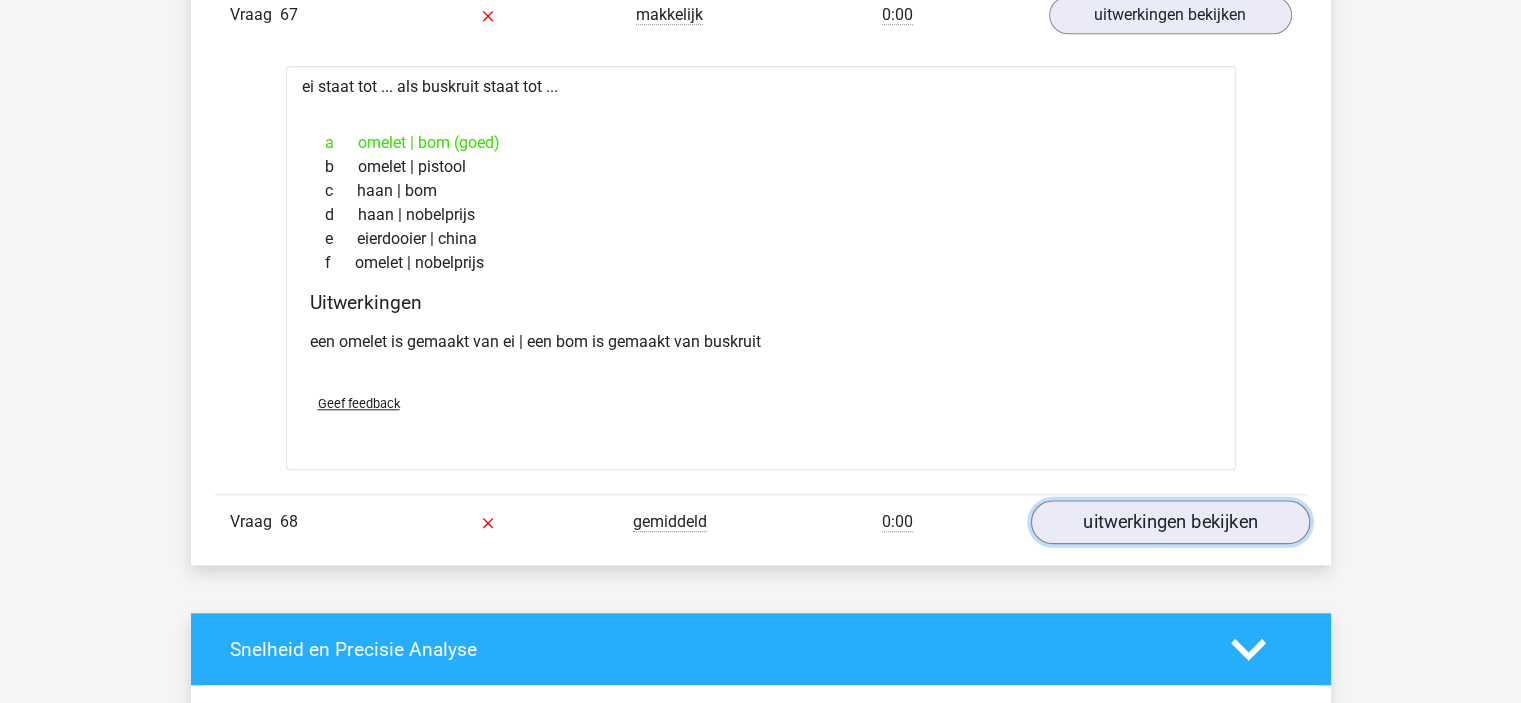 drag, startPoint x: 1155, startPoint y: 479, endPoint x: 1087, endPoint y: 484, distance: 68.18358 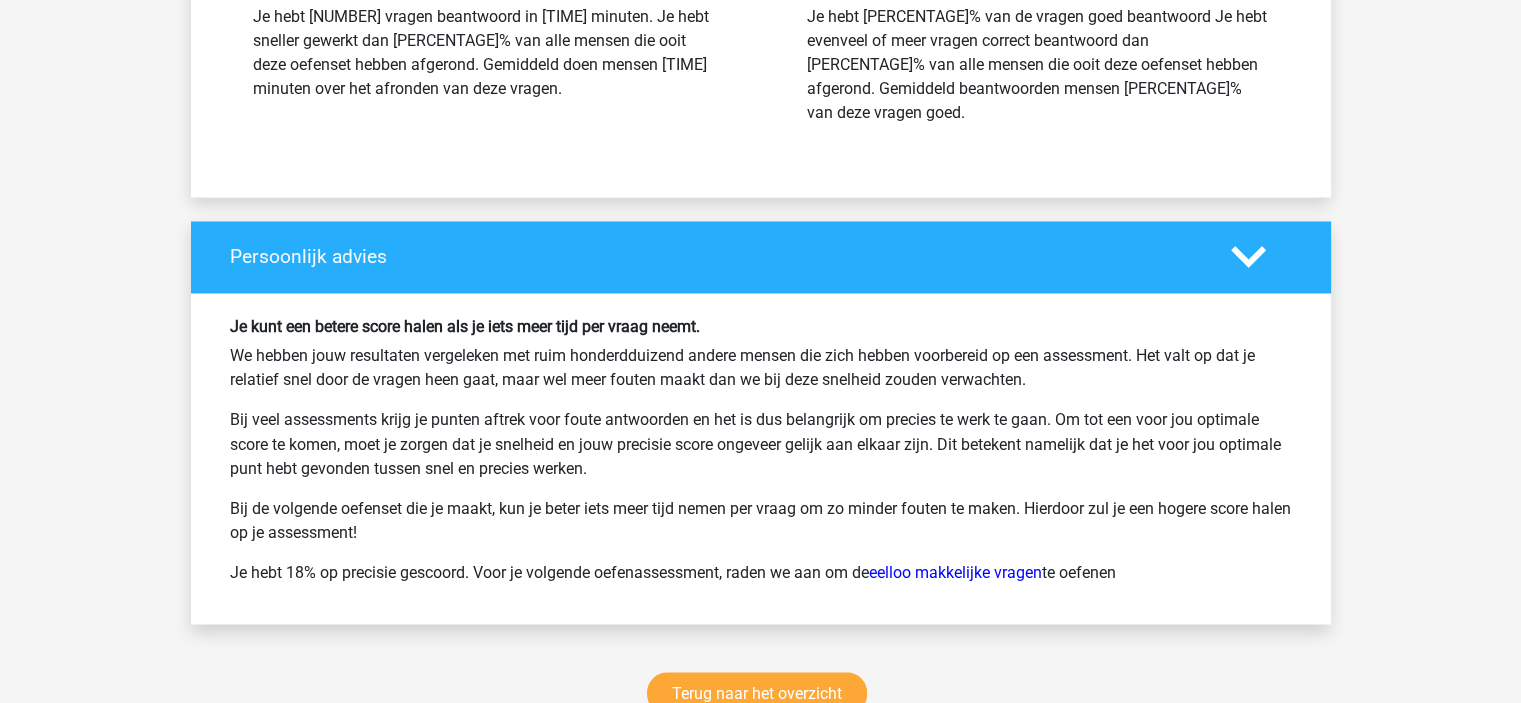 scroll, scrollTop: 33800, scrollLeft: 0, axis: vertical 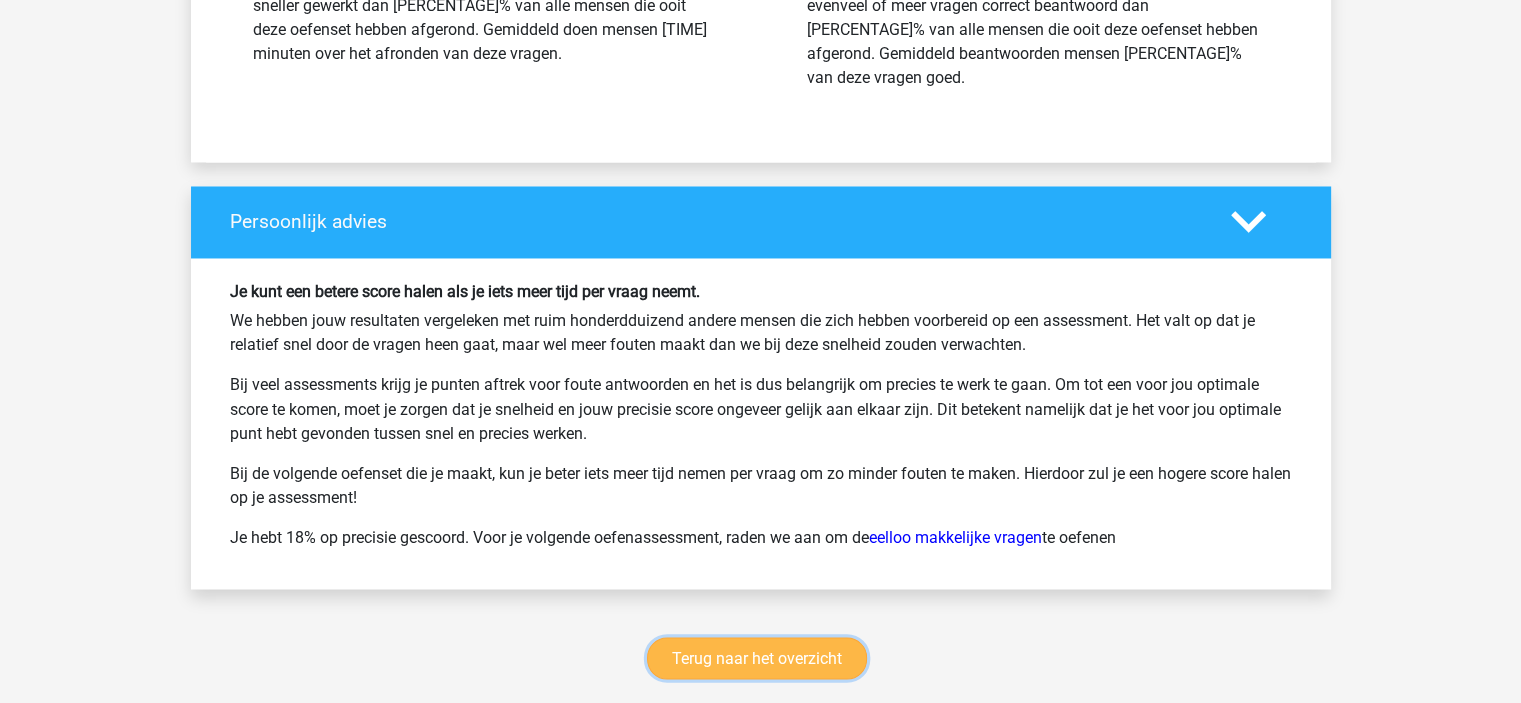 click on "Terug naar het overzicht" at bounding box center [757, 658] 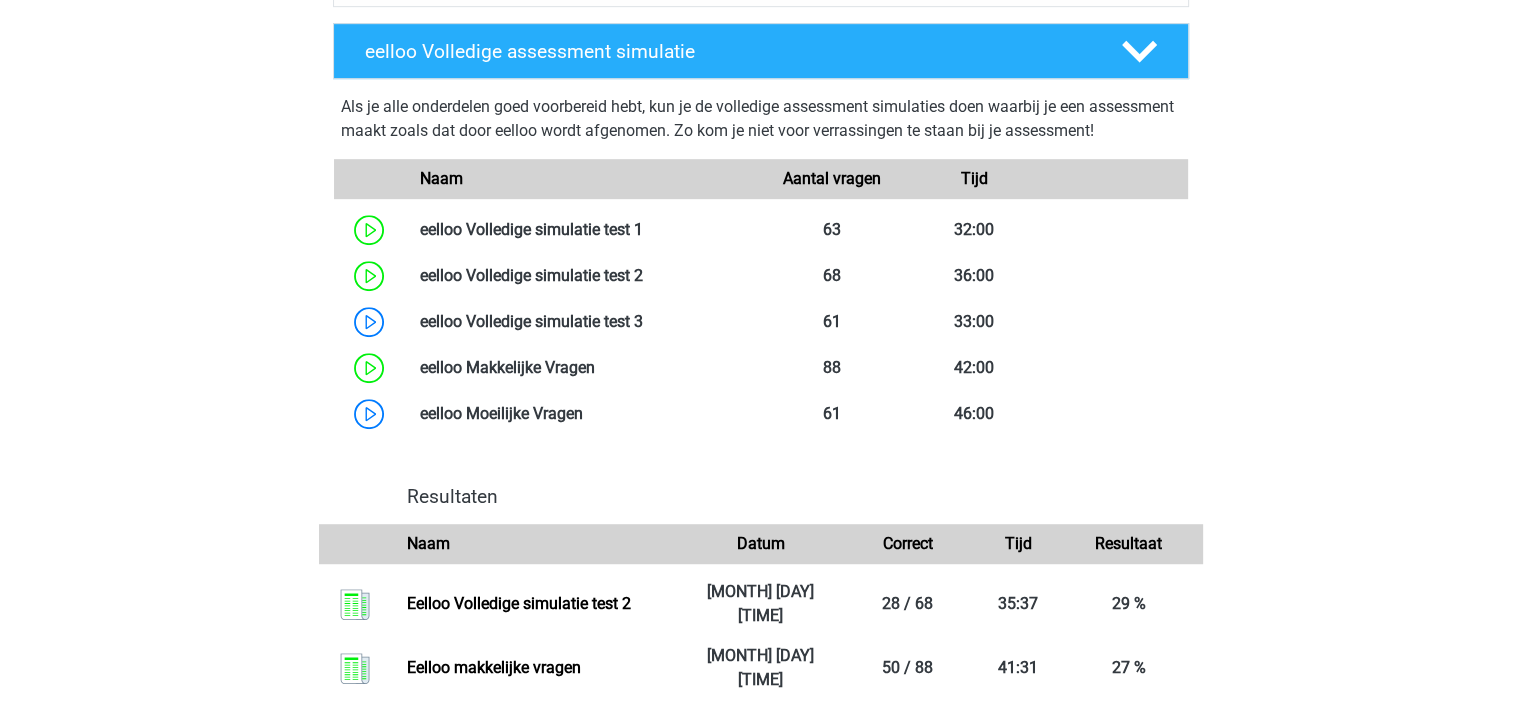 scroll, scrollTop: 1100, scrollLeft: 0, axis: vertical 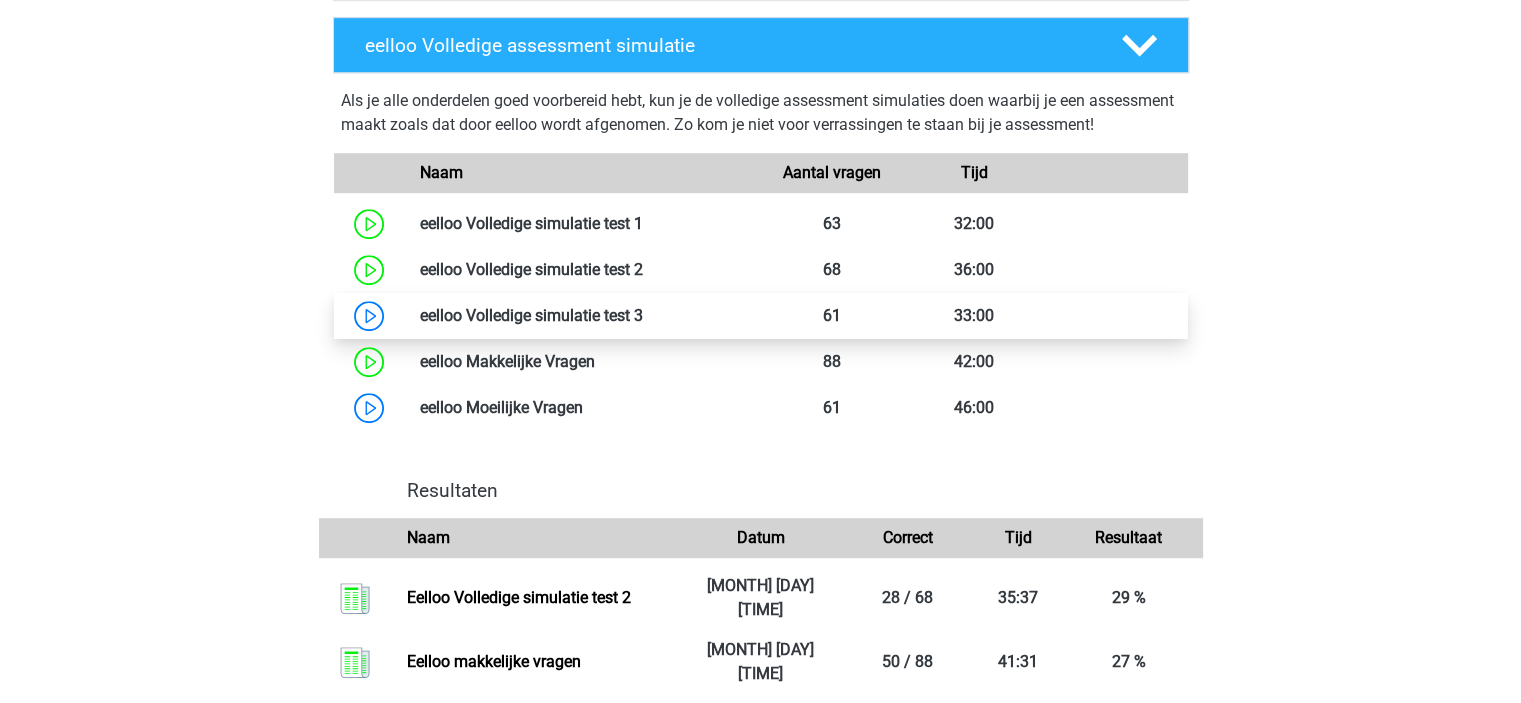 click at bounding box center [643, 315] 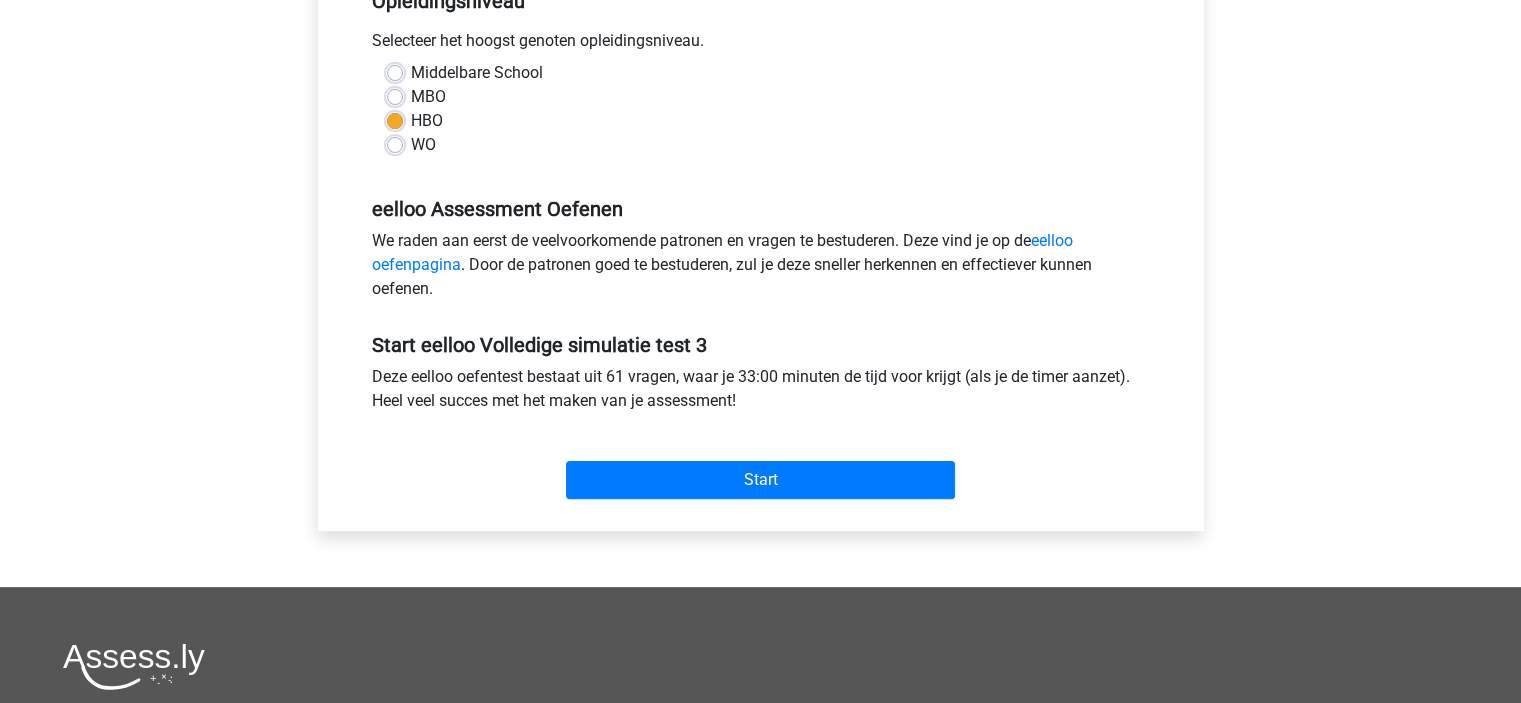 scroll, scrollTop: 300, scrollLeft: 0, axis: vertical 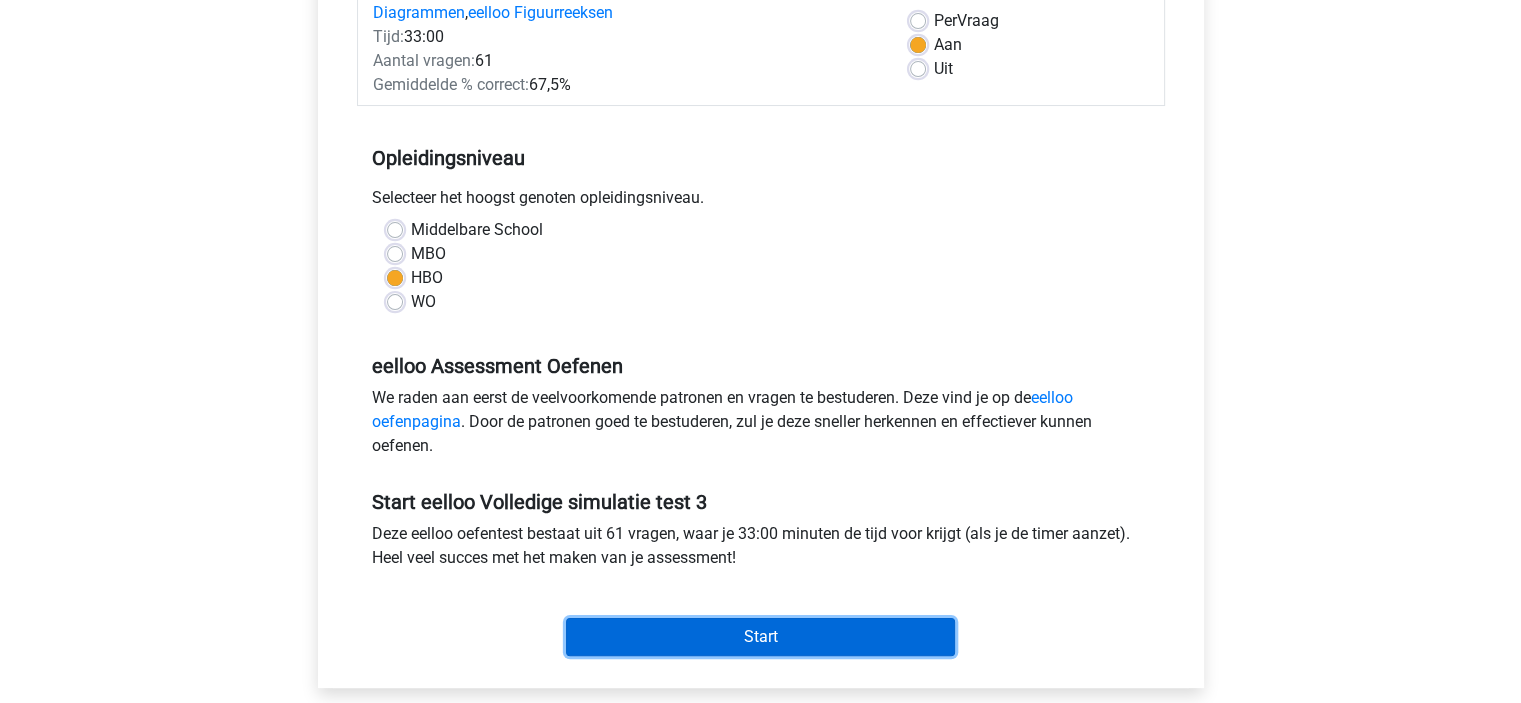 click on "Start" at bounding box center (760, 637) 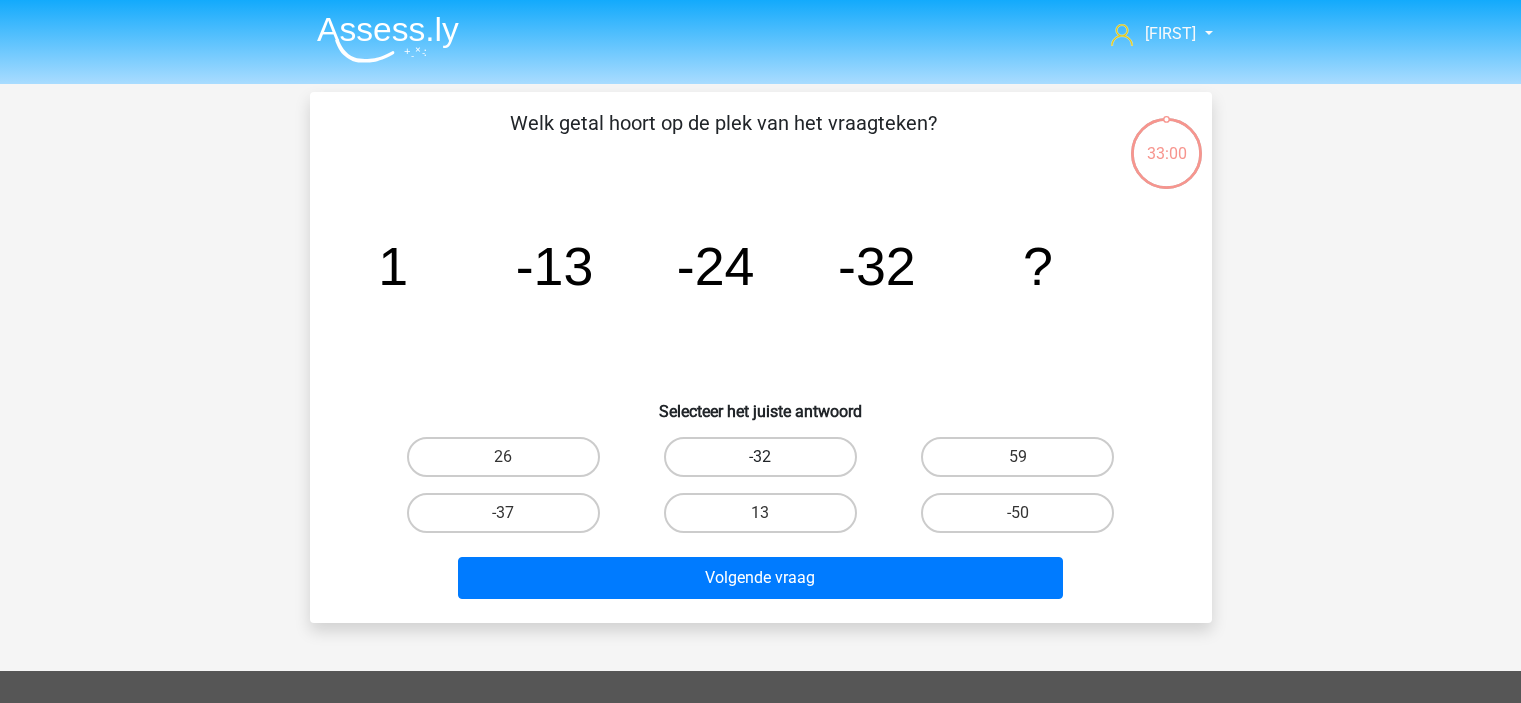 scroll, scrollTop: 0, scrollLeft: 0, axis: both 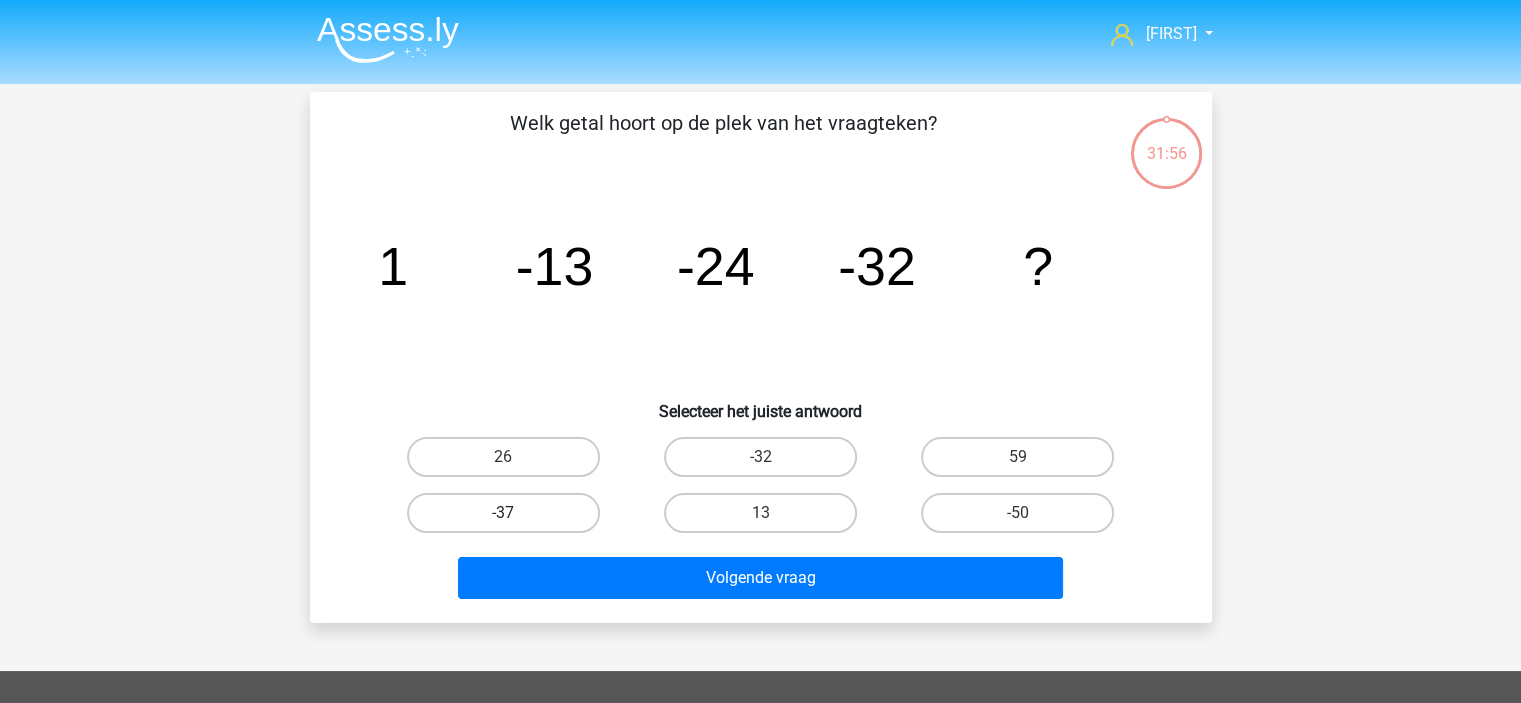 click on "-37" at bounding box center (503, 513) 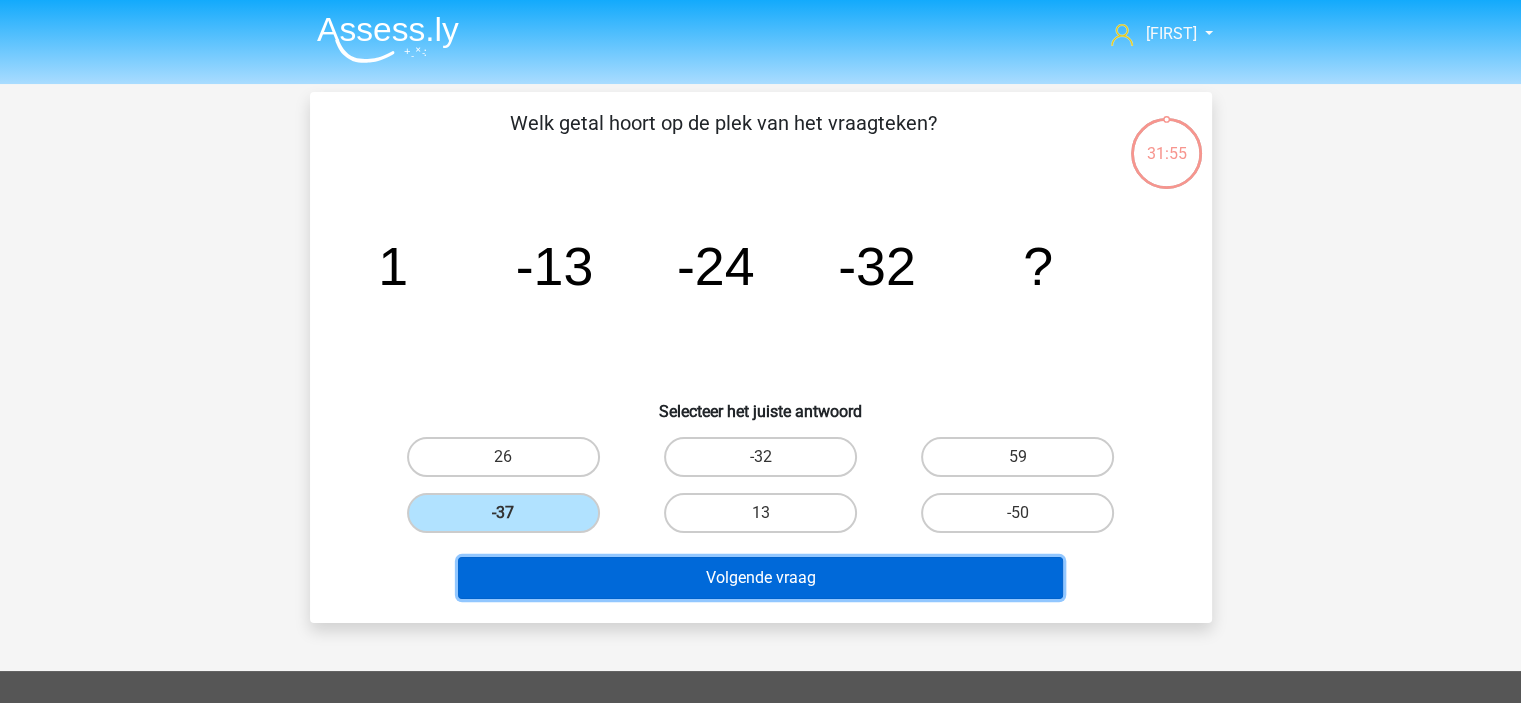 click on "Volgende vraag" at bounding box center (760, 578) 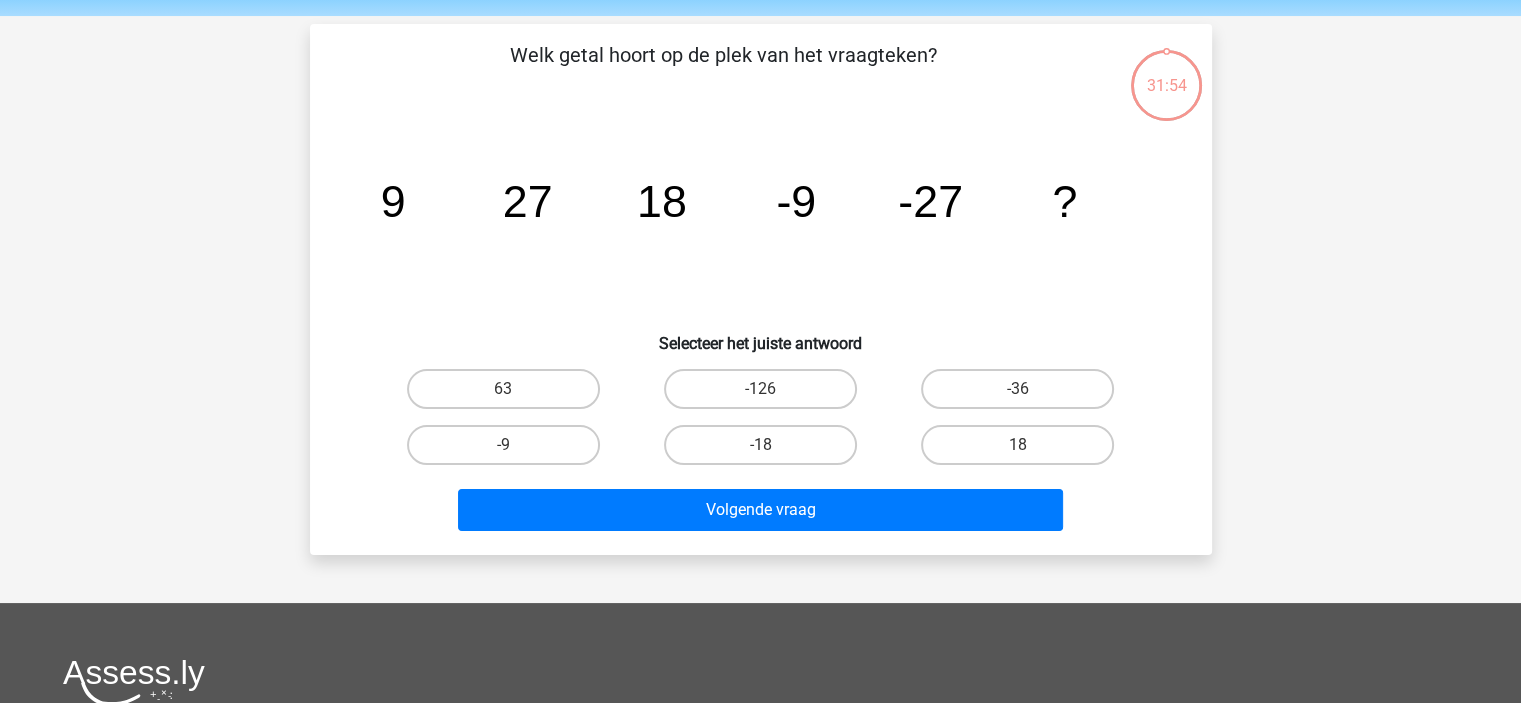 scroll, scrollTop: 92, scrollLeft: 0, axis: vertical 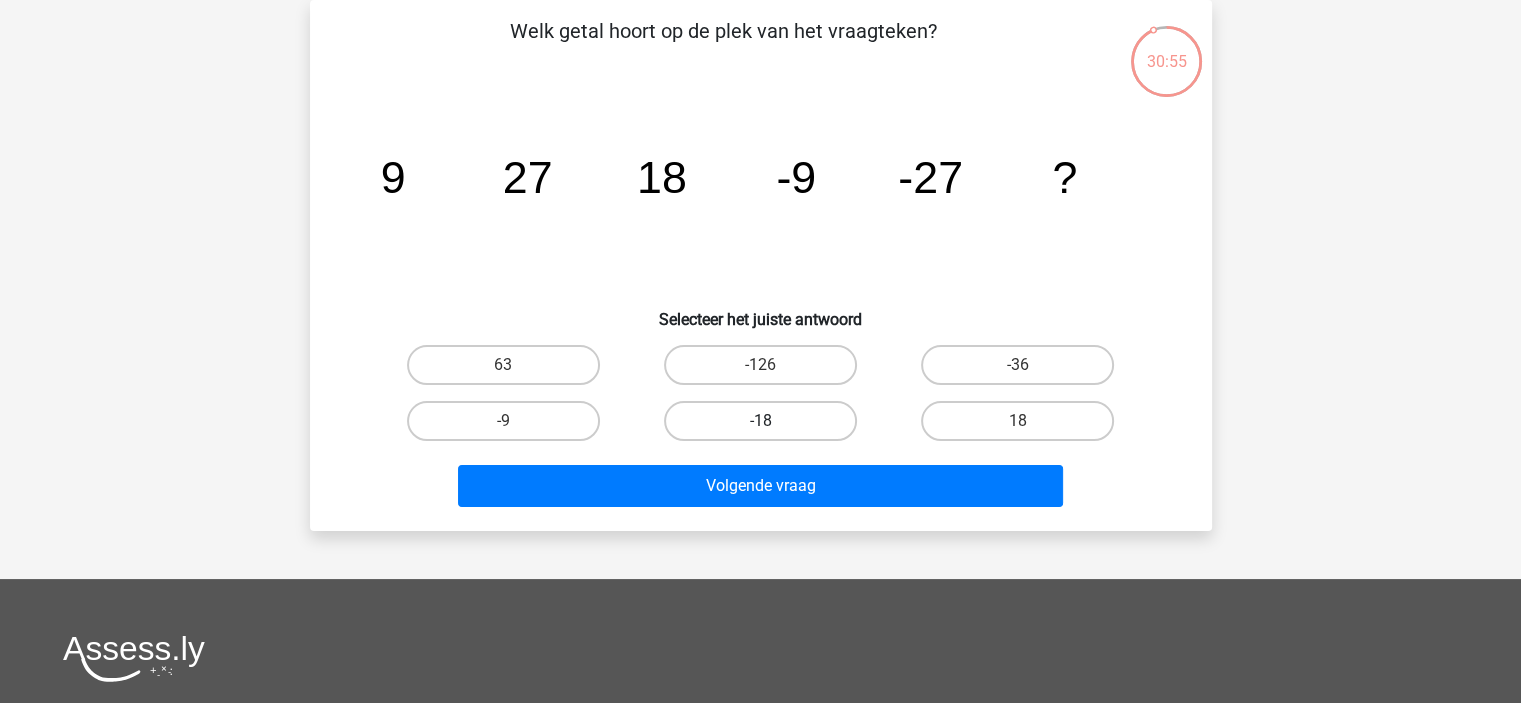click on "-18" at bounding box center [760, 421] 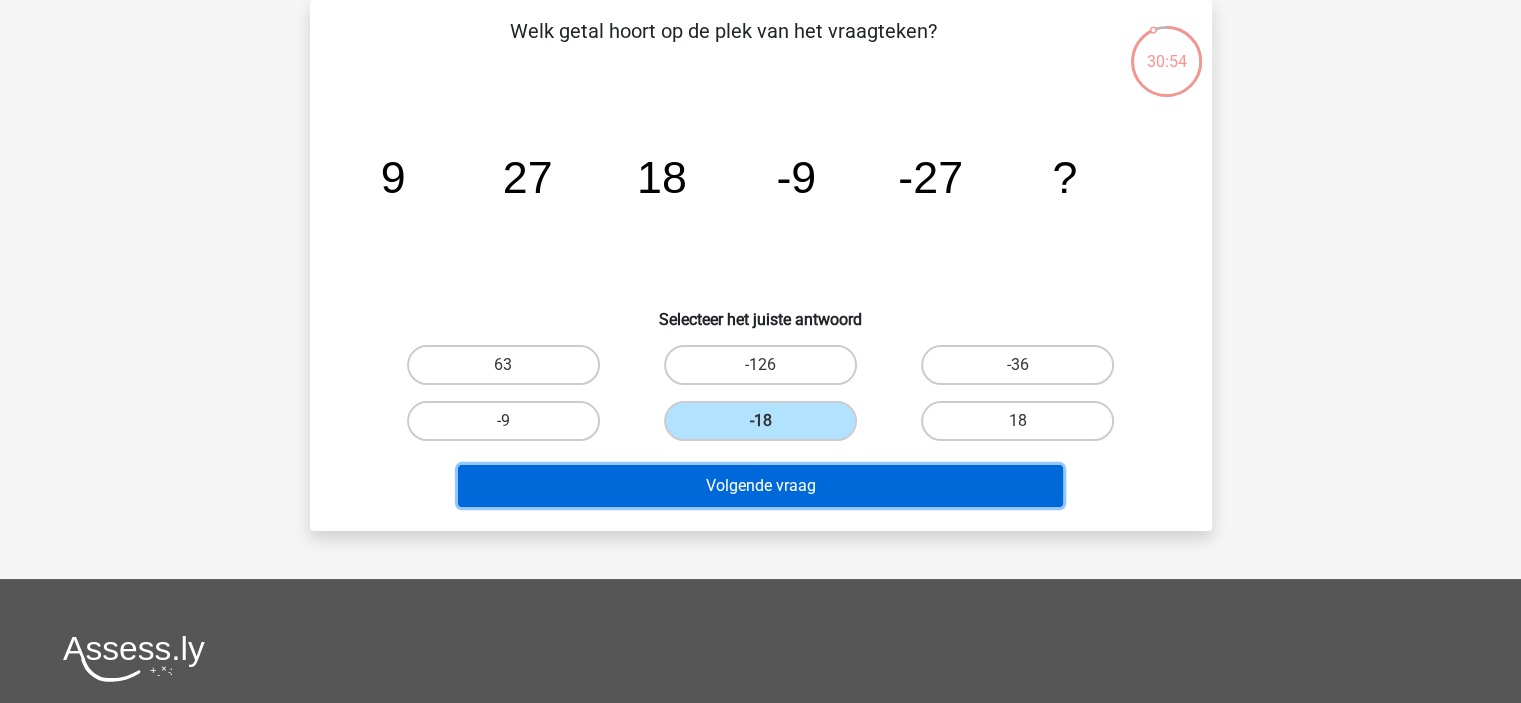 click on "Volgende vraag" at bounding box center (760, 486) 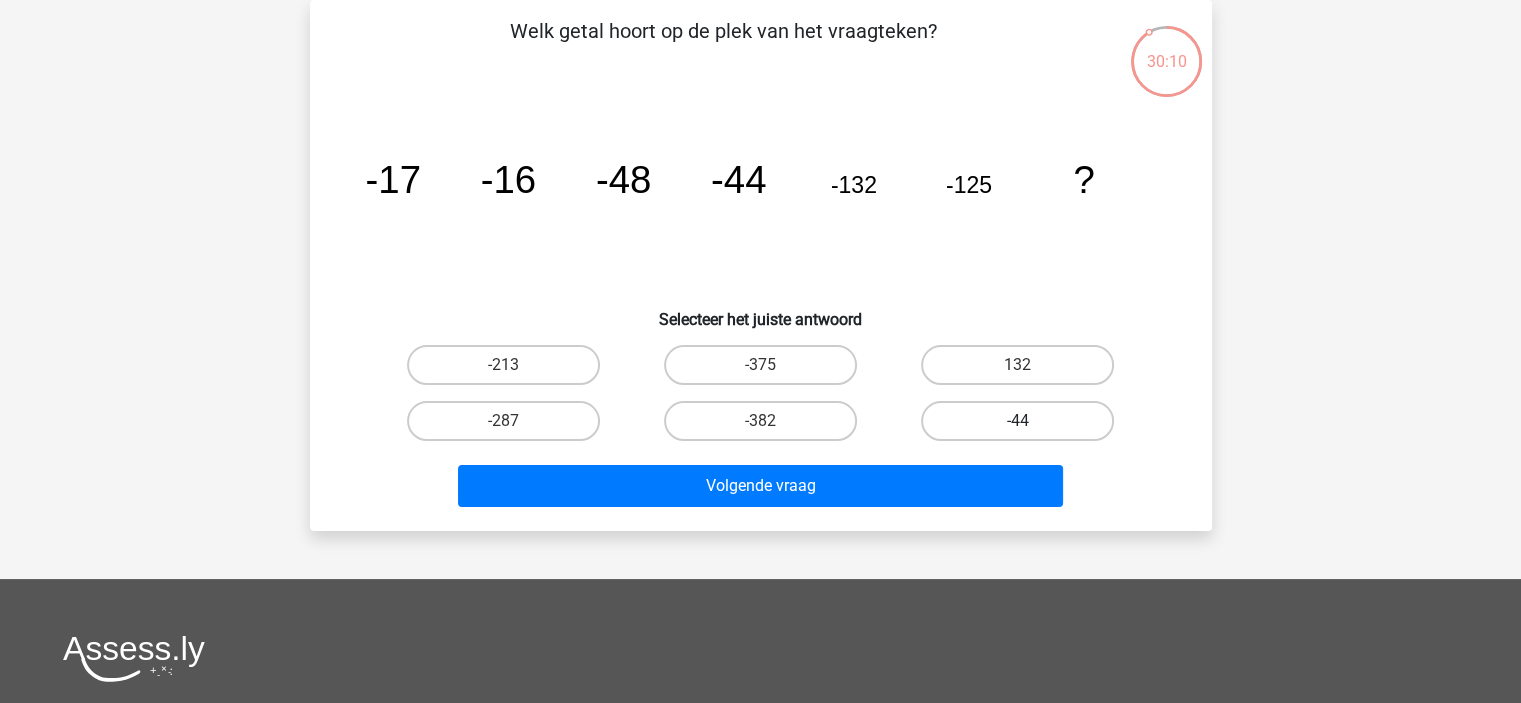 click on "-44" at bounding box center [1017, 421] 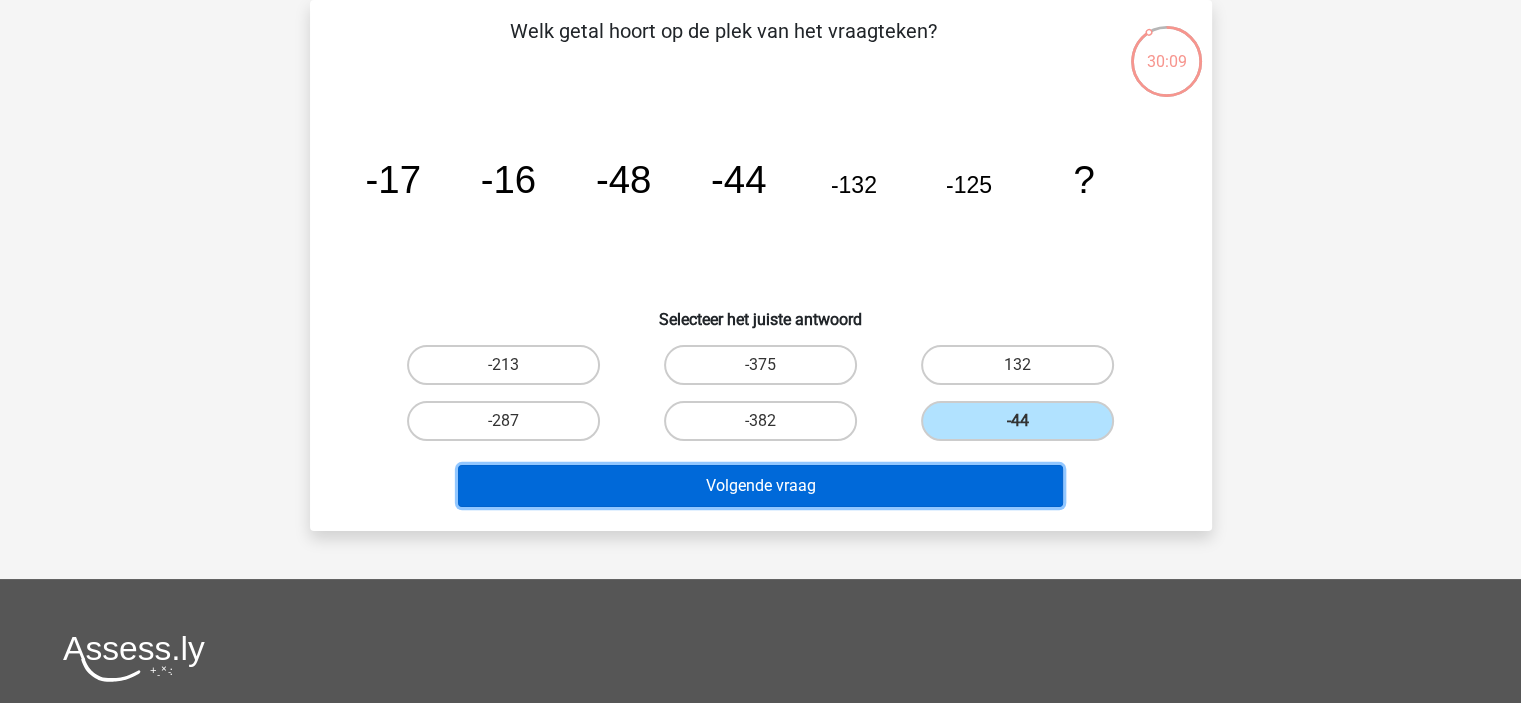 click on "Volgende vraag" at bounding box center (760, 486) 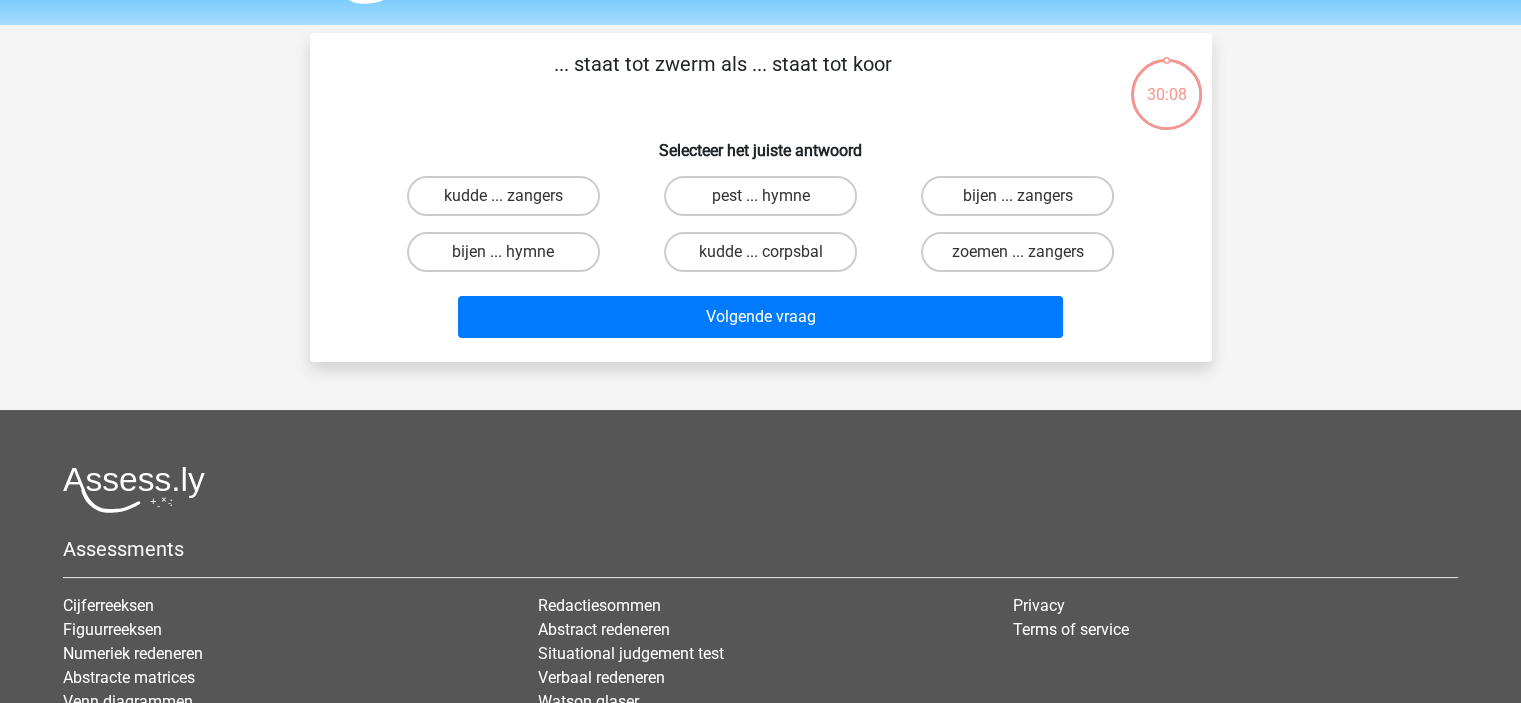 scroll, scrollTop: 0, scrollLeft: 0, axis: both 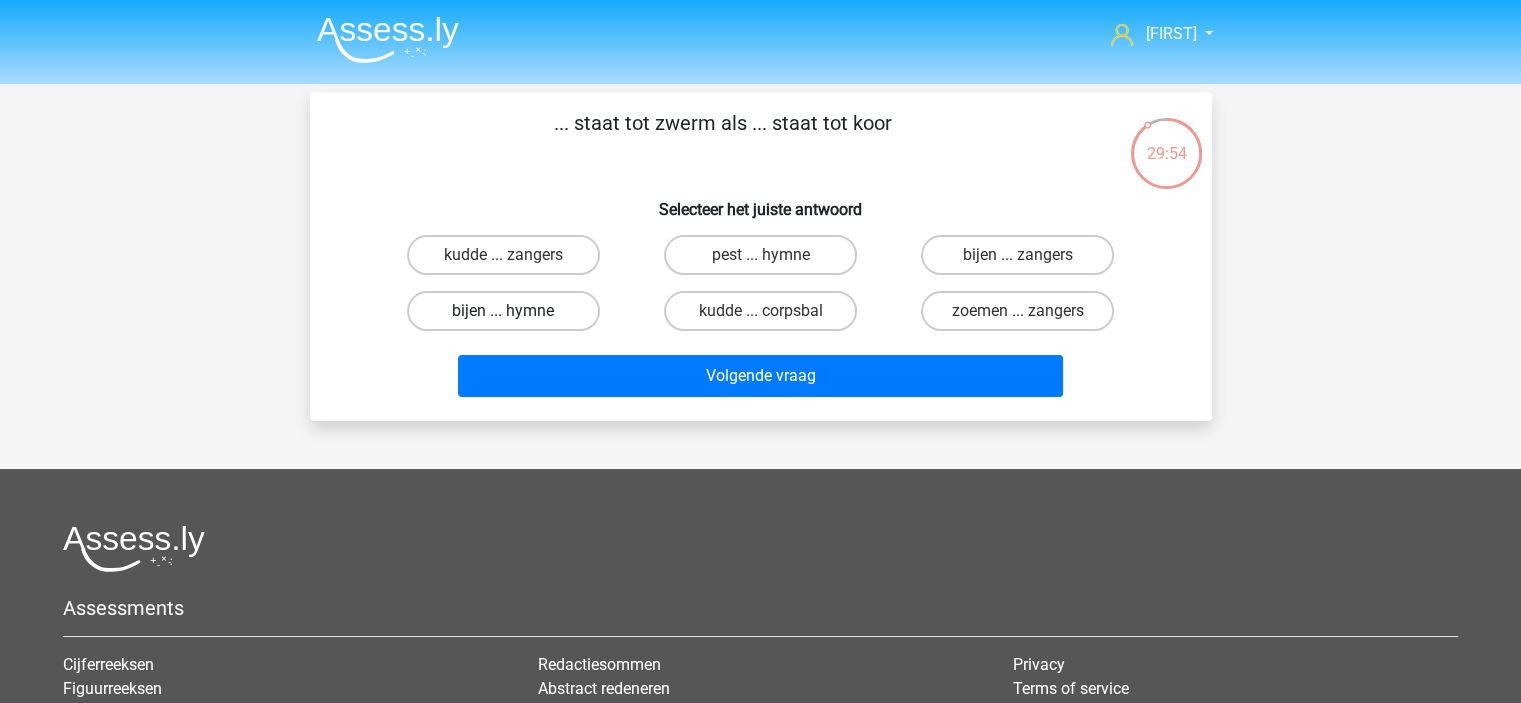 click on "bijen ... hymne" at bounding box center [503, 311] 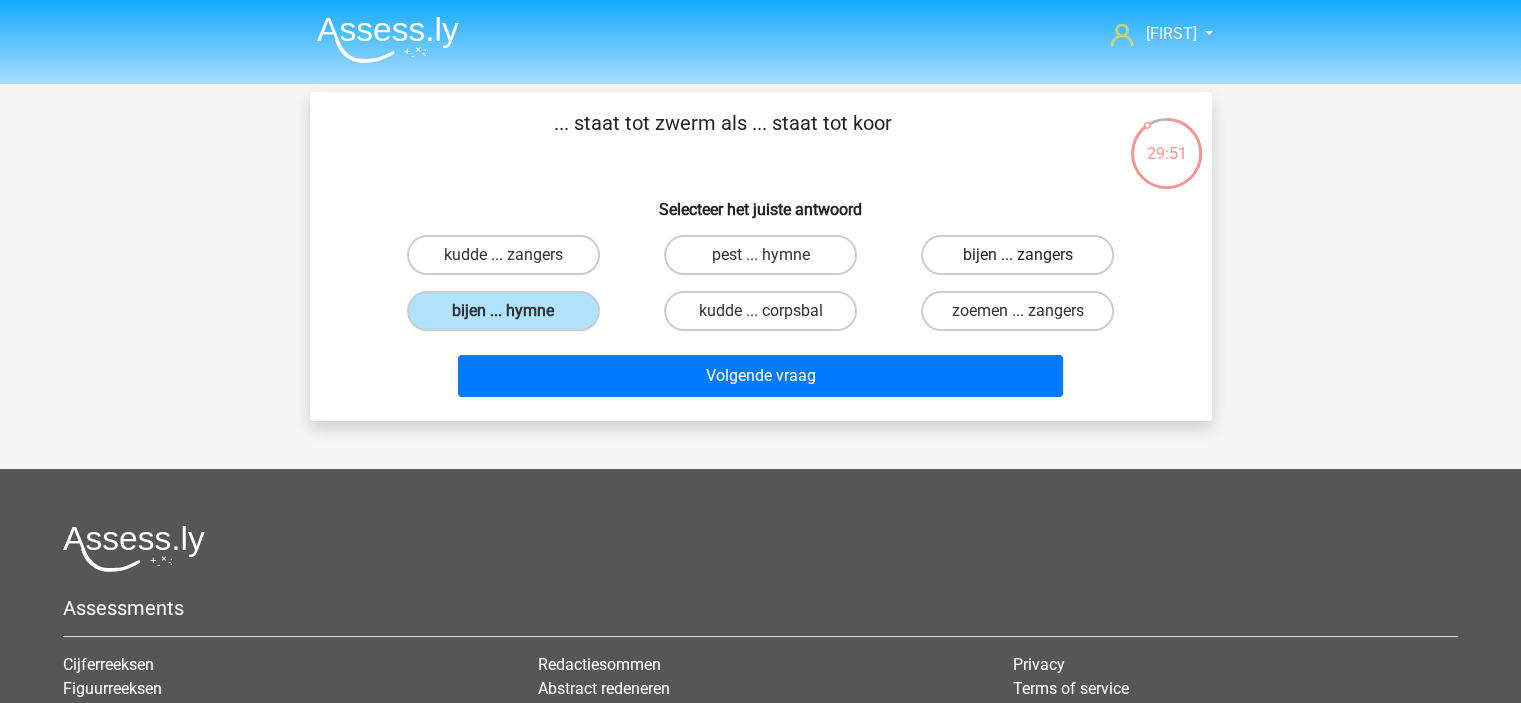 click on "bijen ... zangers" at bounding box center (1017, 255) 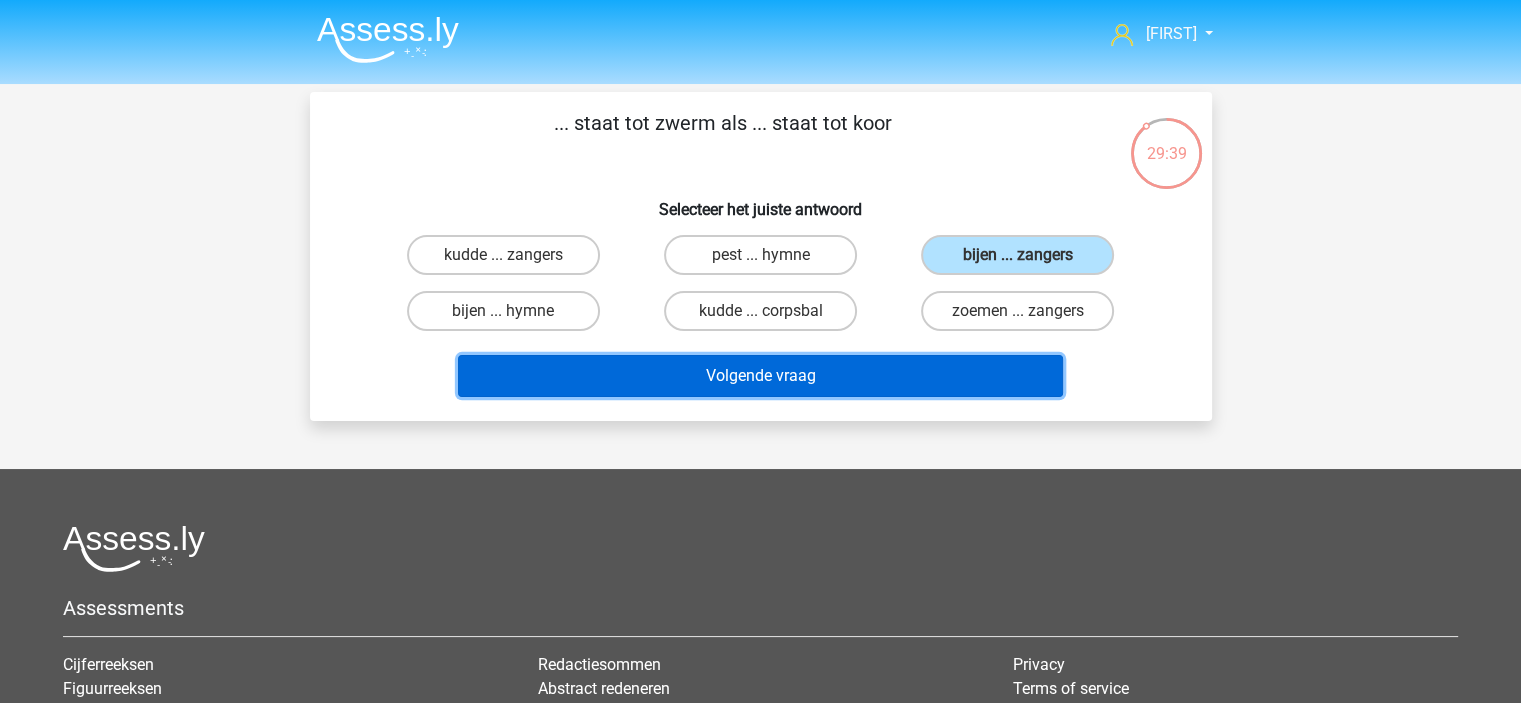 click on "Volgende vraag" at bounding box center [760, 376] 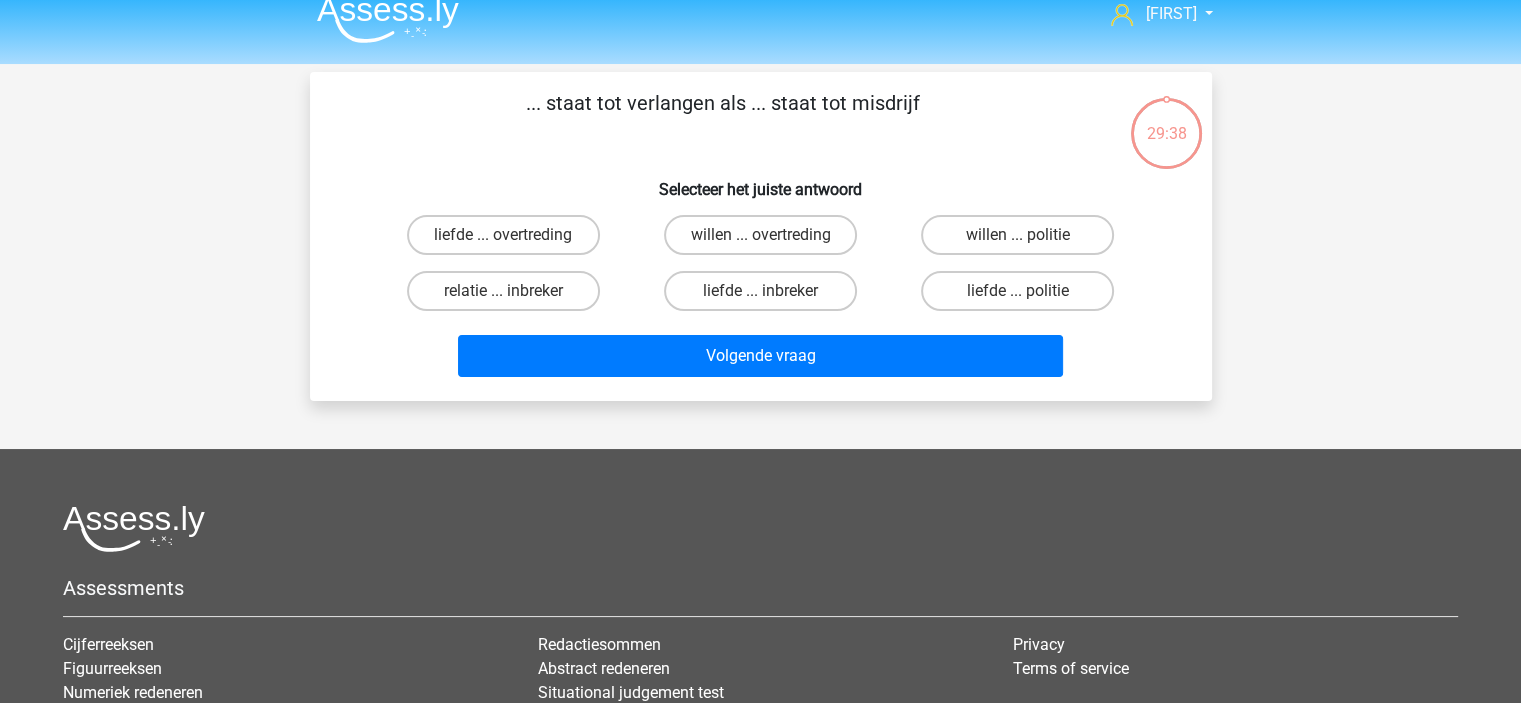 scroll, scrollTop: 0, scrollLeft: 0, axis: both 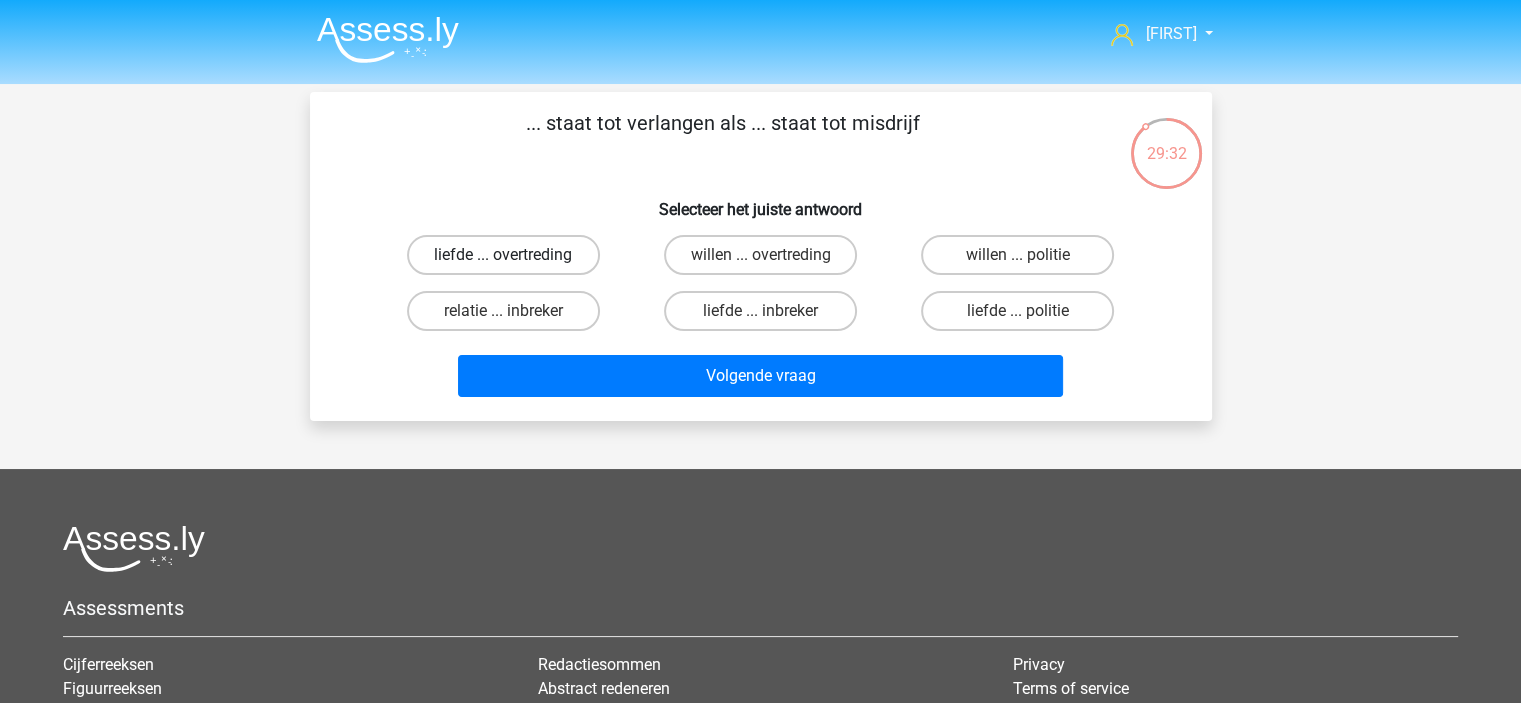 click on "liefde ... overtreding" at bounding box center [503, 255] 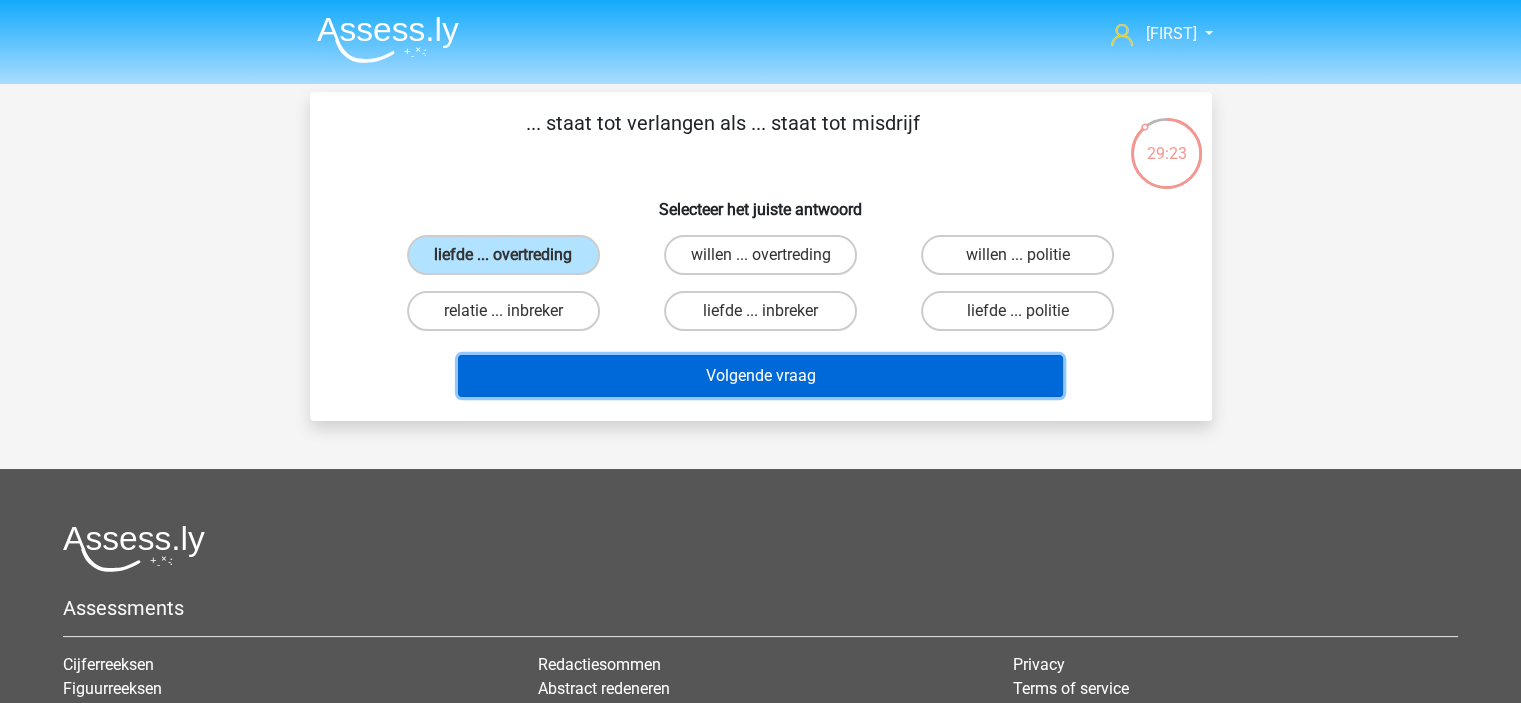 click on "Volgende vraag" at bounding box center (760, 376) 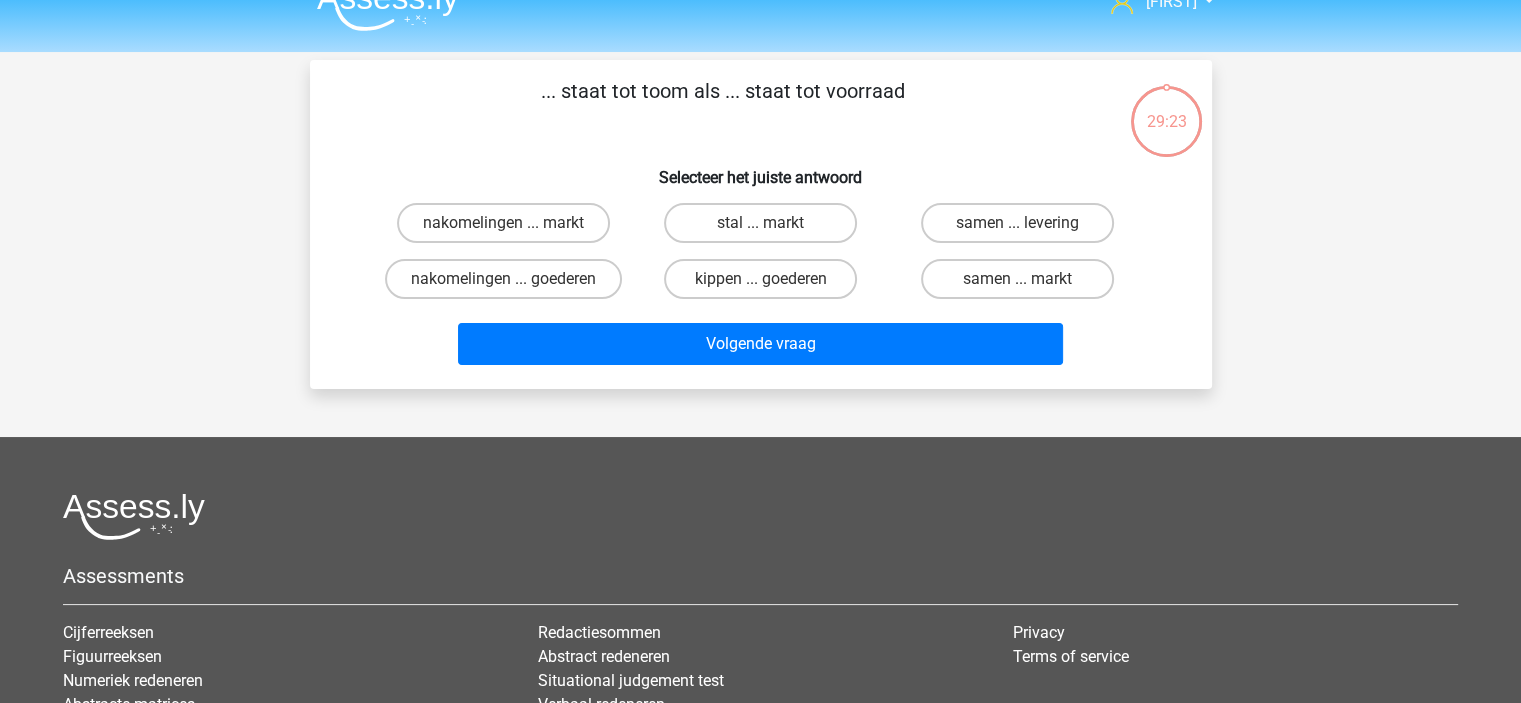 scroll, scrollTop: 0, scrollLeft: 0, axis: both 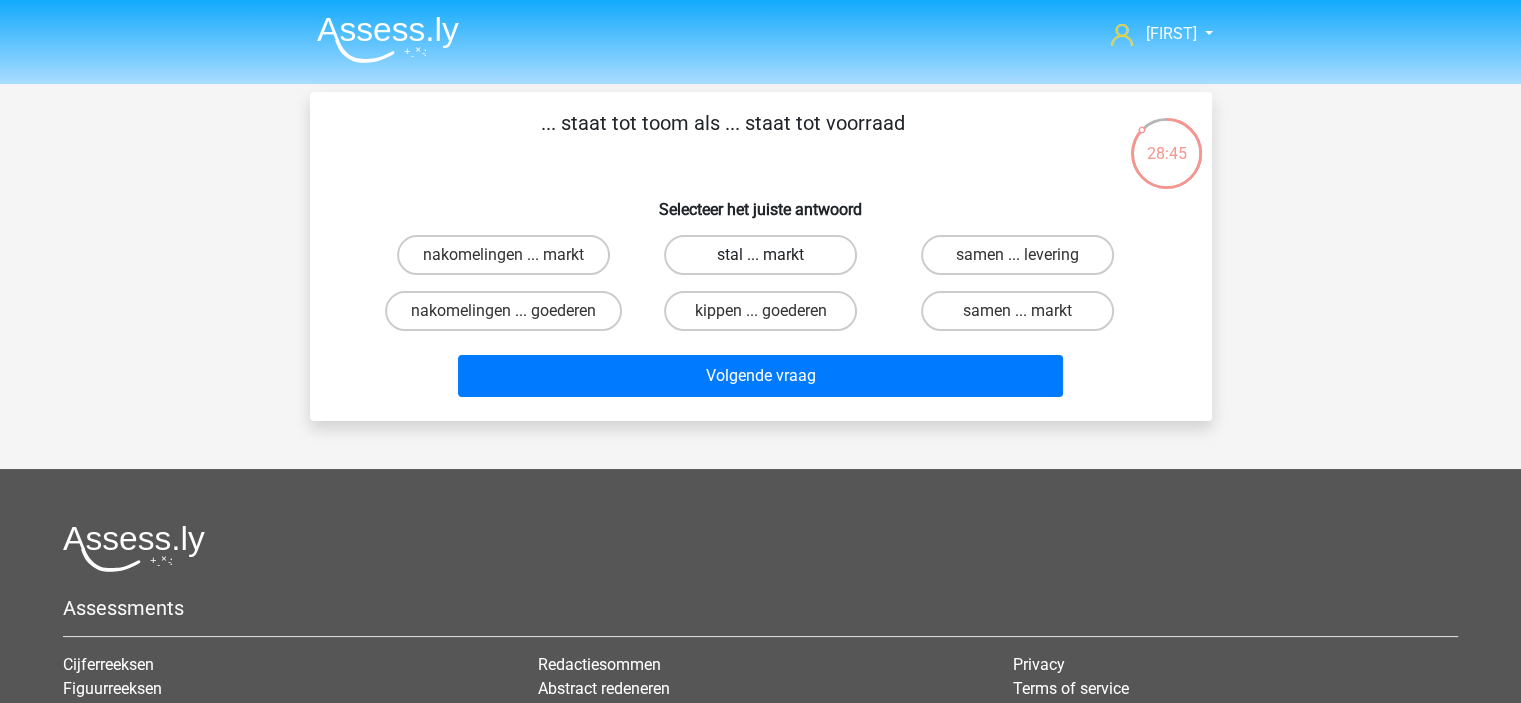 click on "stal ... markt" at bounding box center [760, 255] 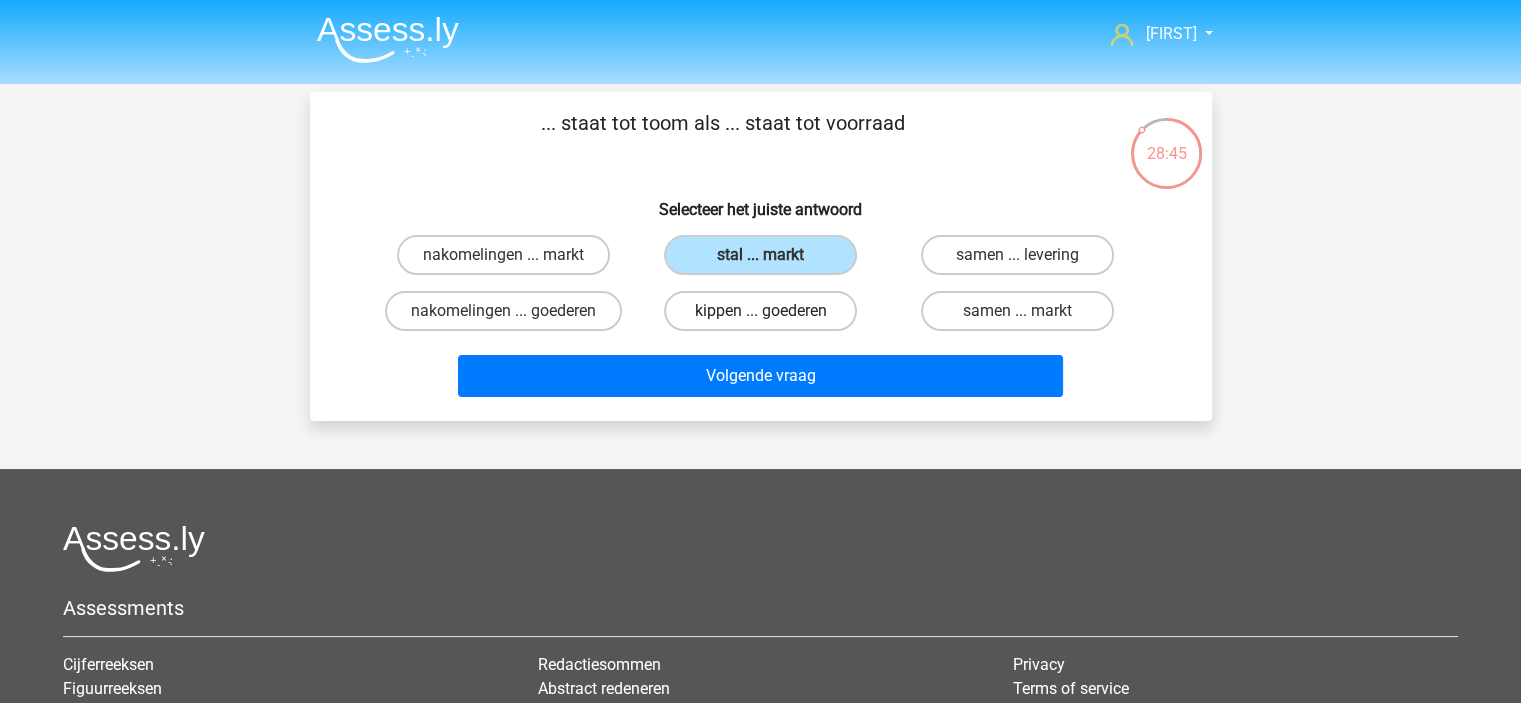 click on "kippen ... goederen" at bounding box center [760, 311] 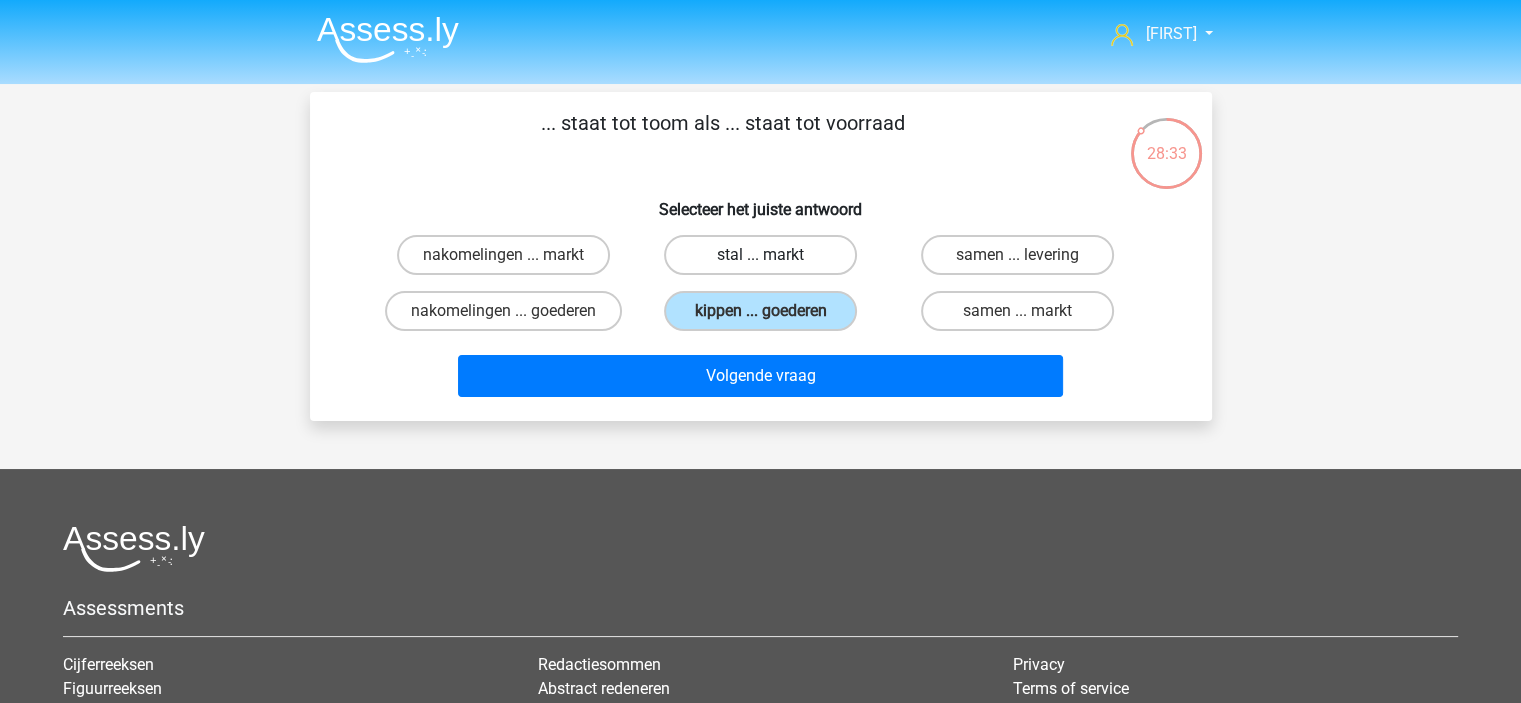 click on "stal ... markt" at bounding box center [760, 255] 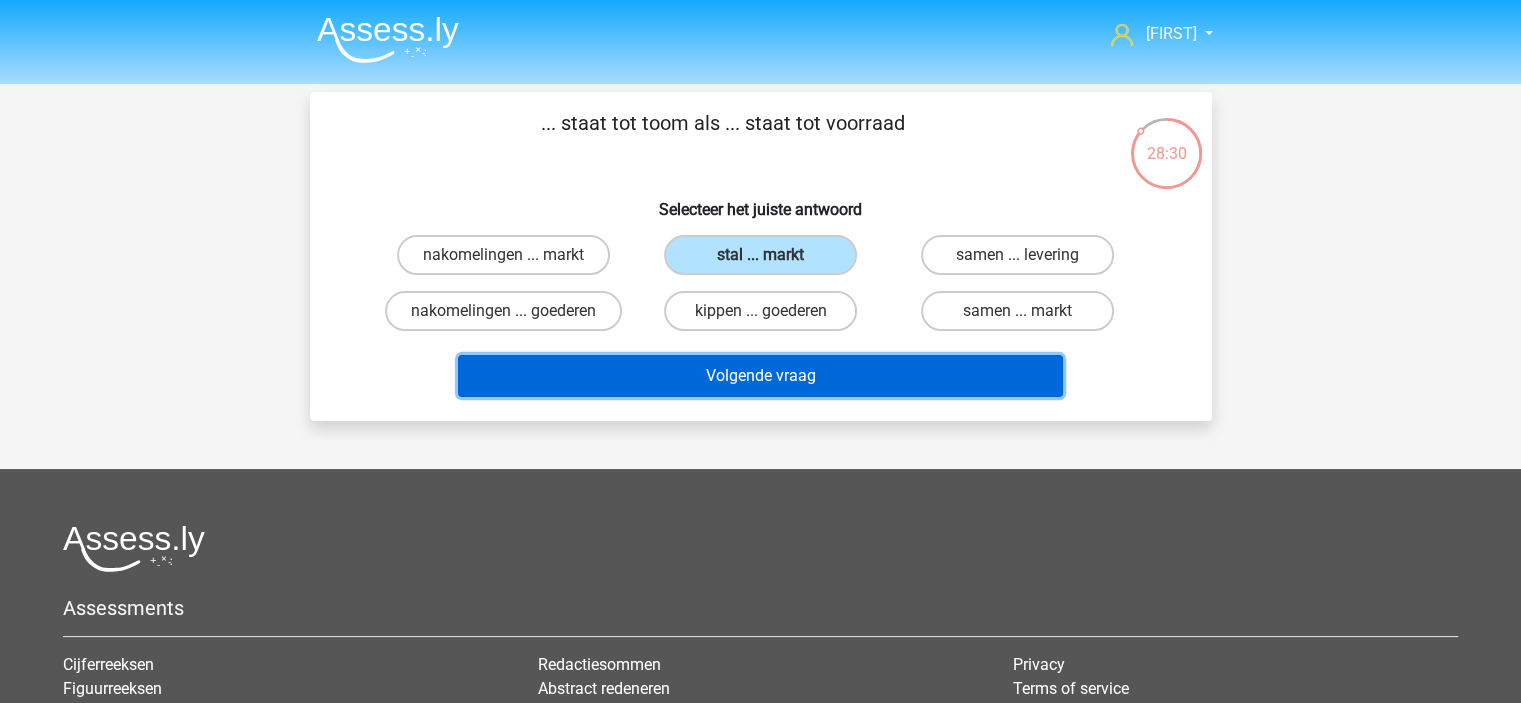 click on "Volgende vraag" at bounding box center (760, 376) 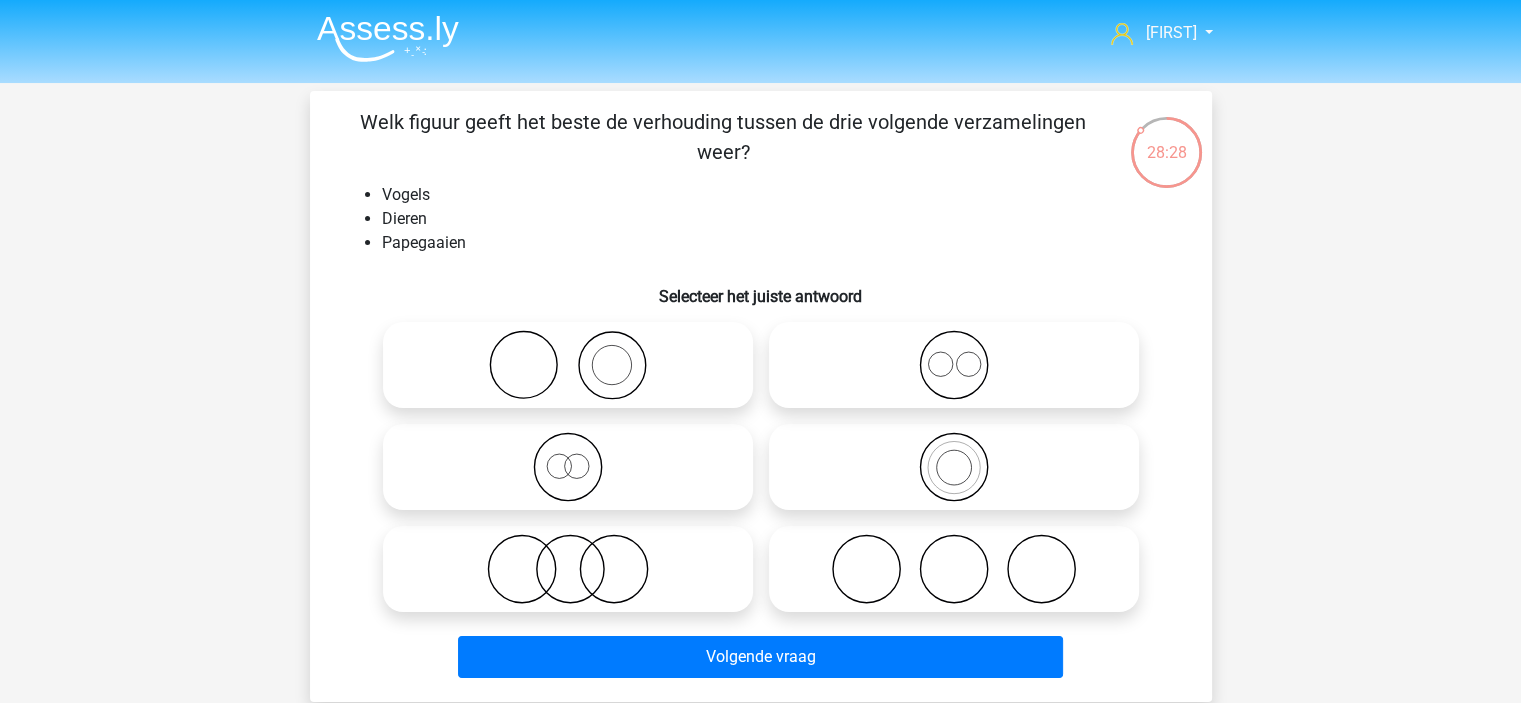 scroll, scrollTop: 100, scrollLeft: 0, axis: vertical 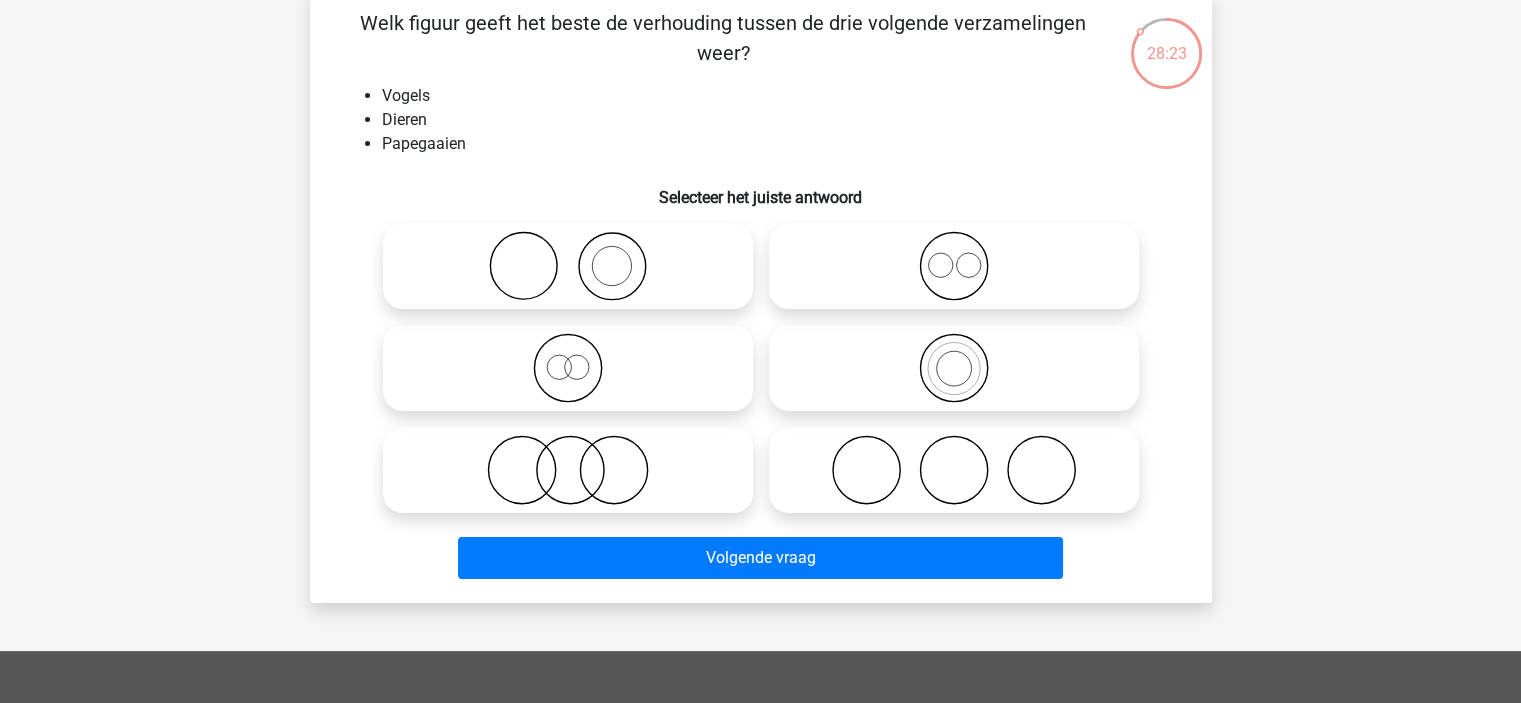 click 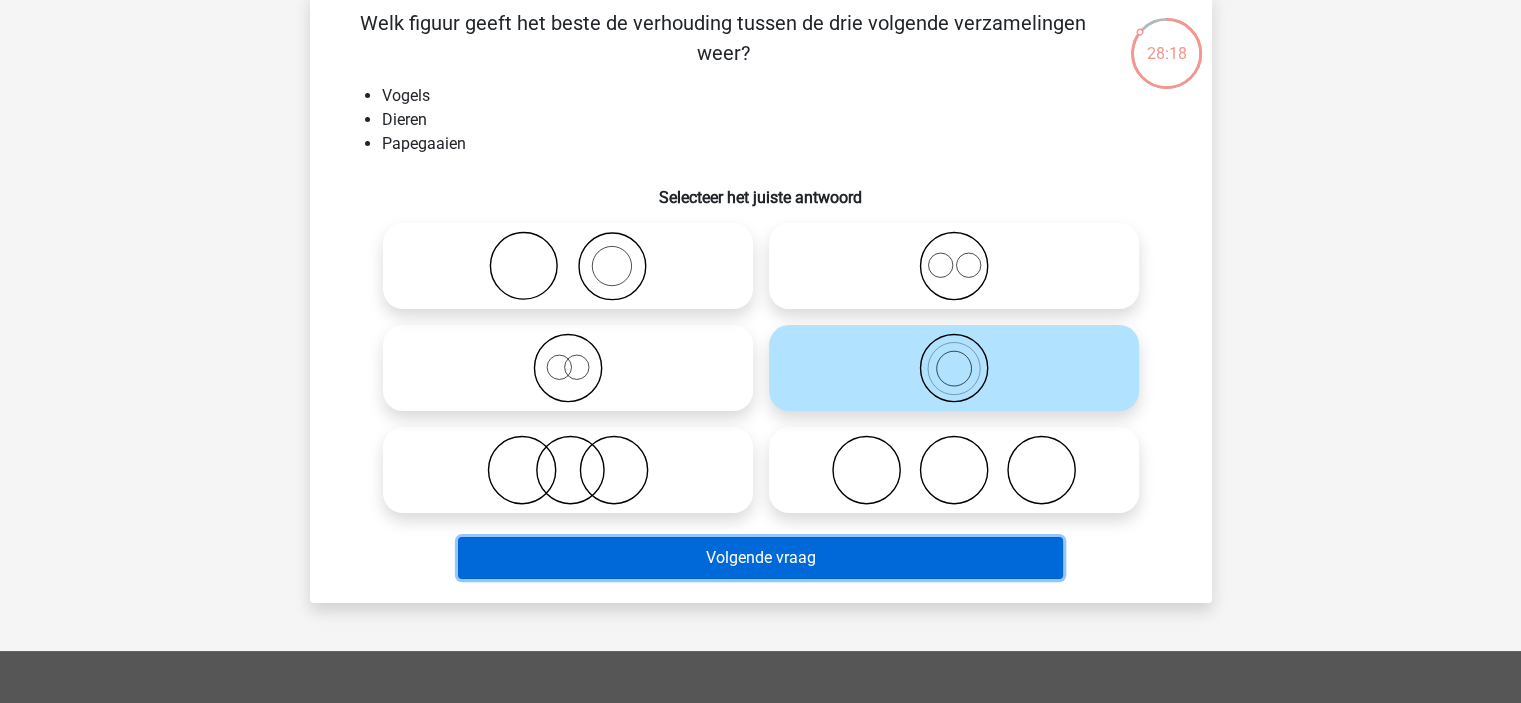 click on "Volgende vraag" at bounding box center [760, 558] 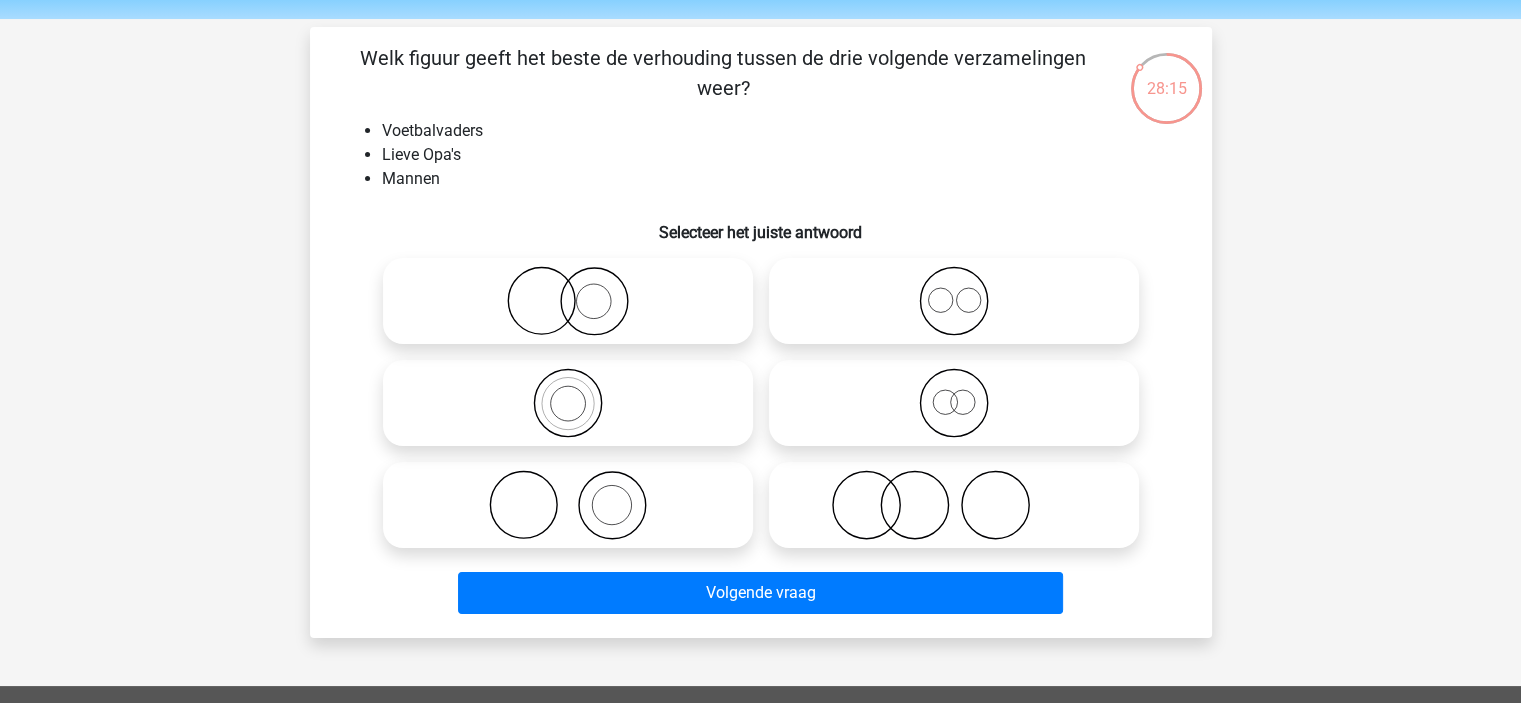 scroll, scrollTop: 100, scrollLeft: 0, axis: vertical 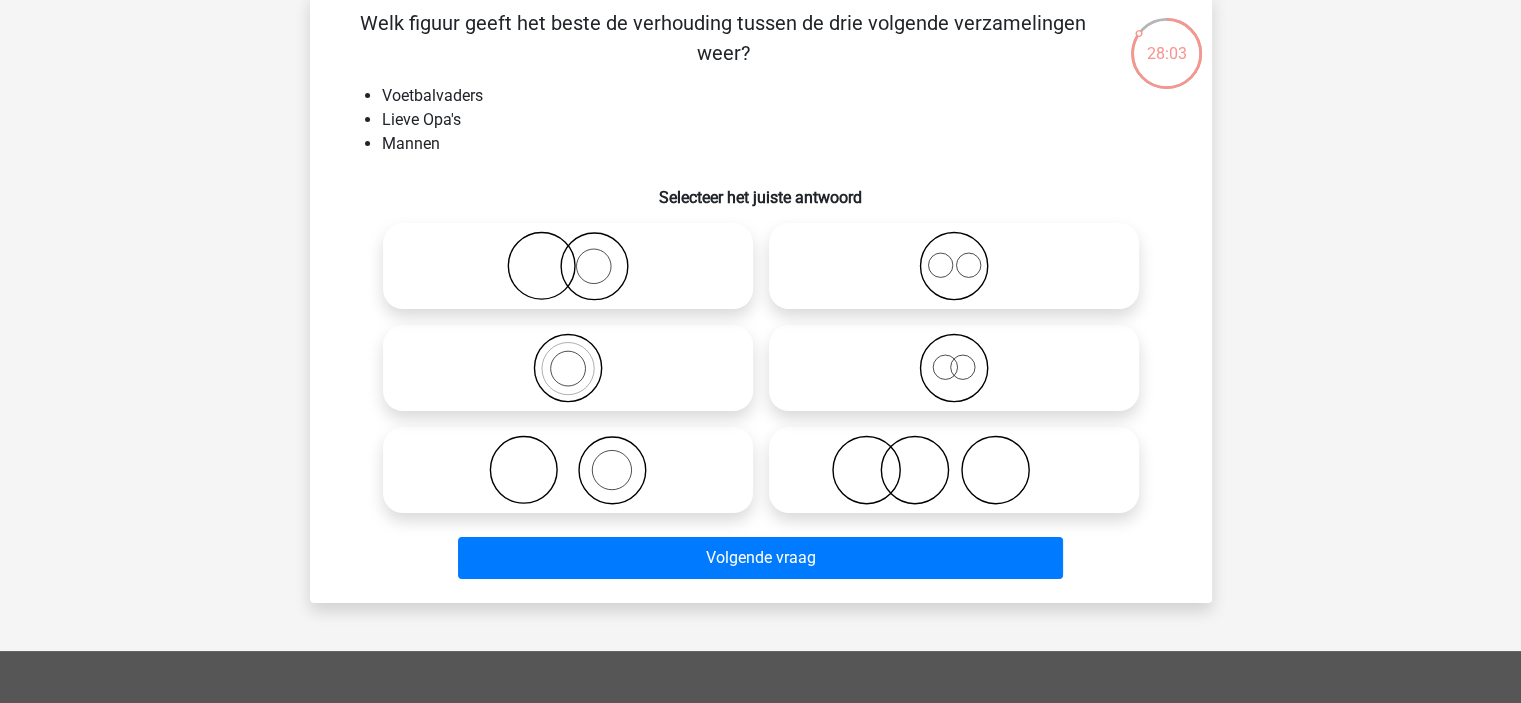 click 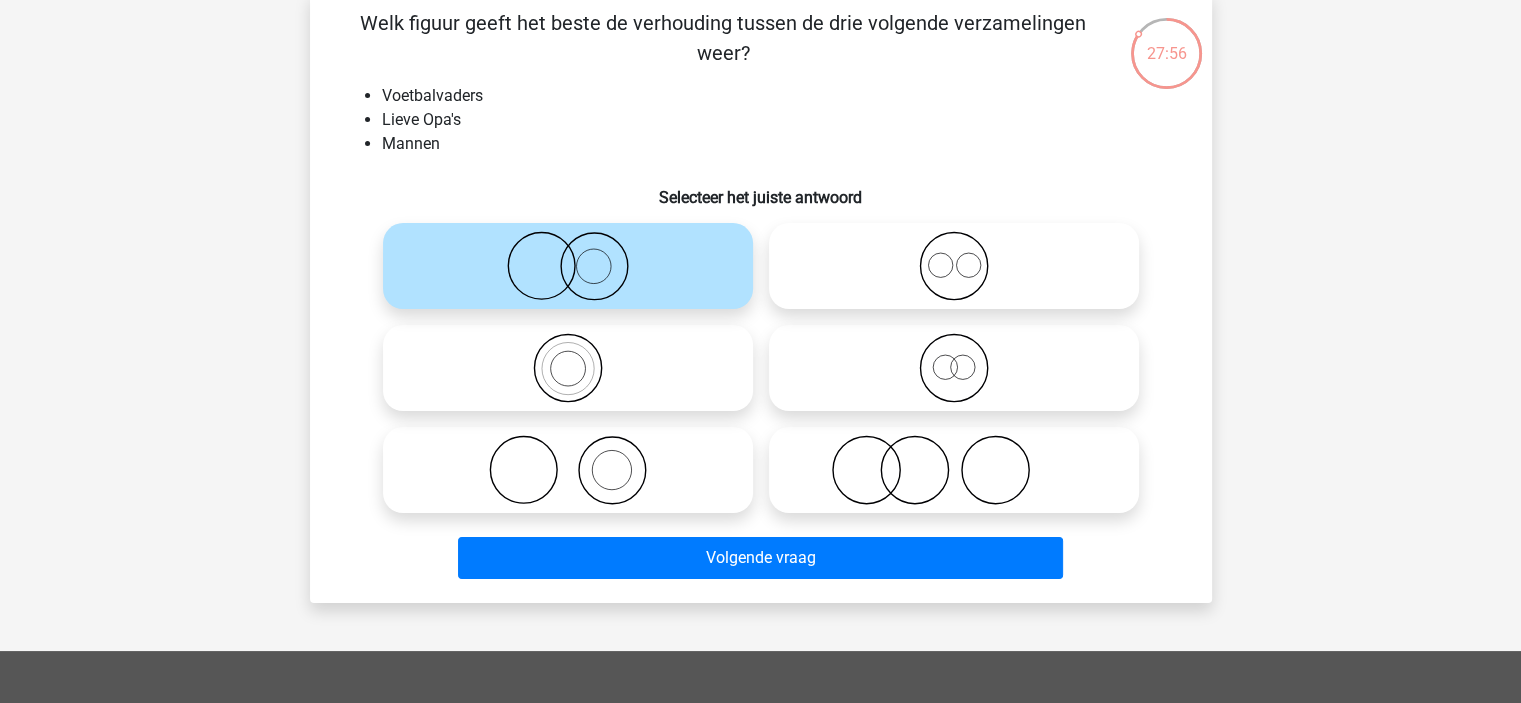 click 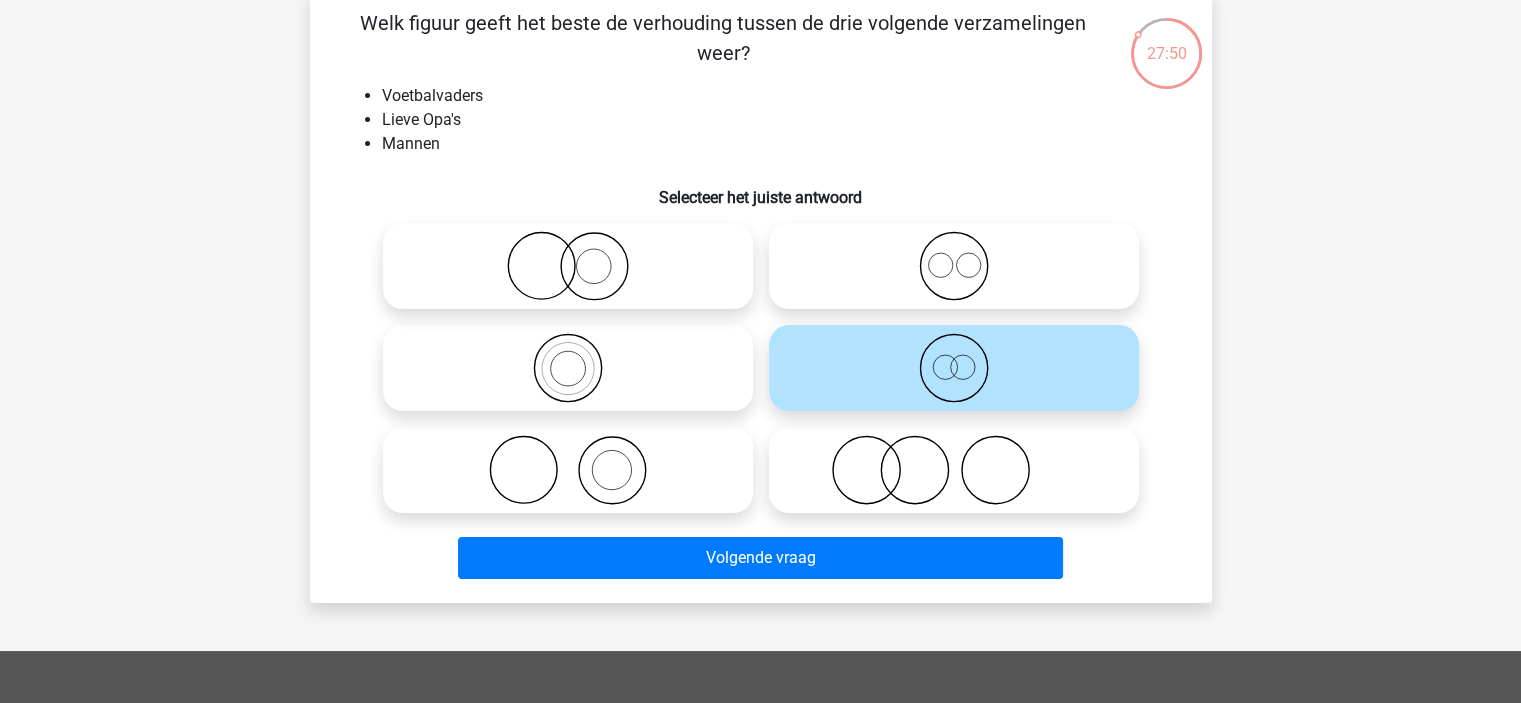 click 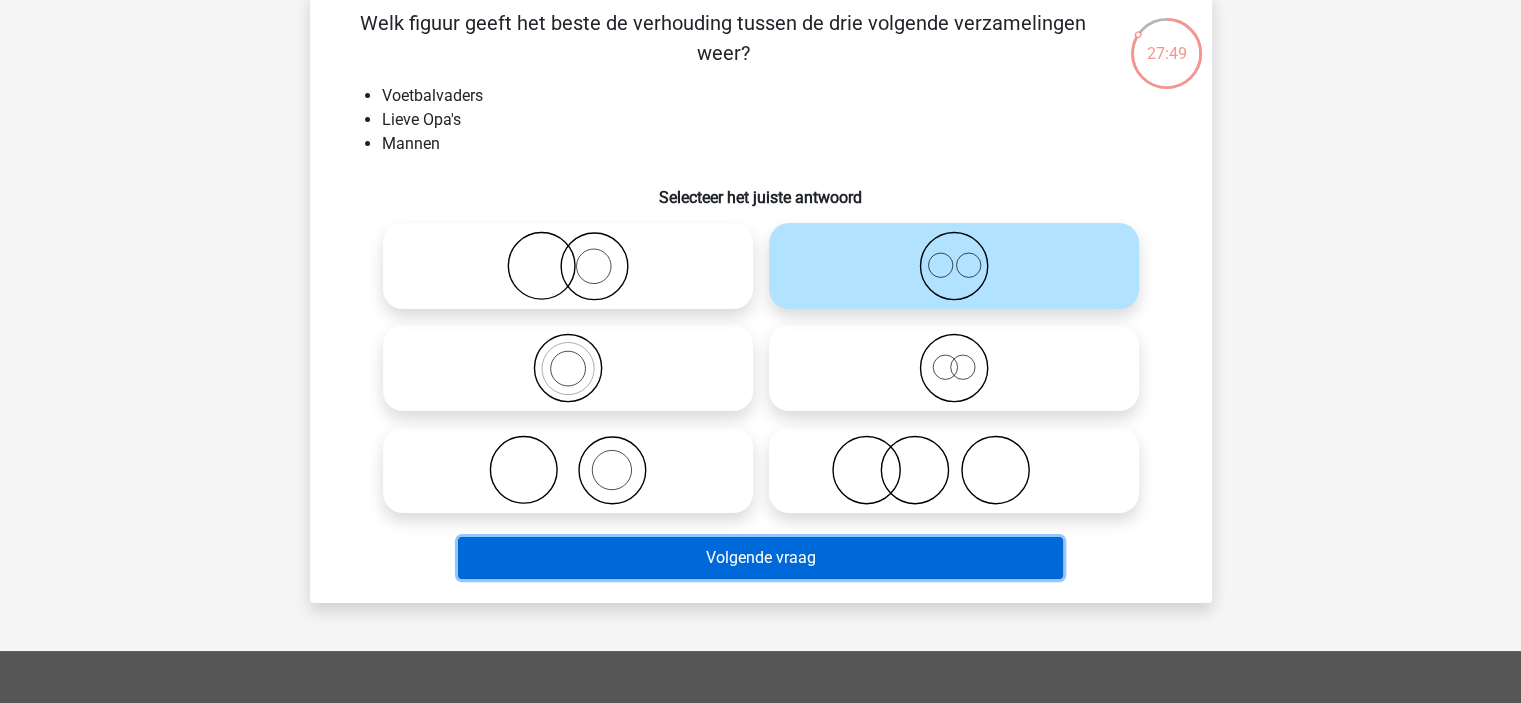 click on "Volgende vraag" at bounding box center (760, 558) 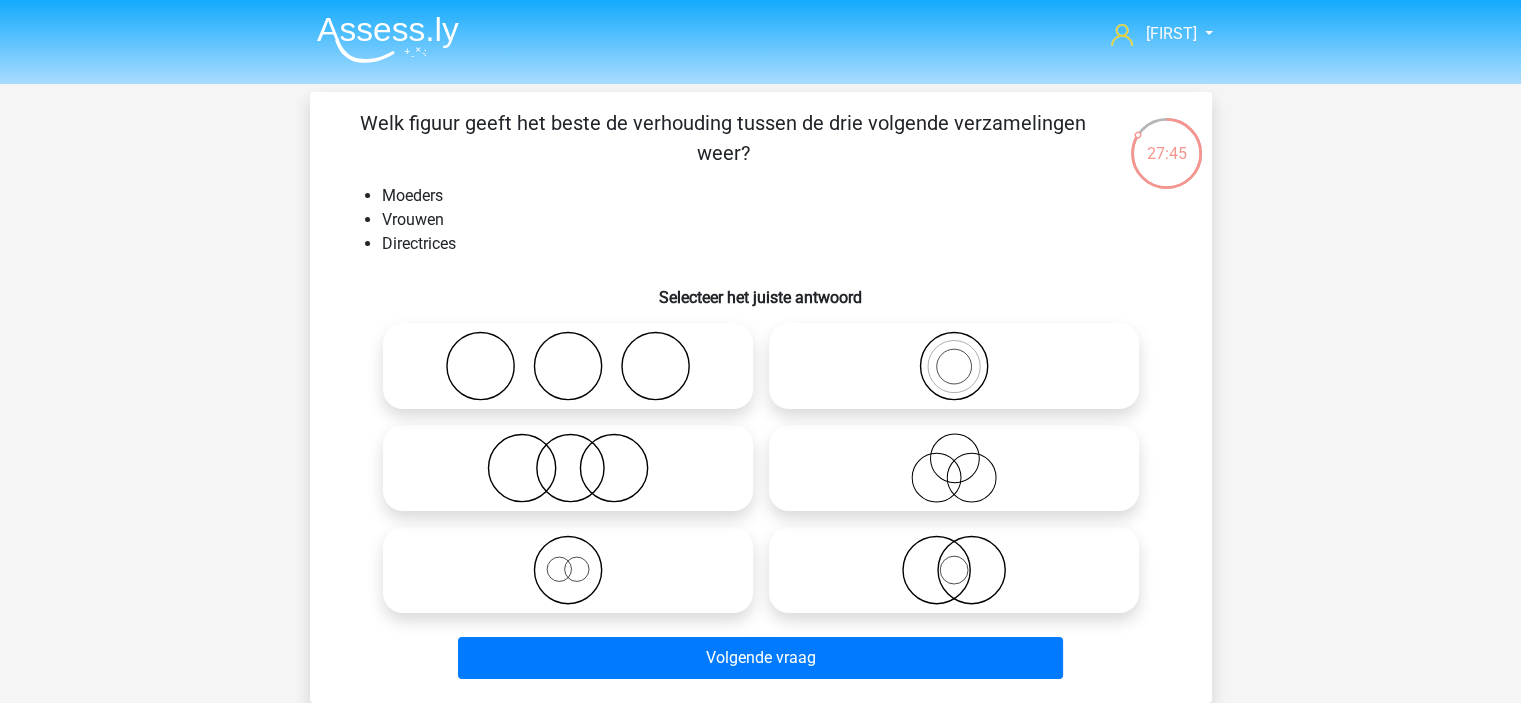 scroll, scrollTop: 100, scrollLeft: 0, axis: vertical 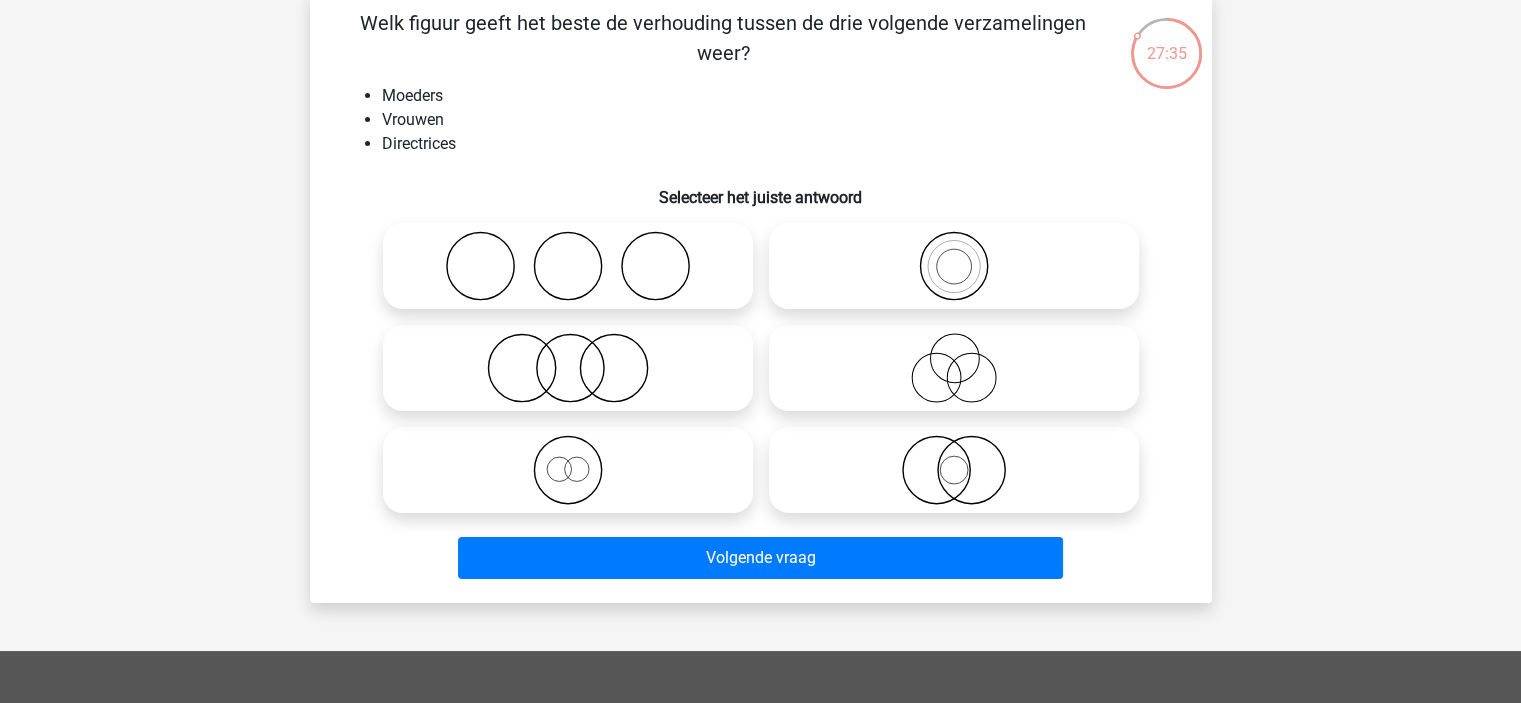 click 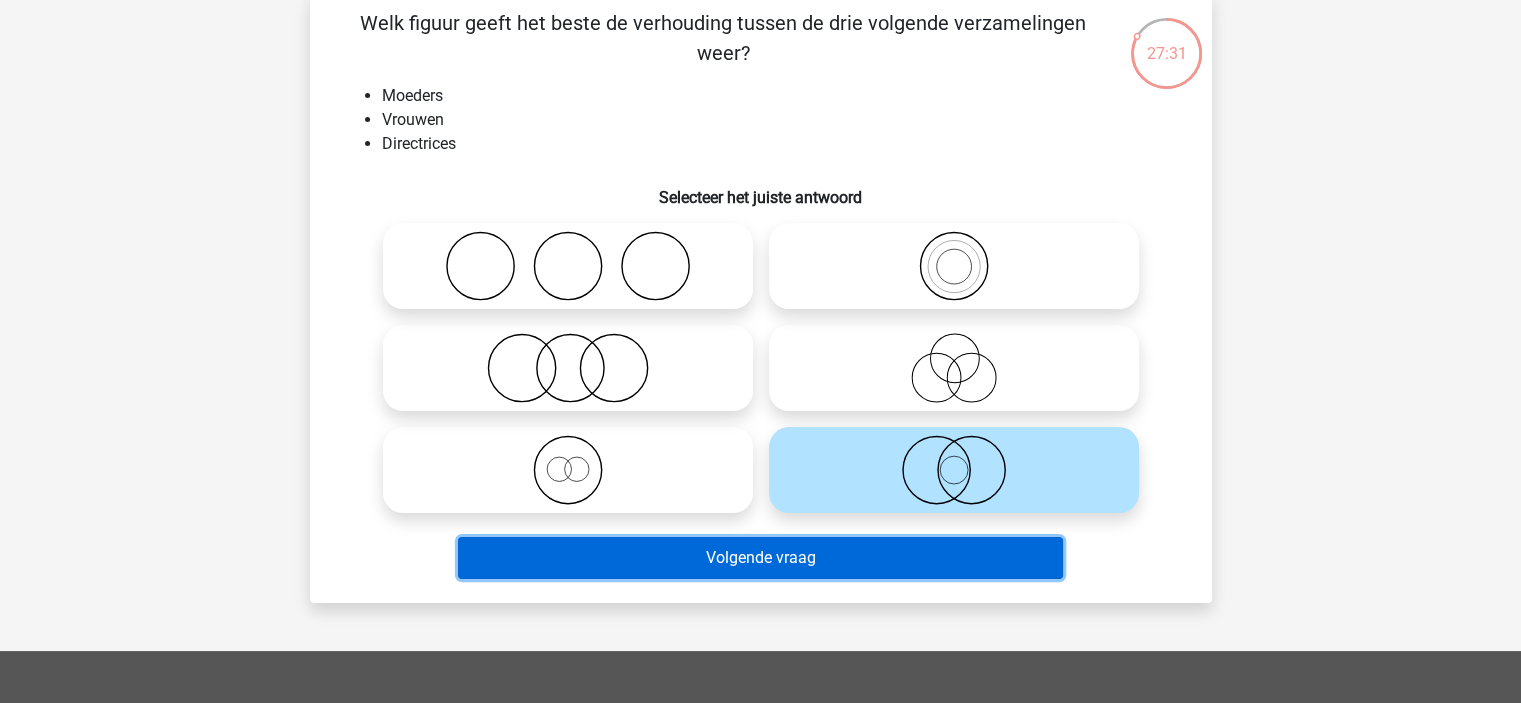 click on "Volgende vraag" at bounding box center [760, 558] 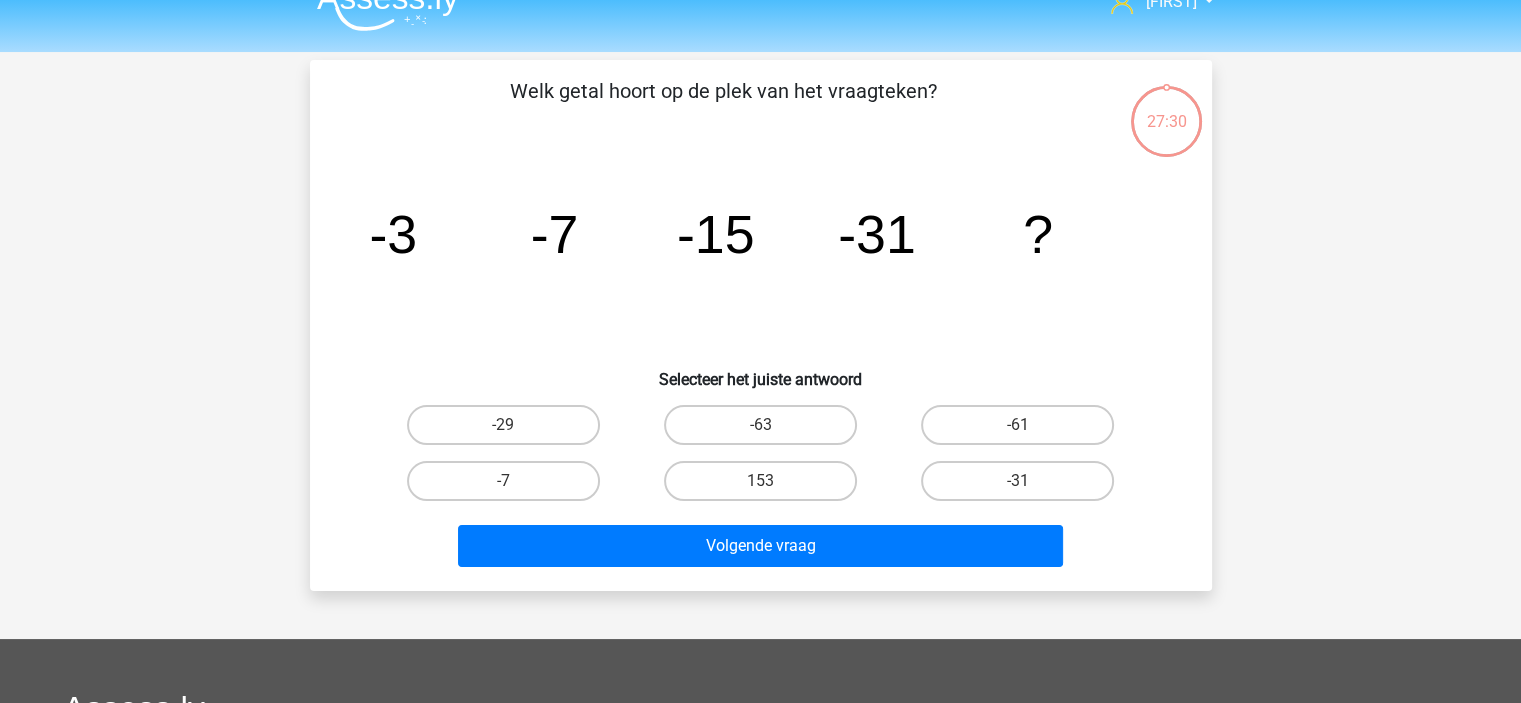 scroll, scrollTop: 0, scrollLeft: 0, axis: both 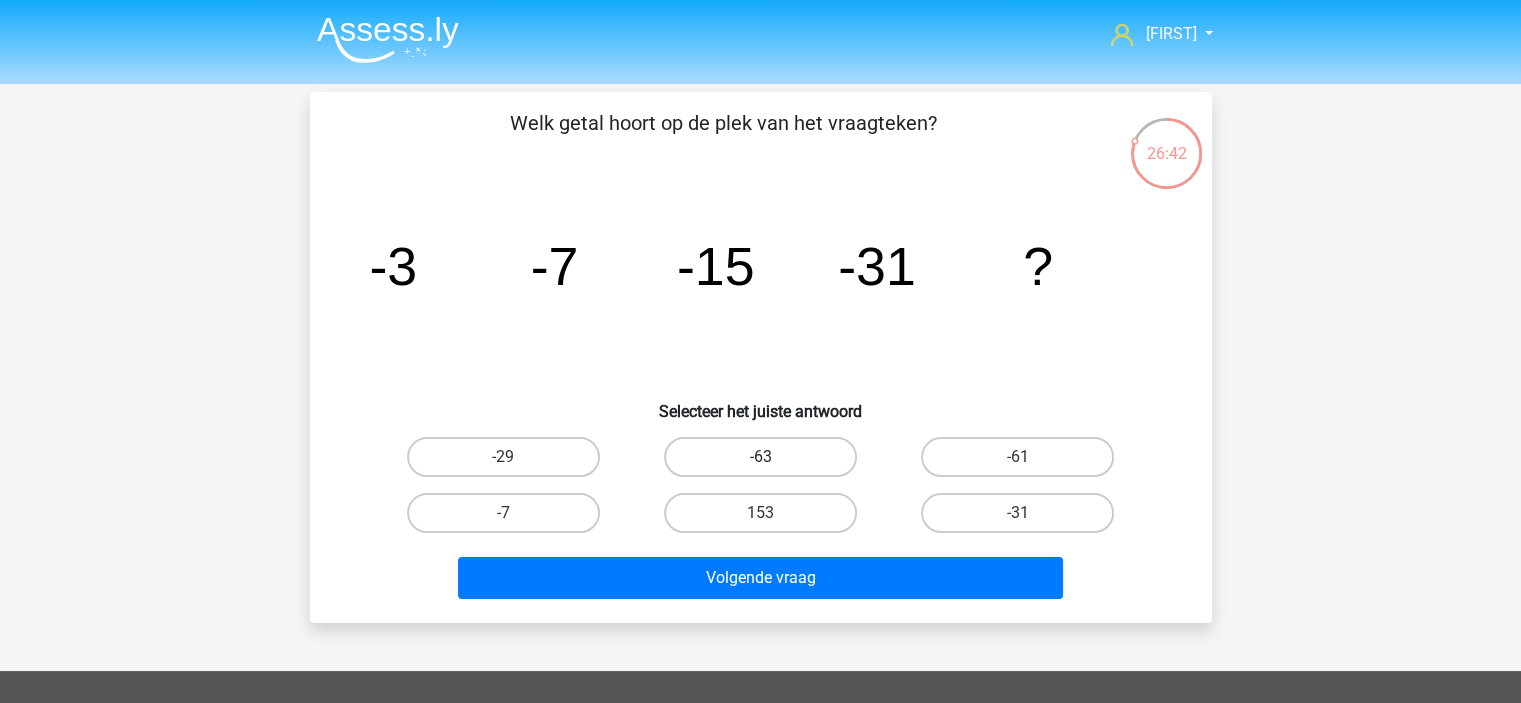 click on "-63" at bounding box center [760, 457] 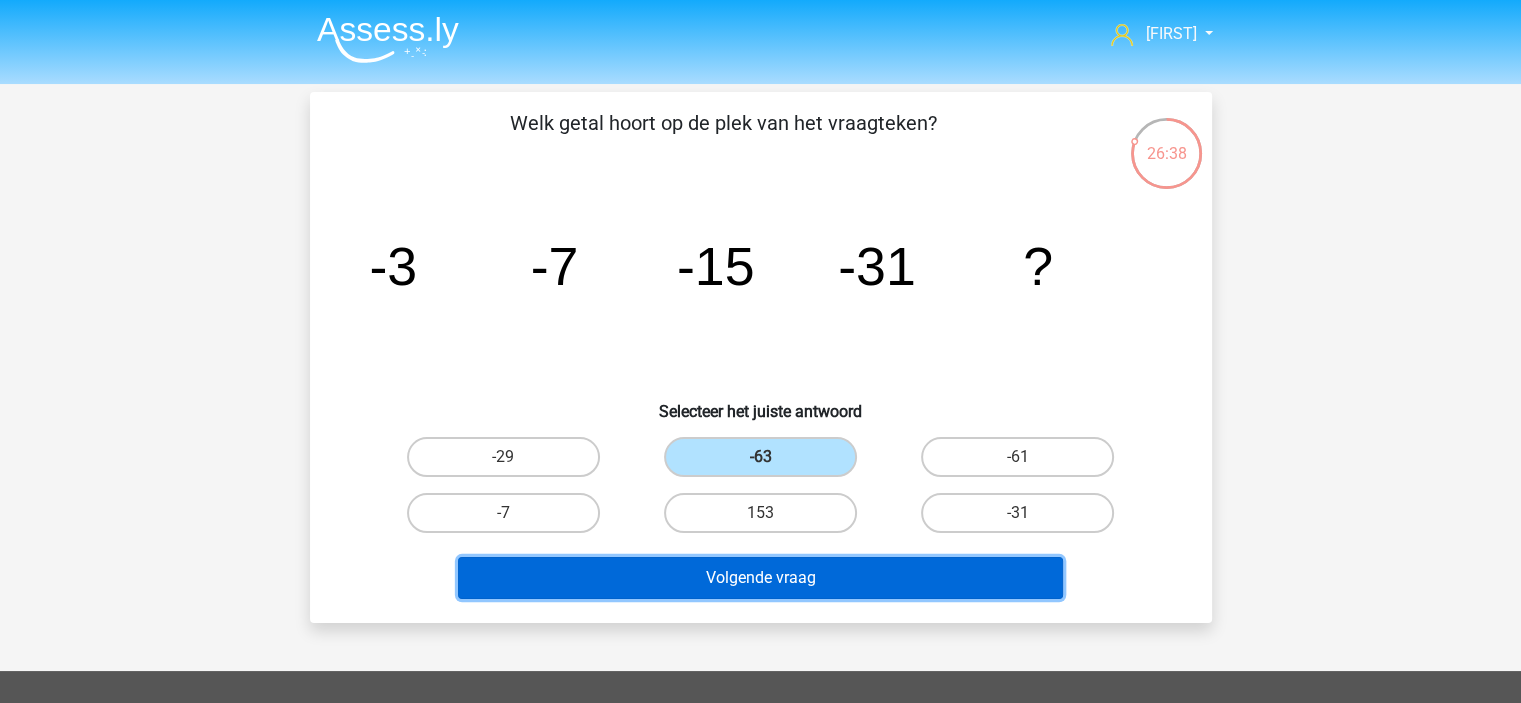 click on "Volgende vraag" at bounding box center (760, 578) 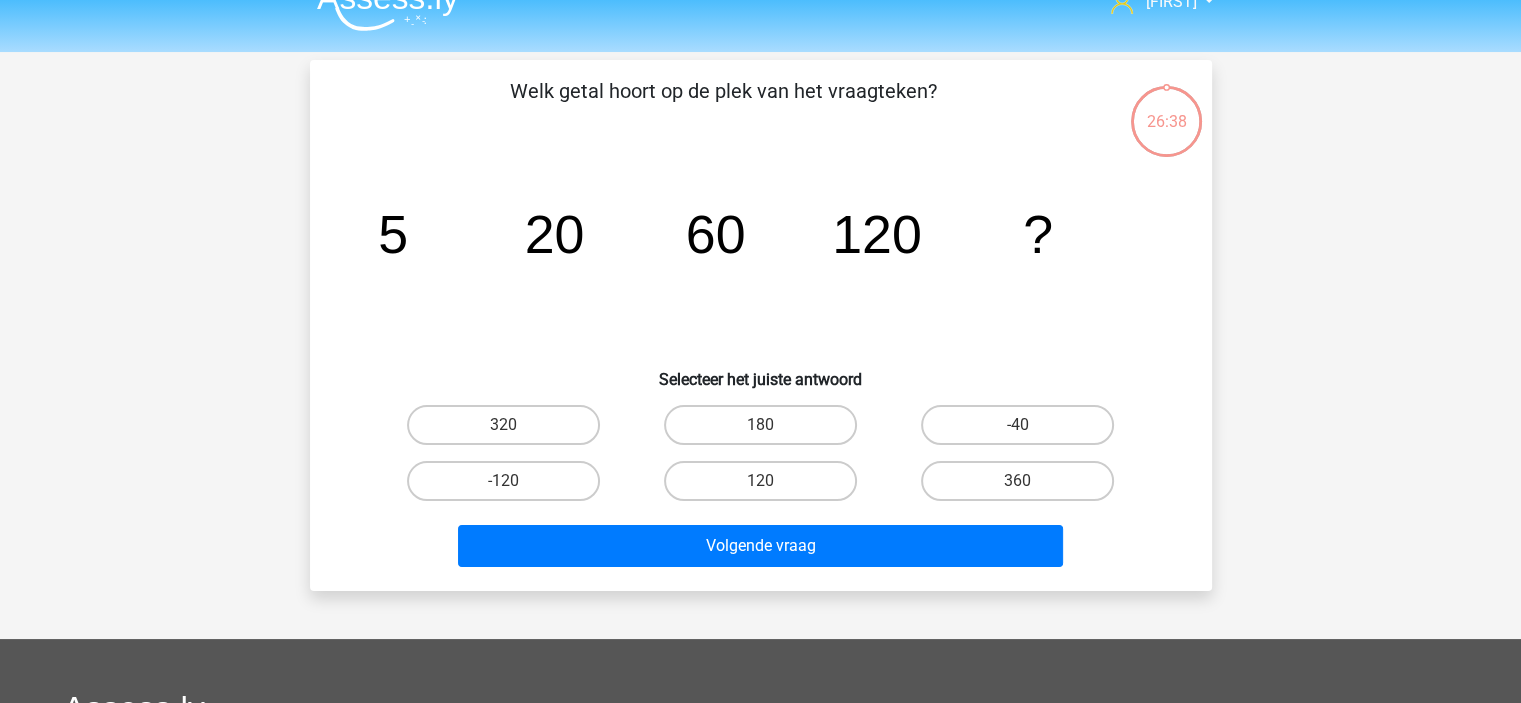 scroll, scrollTop: 0, scrollLeft: 0, axis: both 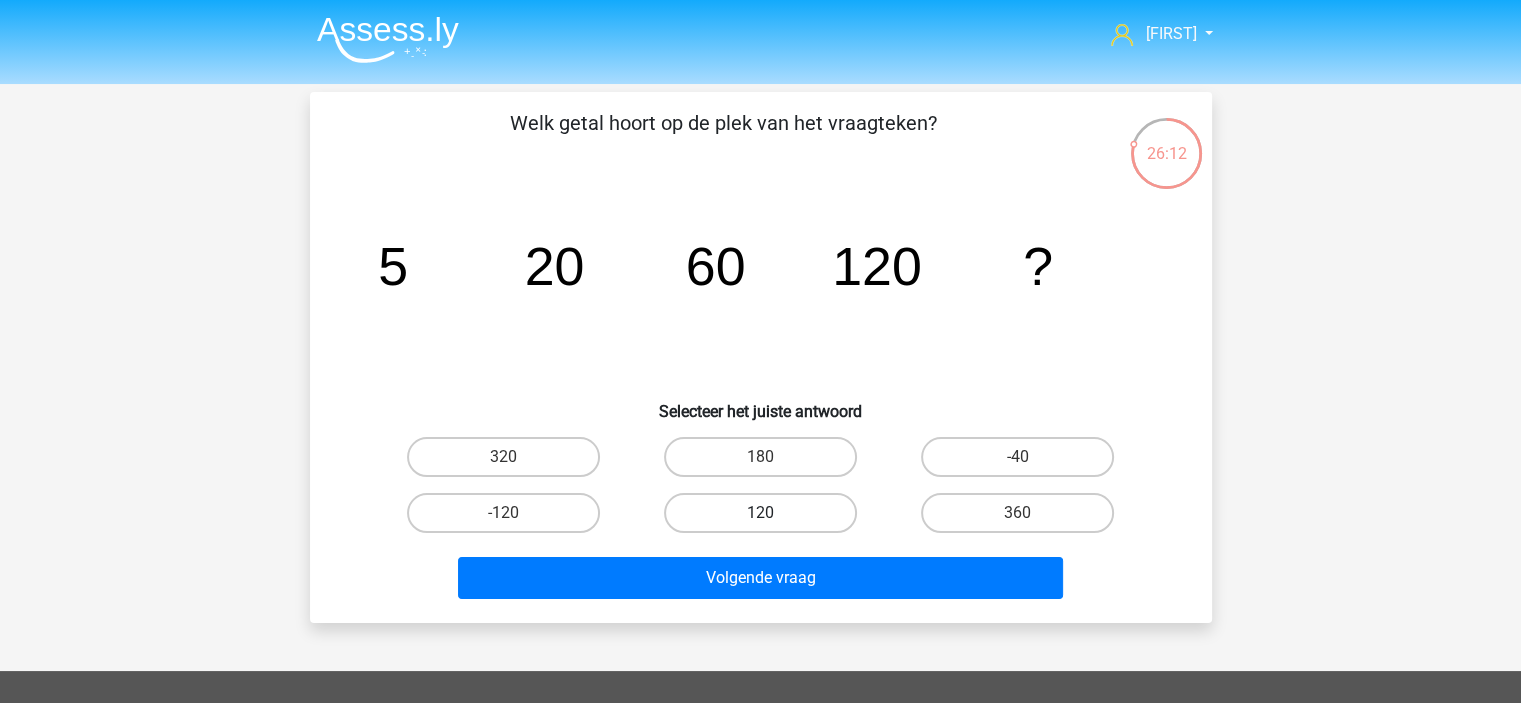 click on "120" at bounding box center [760, 513] 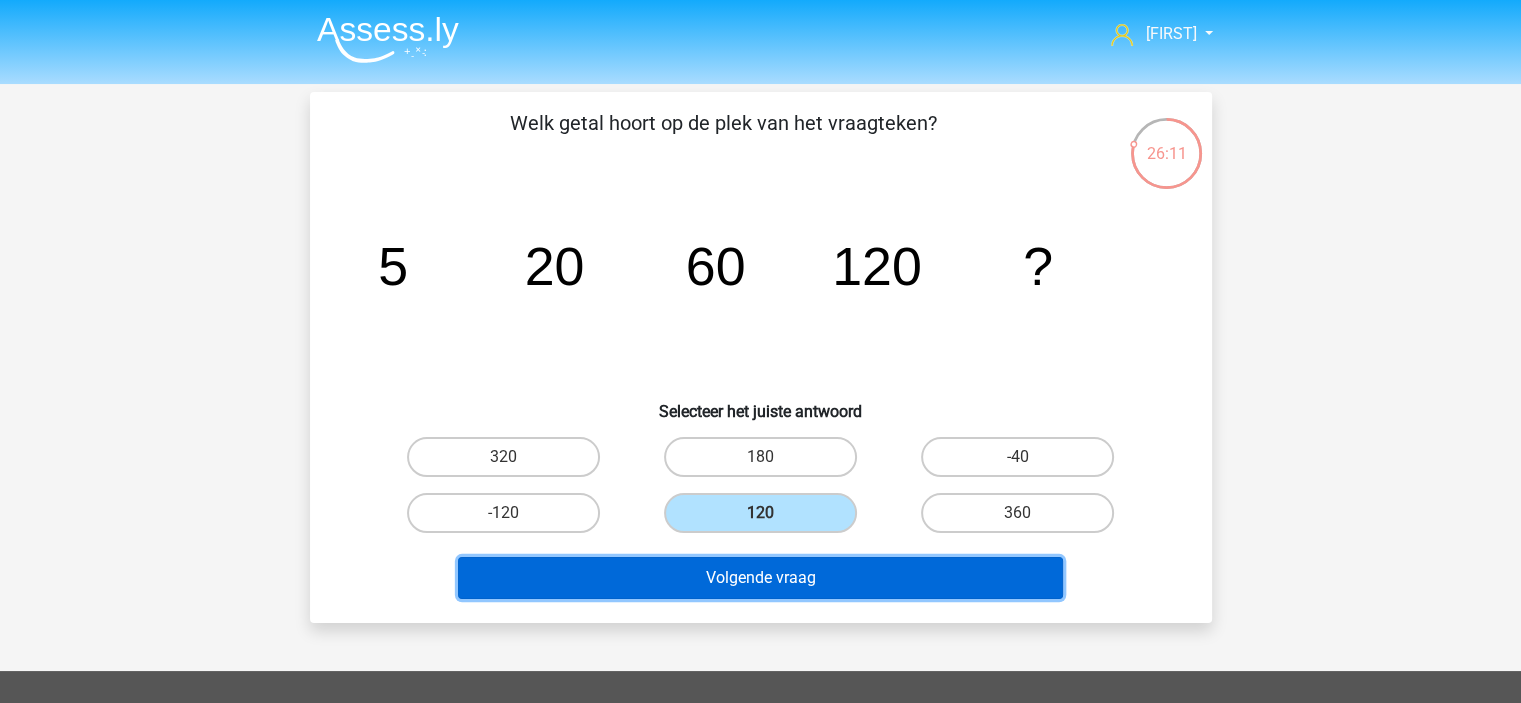 click on "Volgende vraag" at bounding box center (760, 578) 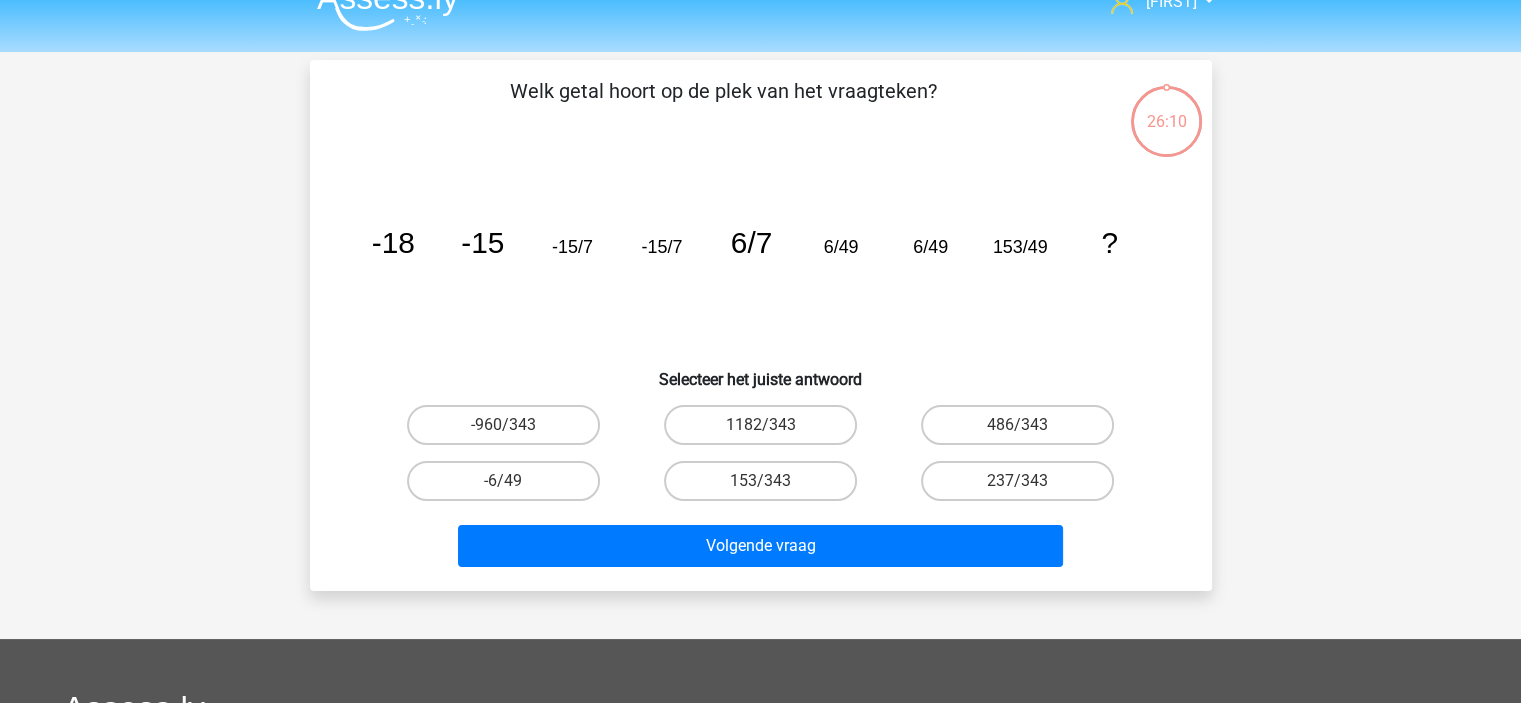 scroll, scrollTop: 0, scrollLeft: 0, axis: both 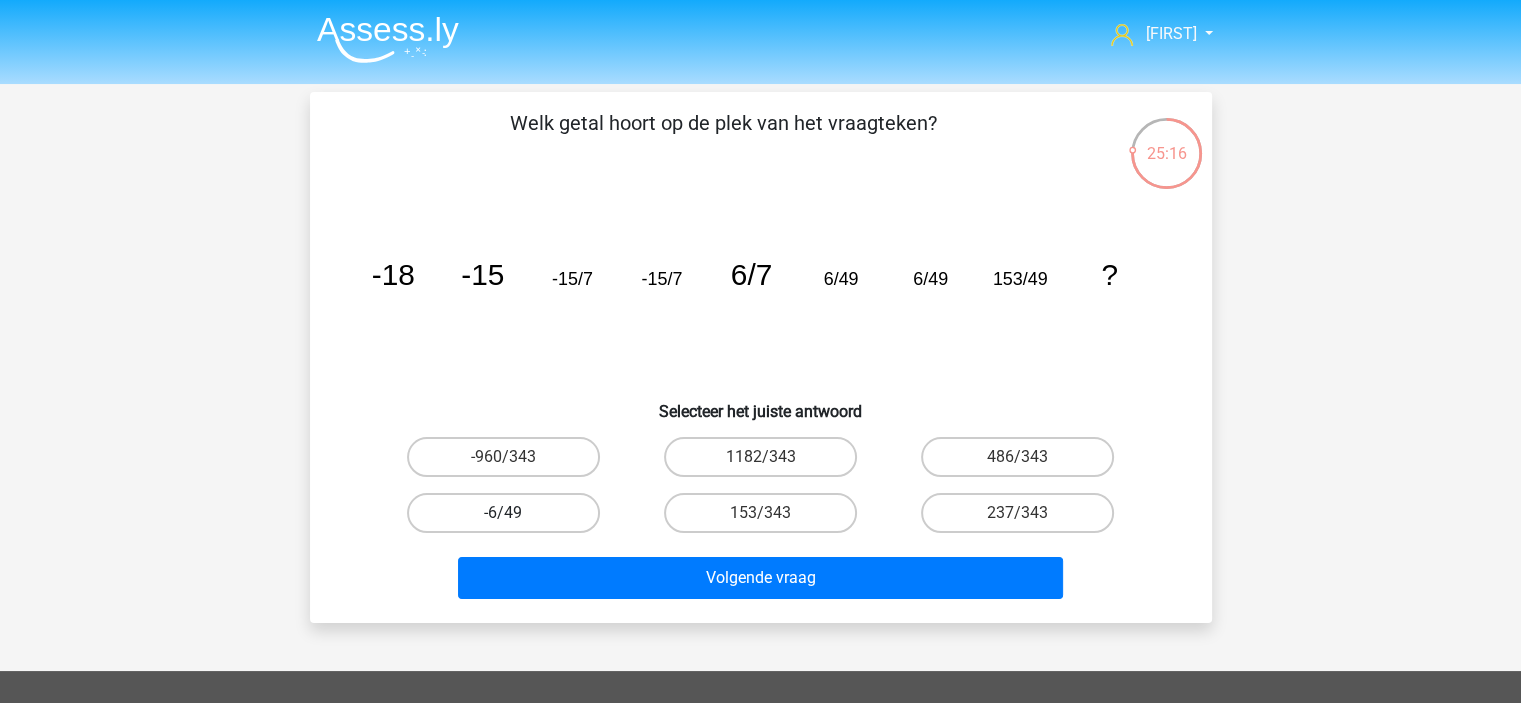 click on "-6/49" at bounding box center (503, 513) 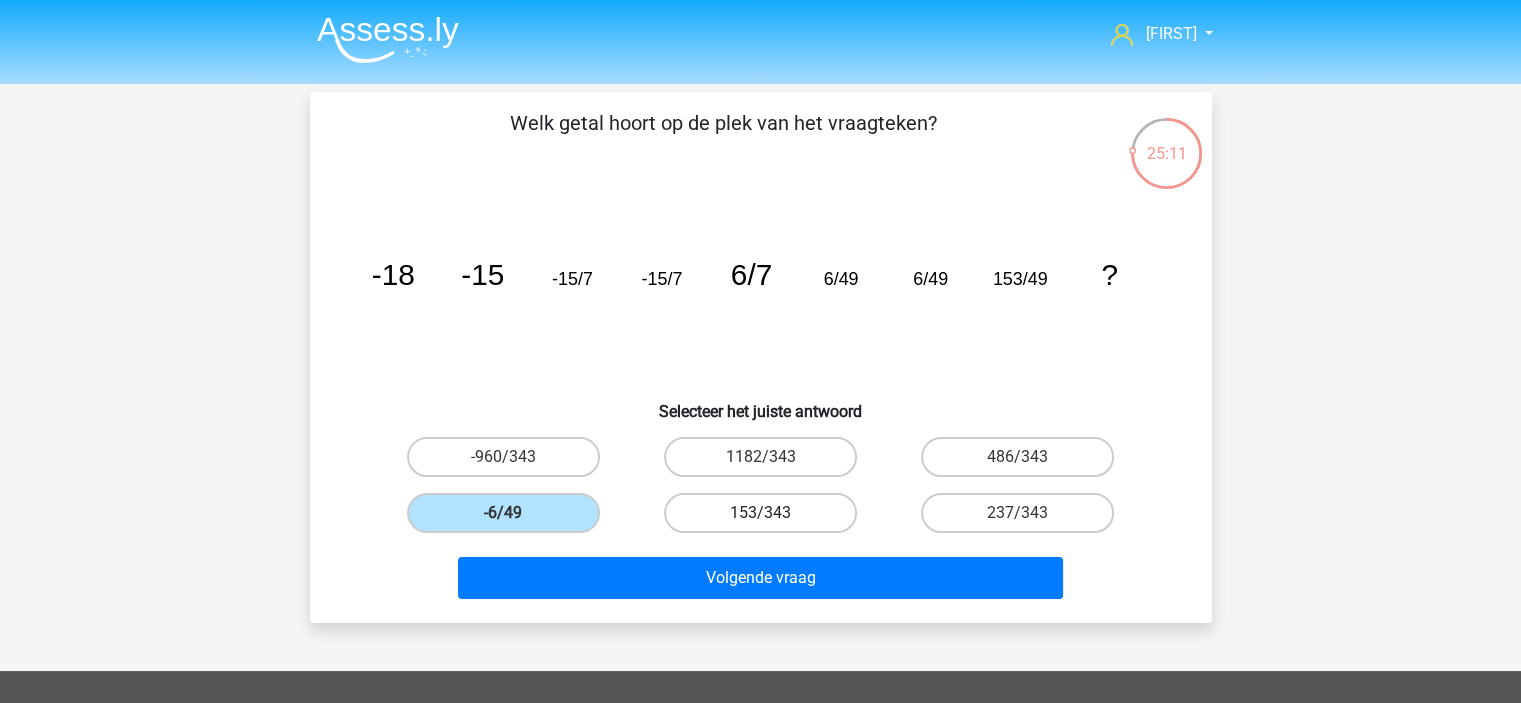 click on "153/343" at bounding box center [760, 513] 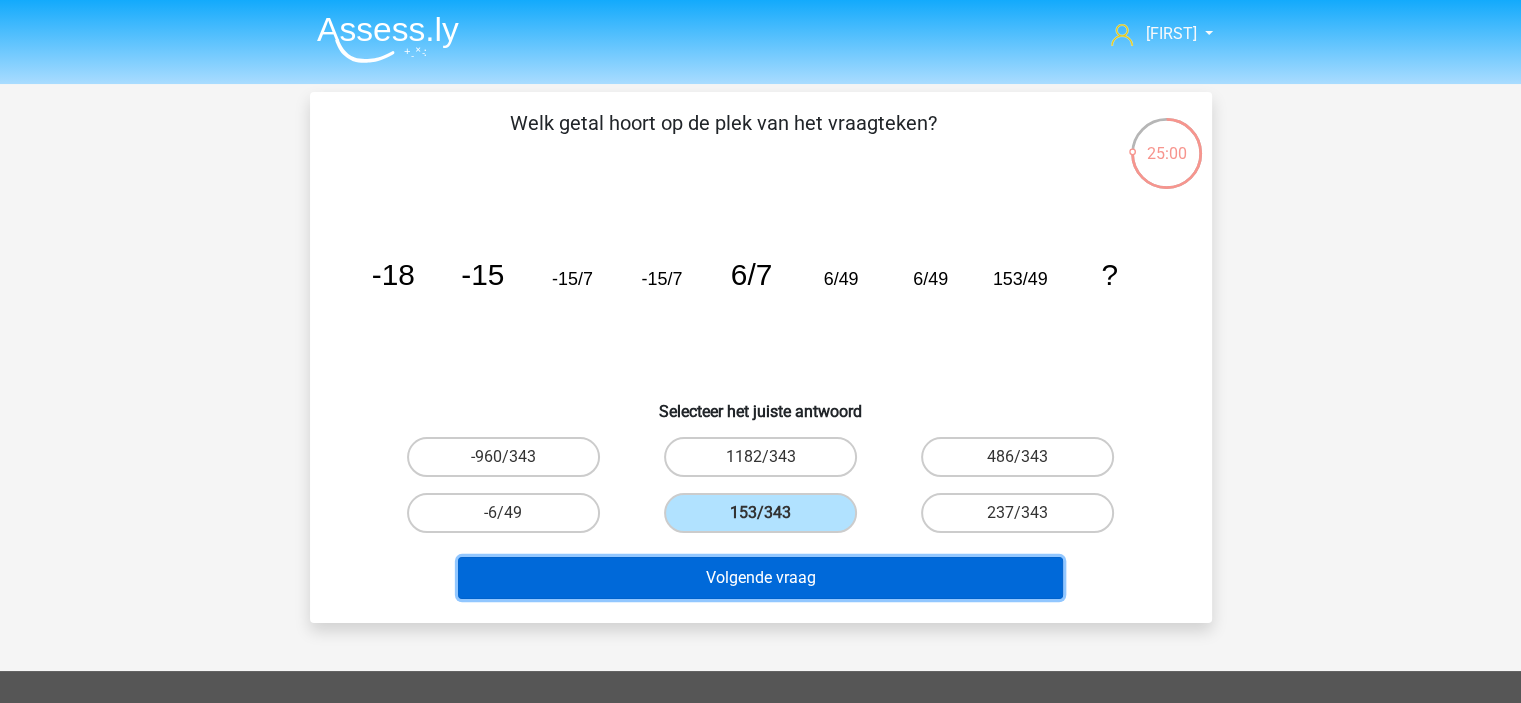 click on "Volgende vraag" at bounding box center (760, 578) 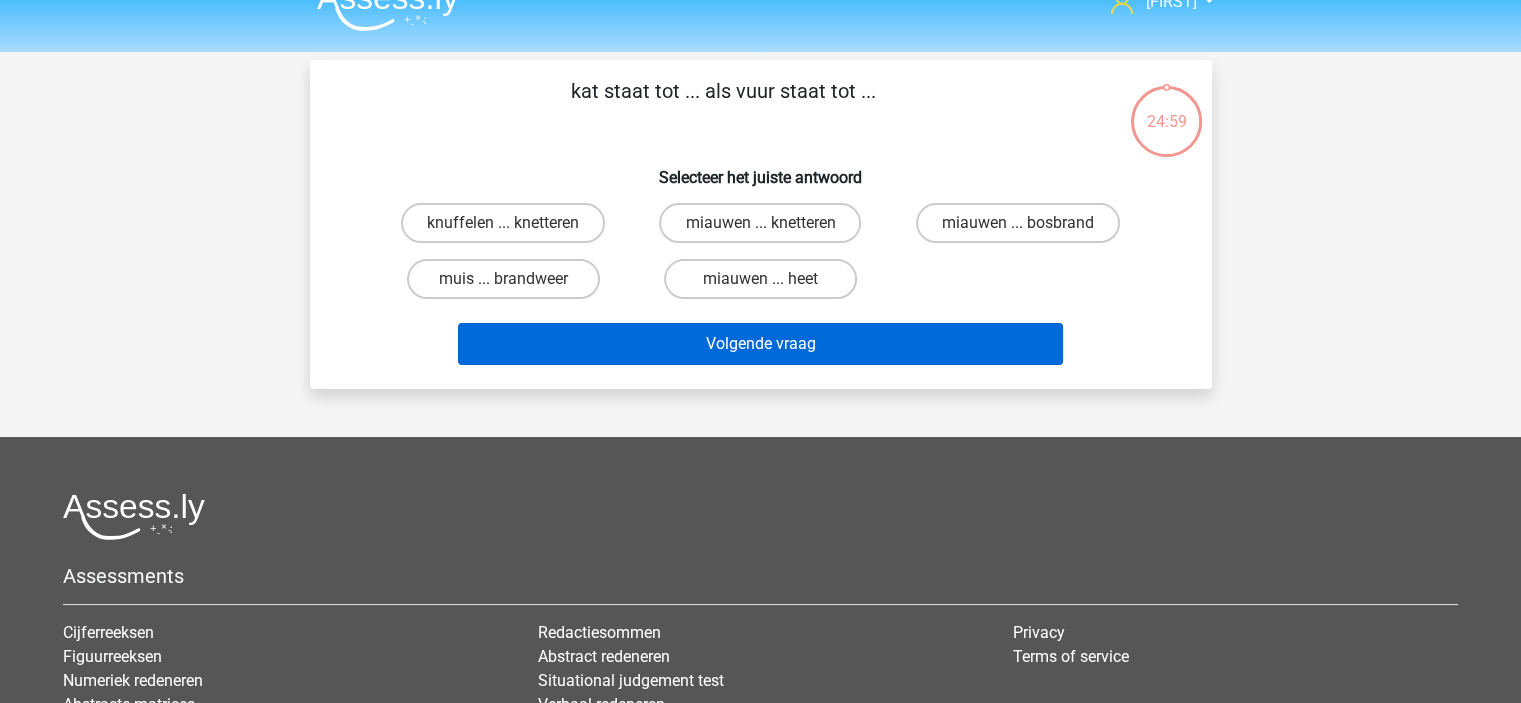 scroll, scrollTop: 0, scrollLeft: 0, axis: both 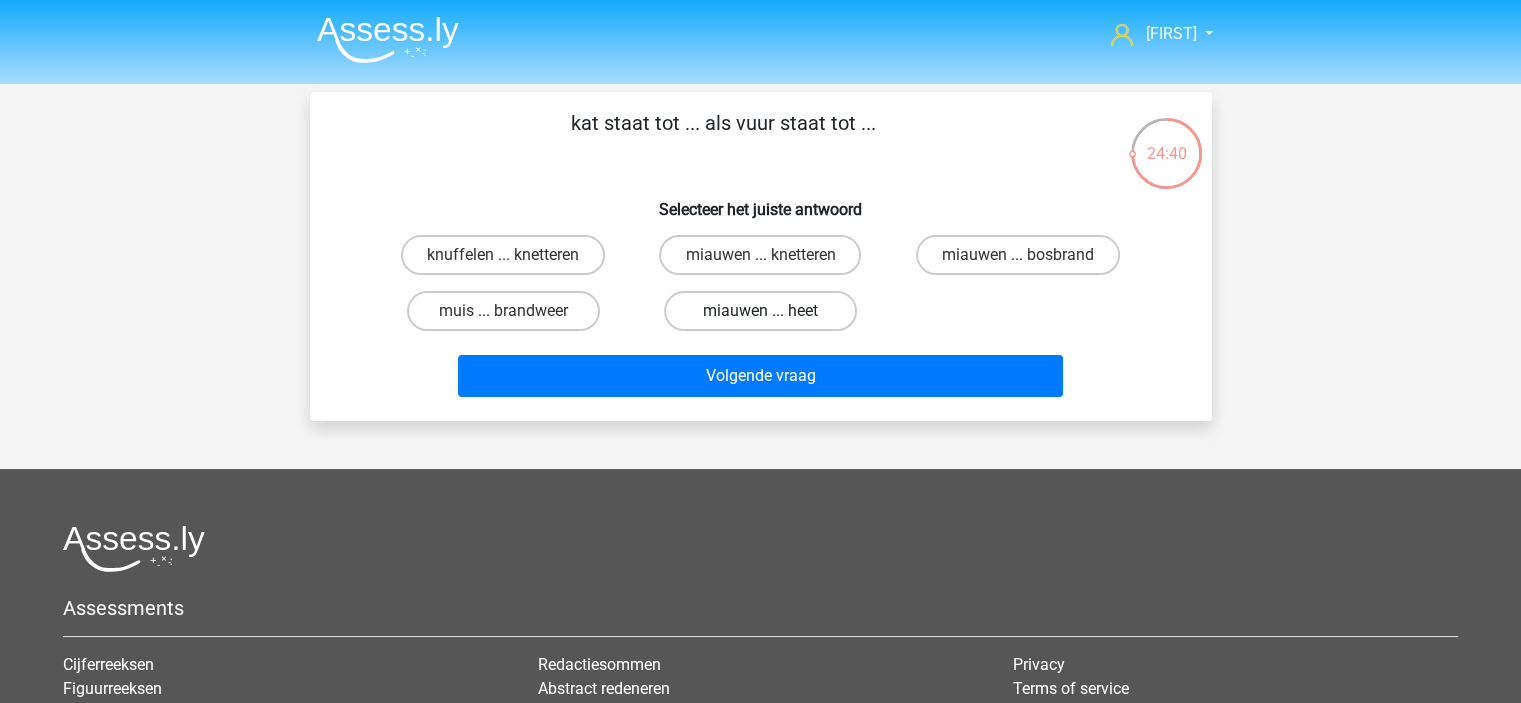 click on "miauwen ... heet" at bounding box center [760, 311] 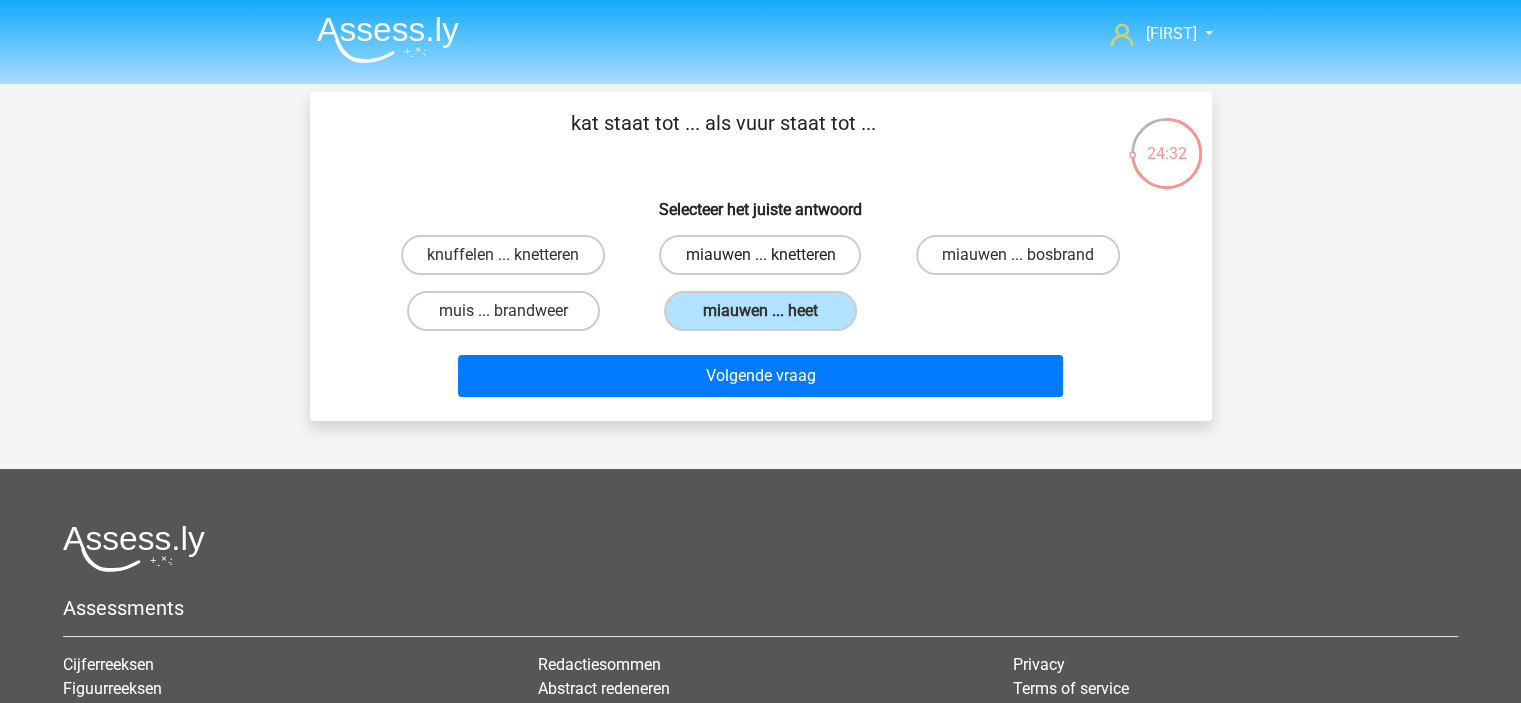 click on "miauwen ... knetteren" at bounding box center (760, 255) 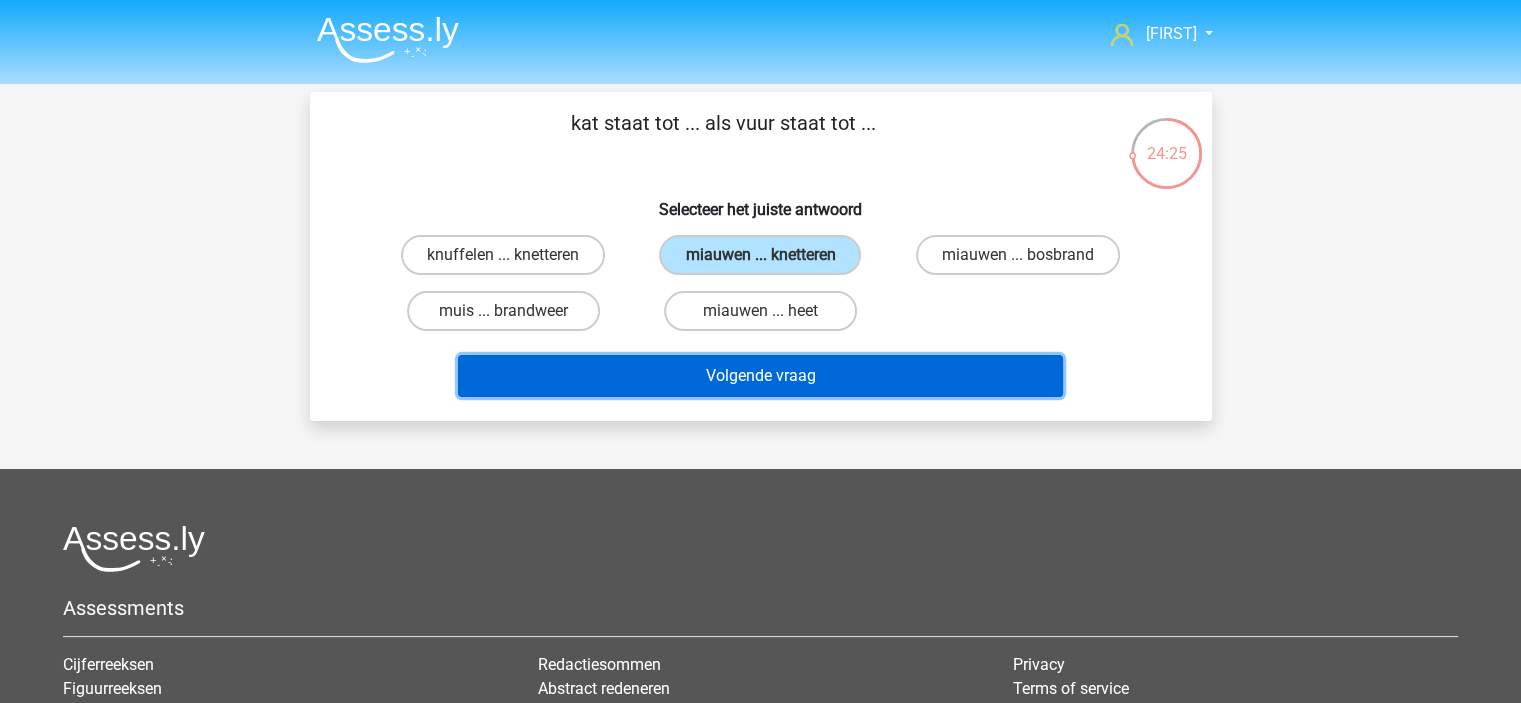 click on "Volgende vraag" at bounding box center [760, 376] 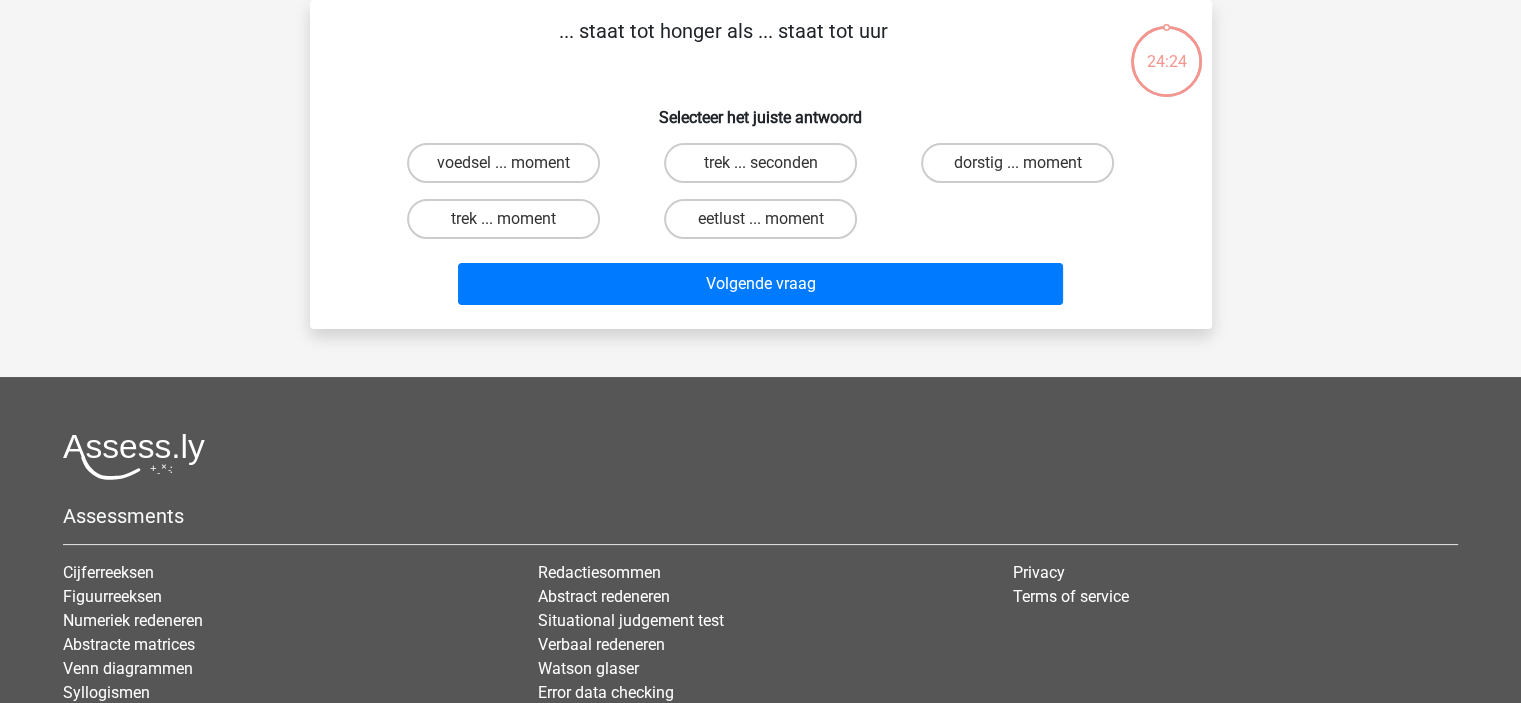 scroll, scrollTop: 0, scrollLeft: 0, axis: both 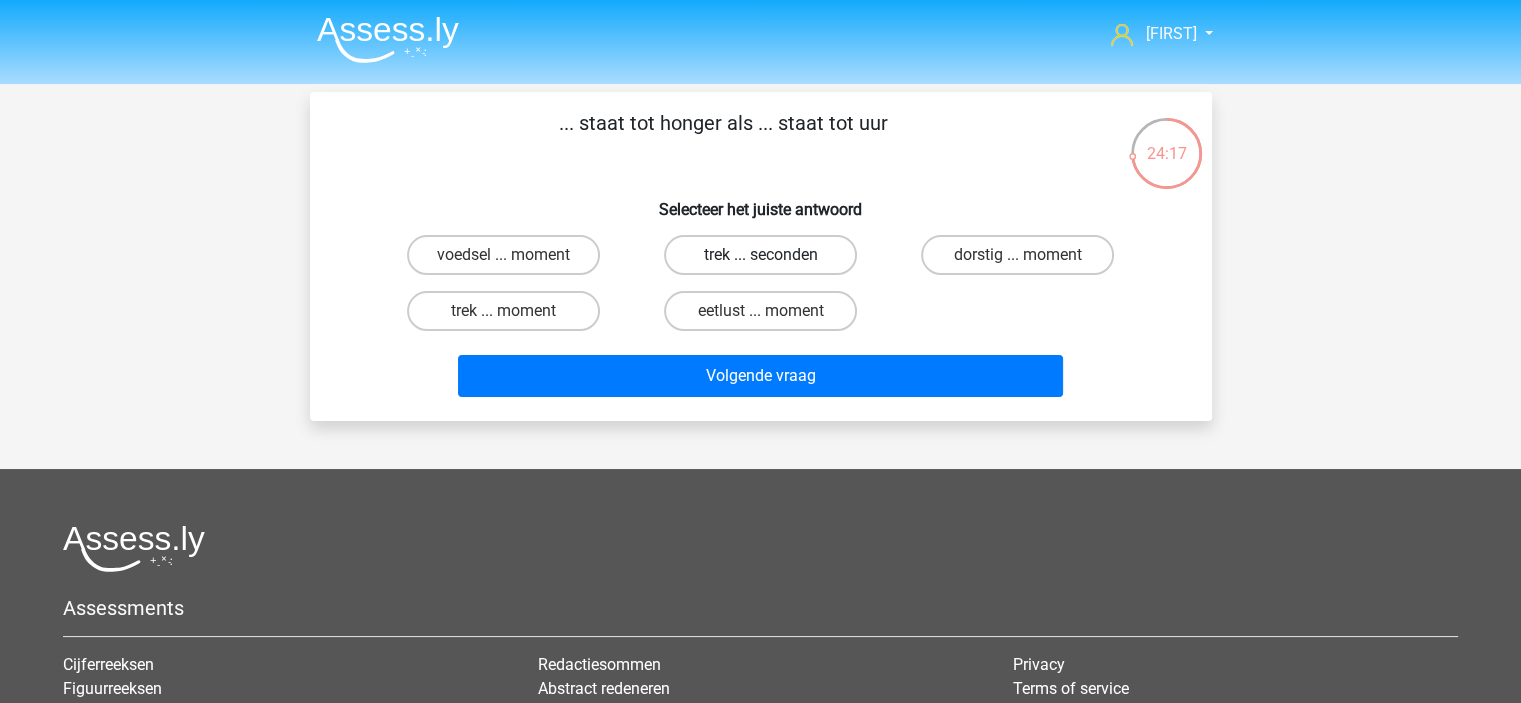 click on "trek ... seconden" at bounding box center (760, 255) 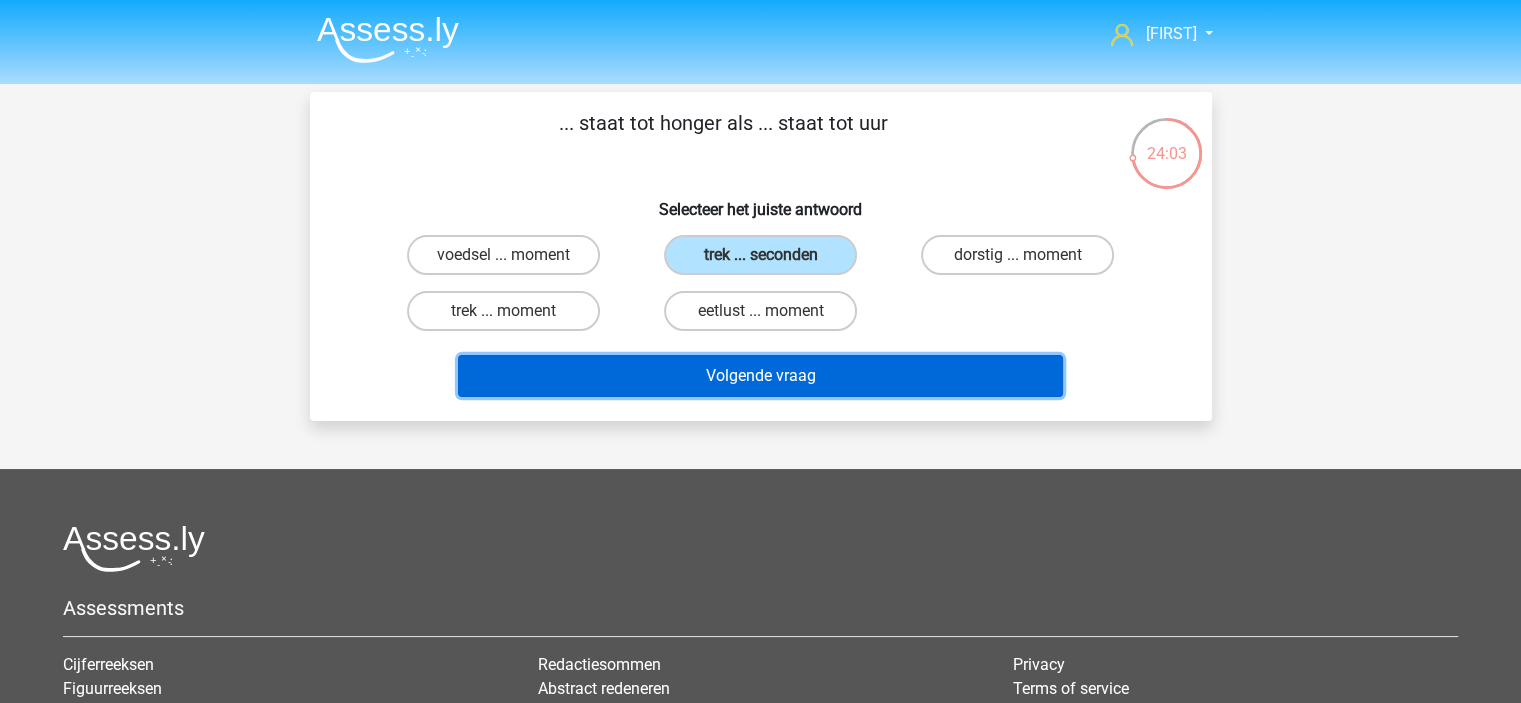 click on "Volgende vraag" at bounding box center (760, 376) 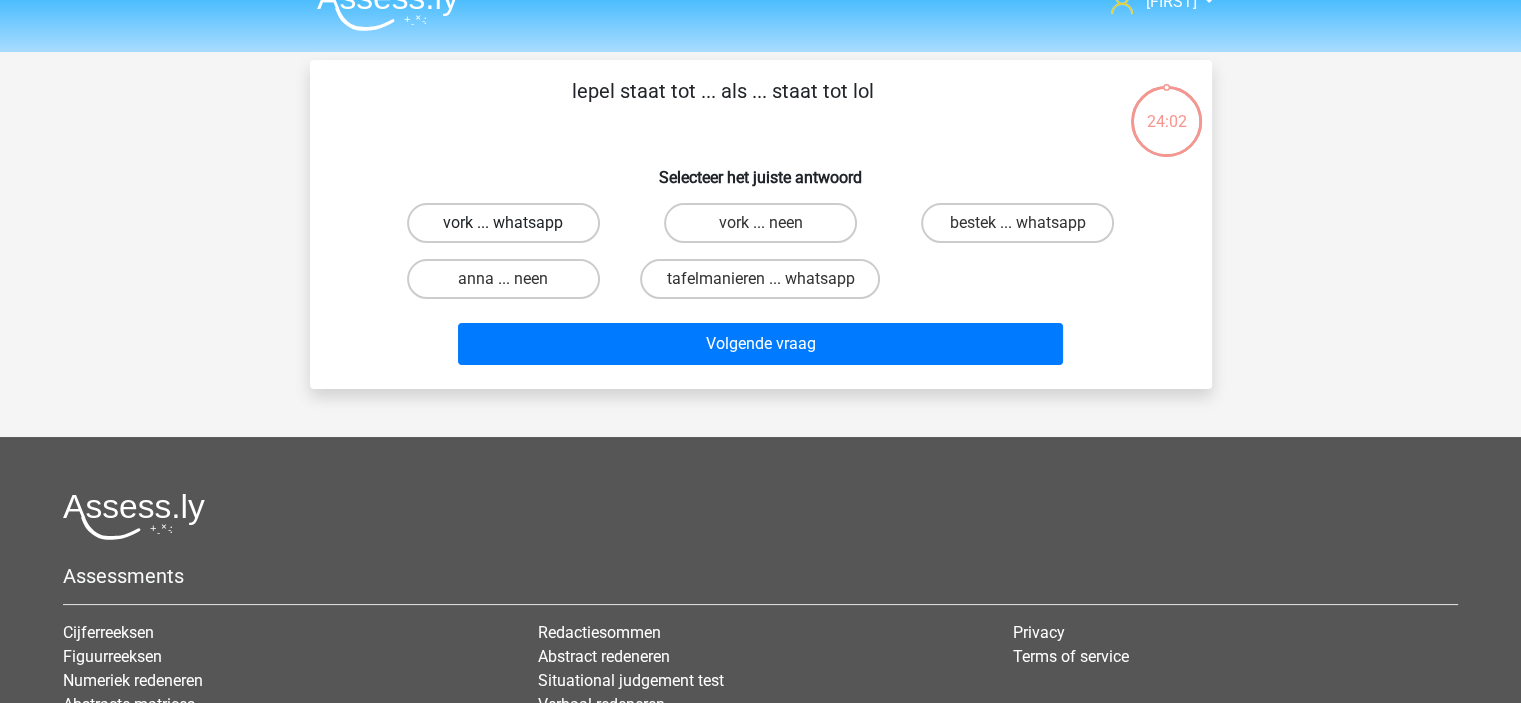 scroll, scrollTop: 0, scrollLeft: 0, axis: both 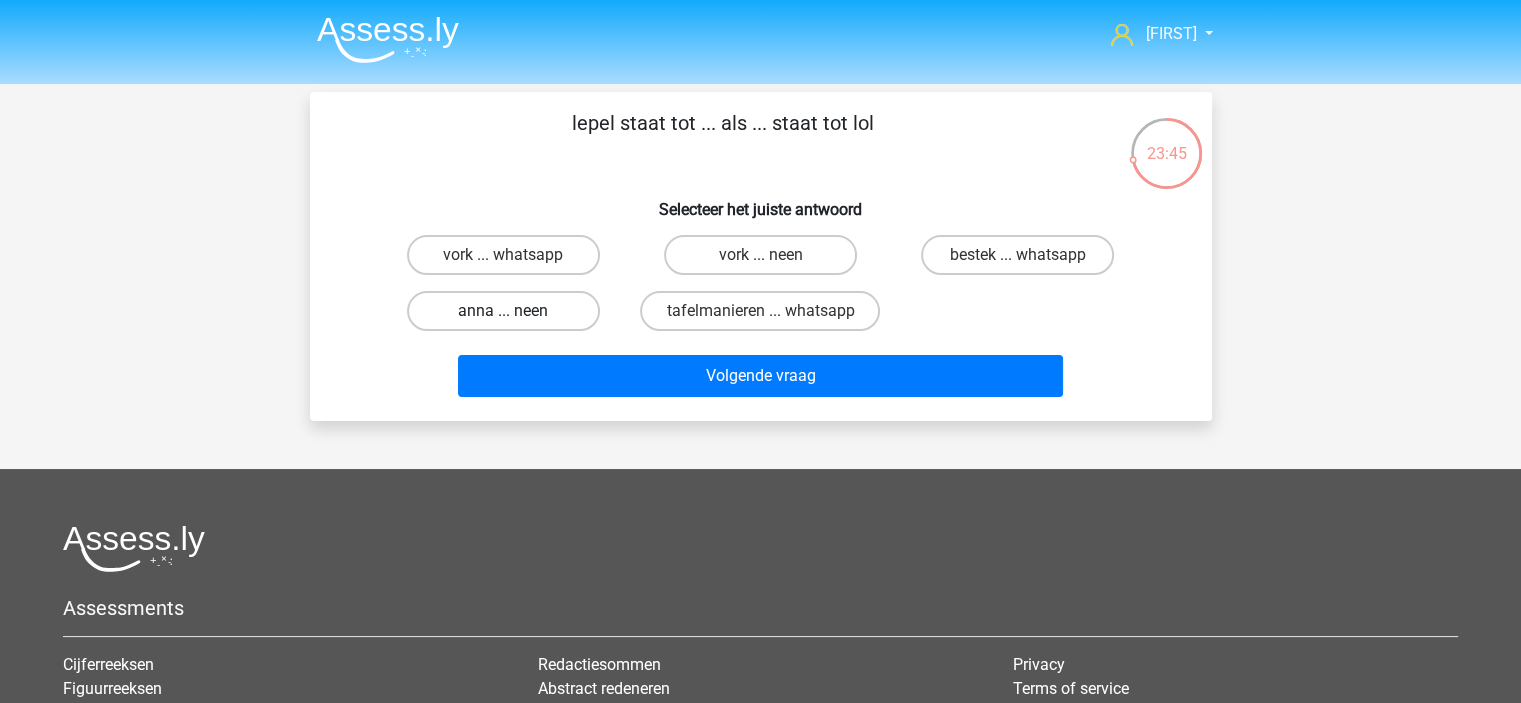 click on "anna ... neen" at bounding box center [503, 311] 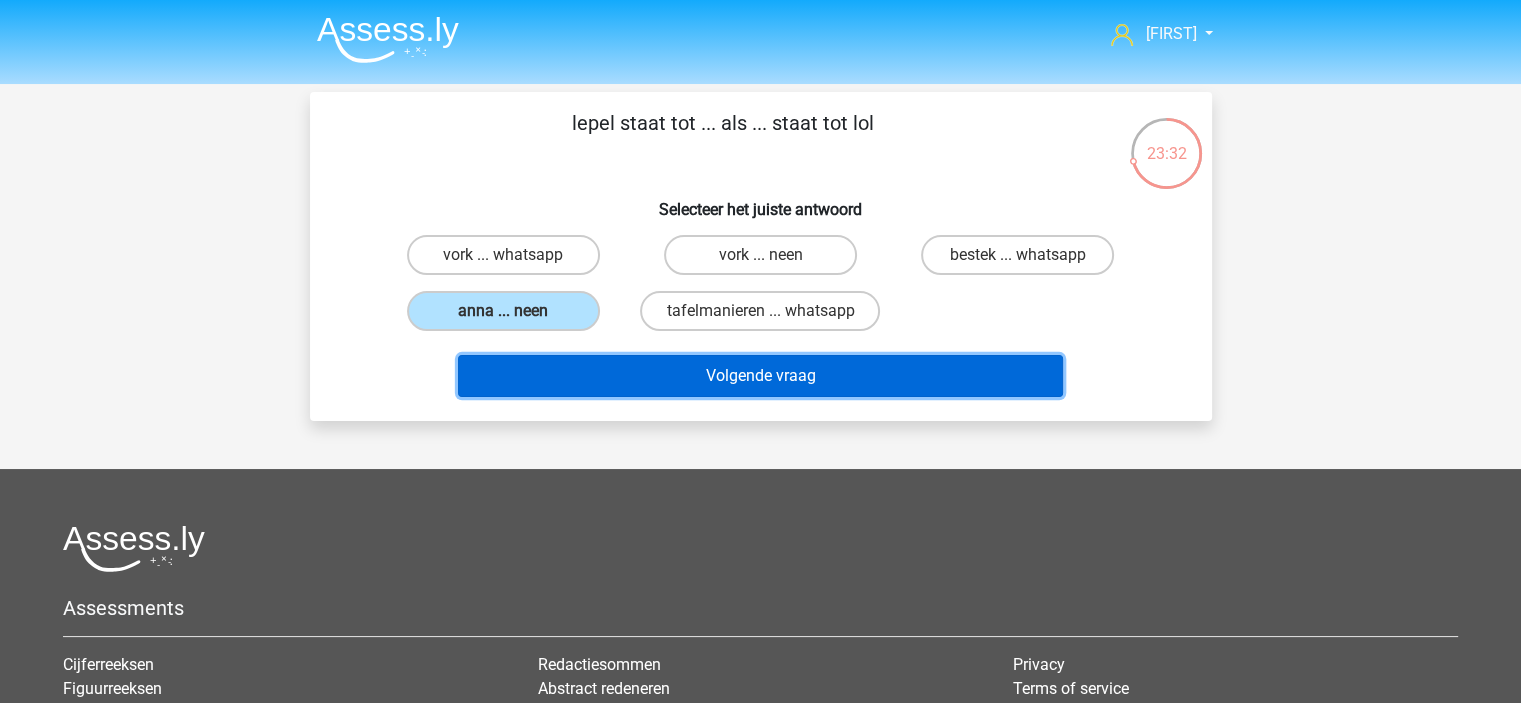 click on "Volgende vraag" at bounding box center [760, 376] 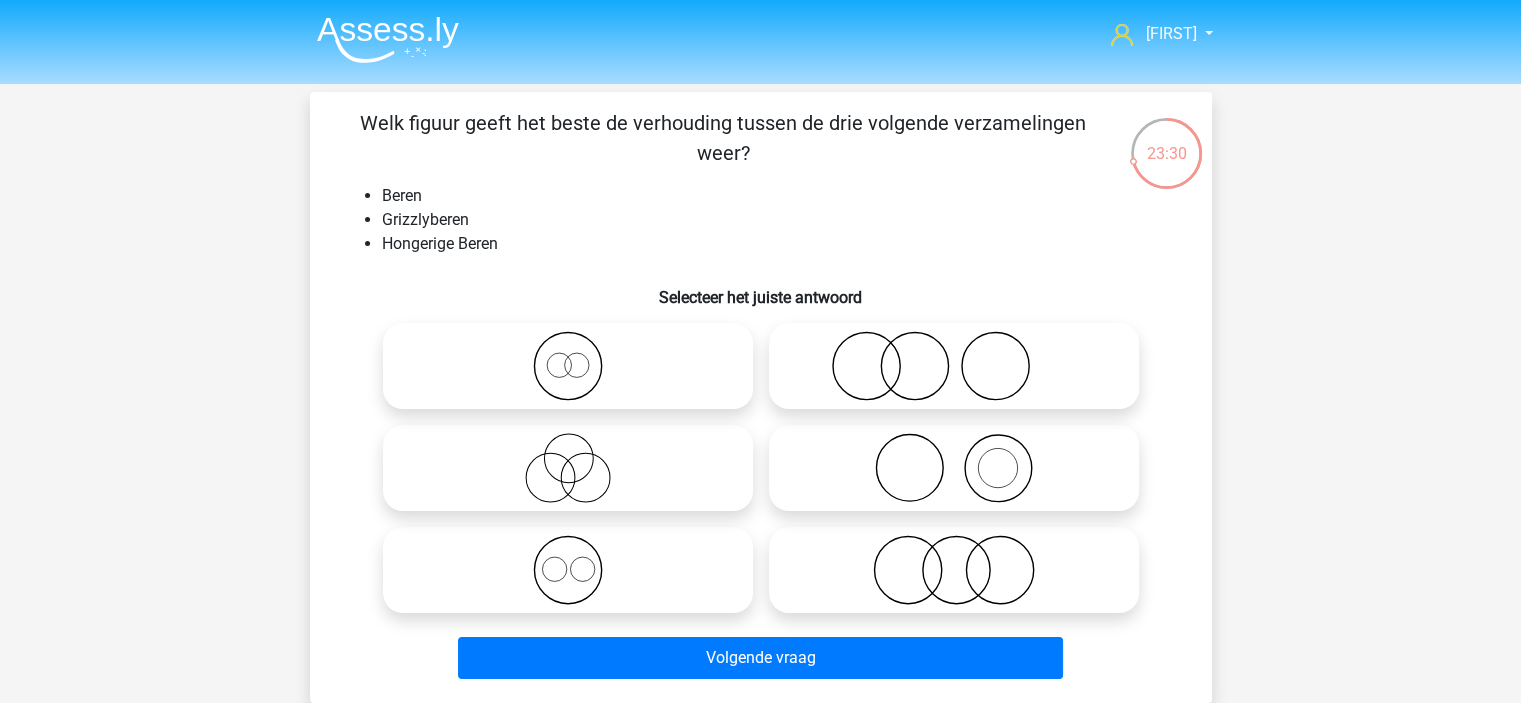 scroll, scrollTop: 100, scrollLeft: 0, axis: vertical 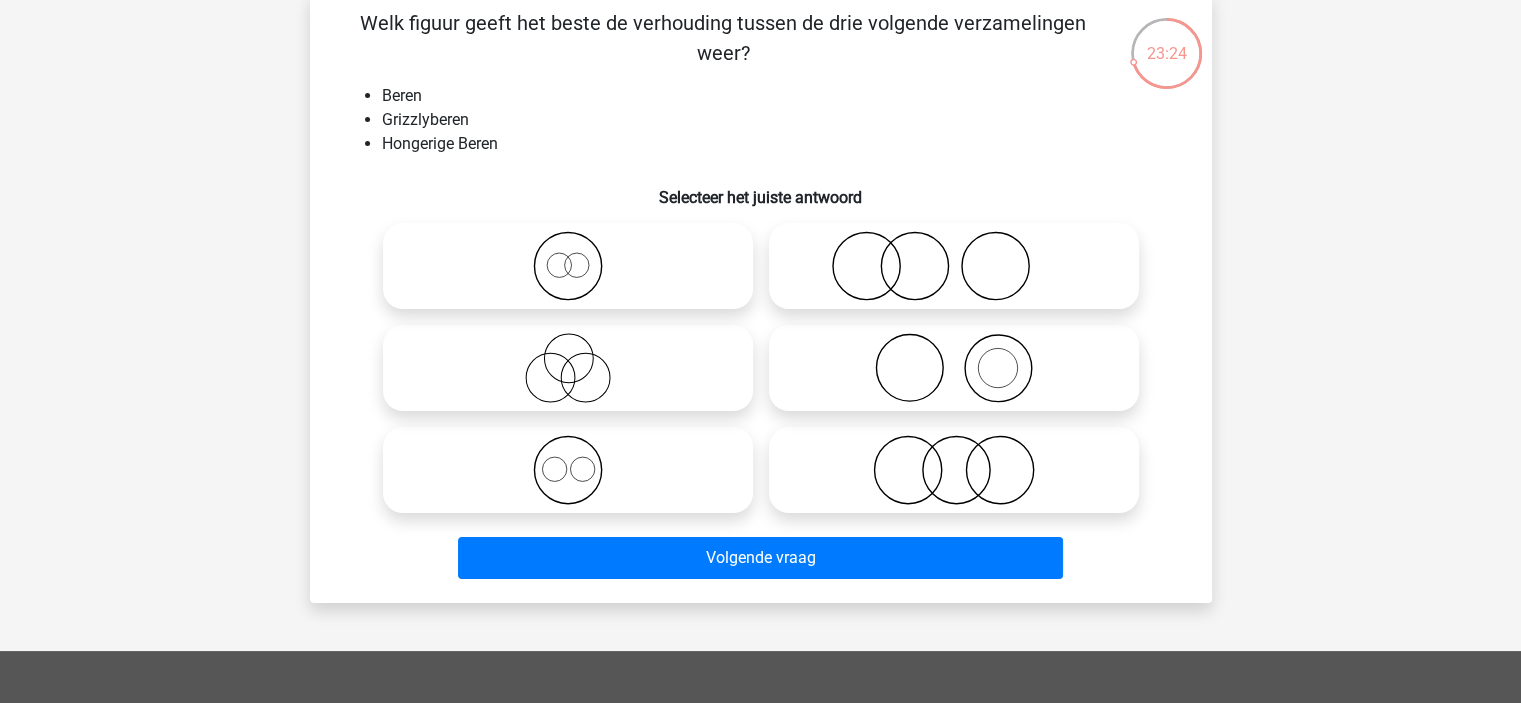 click 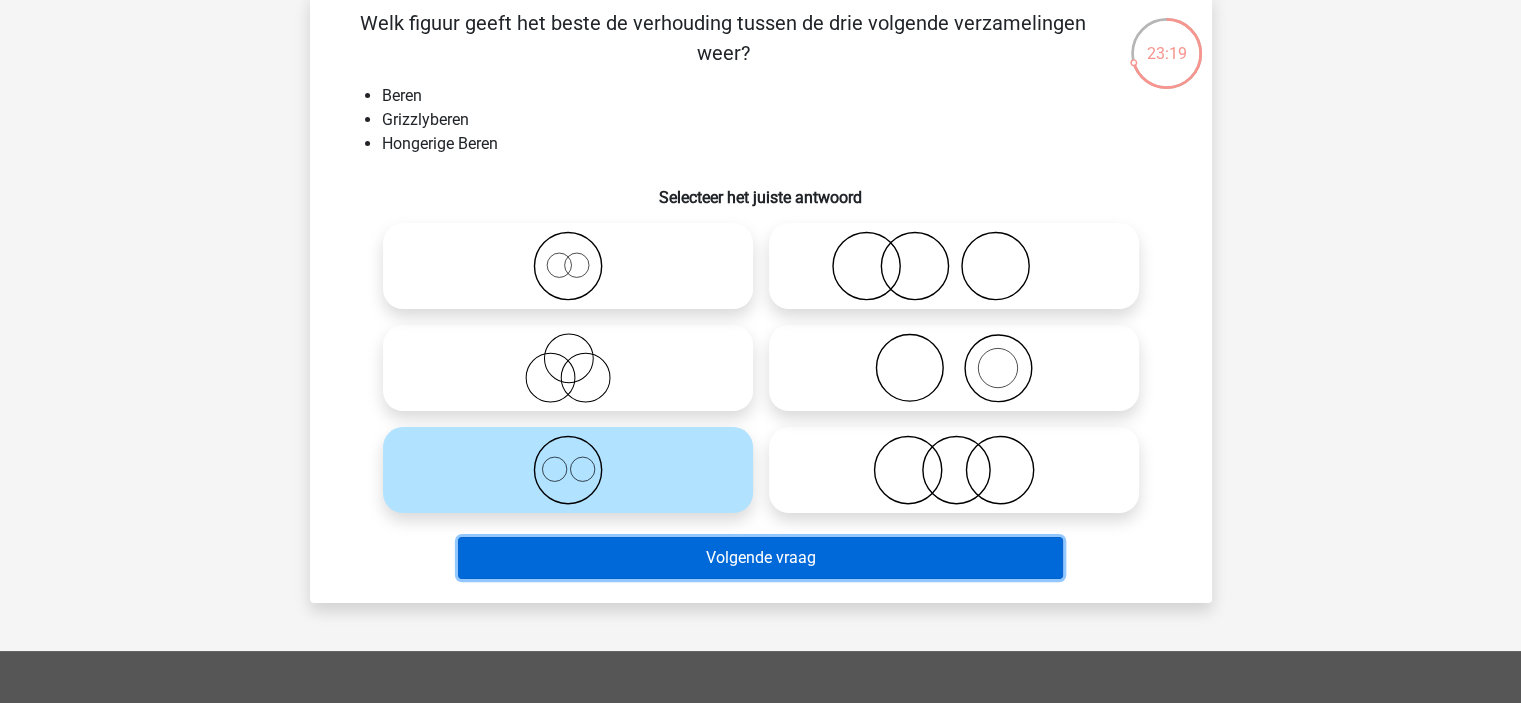 click on "Volgende vraag" at bounding box center [760, 558] 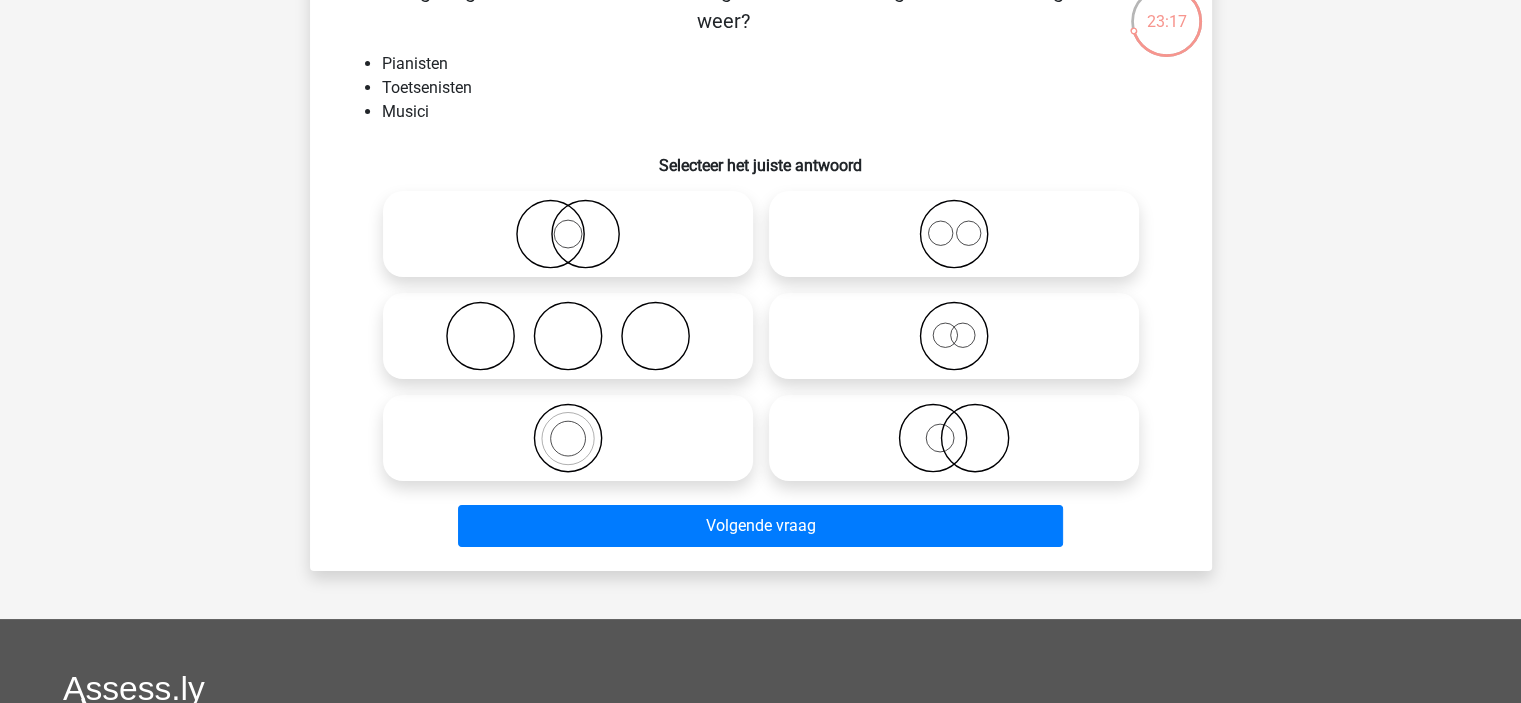 scroll, scrollTop: 100, scrollLeft: 0, axis: vertical 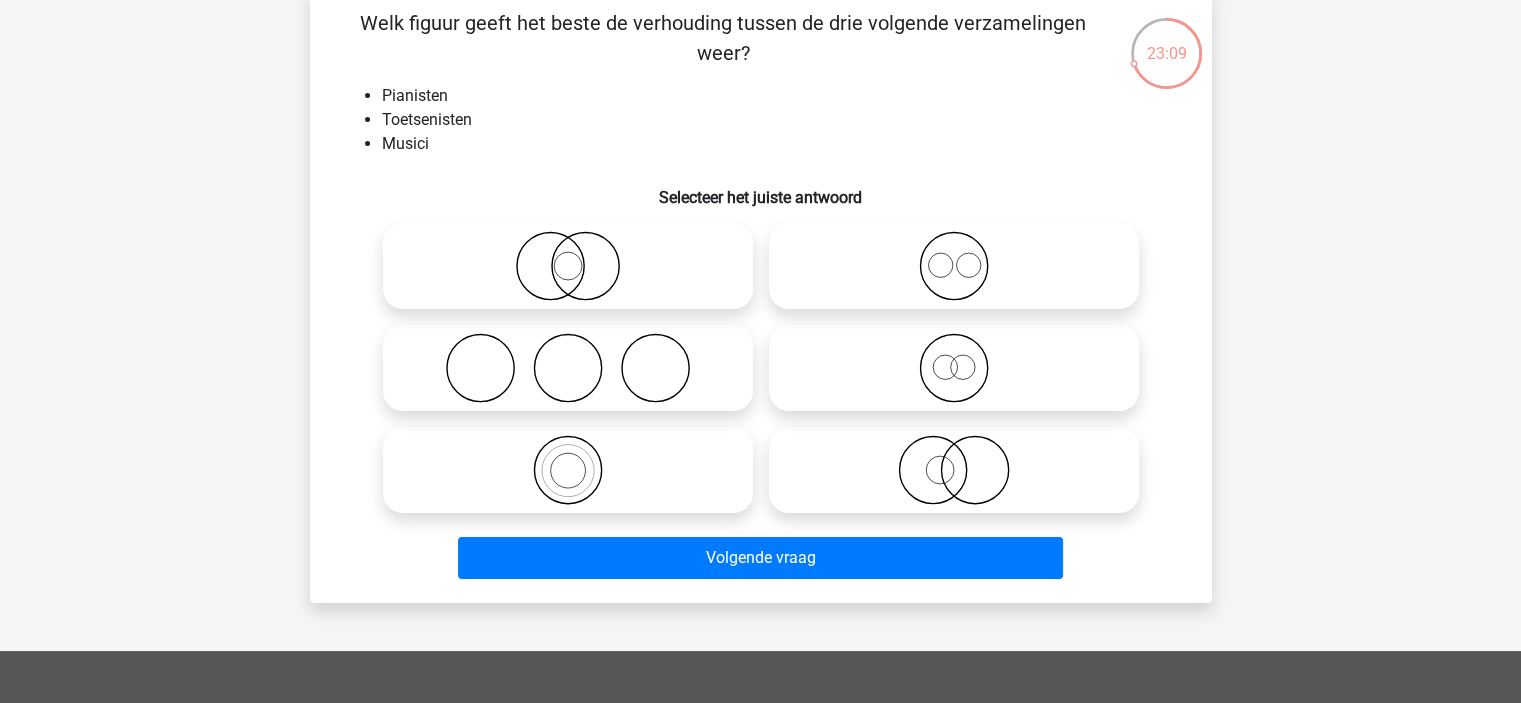 click 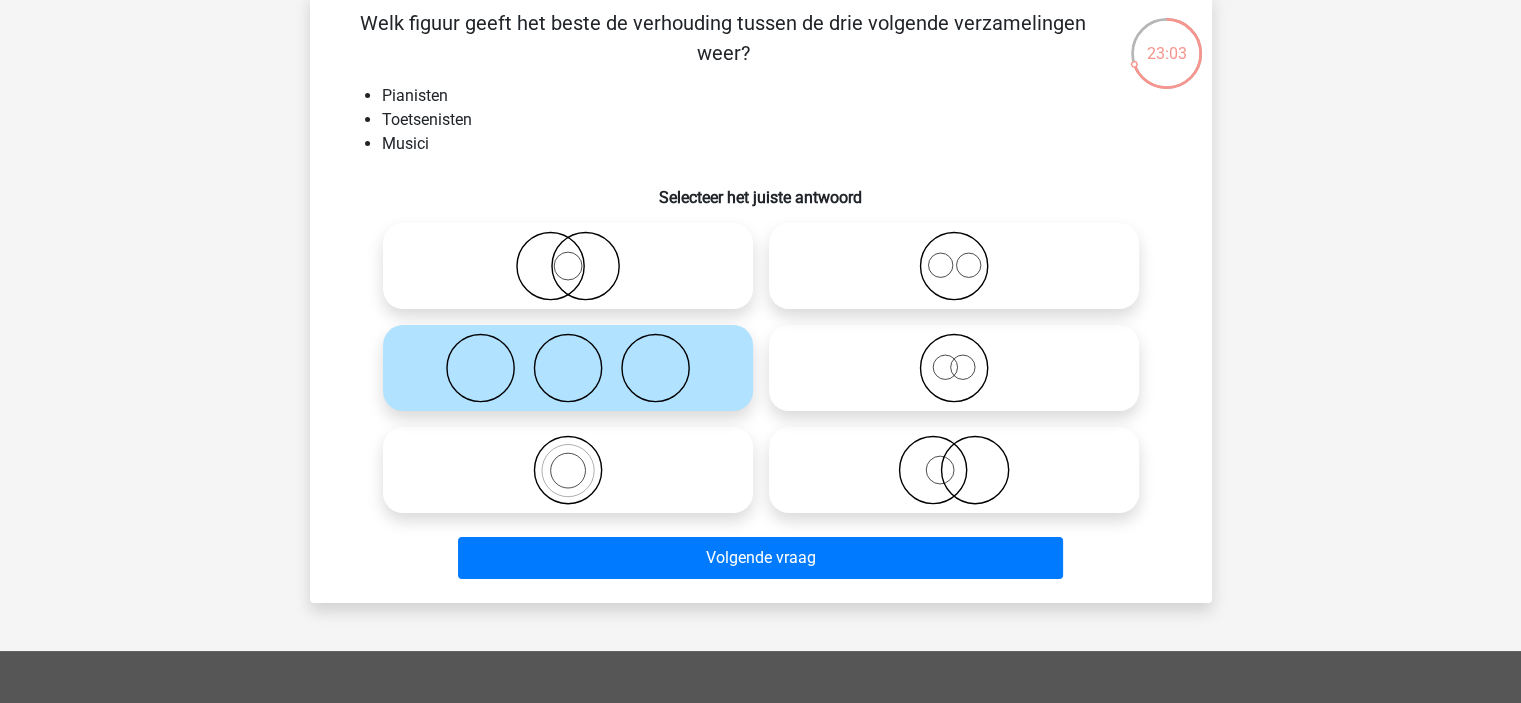 click 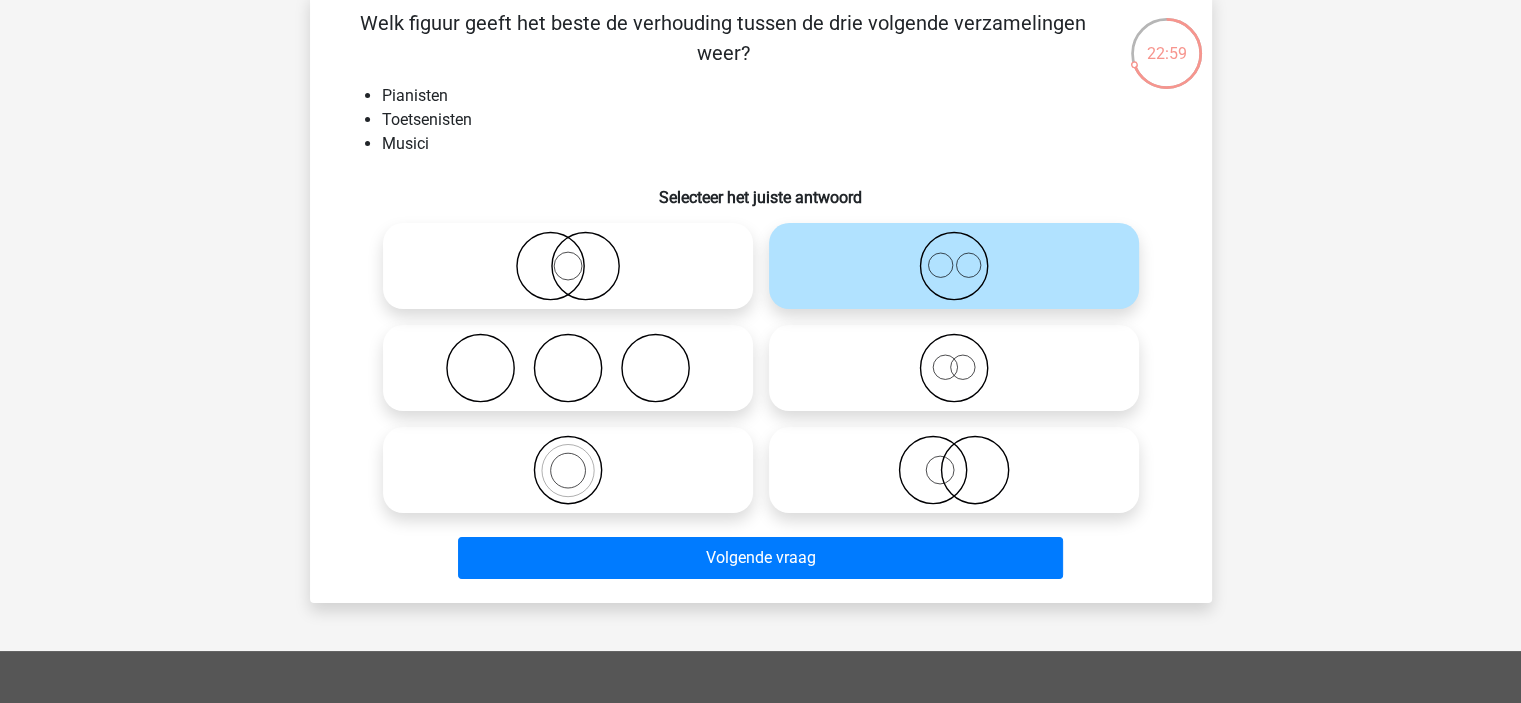 click 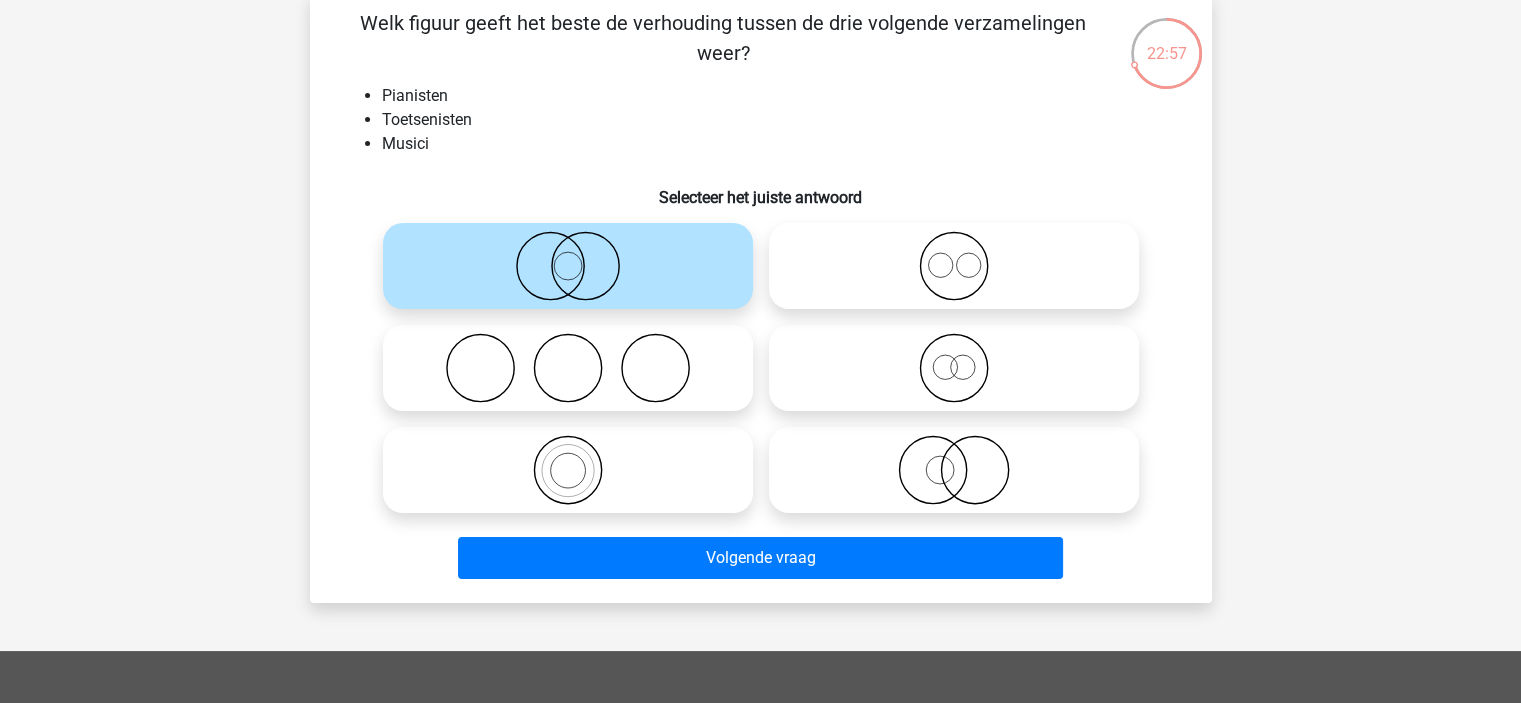 click 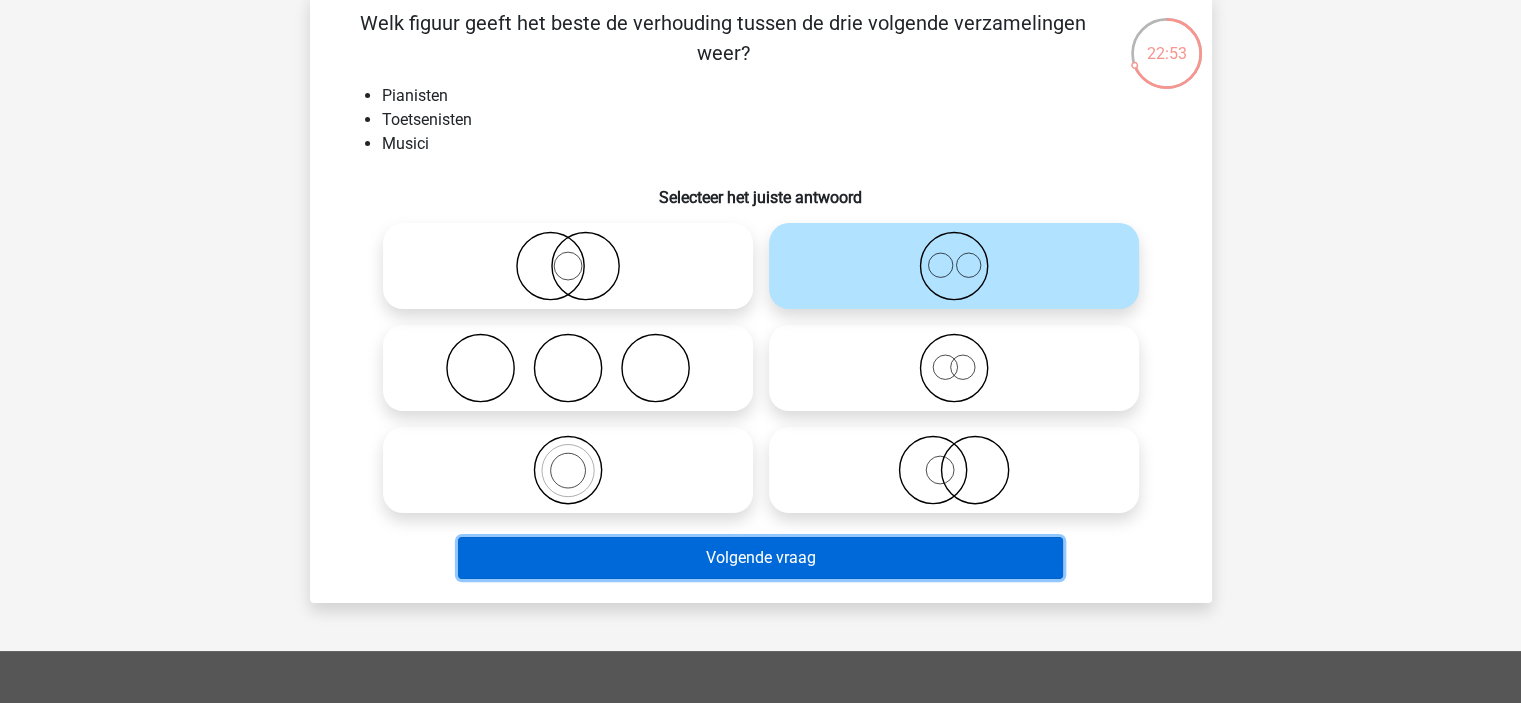 click on "Volgende vraag" at bounding box center (760, 558) 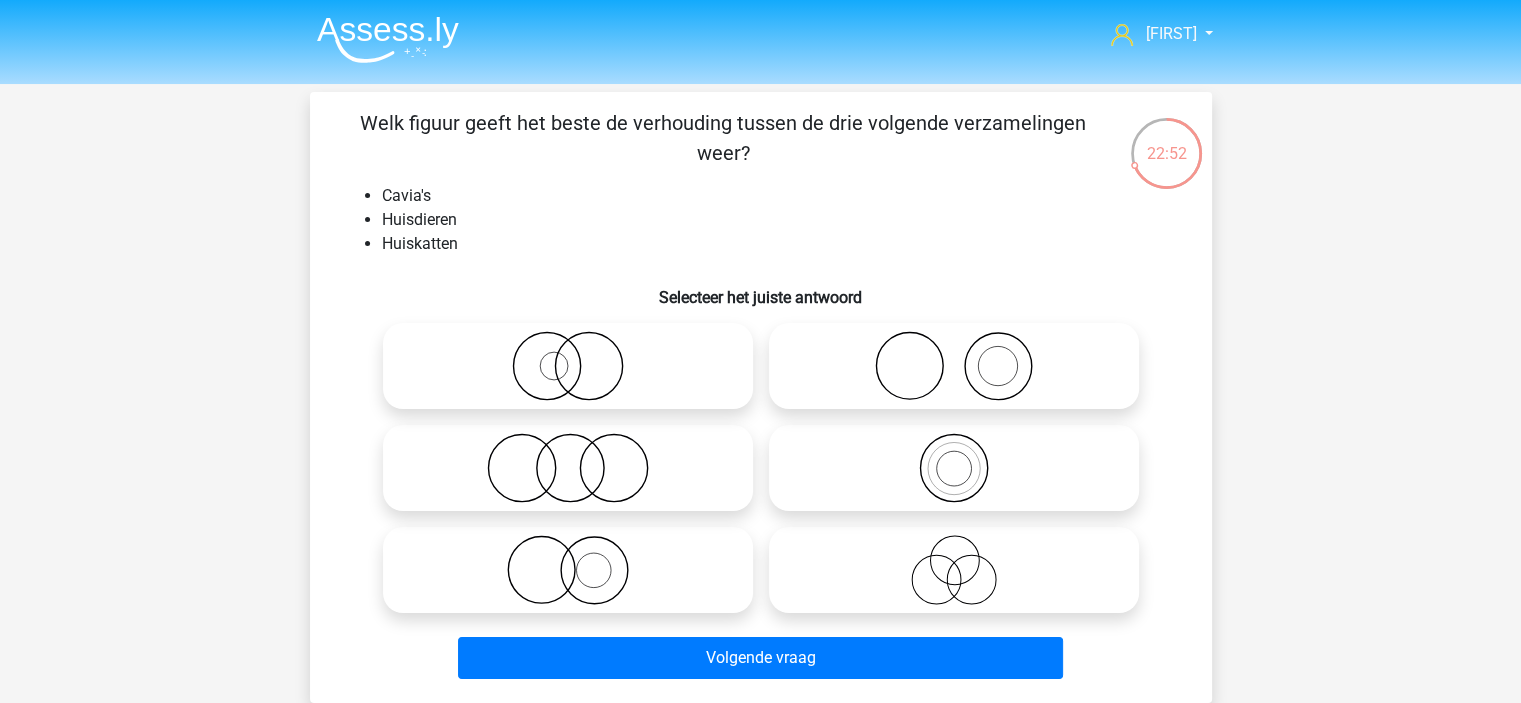 scroll, scrollTop: 100, scrollLeft: 0, axis: vertical 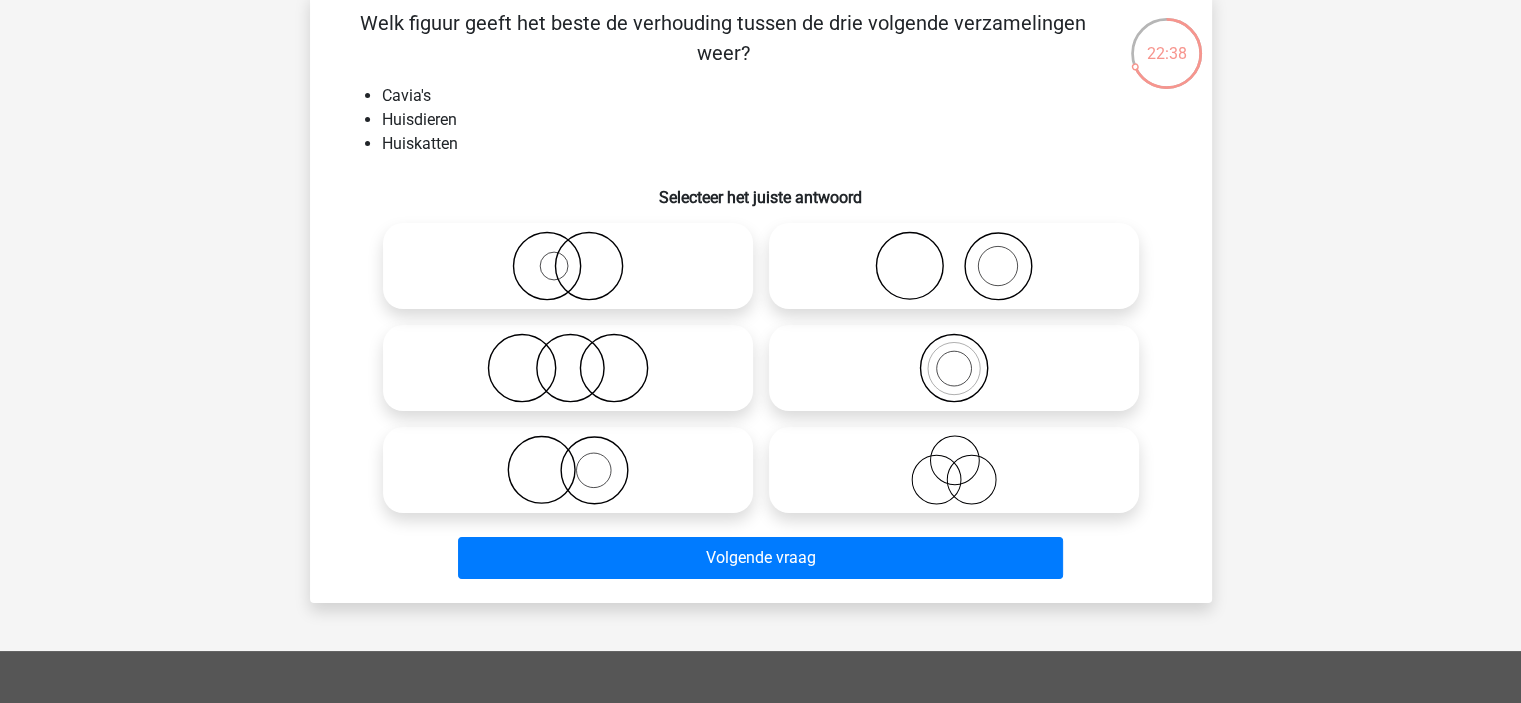click 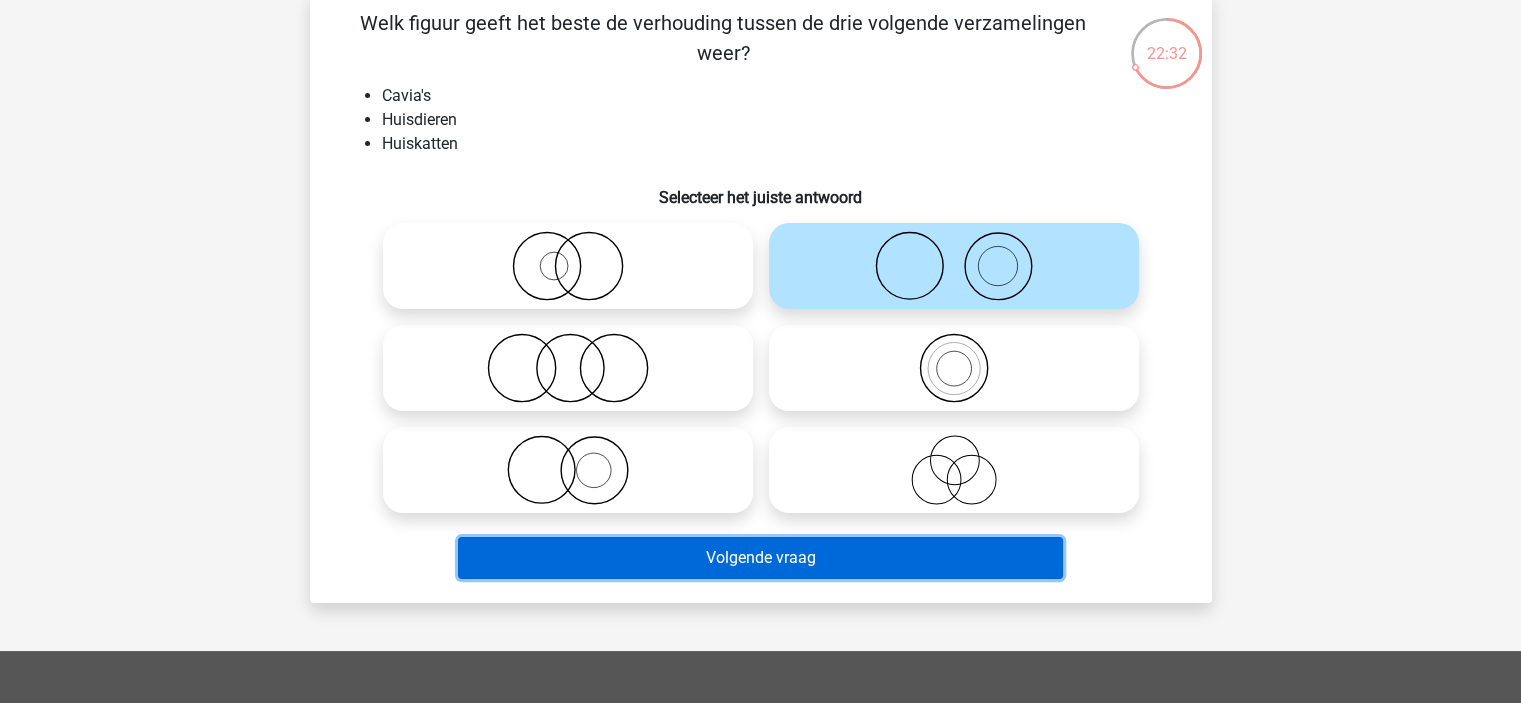 click on "Volgende vraag" at bounding box center (760, 558) 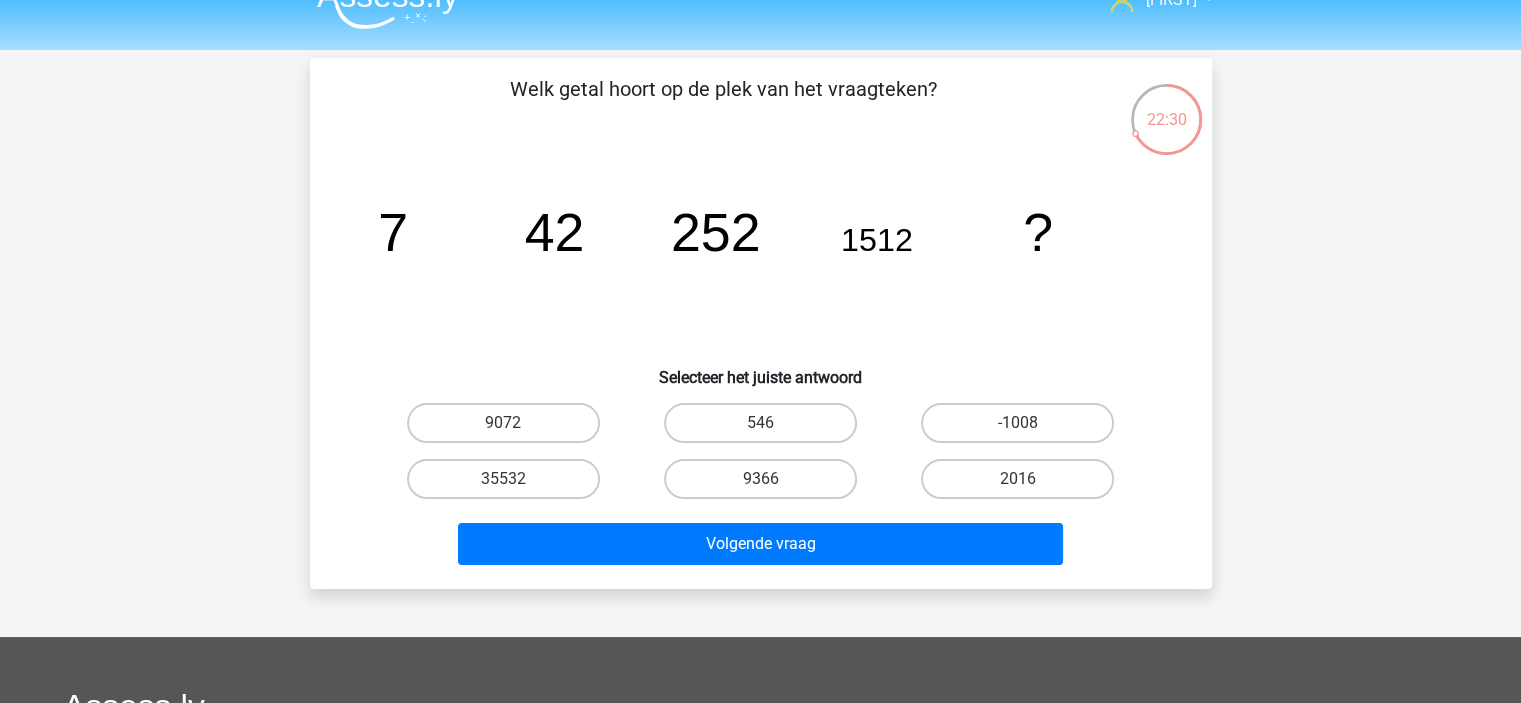 scroll, scrollTop: 0, scrollLeft: 0, axis: both 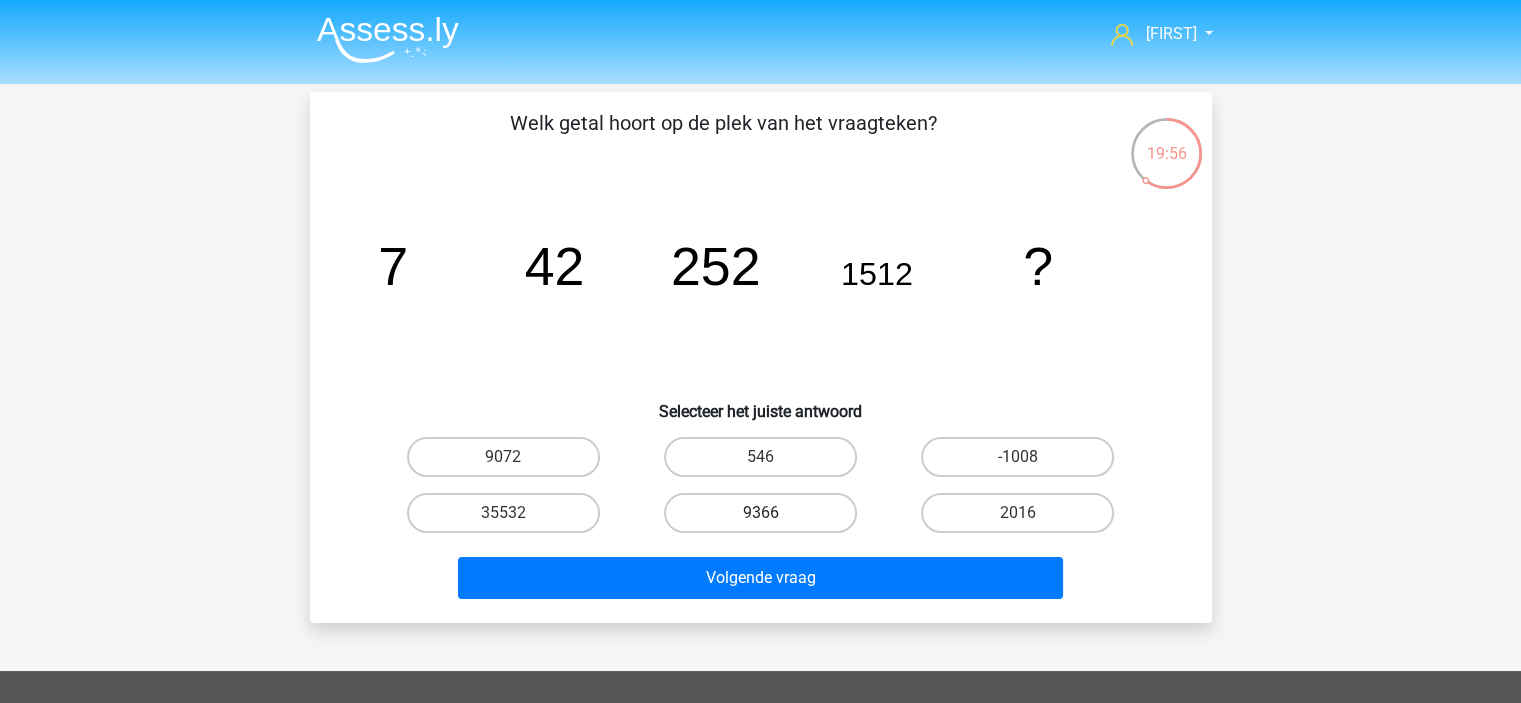 click on "9366" at bounding box center (760, 513) 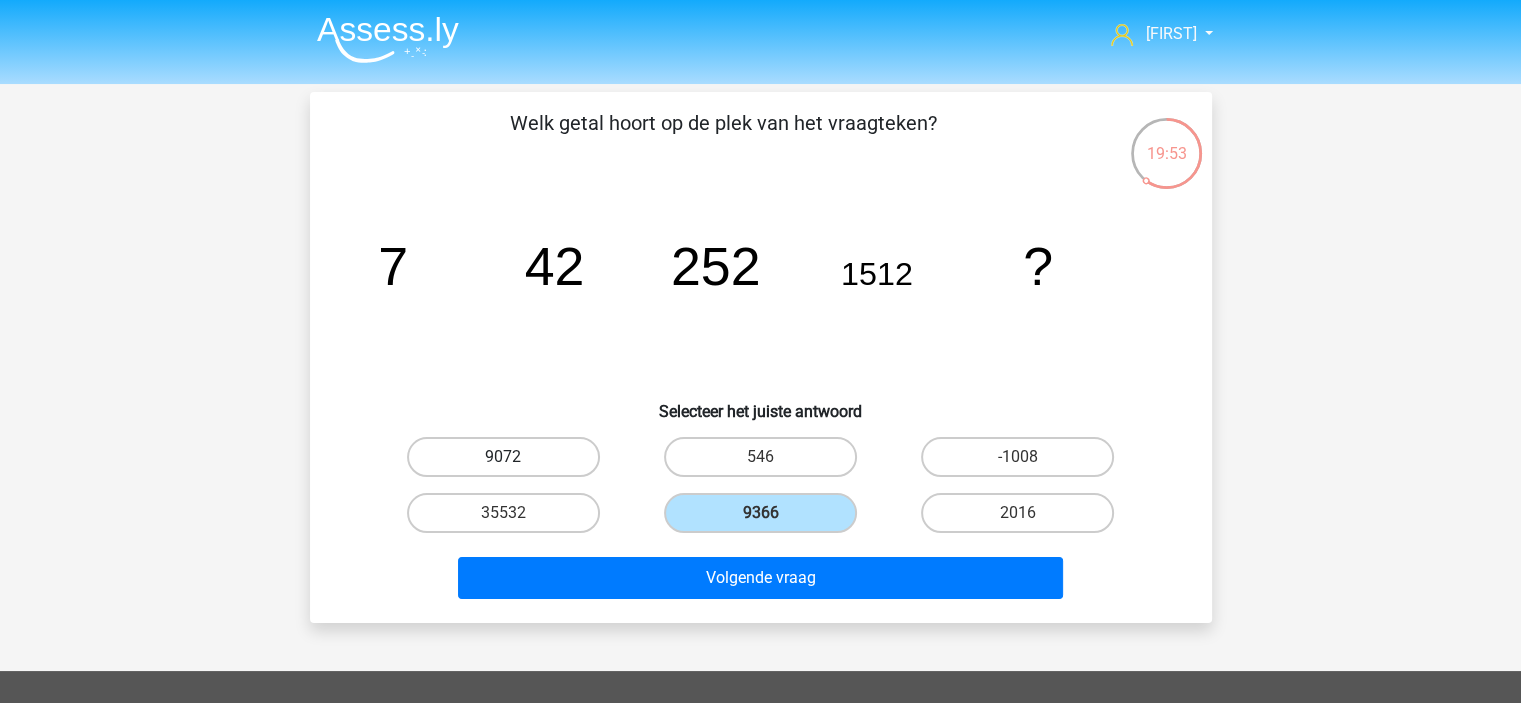 click on "9072" at bounding box center [503, 457] 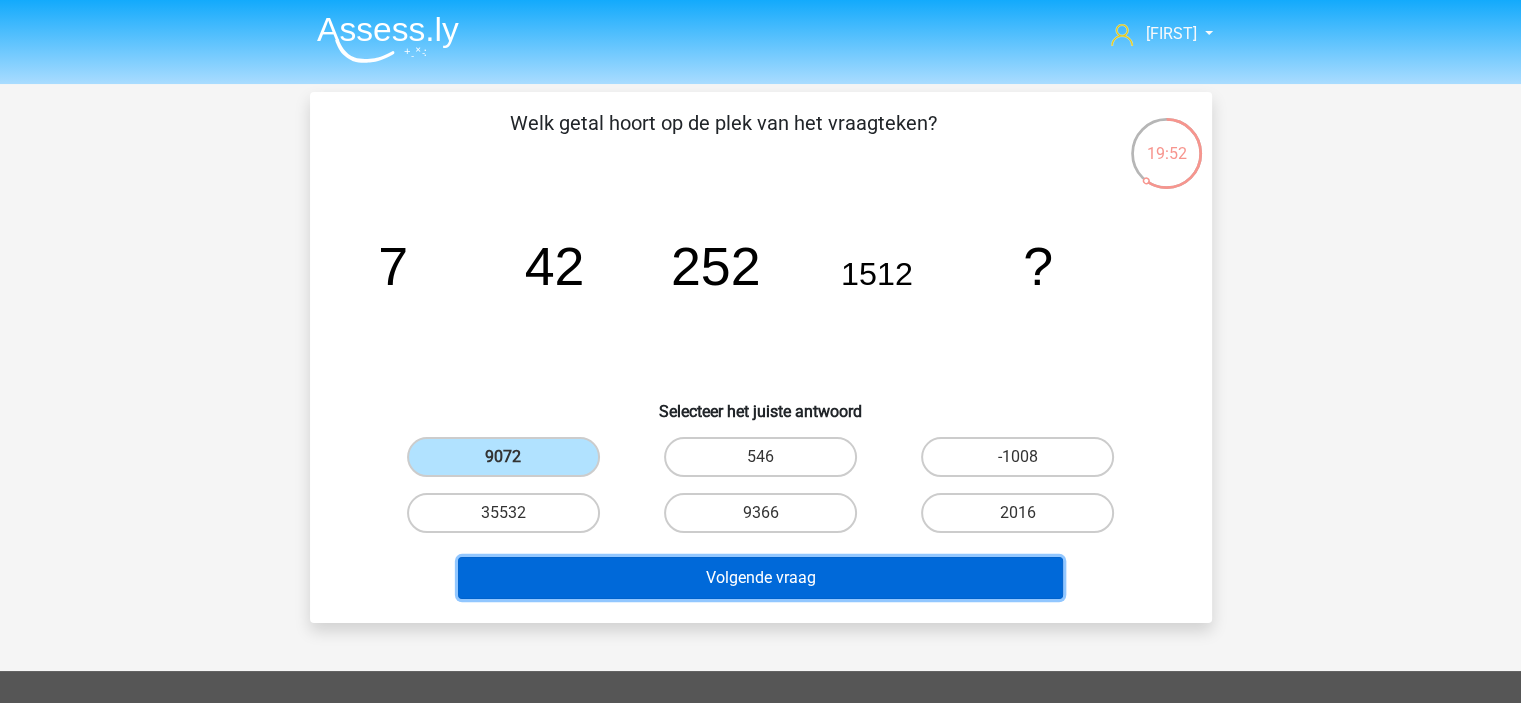 click on "Volgende vraag" at bounding box center (760, 578) 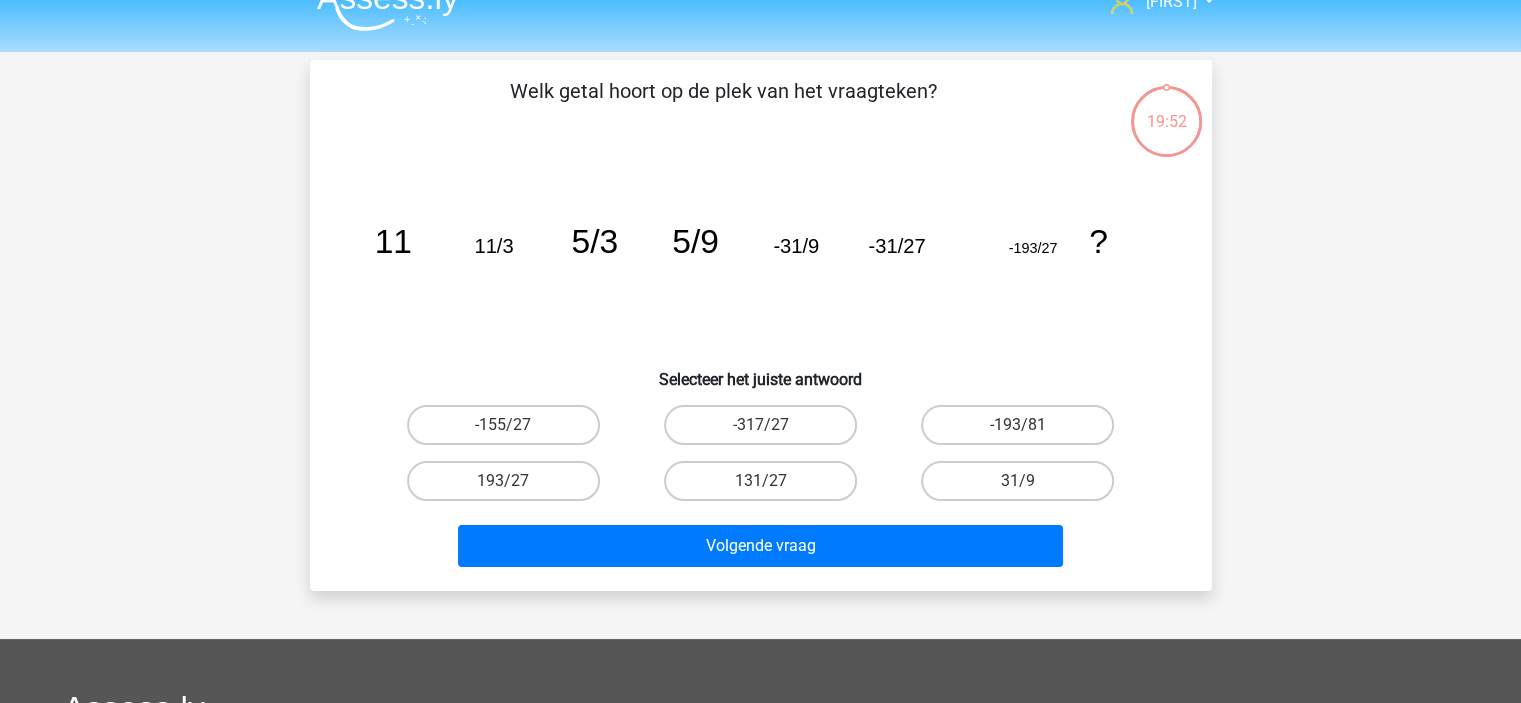 scroll, scrollTop: 0, scrollLeft: 0, axis: both 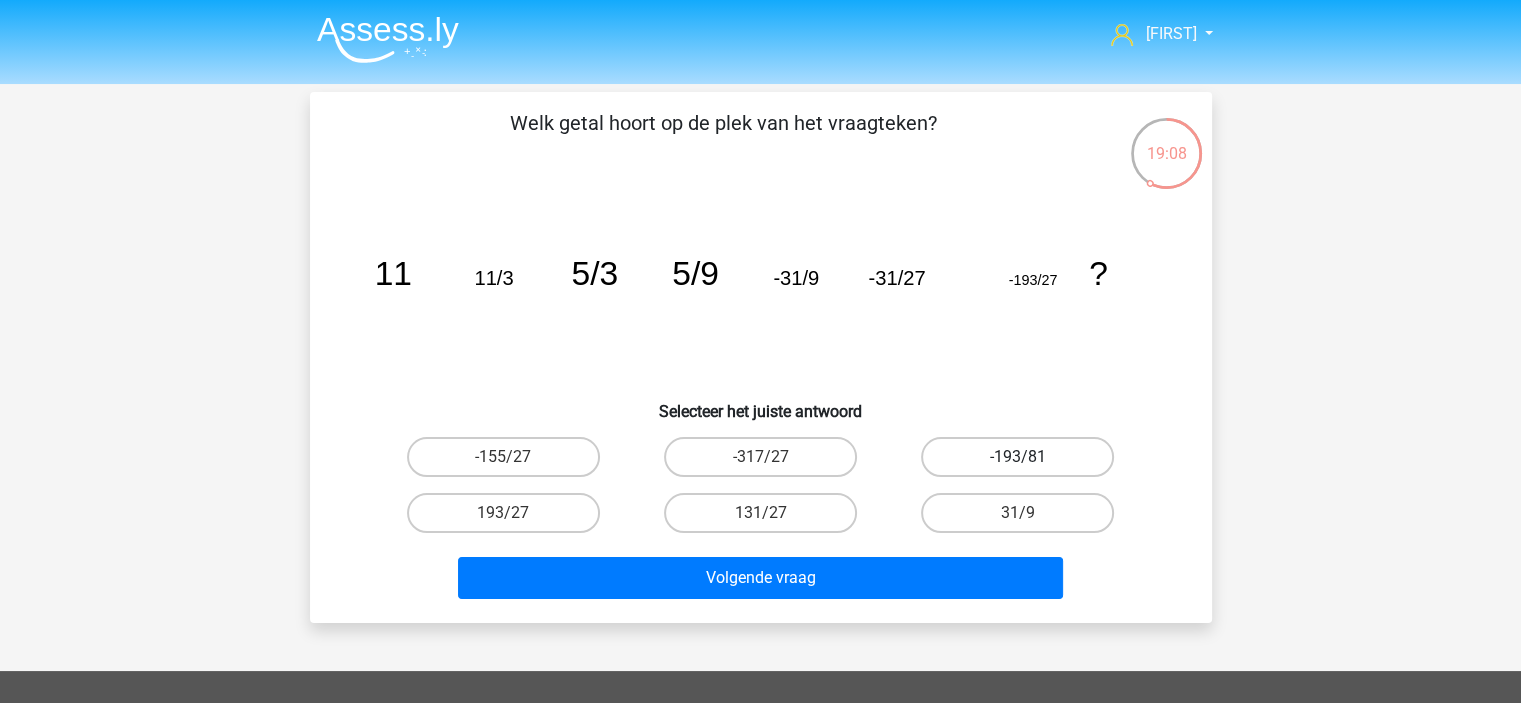 click on "-193/81" at bounding box center (1017, 457) 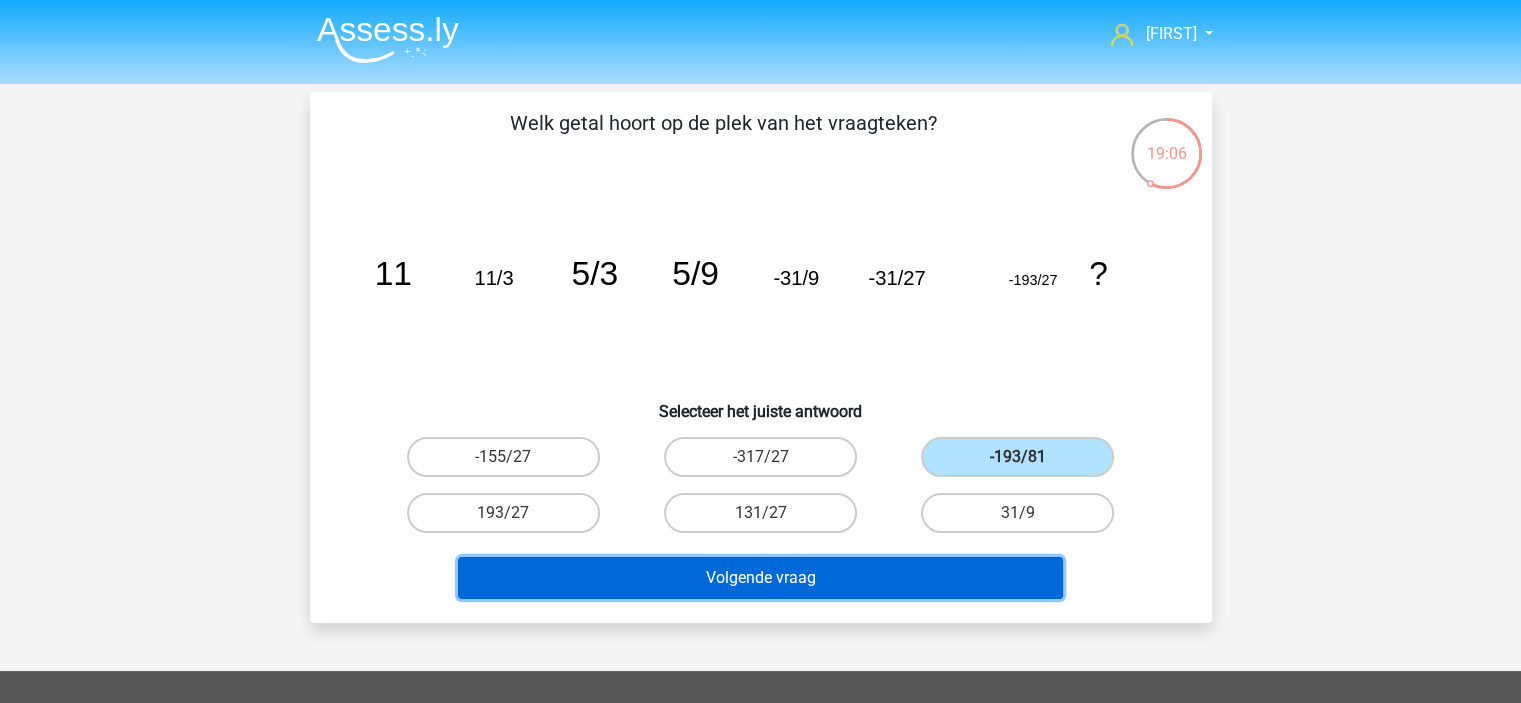 click on "Volgende vraag" at bounding box center (760, 578) 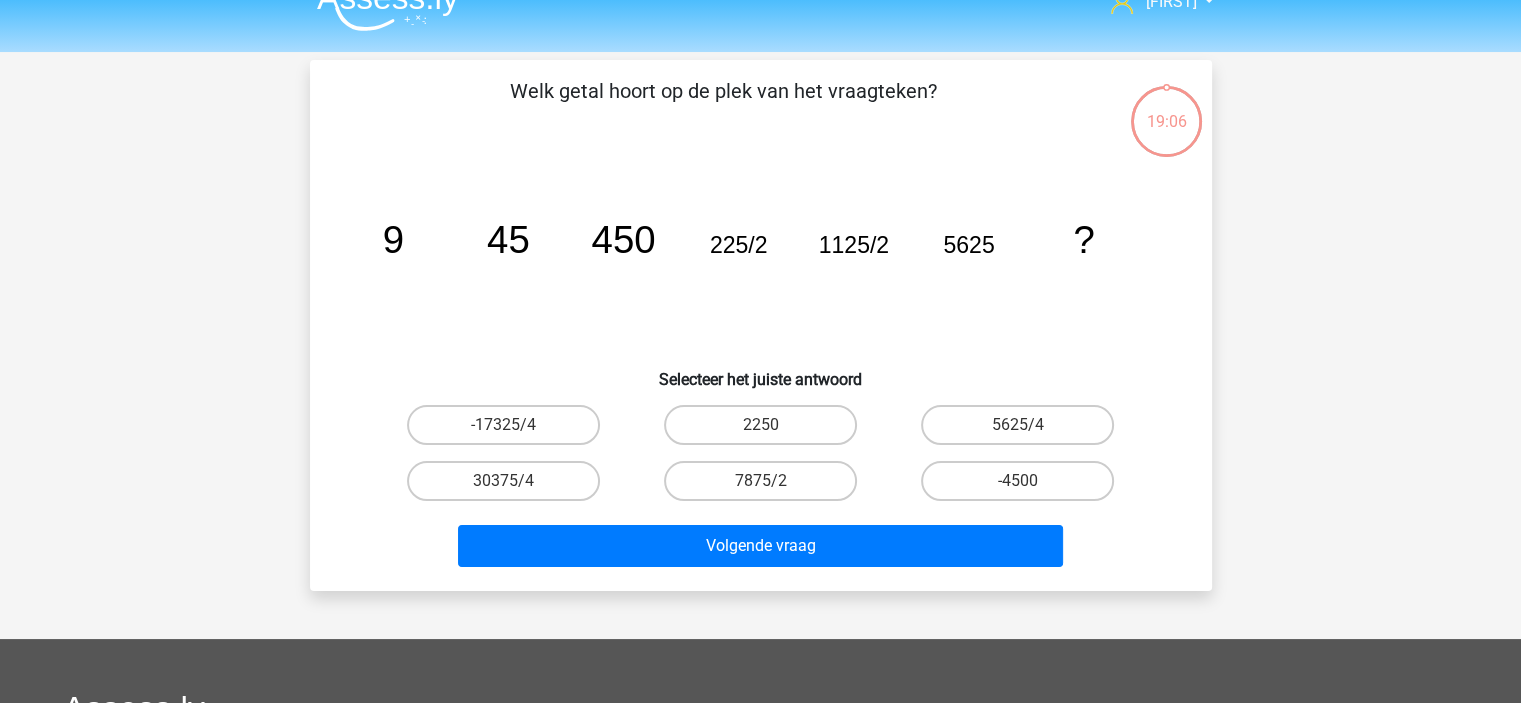 scroll, scrollTop: 0, scrollLeft: 0, axis: both 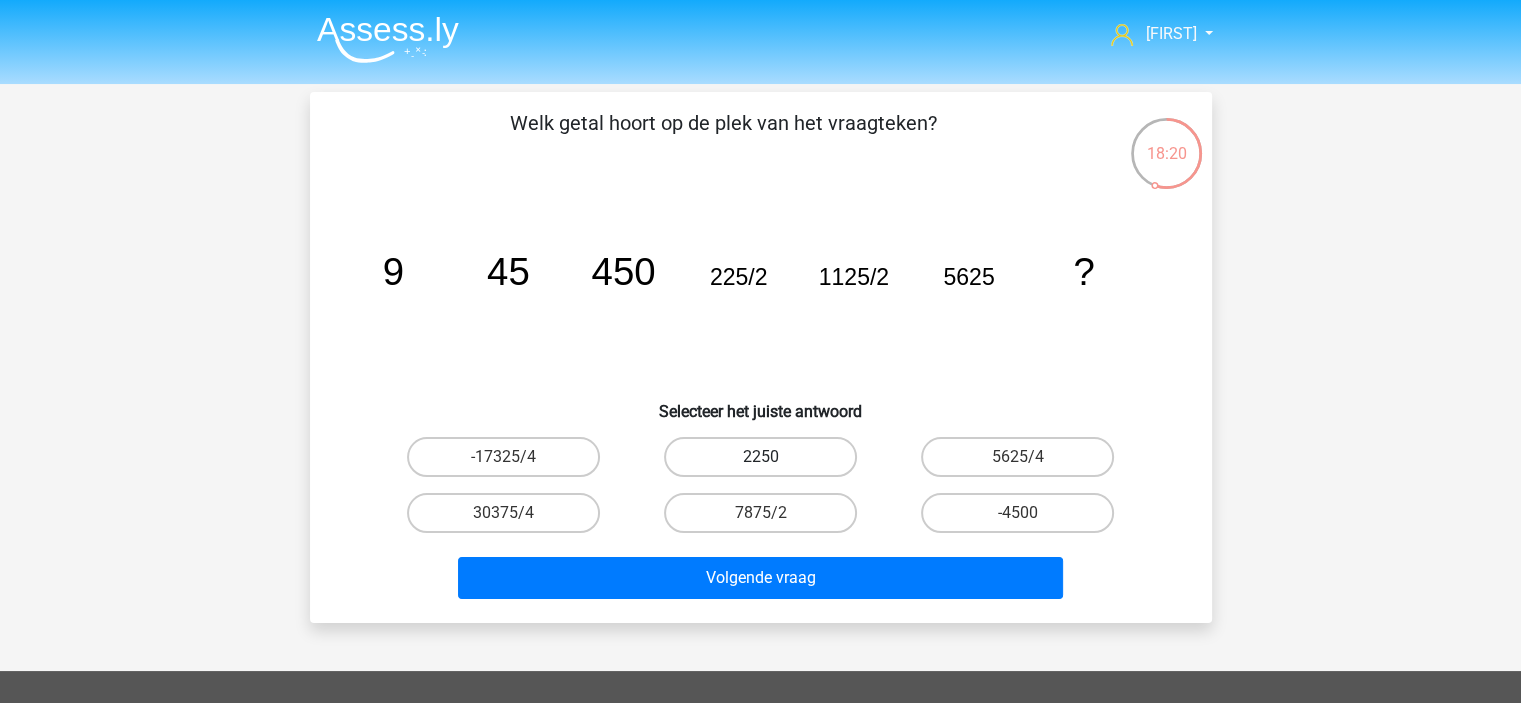 click on "2250" at bounding box center (760, 457) 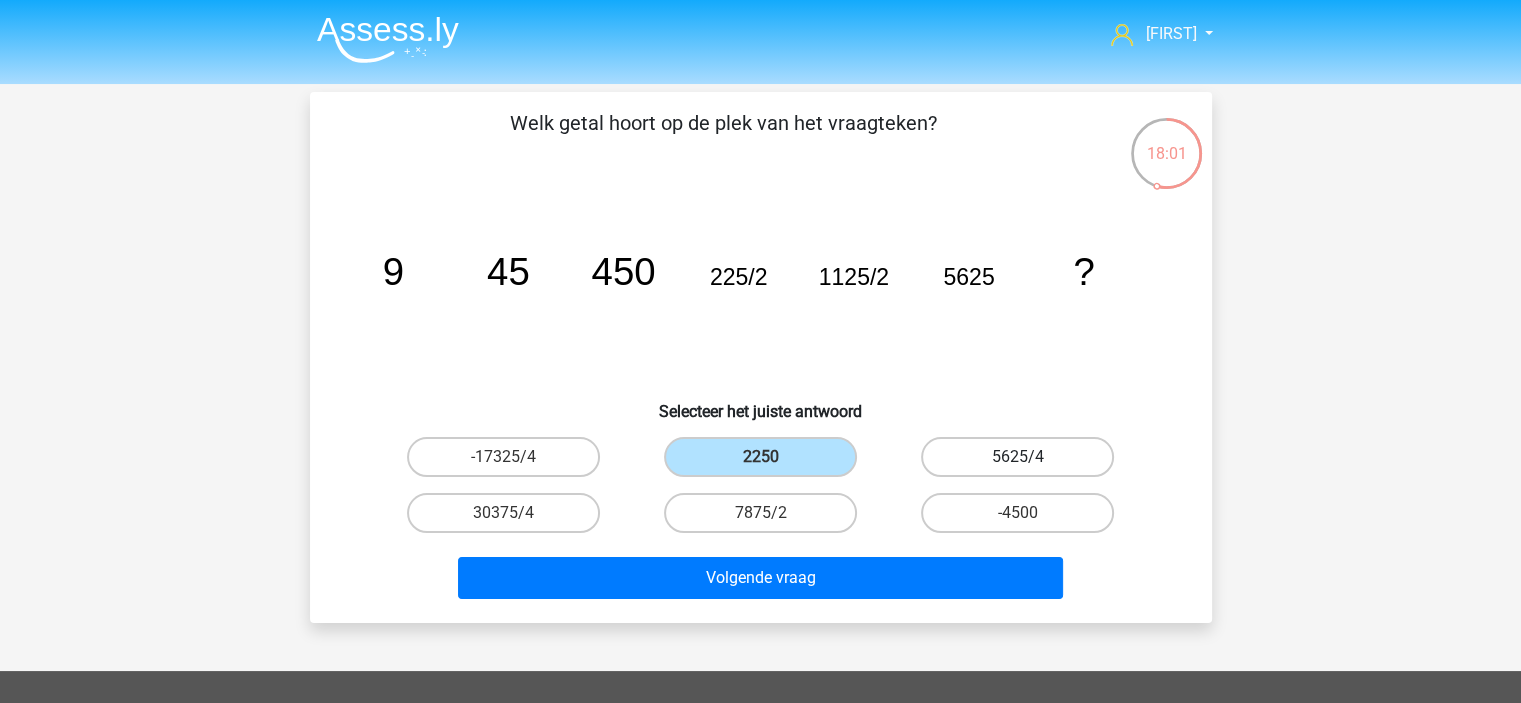 click on "5625/4" at bounding box center [1017, 457] 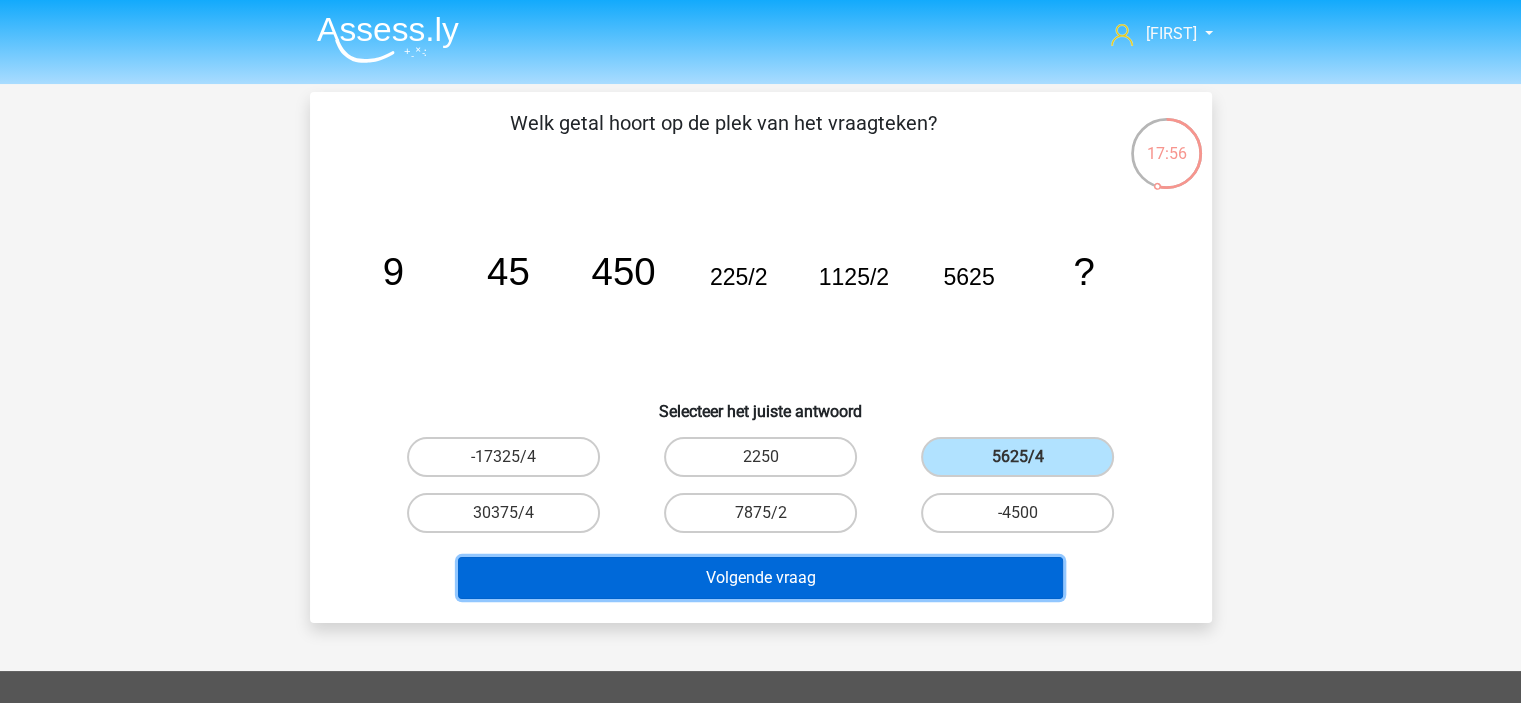 click on "Volgende vraag" at bounding box center [760, 578] 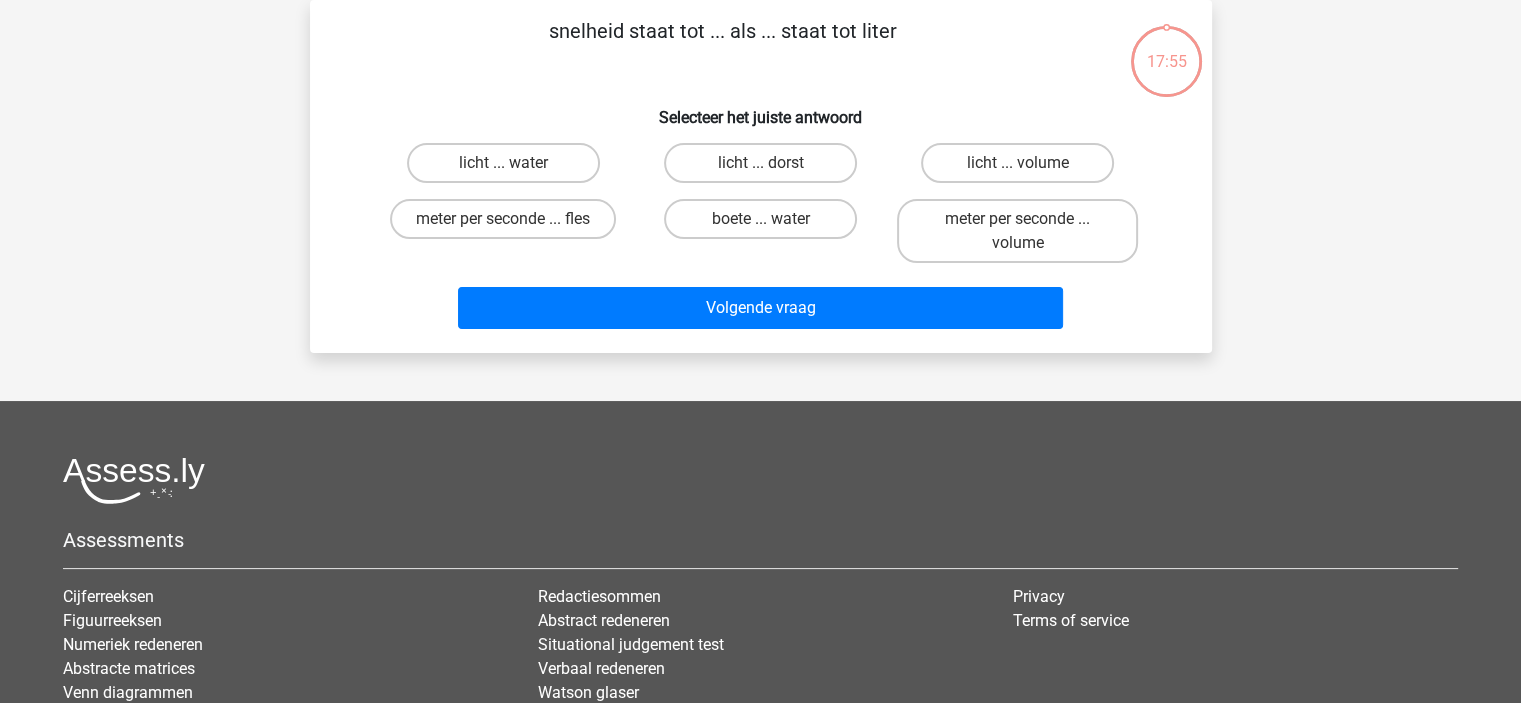 scroll, scrollTop: 0, scrollLeft: 0, axis: both 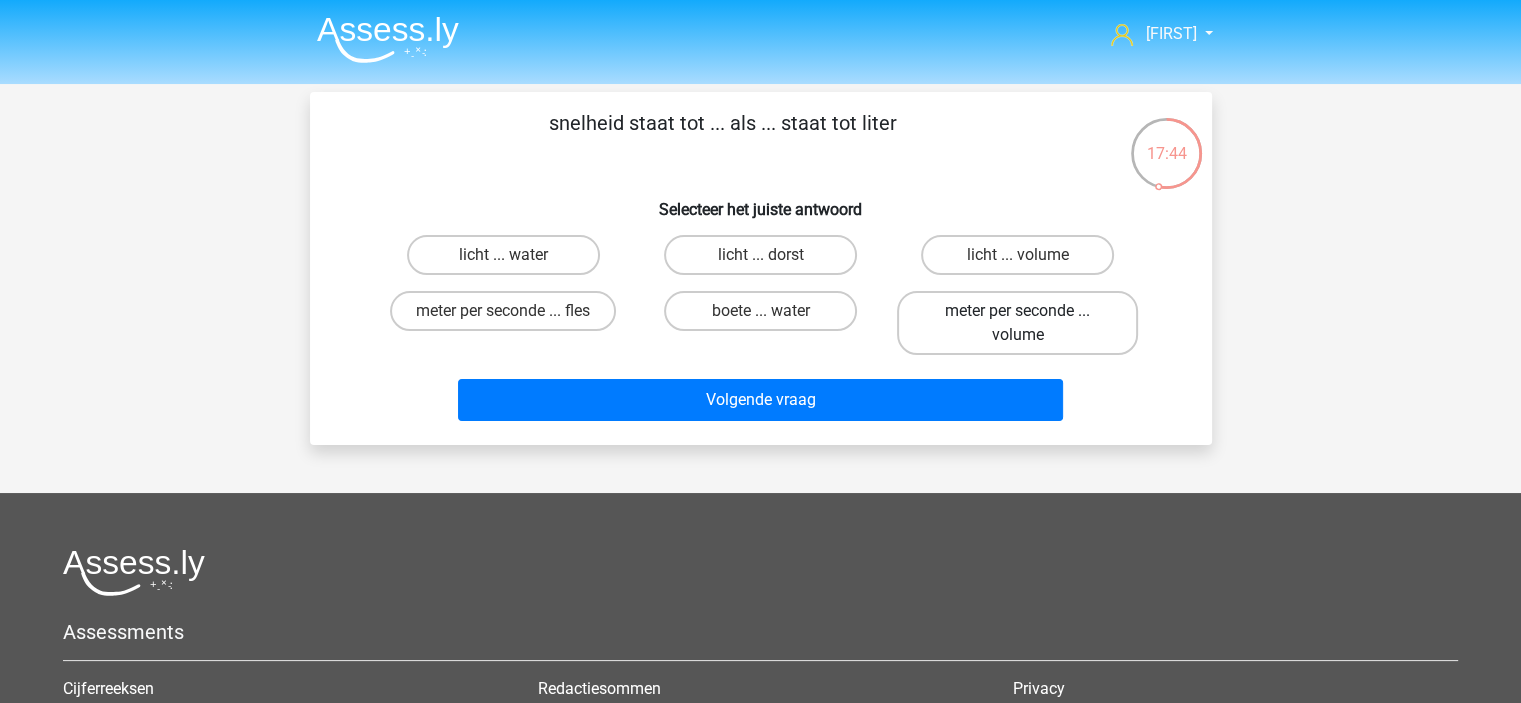 click on "meter per seconde ... volume" at bounding box center (1017, 323) 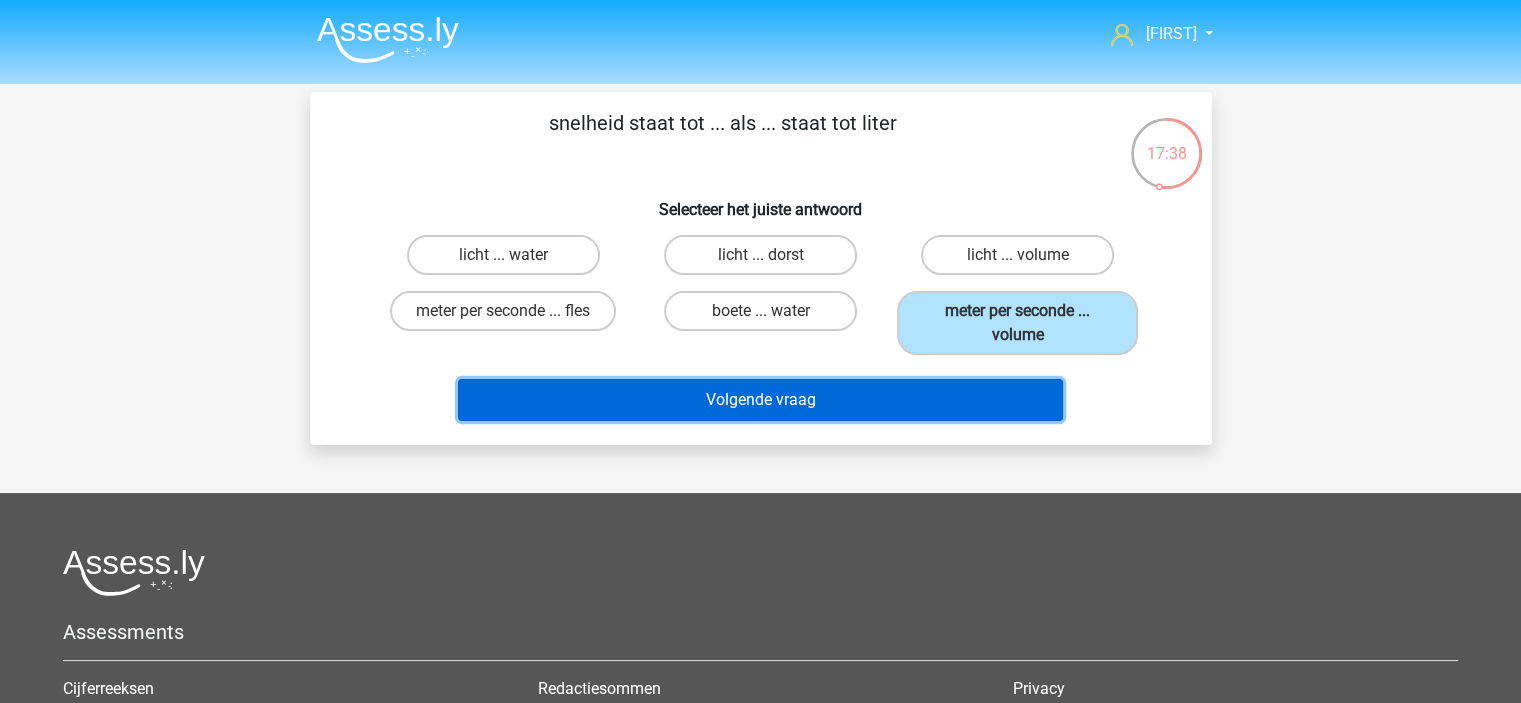 click on "Volgende vraag" at bounding box center [760, 400] 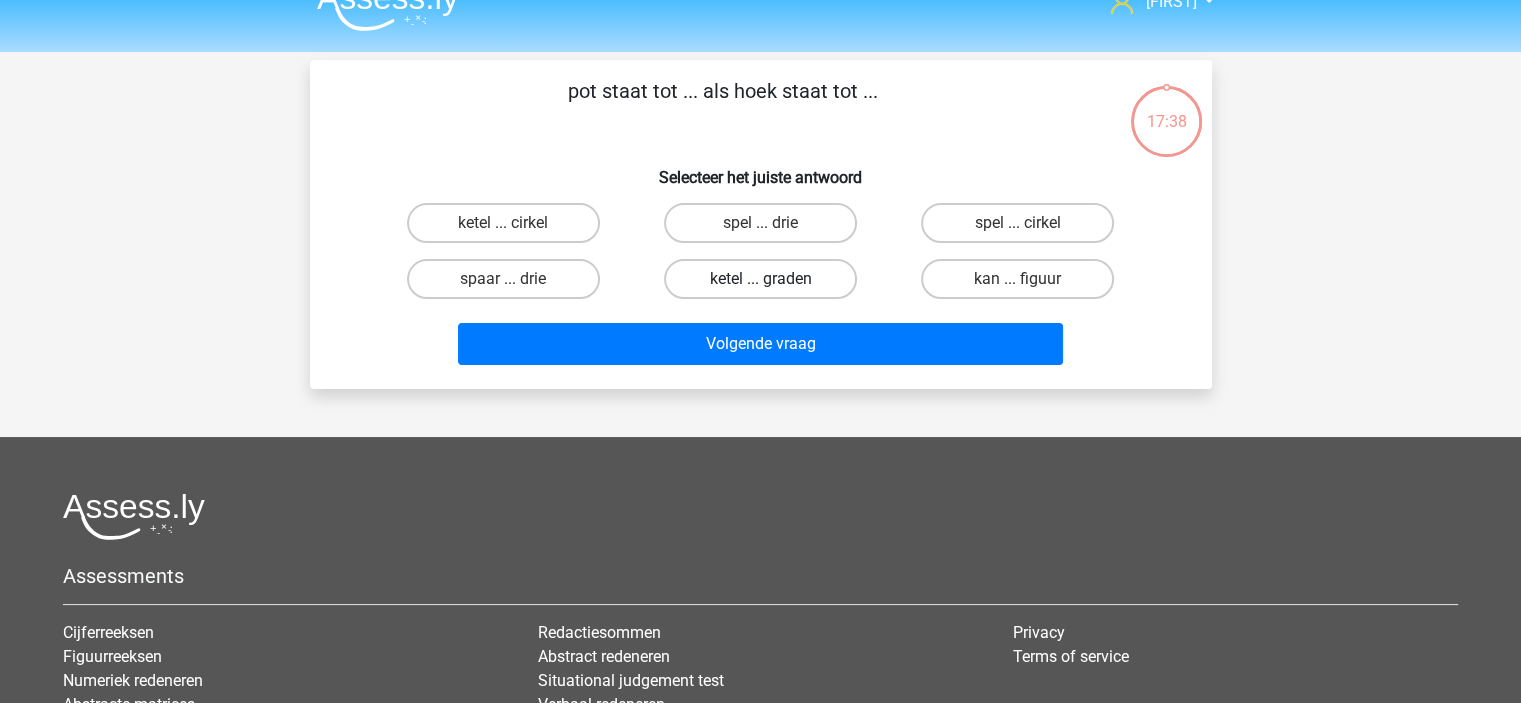 scroll, scrollTop: 0, scrollLeft: 0, axis: both 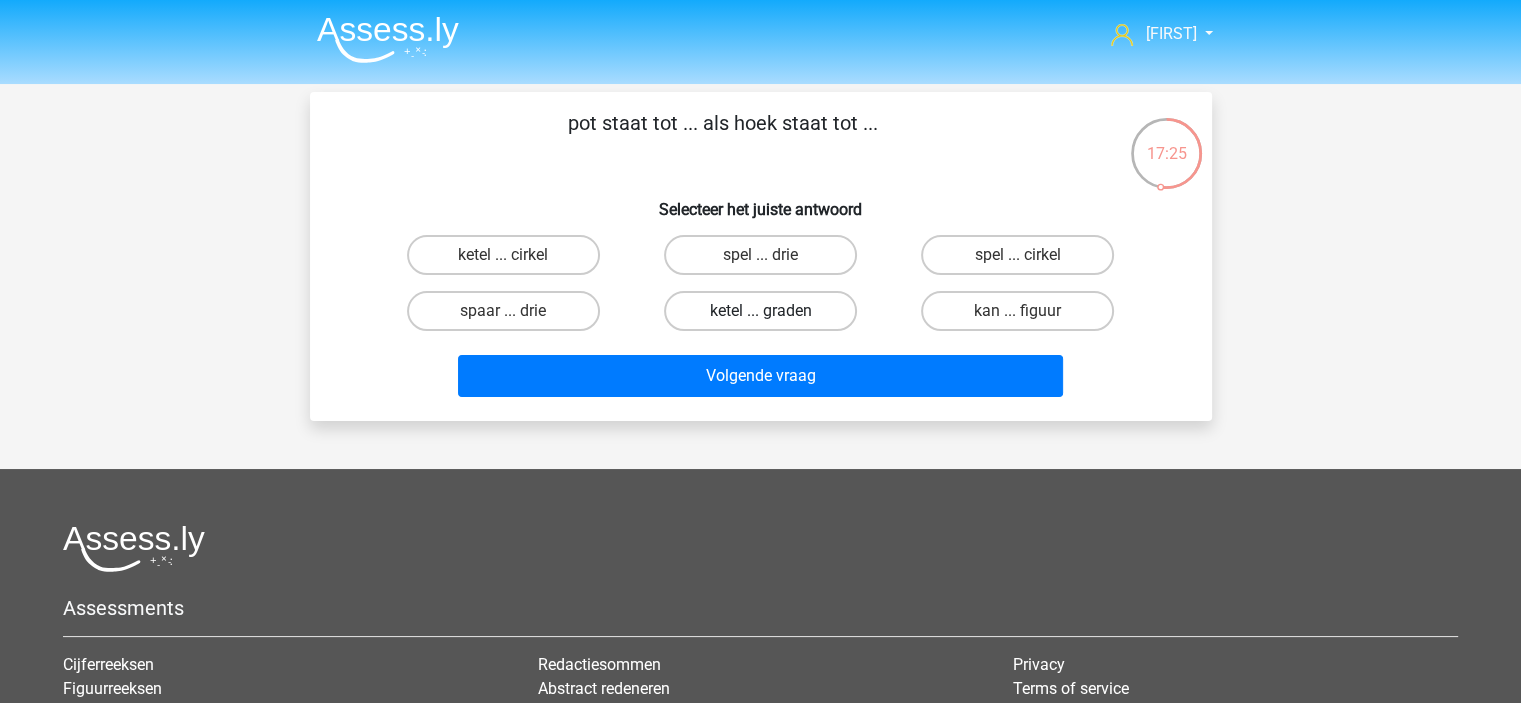 click on "ketel ... graden" at bounding box center [760, 311] 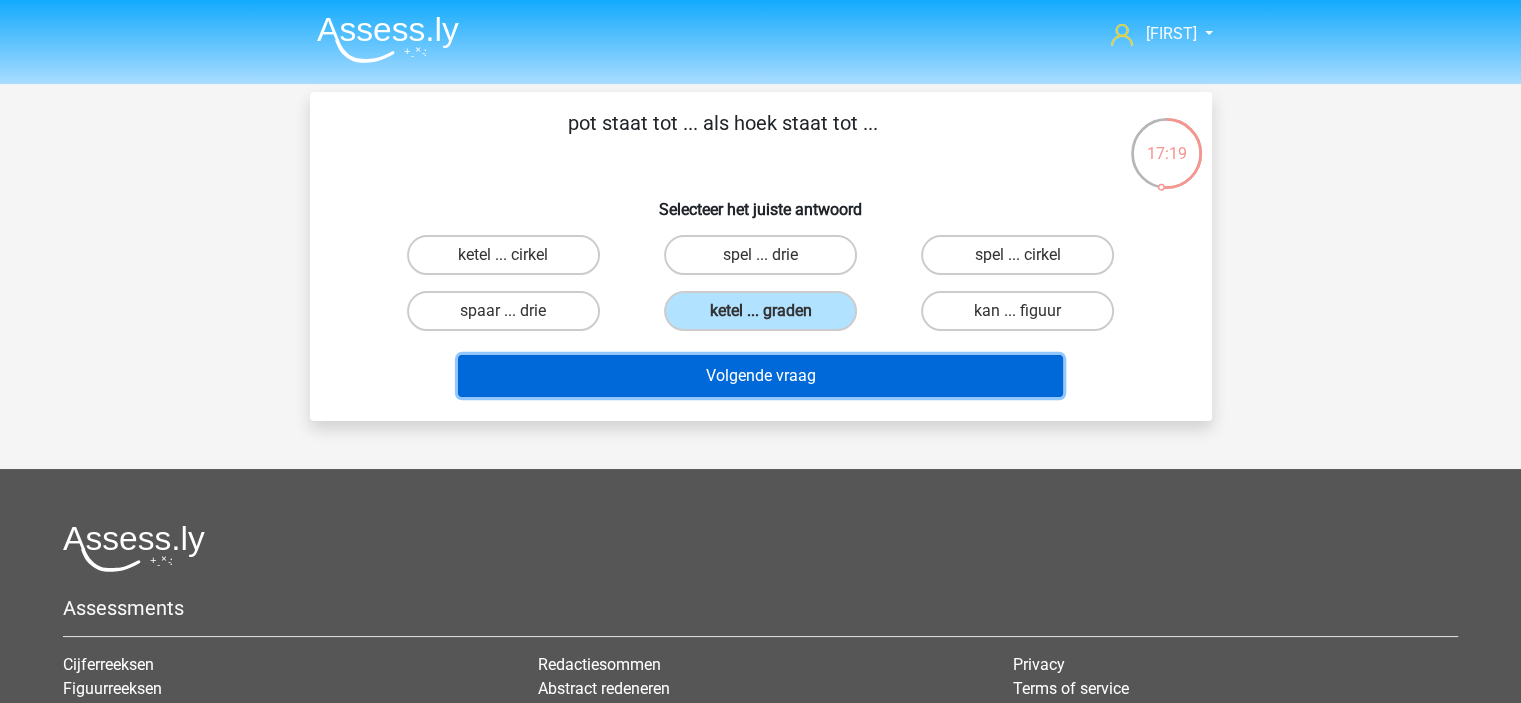 click on "Volgende vraag" at bounding box center [760, 376] 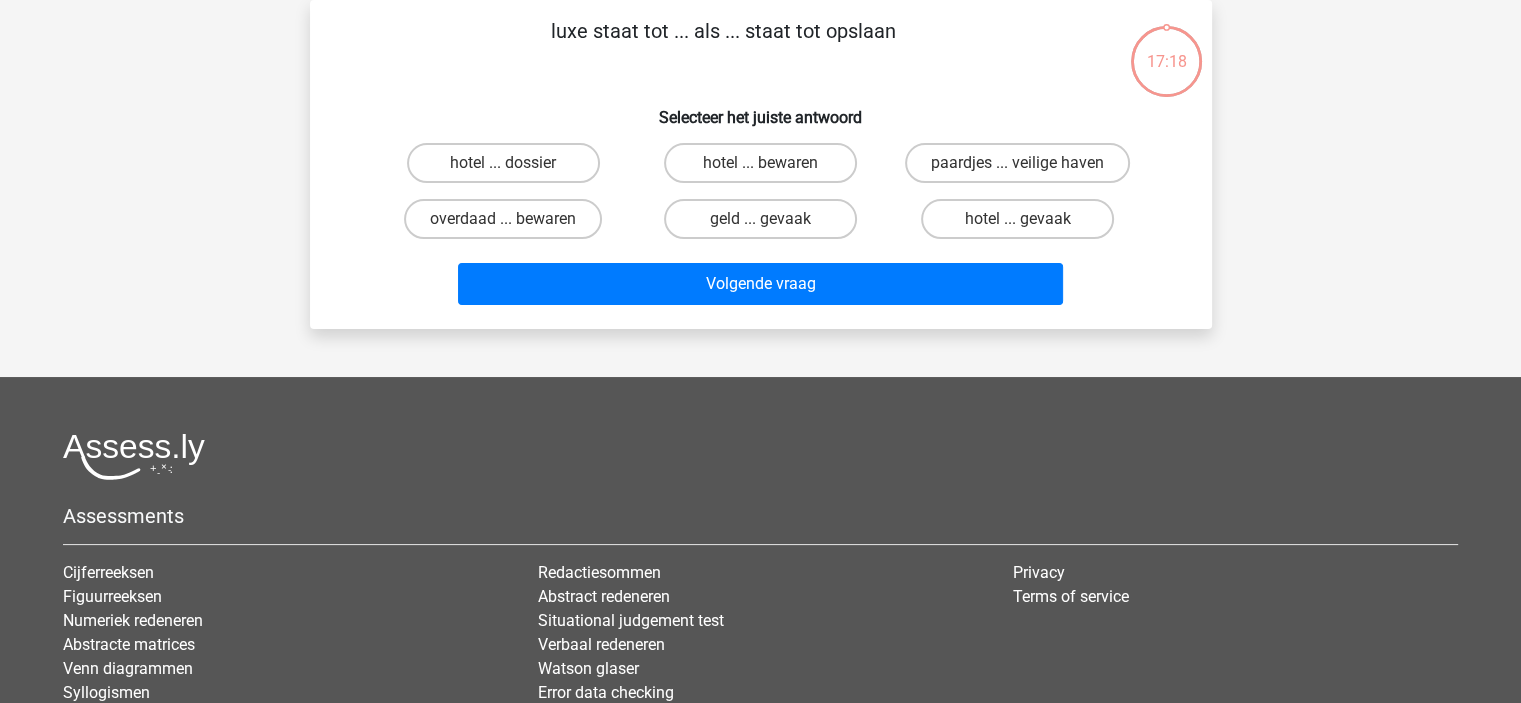 scroll, scrollTop: 0, scrollLeft: 0, axis: both 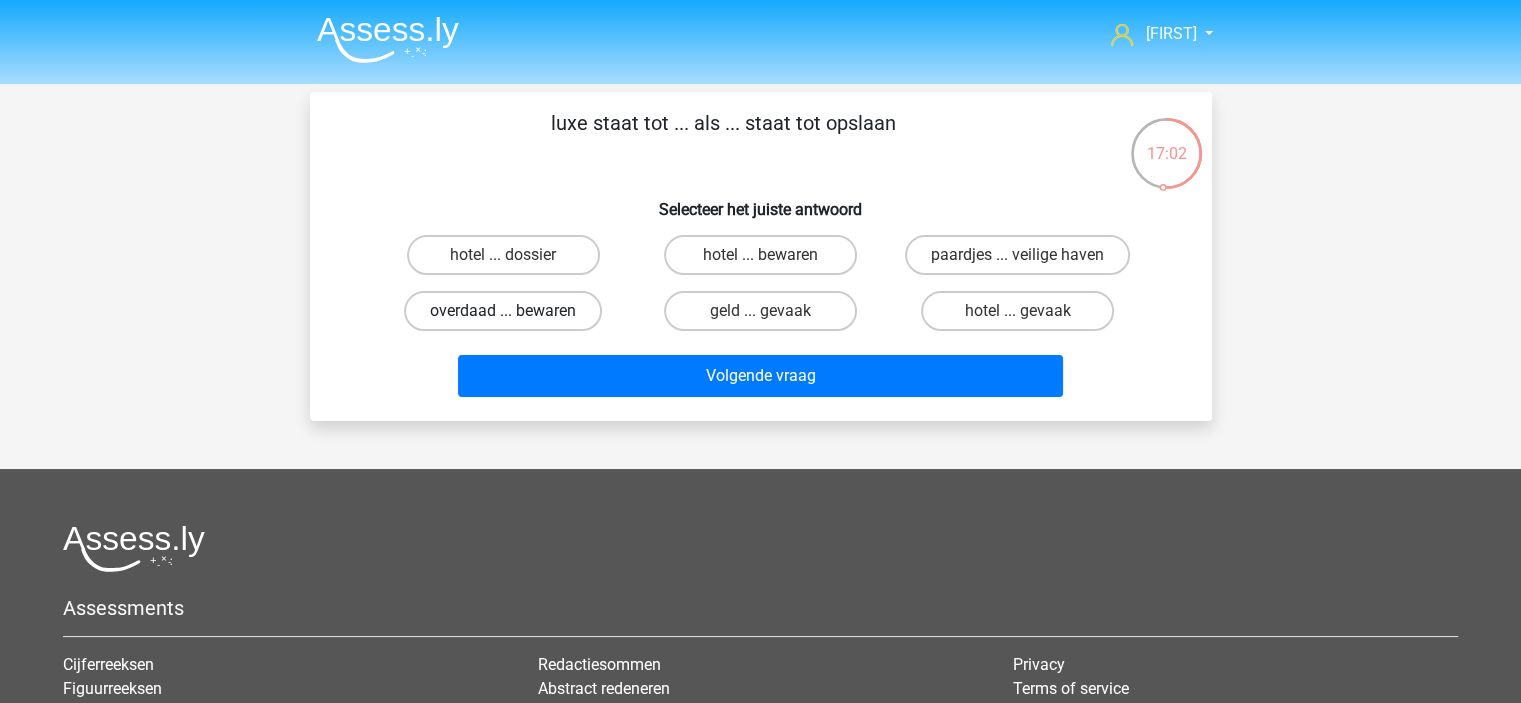 click on "overdaad ... bewaren" at bounding box center (503, 311) 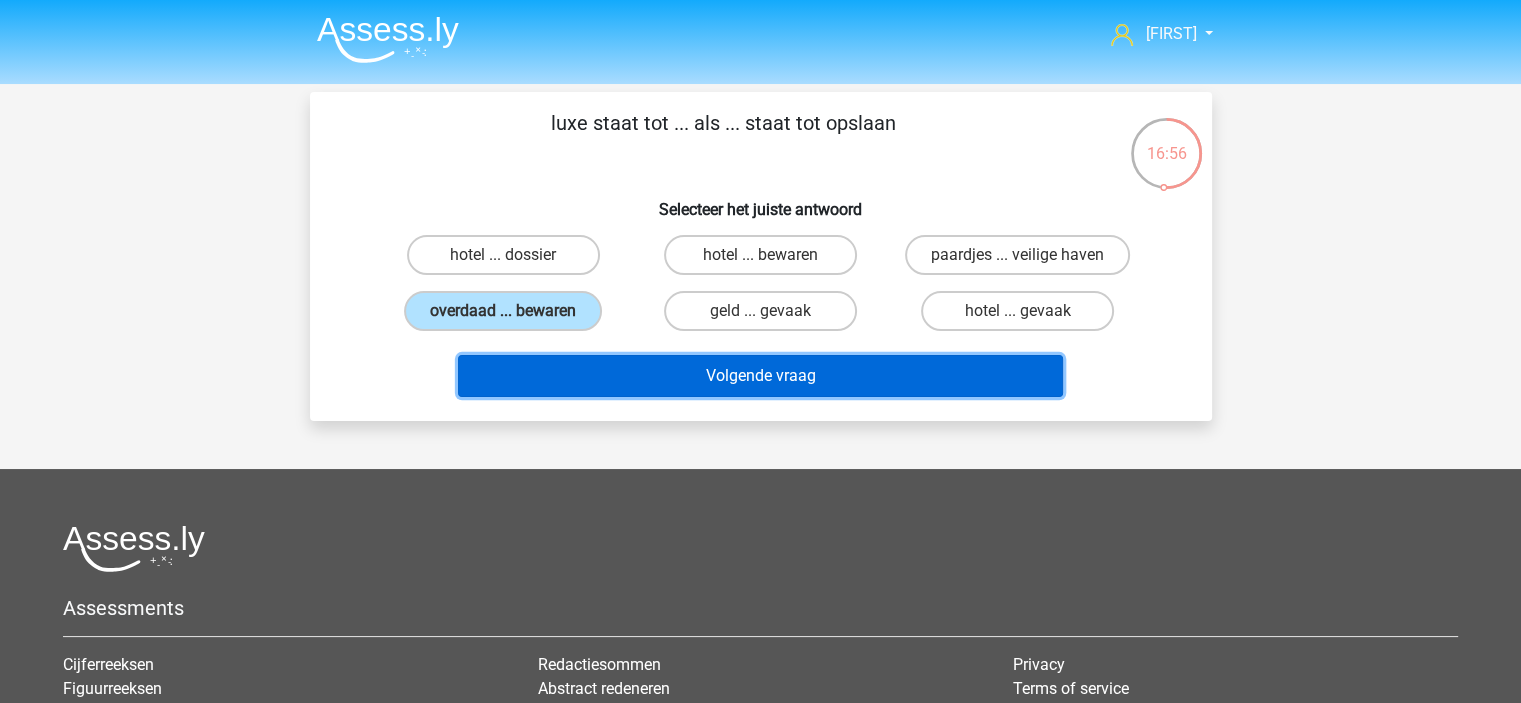 click on "Volgende vraag" at bounding box center (760, 376) 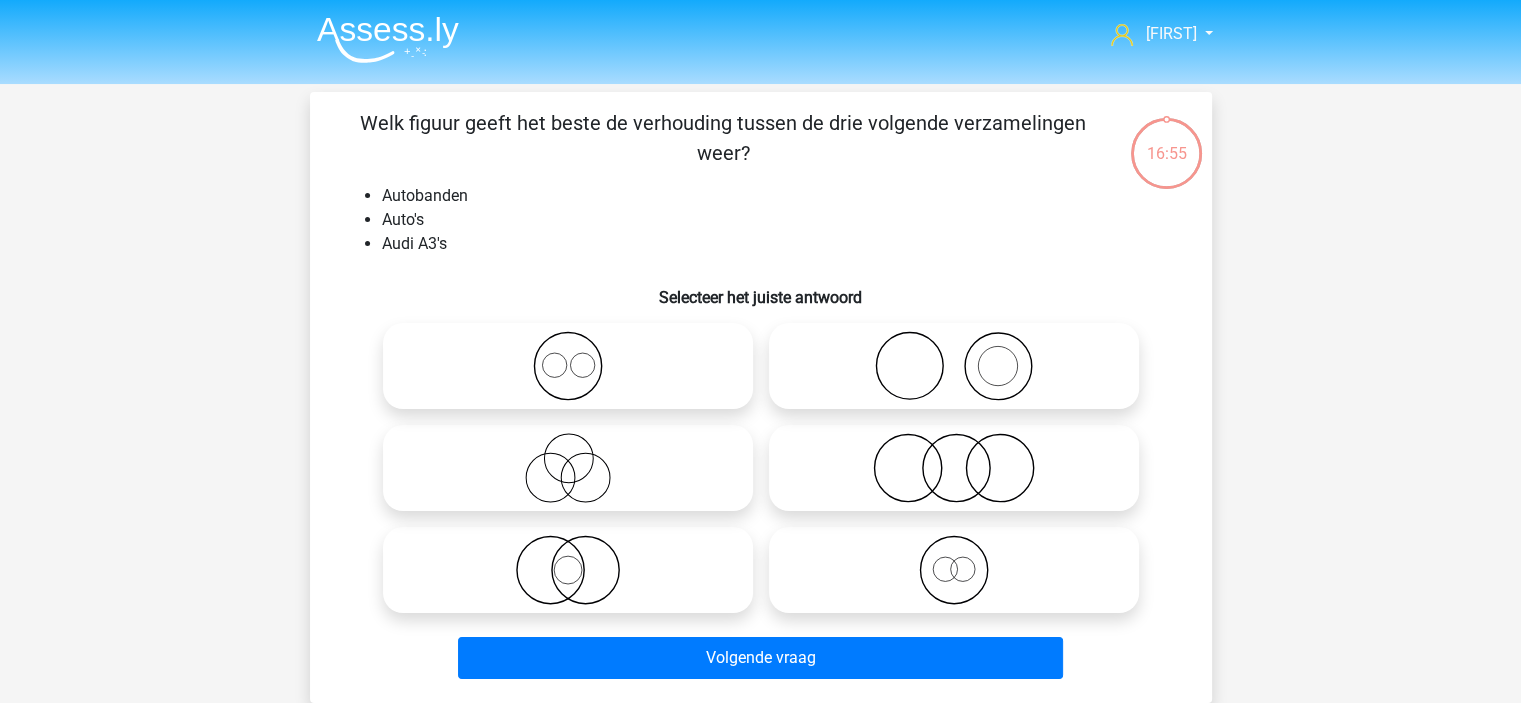 scroll, scrollTop: 100, scrollLeft: 0, axis: vertical 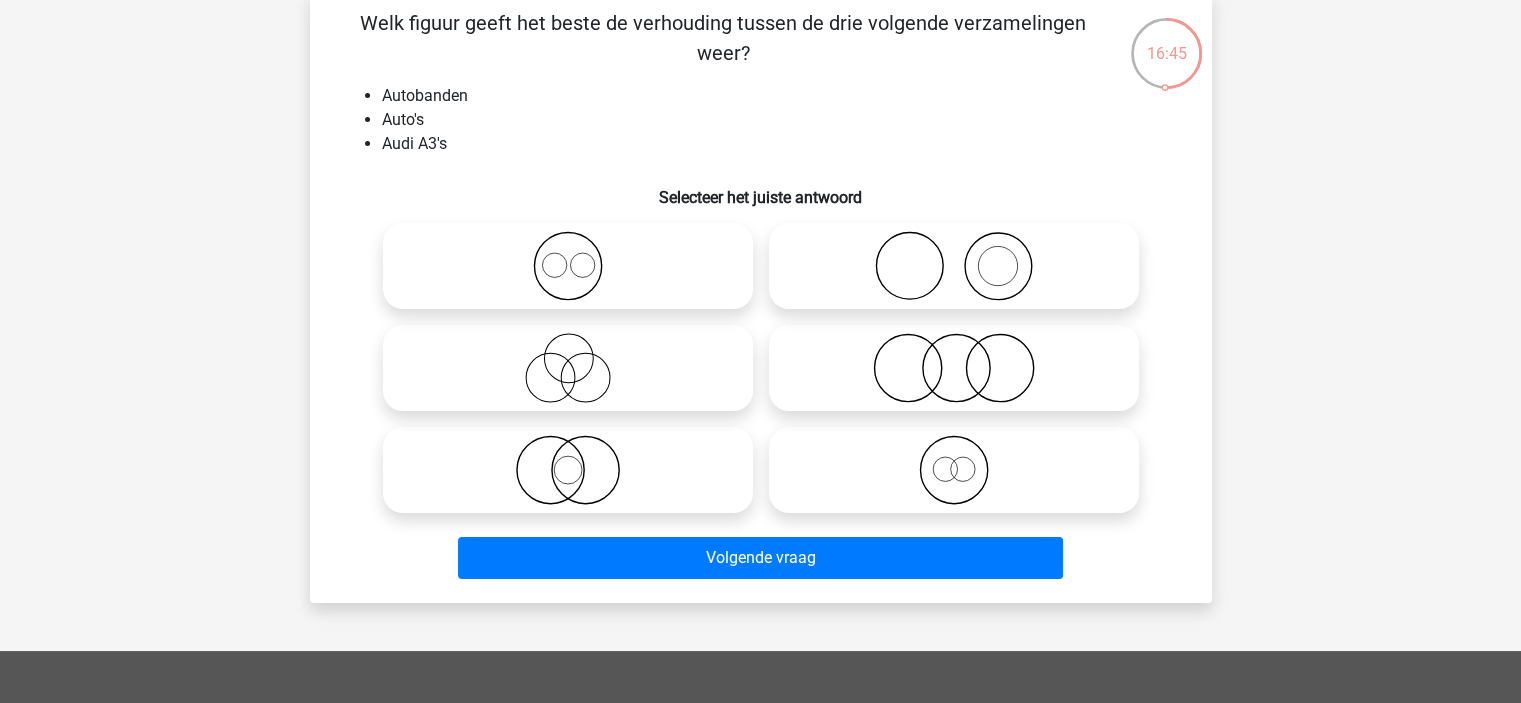 click 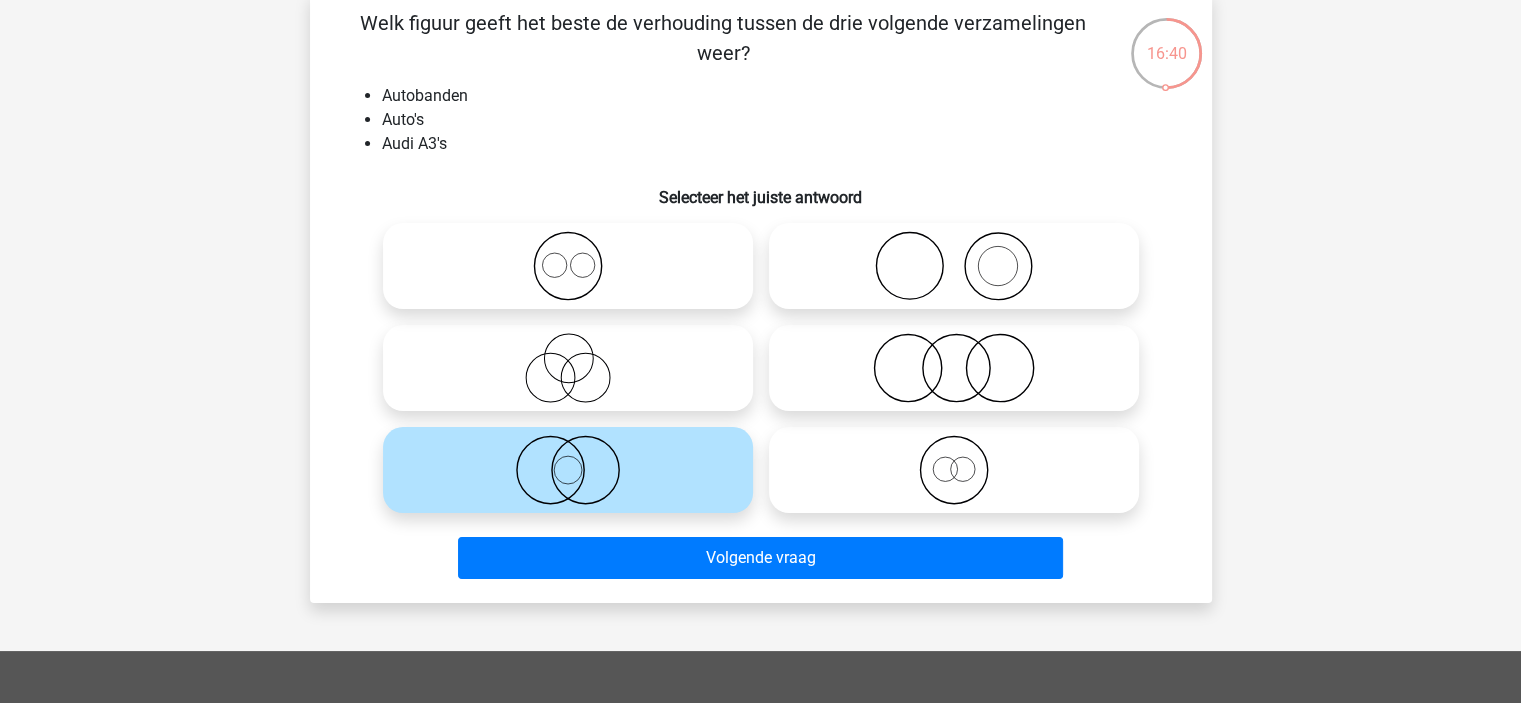 click 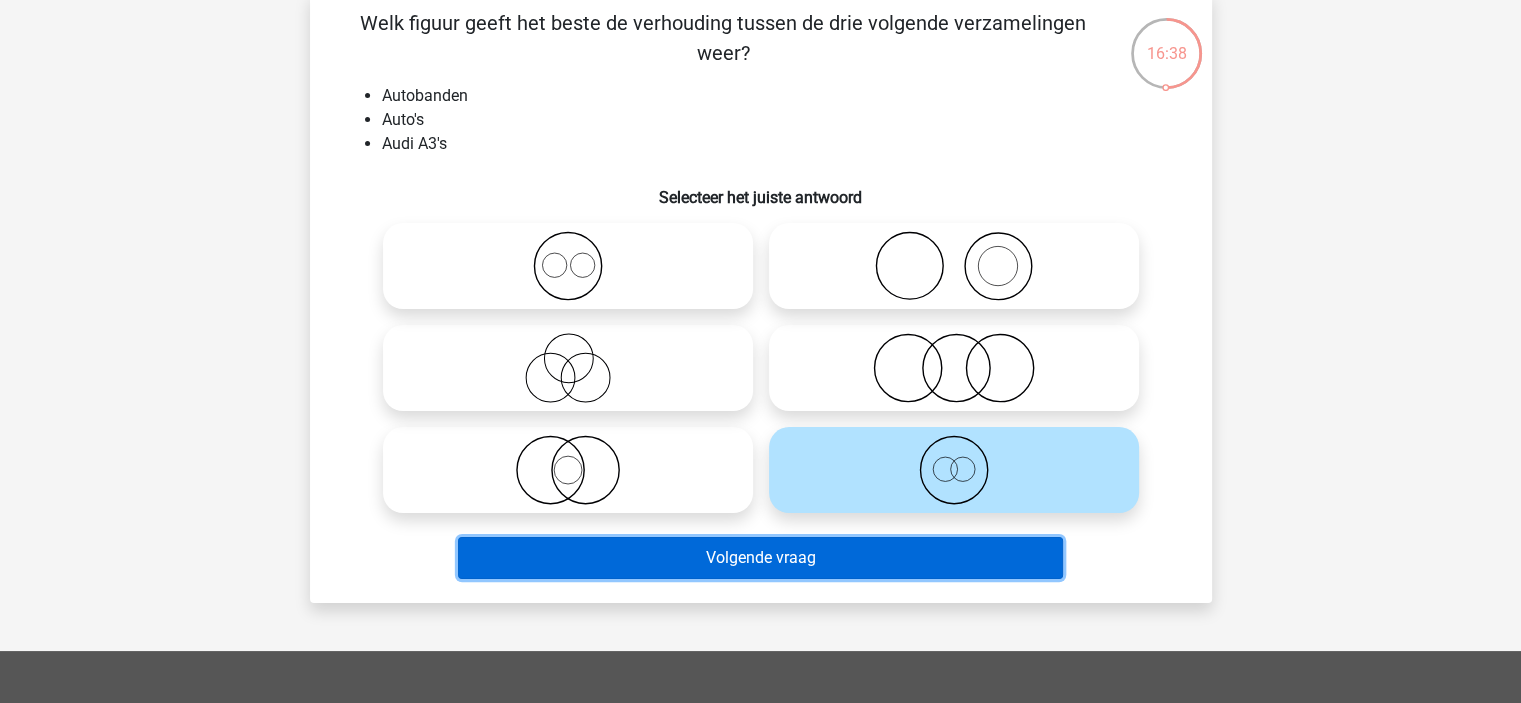 click on "Volgende vraag" at bounding box center (760, 558) 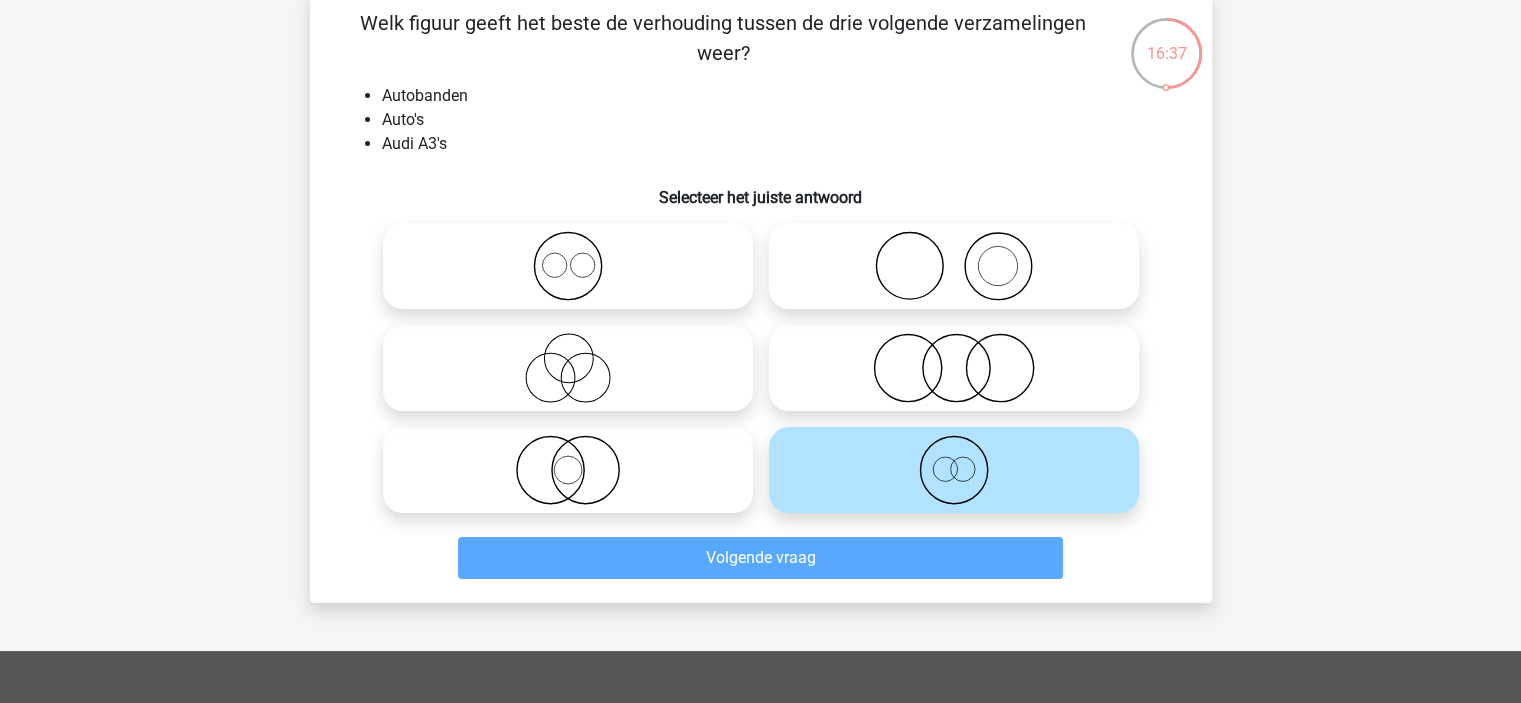 scroll, scrollTop: 92, scrollLeft: 0, axis: vertical 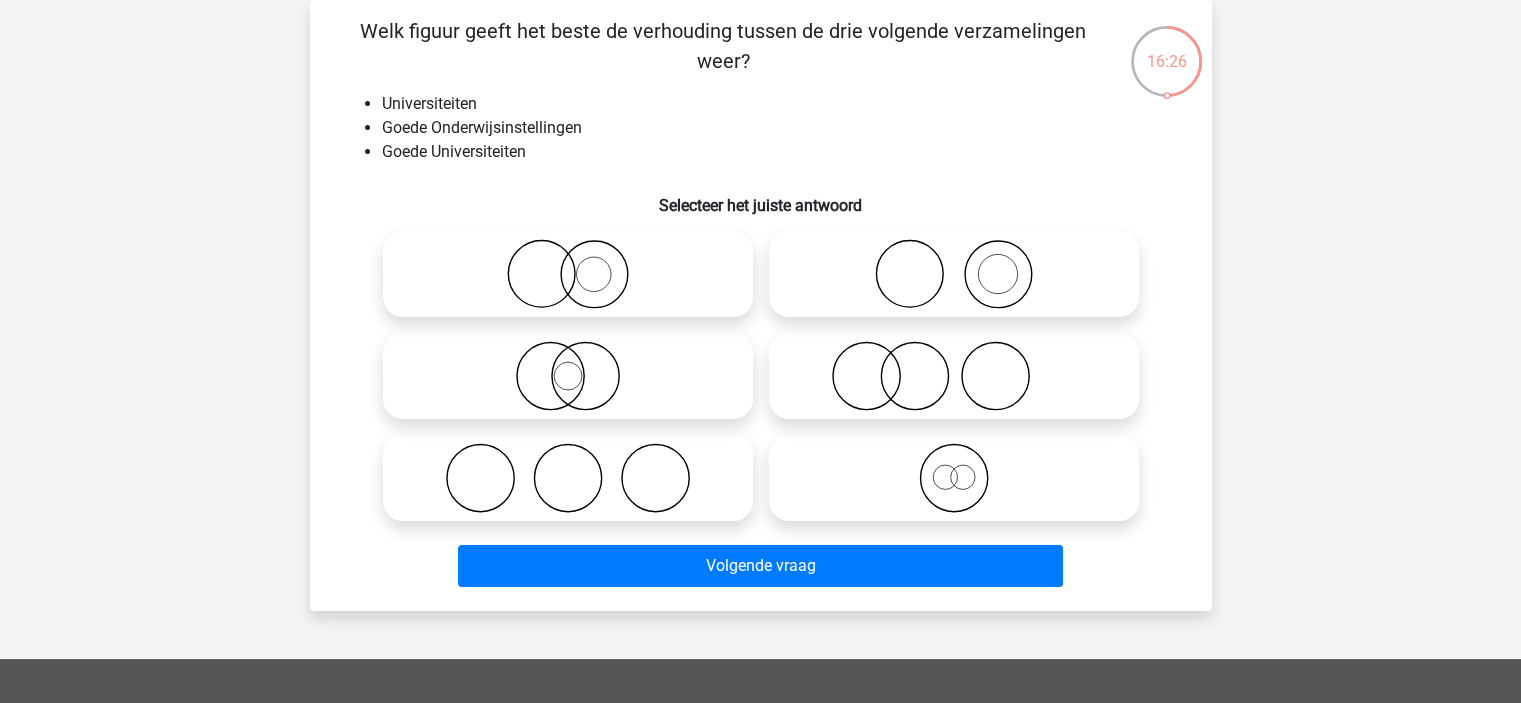 click 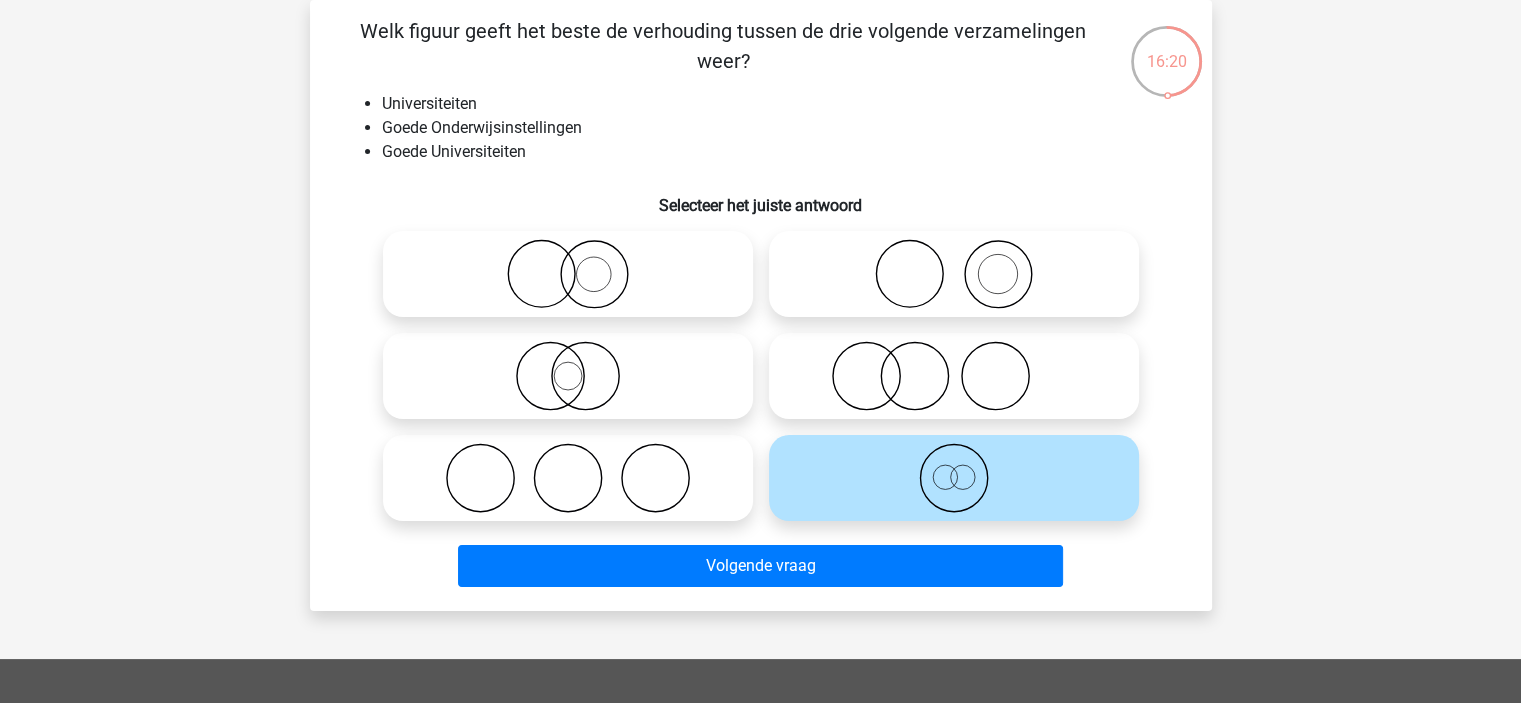 click 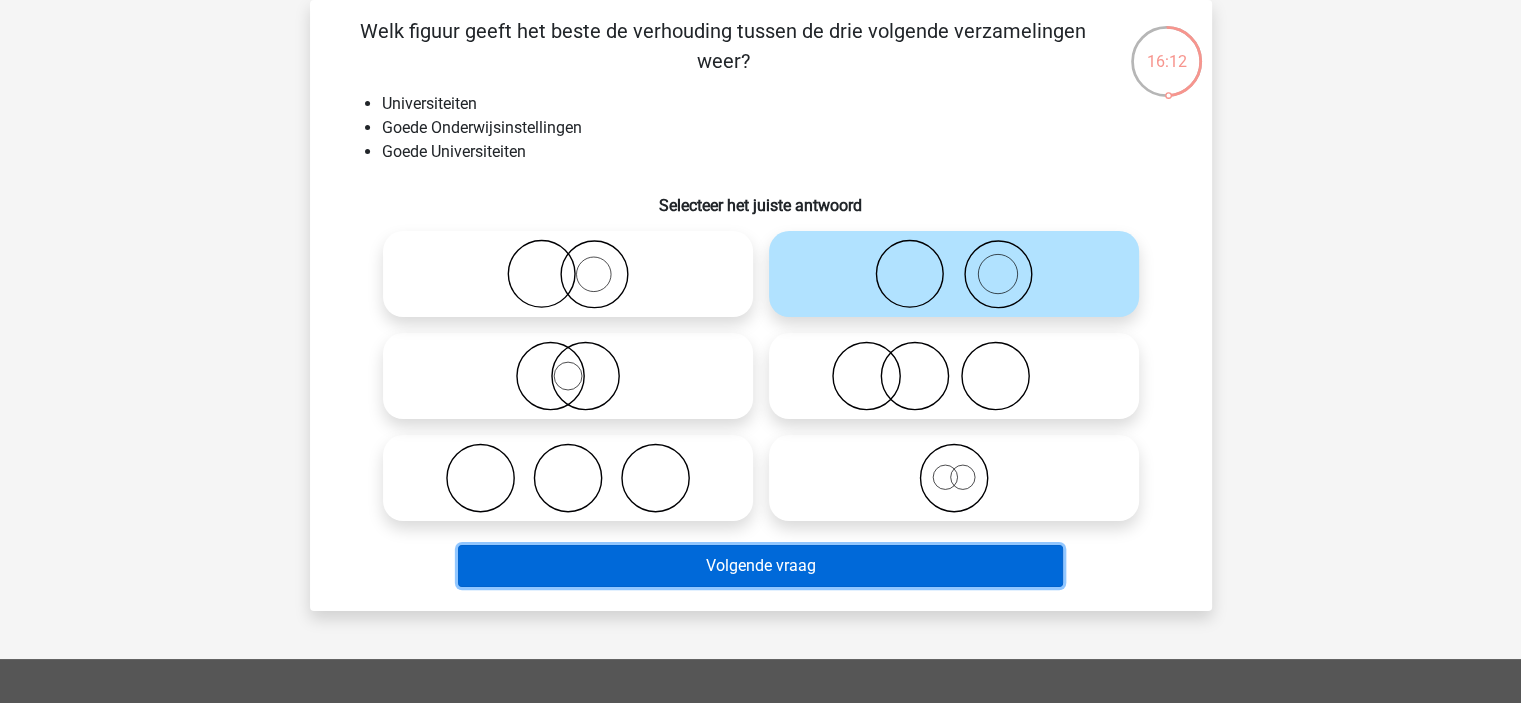 click on "Volgende vraag" at bounding box center [760, 566] 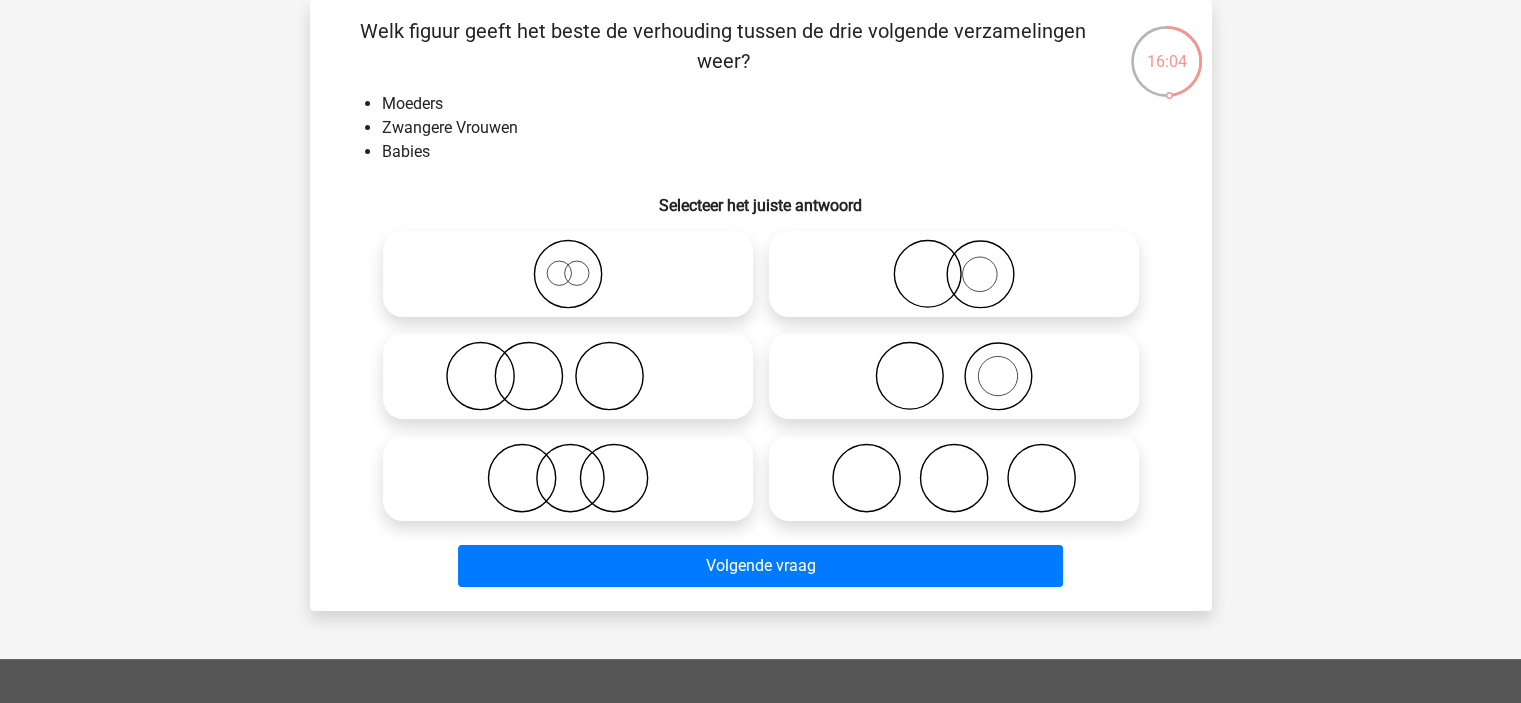 click 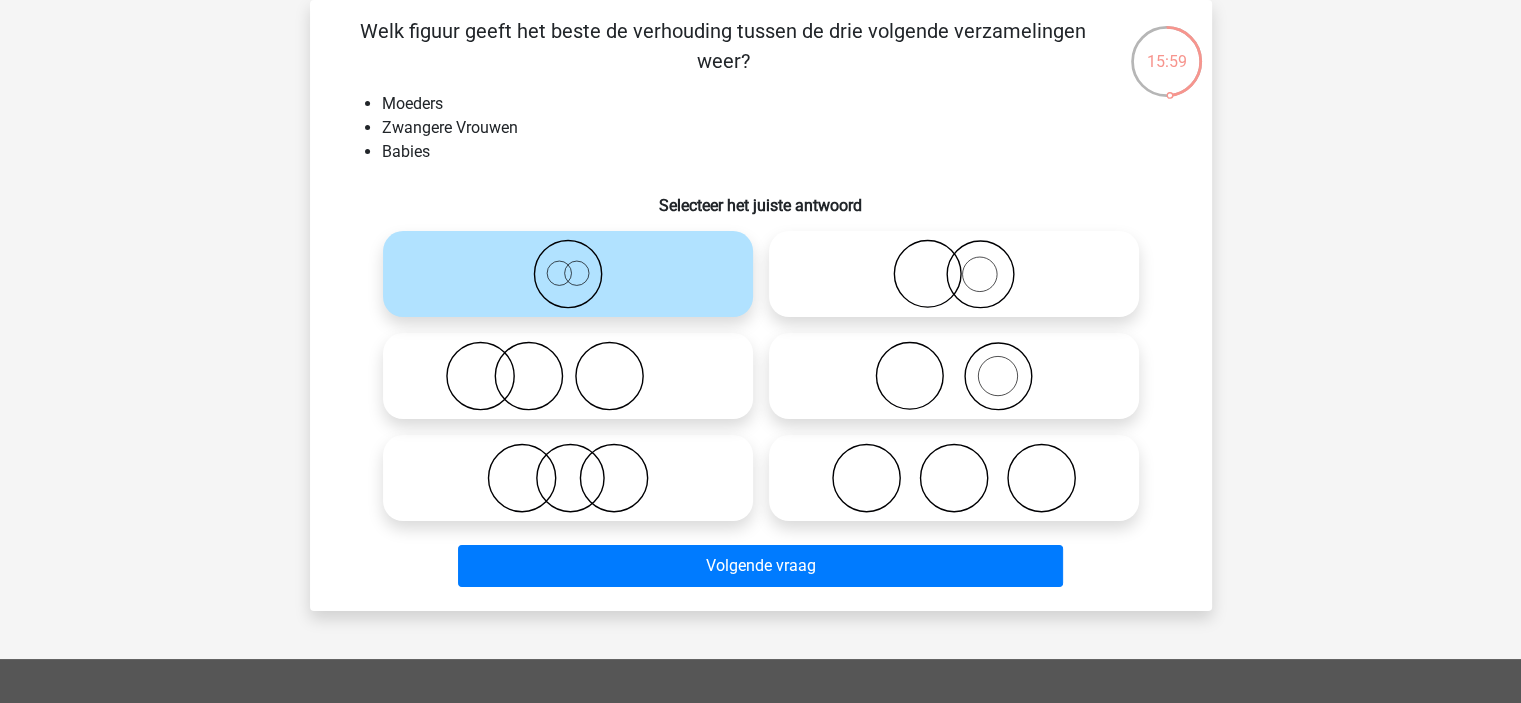 click 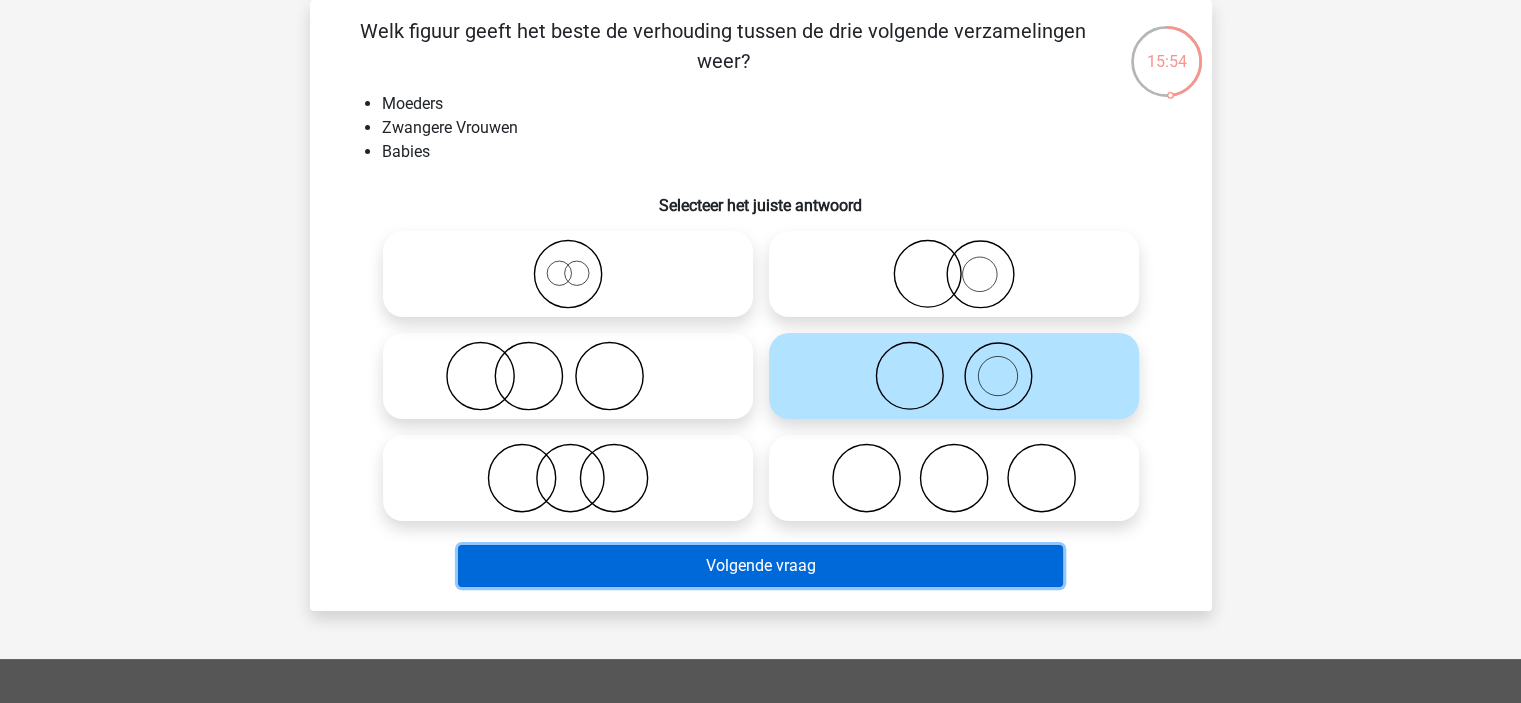 click on "Volgende vraag" at bounding box center (760, 566) 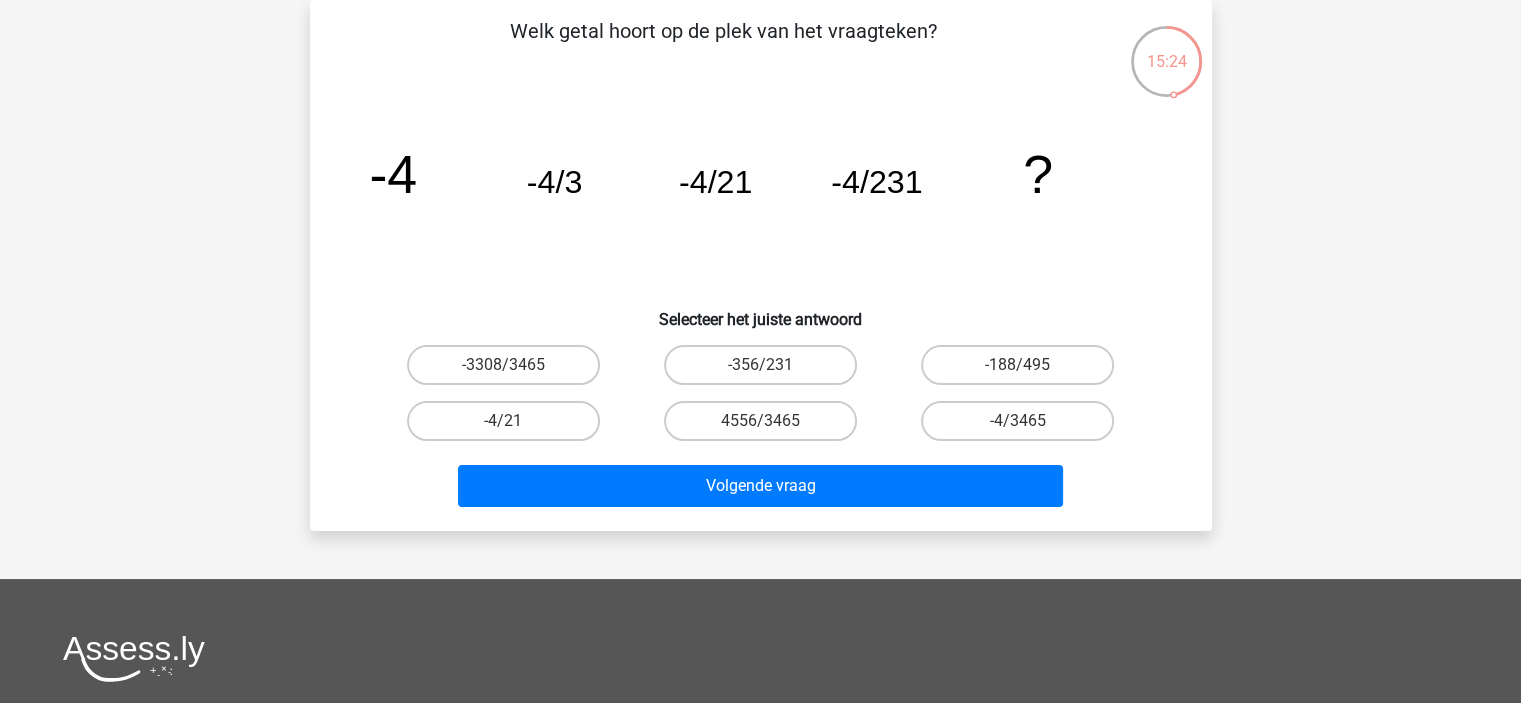 click on "-4/3465" at bounding box center (1024, 427) 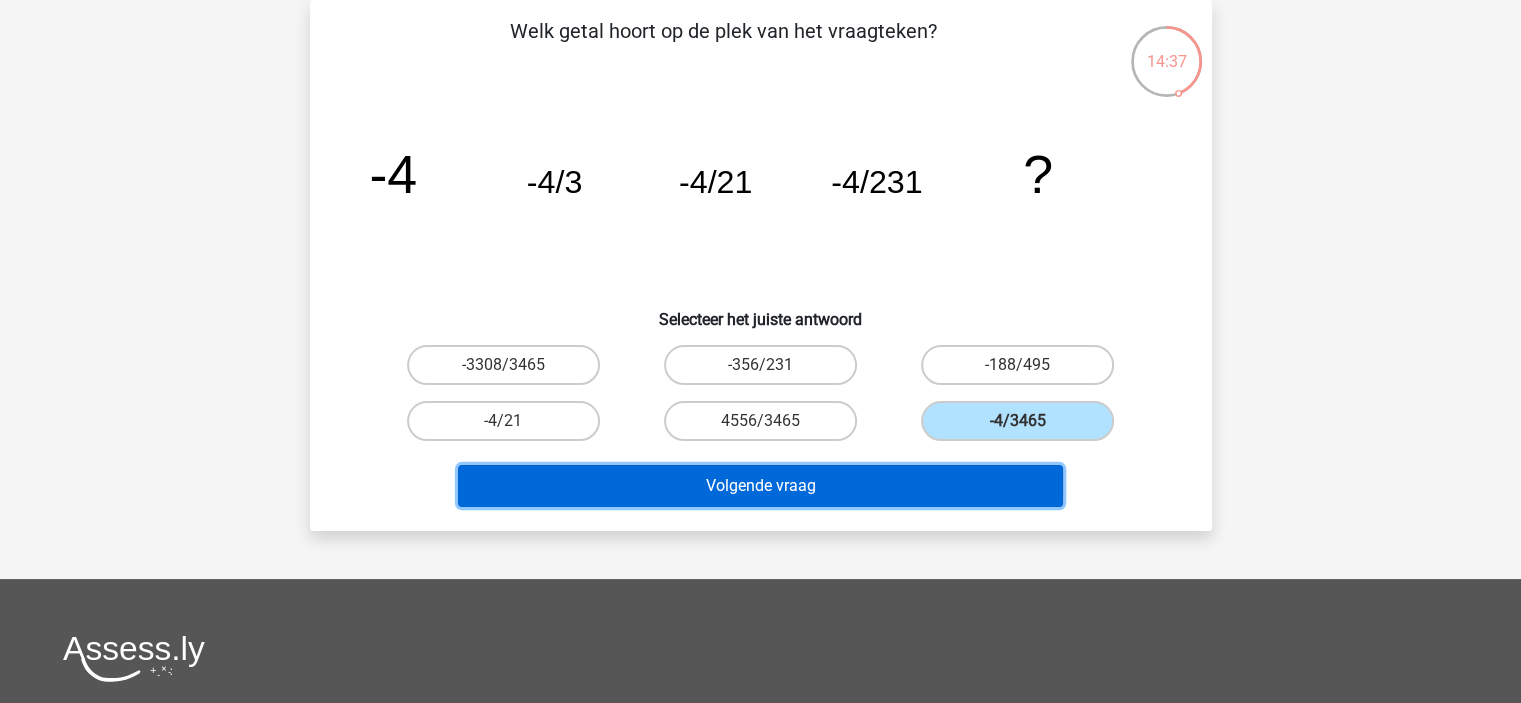 click on "Volgende vraag" at bounding box center (760, 486) 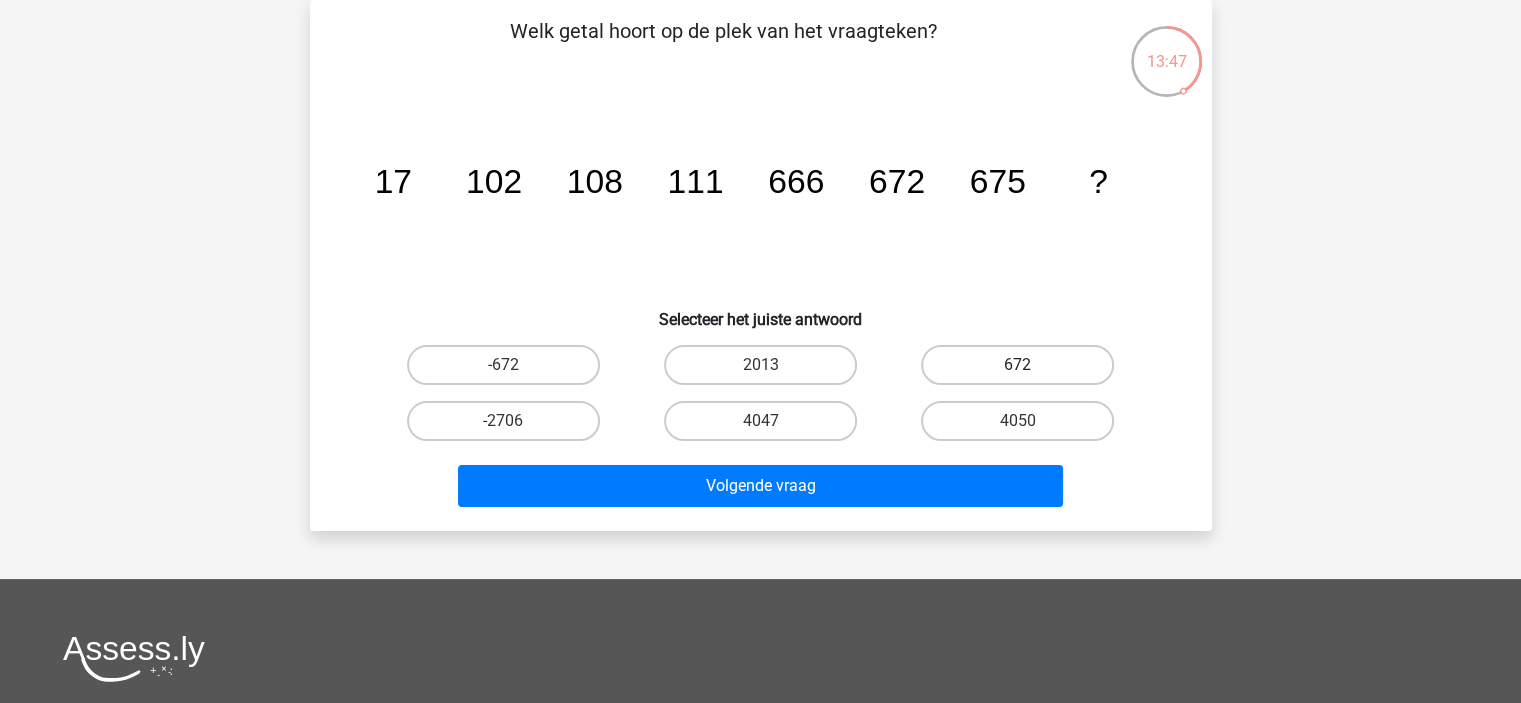 click on "672" at bounding box center [1017, 365] 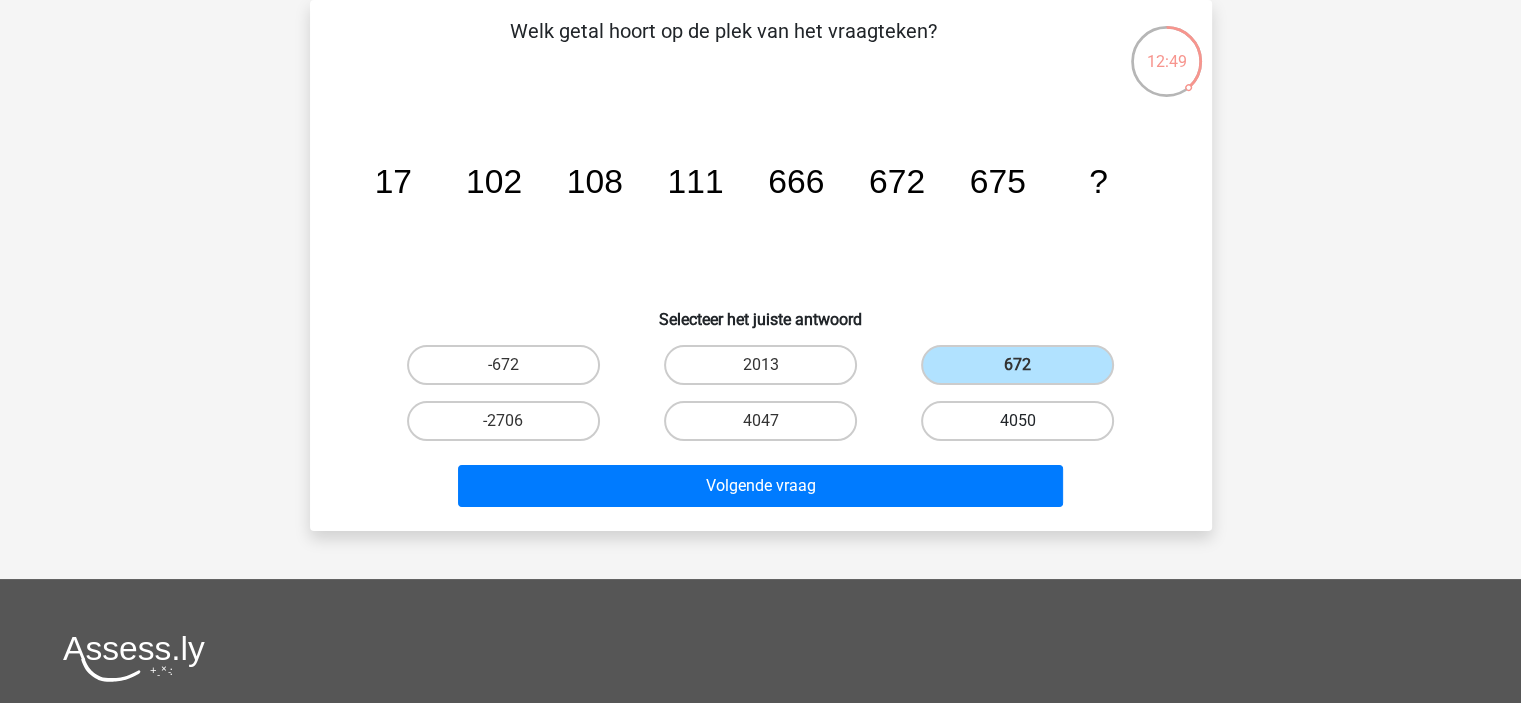 click on "4050" at bounding box center [1017, 421] 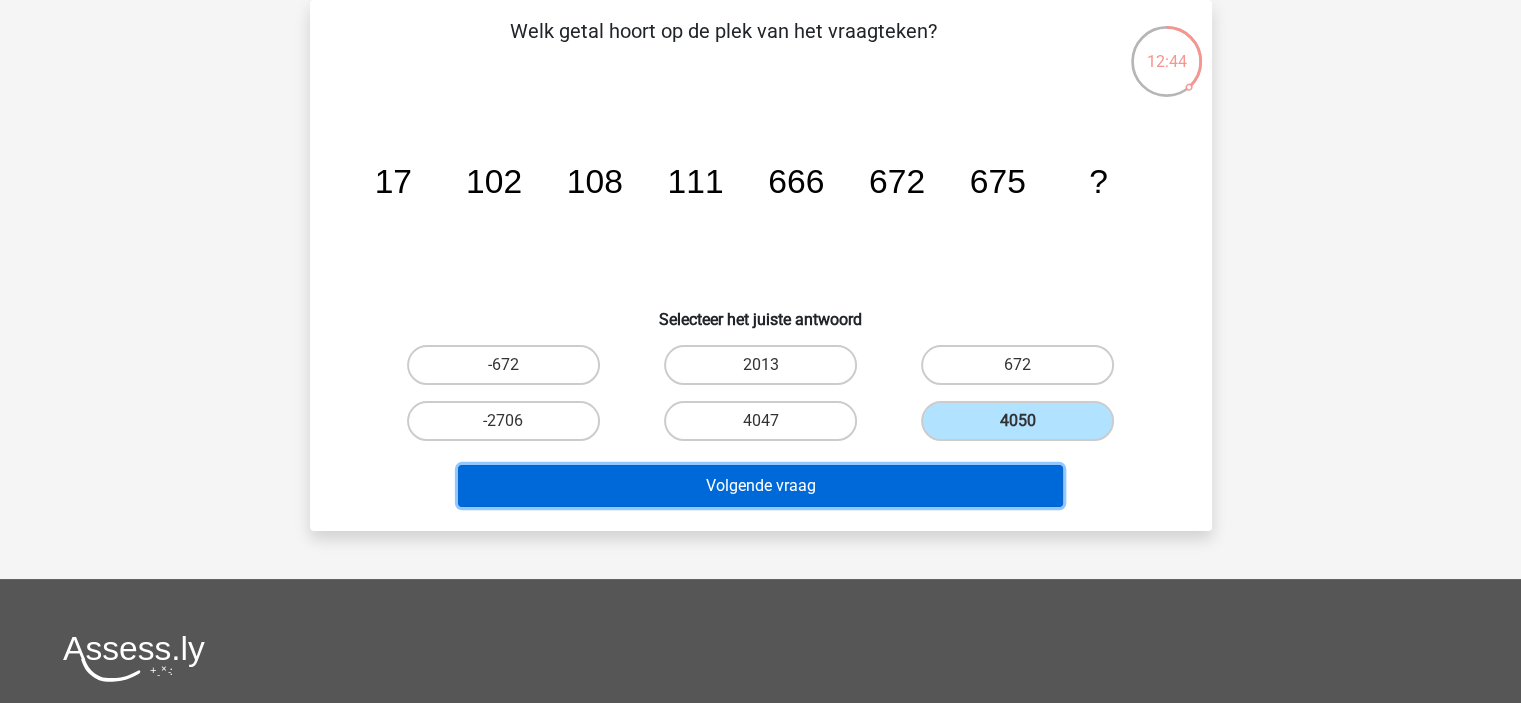 click on "Volgende vraag" at bounding box center (760, 486) 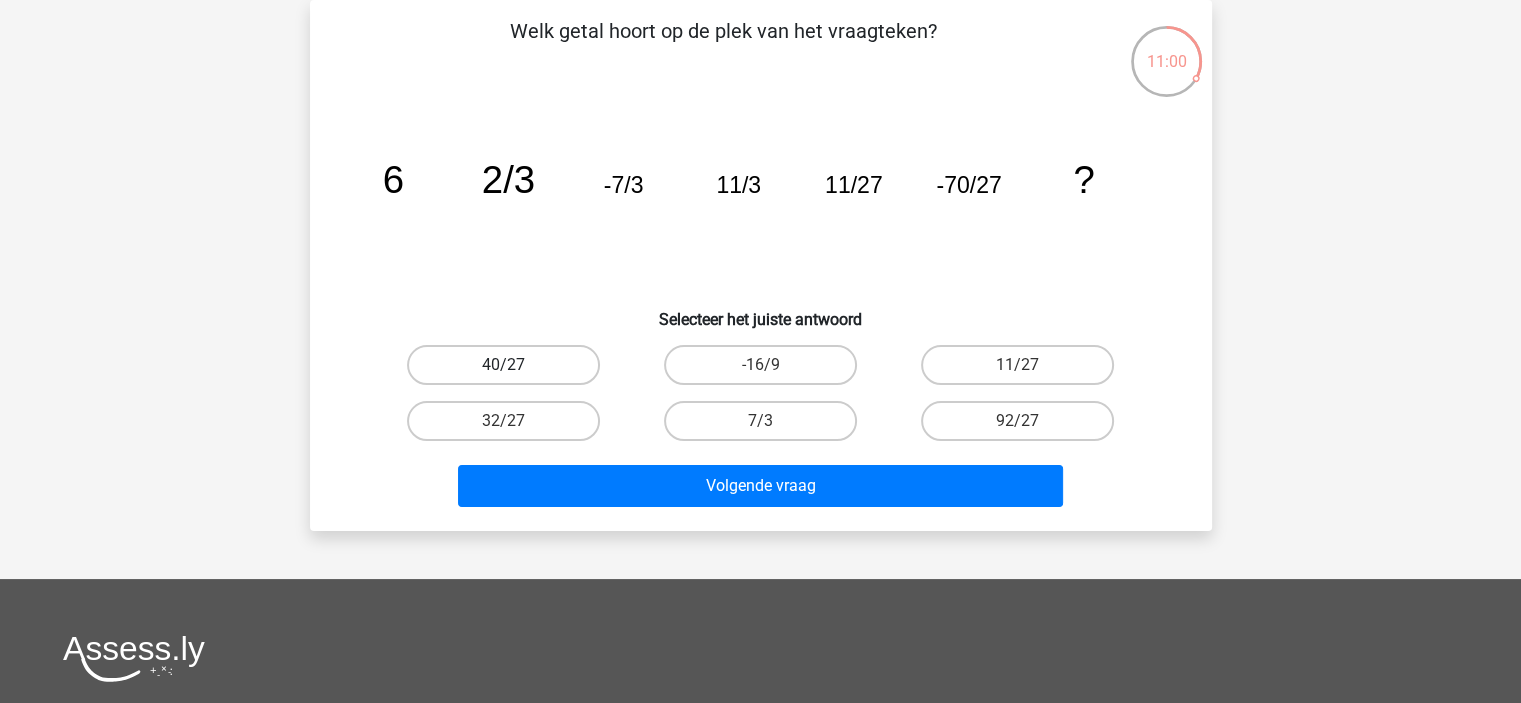click on "40/27" at bounding box center [503, 365] 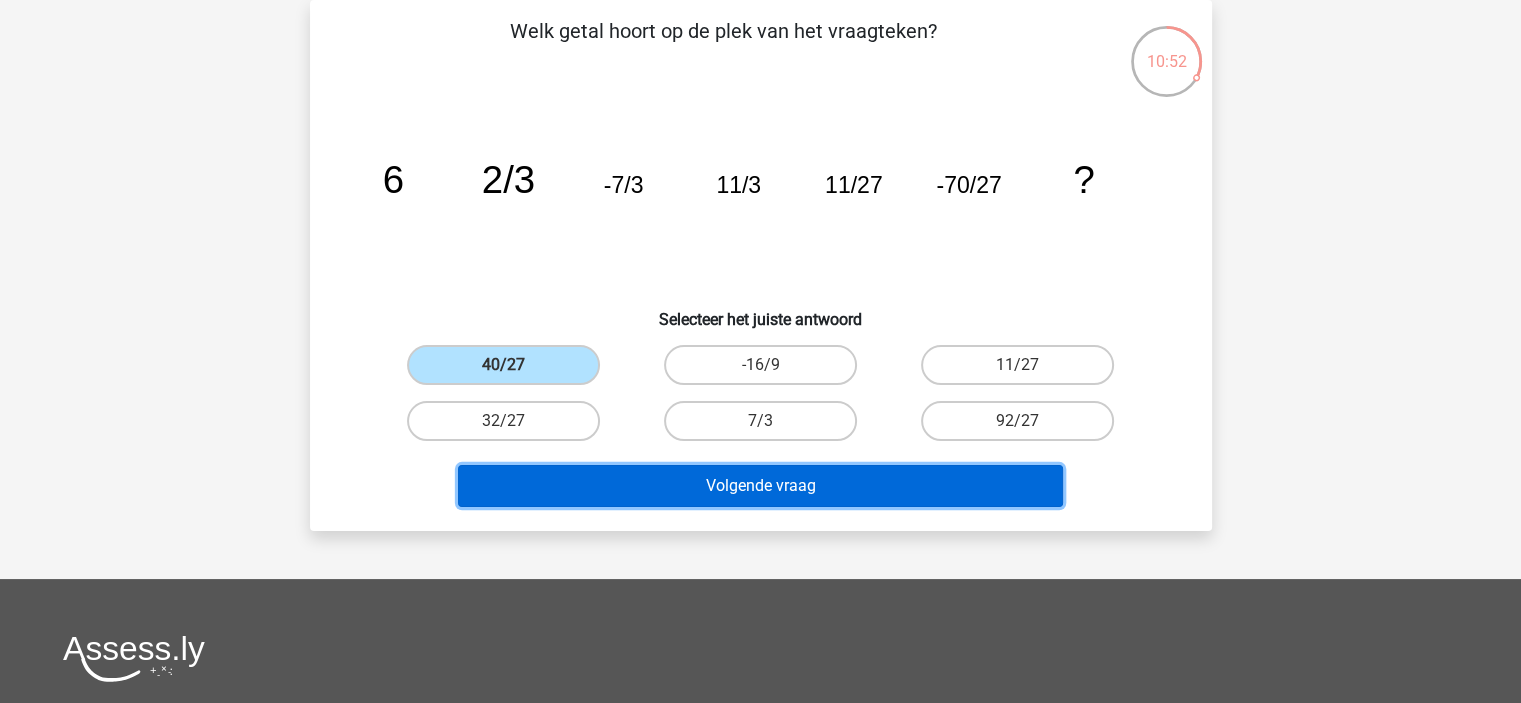 click on "Volgende vraag" at bounding box center [760, 486] 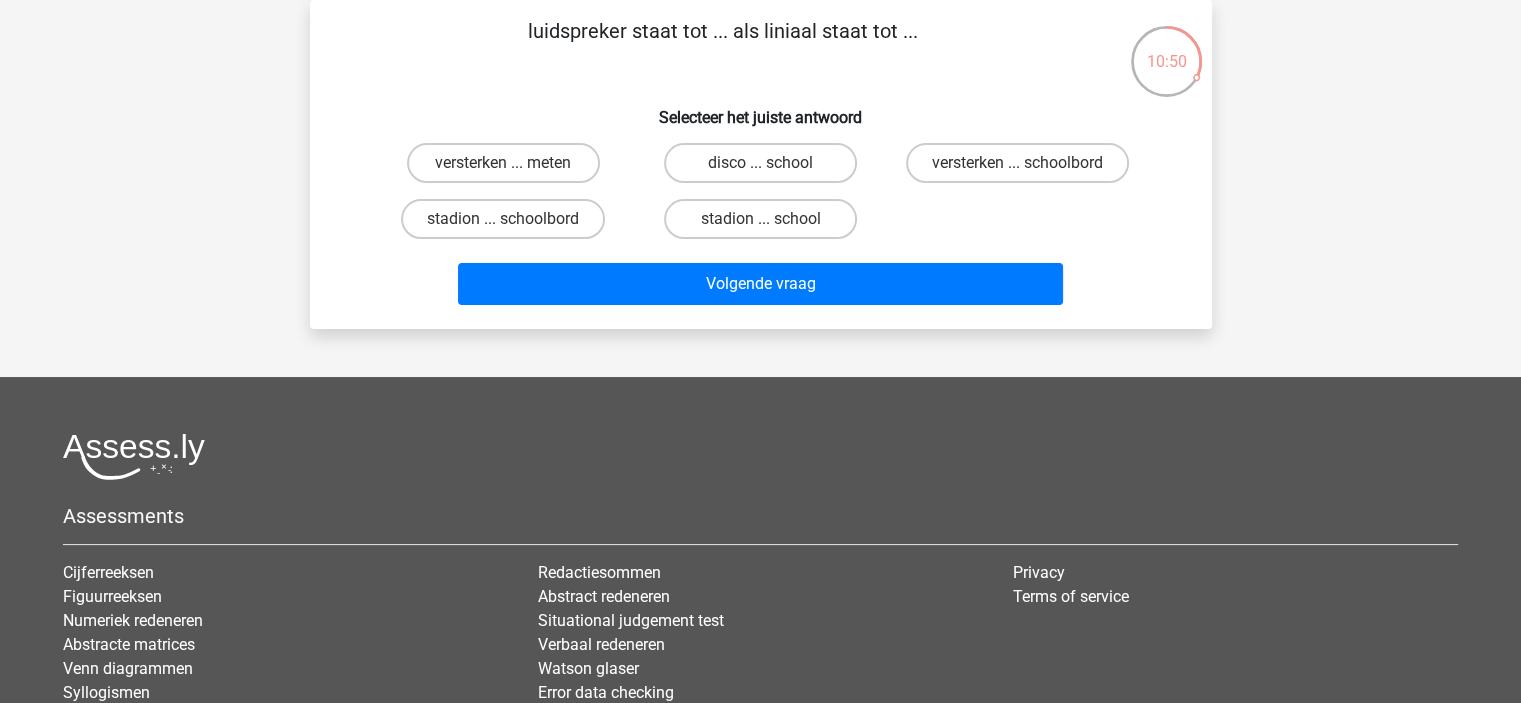 scroll, scrollTop: 0, scrollLeft: 0, axis: both 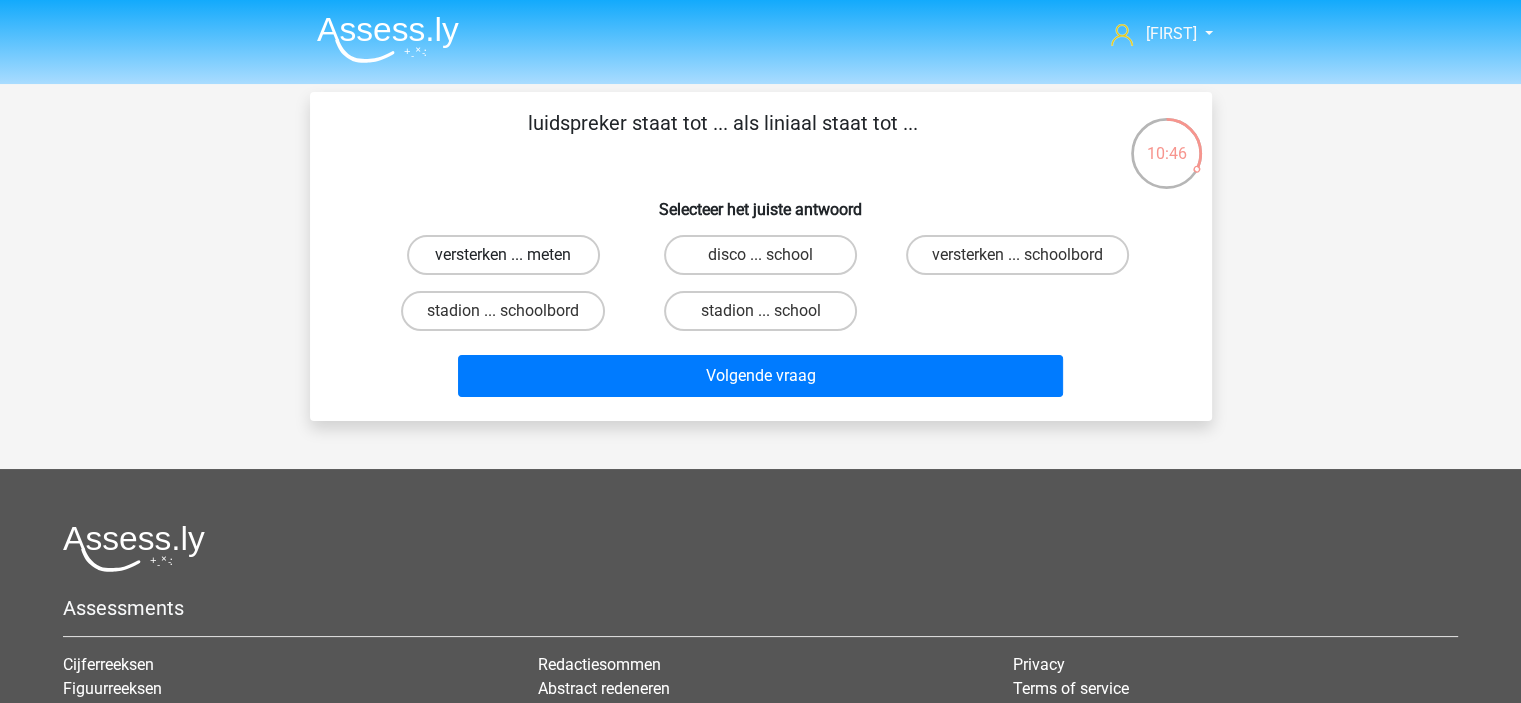click on "versterken ... meten" at bounding box center [503, 255] 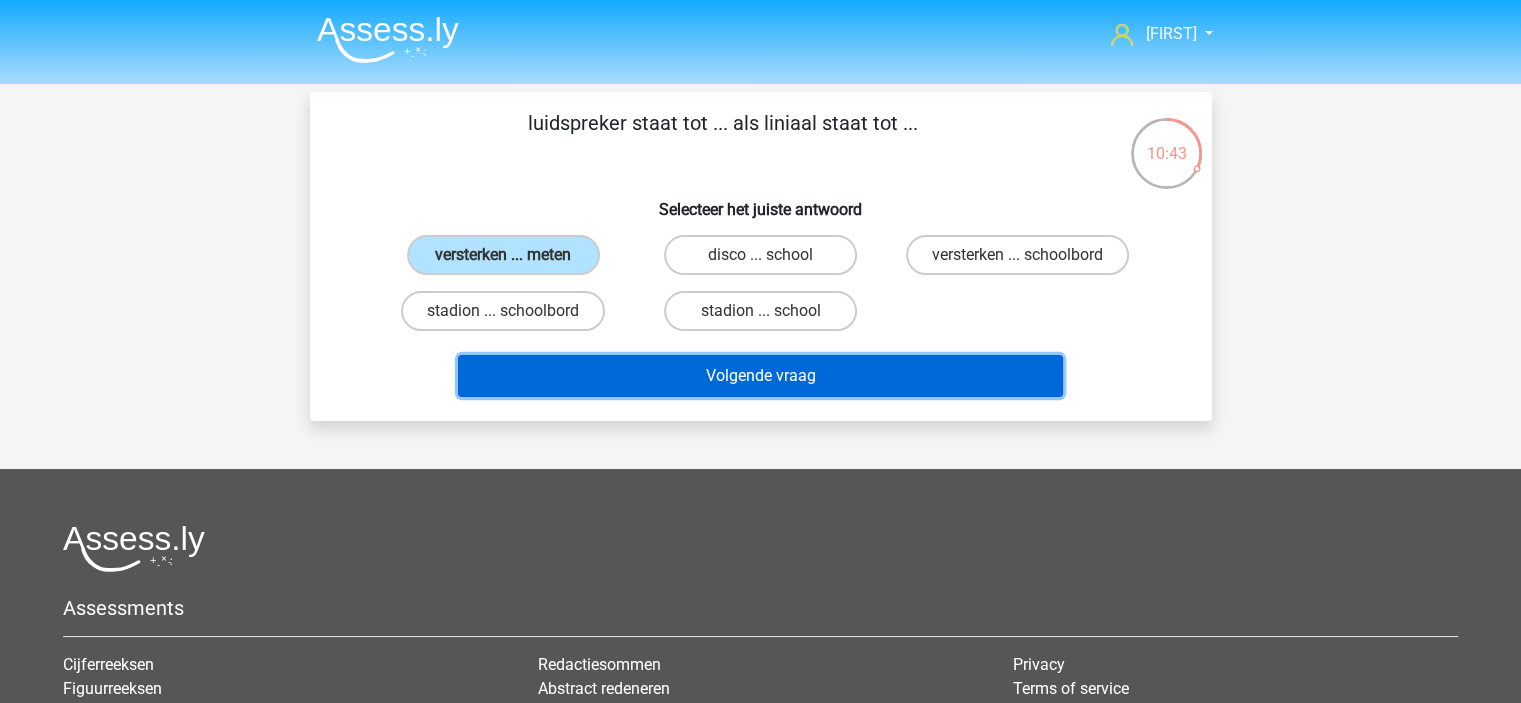 click on "Volgende vraag" at bounding box center [760, 376] 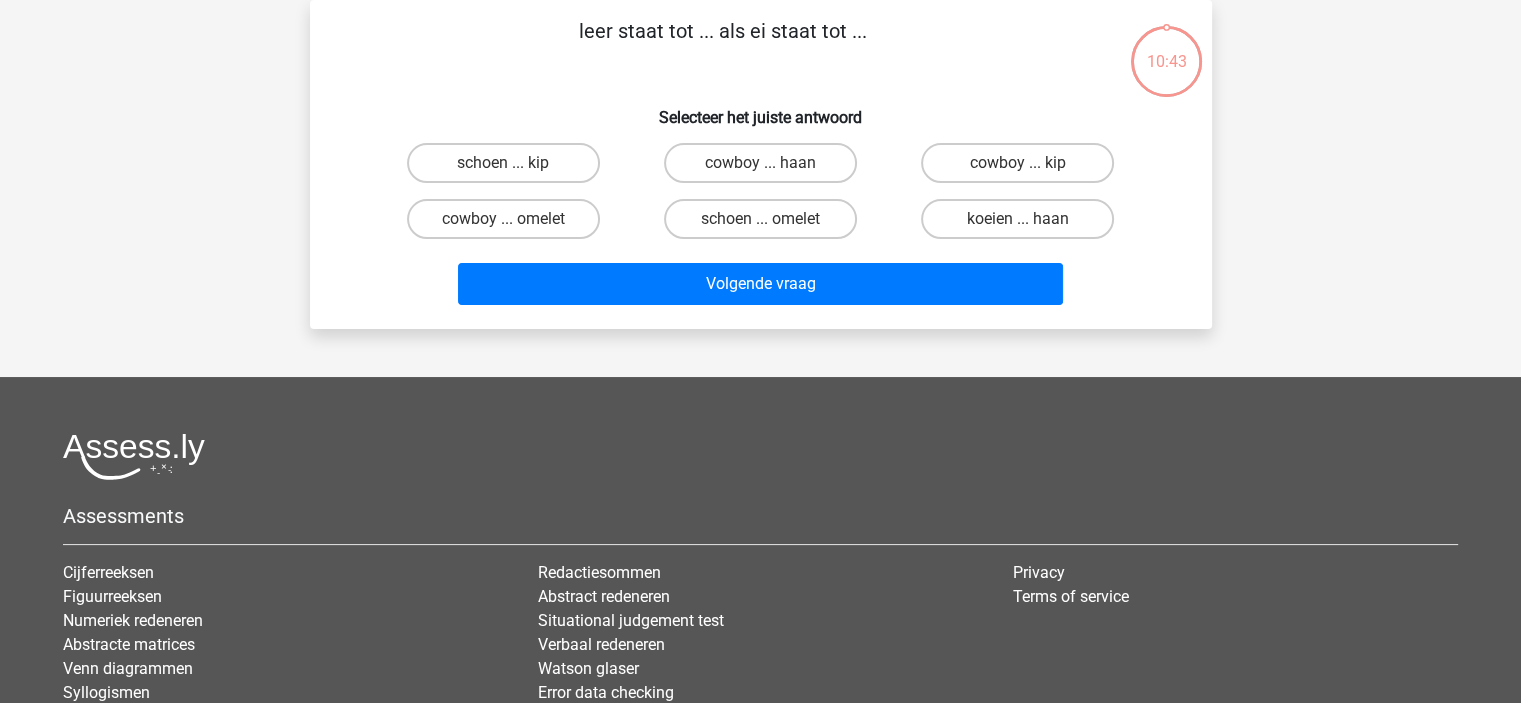 scroll, scrollTop: 0, scrollLeft: 0, axis: both 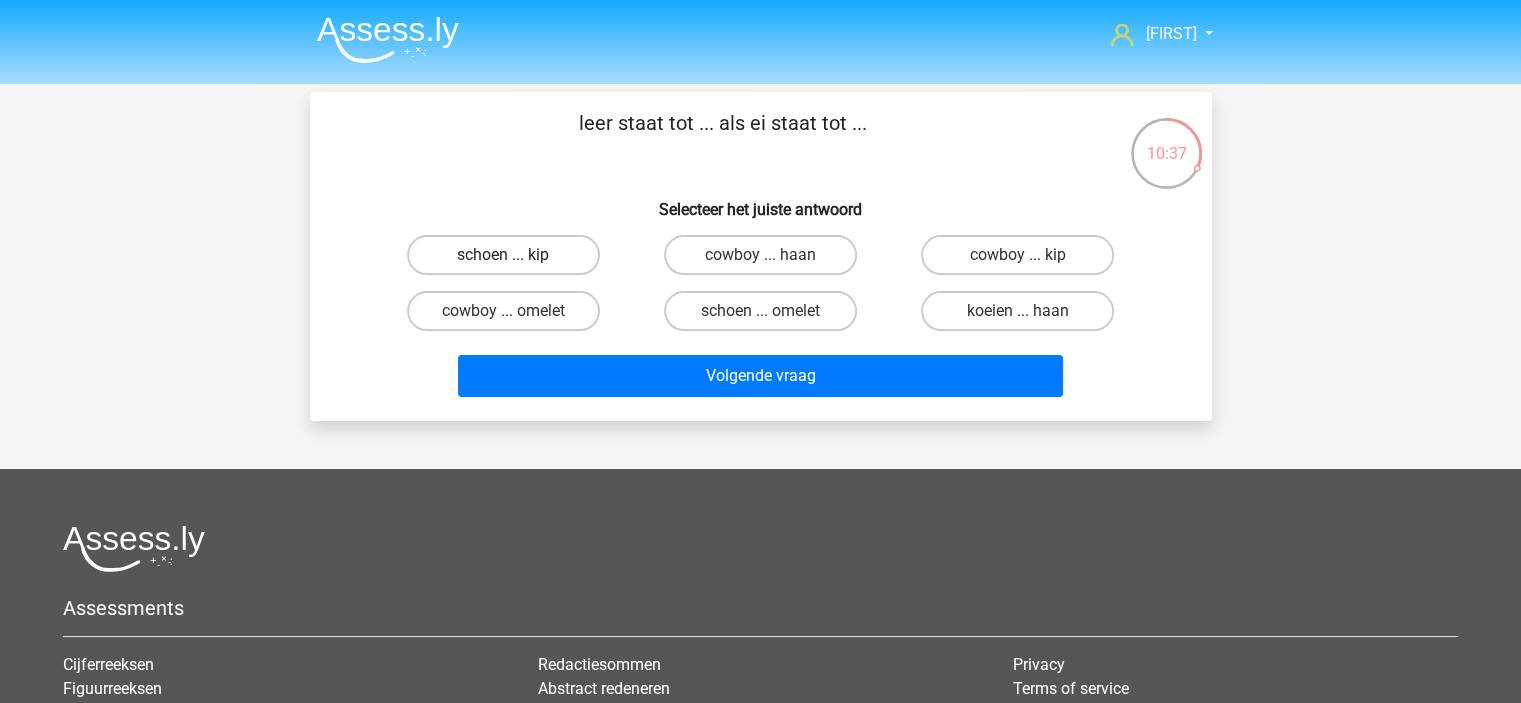click on "schoen ... kip" at bounding box center [503, 255] 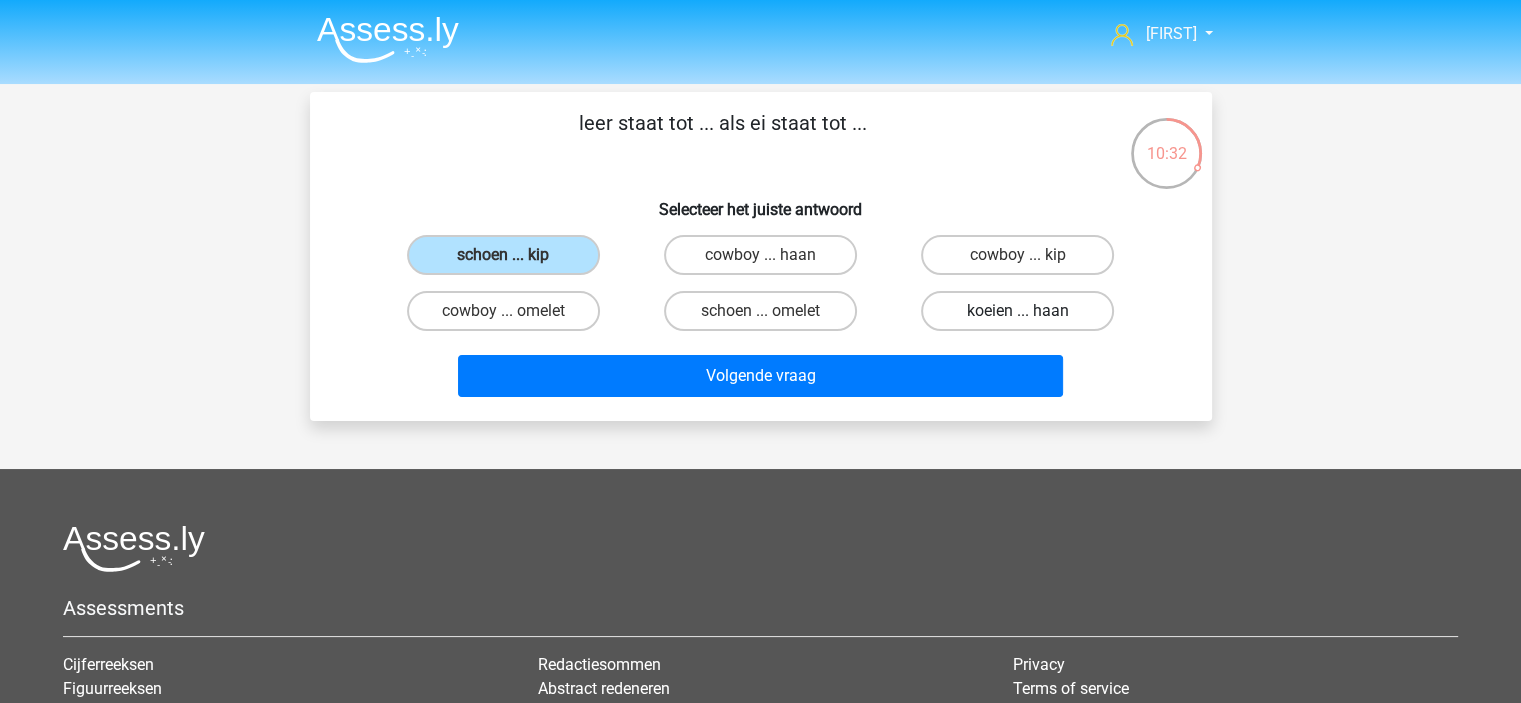 click on "koeien ... haan" at bounding box center [1017, 311] 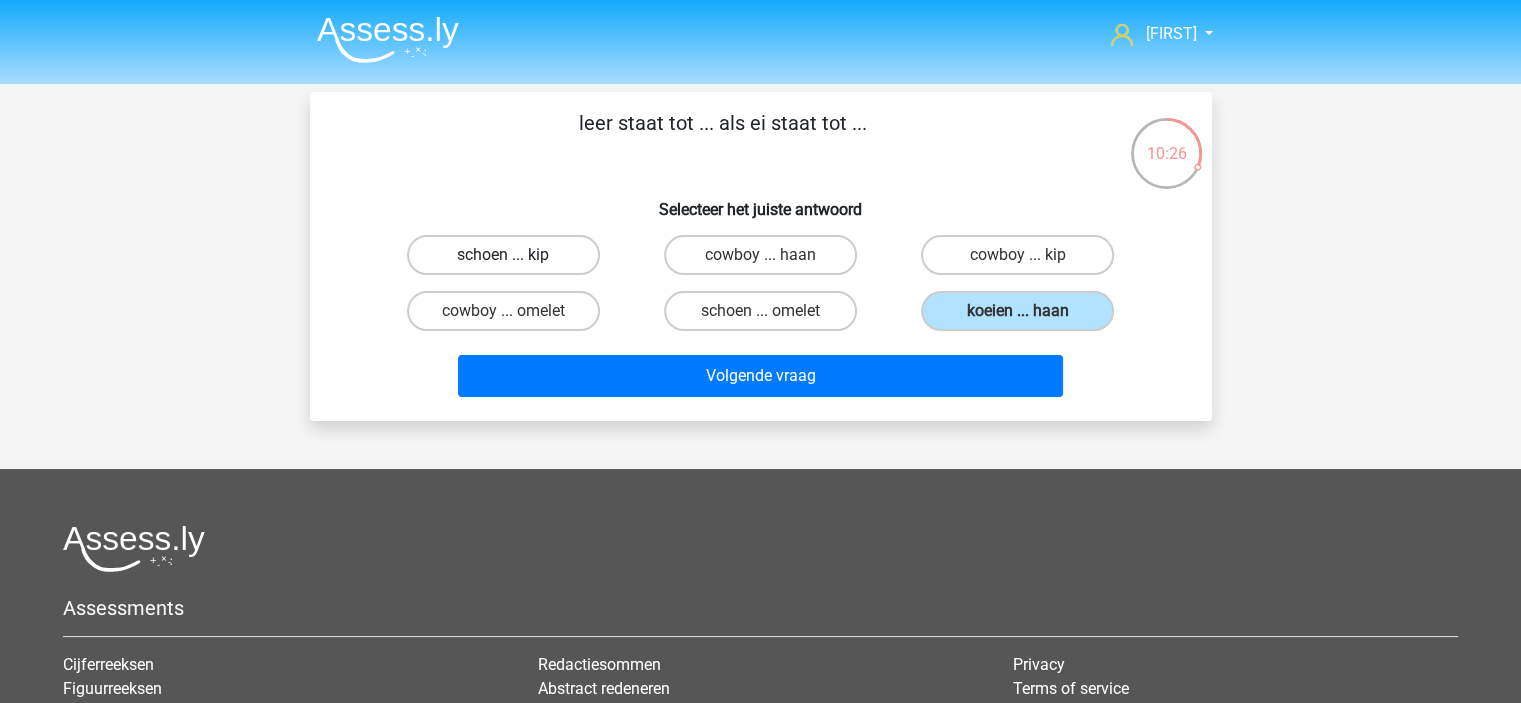 click on "schoen ... kip" at bounding box center (503, 255) 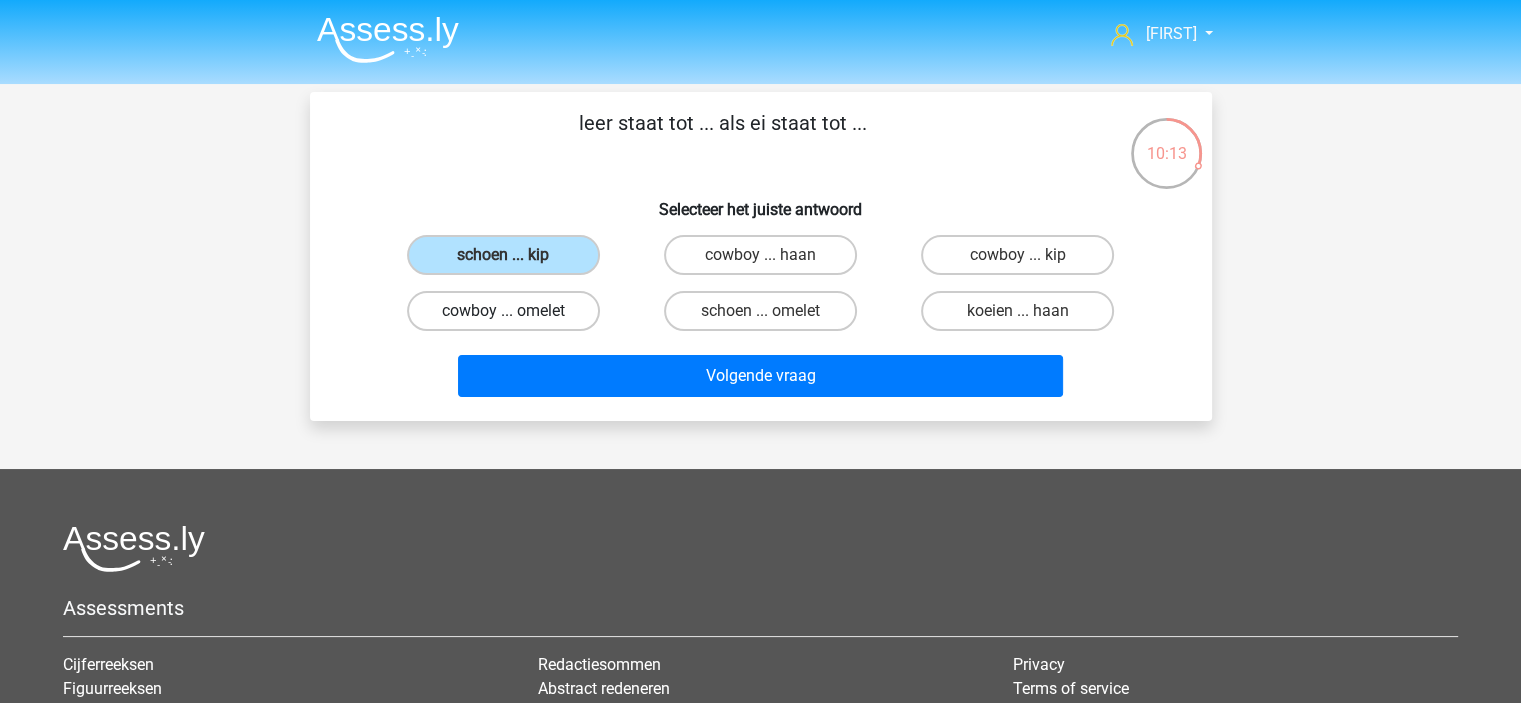 click on "cowboy ... omelet" at bounding box center [503, 311] 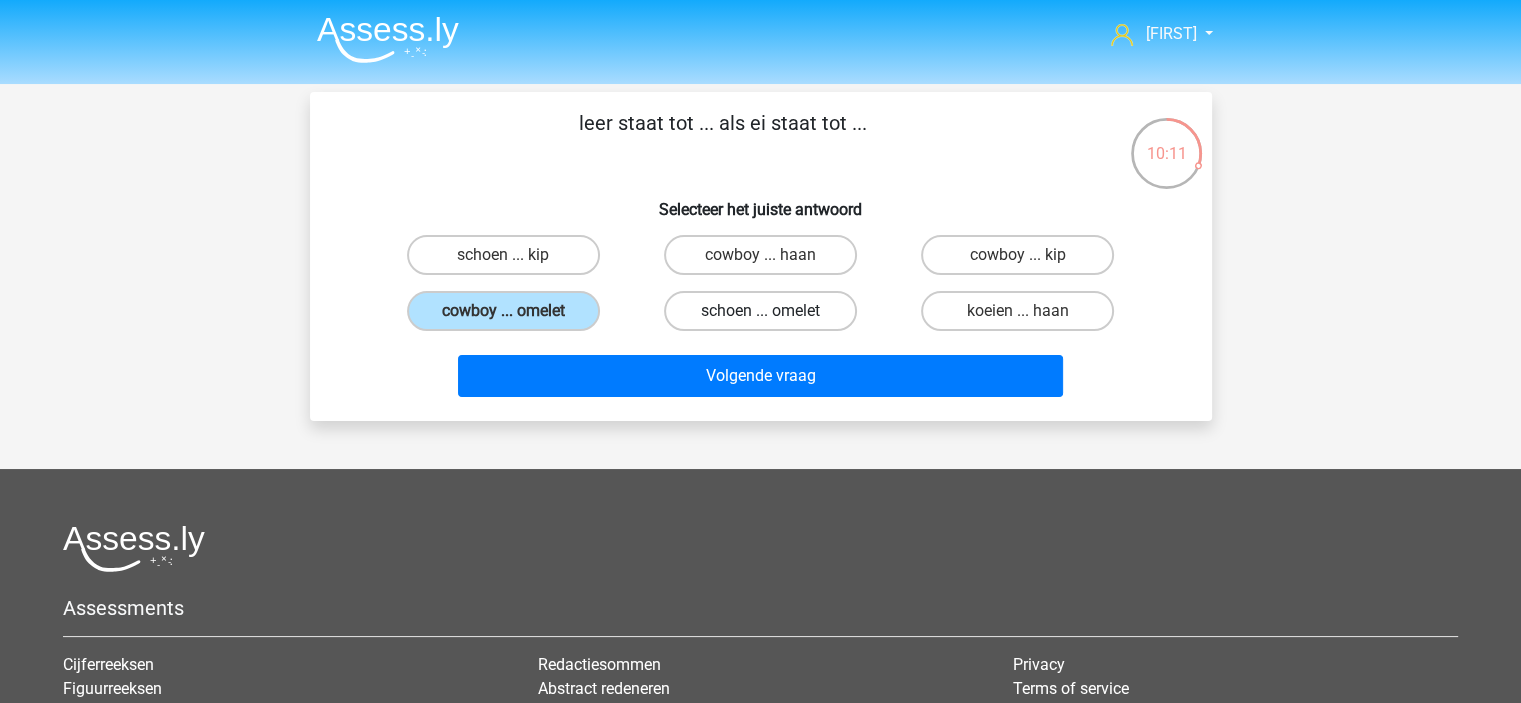 click on "schoen ... omelet" at bounding box center (760, 311) 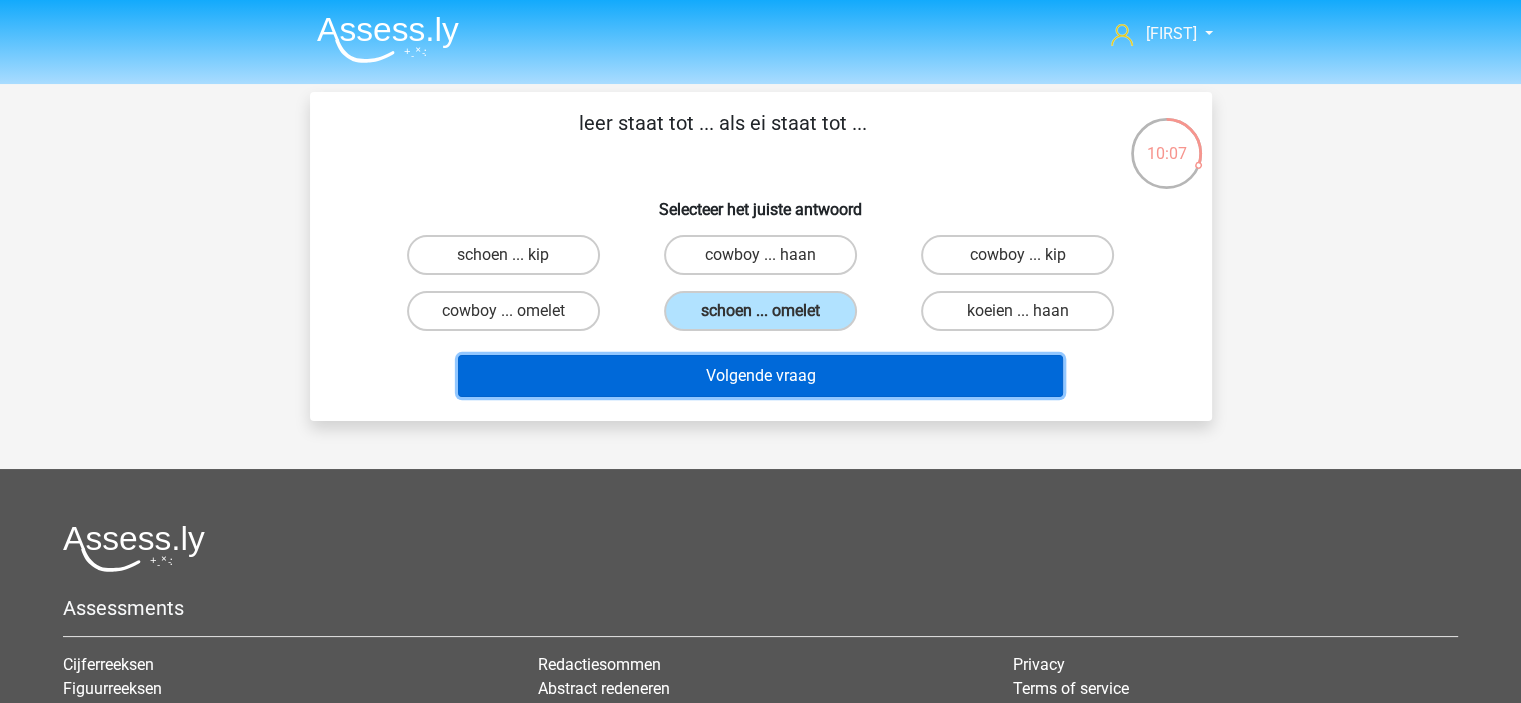 click on "Volgende vraag" at bounding box center [760, 376] 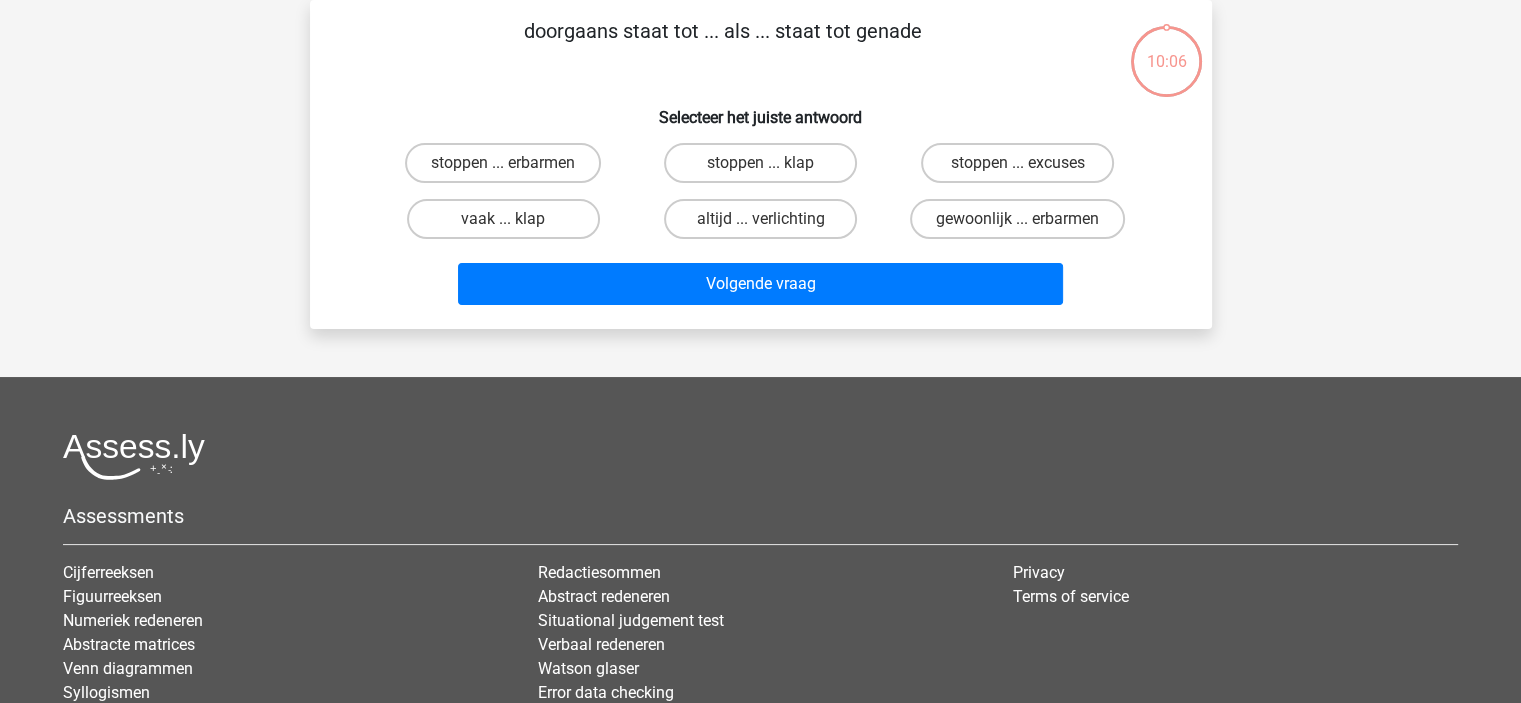scroll, scrollTop: 0, scrollLeft: 0, axis: both 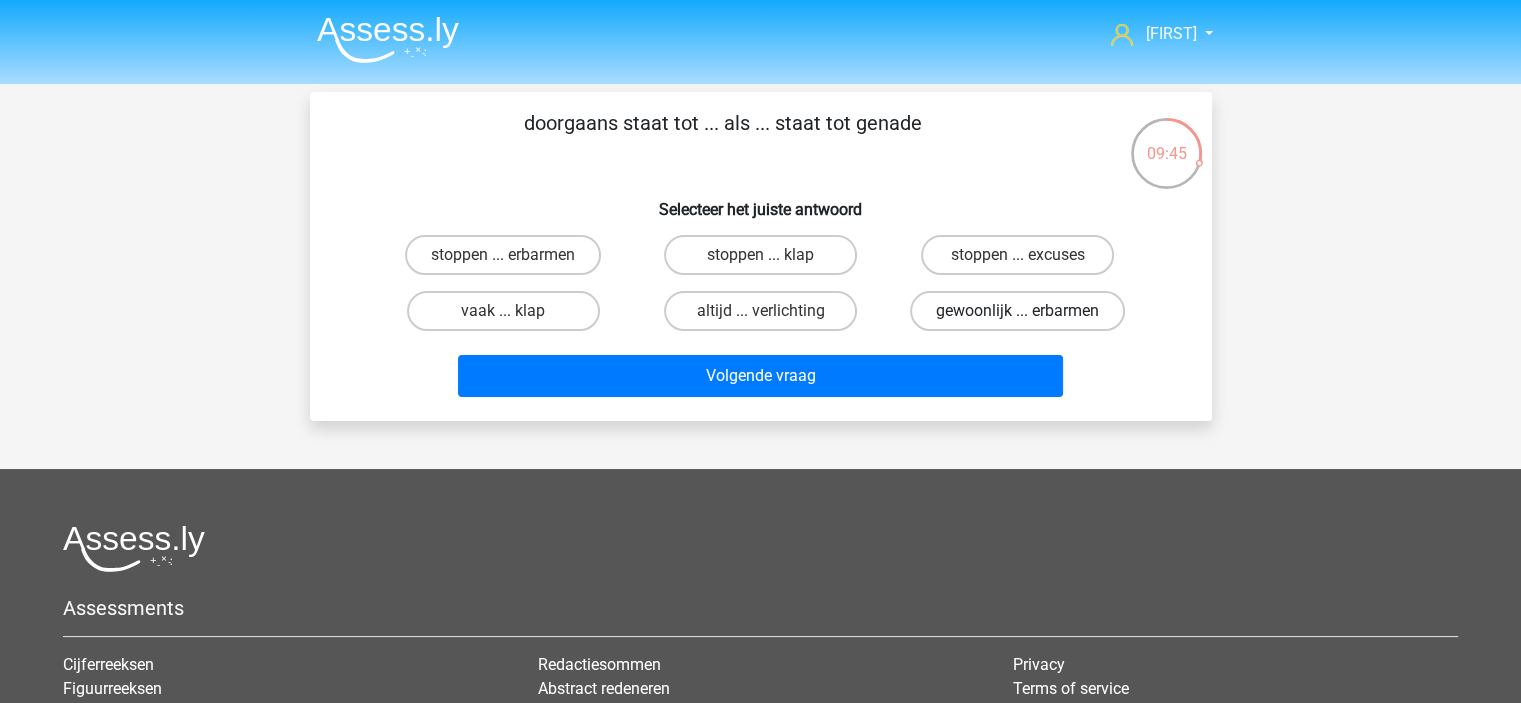 click on "gewoonlijk ... erbarmen" at bounding box center (1017, 311) 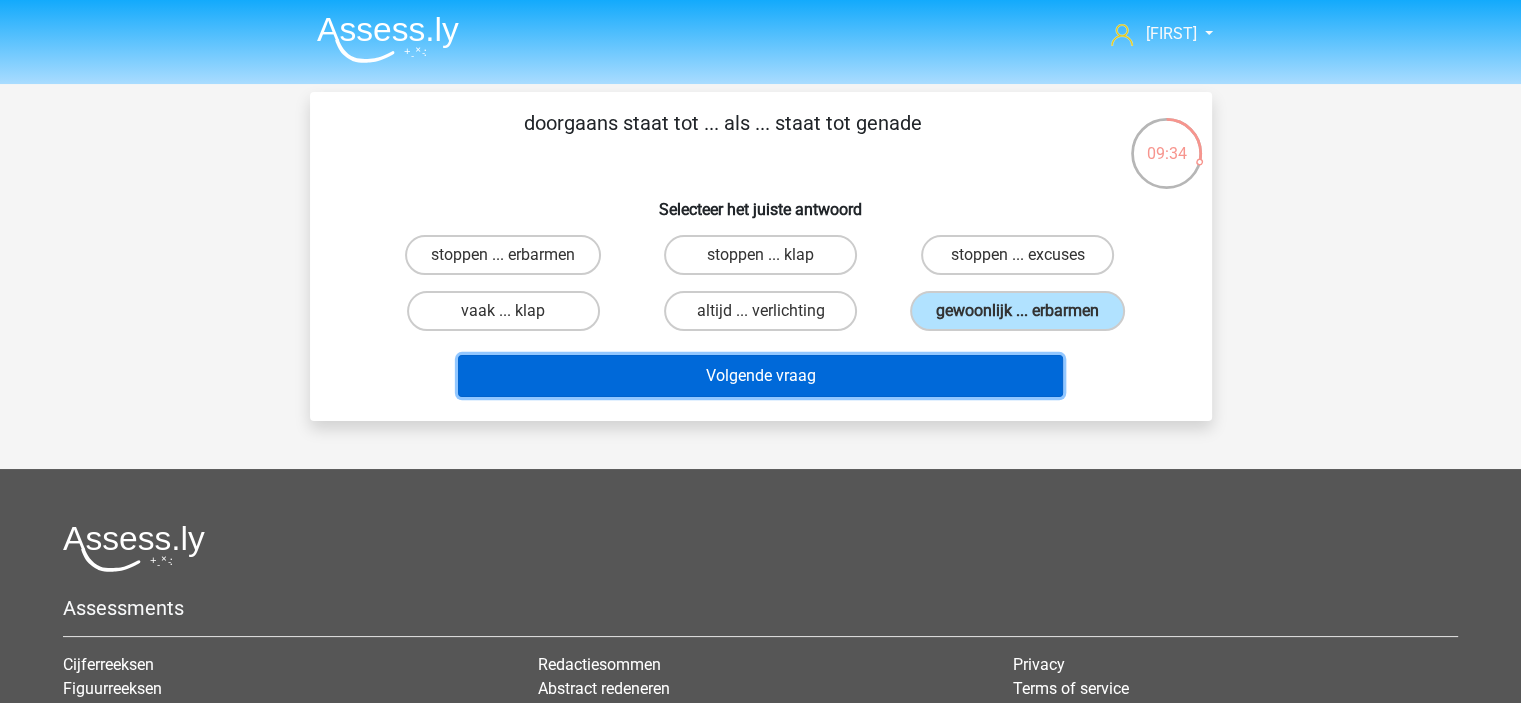 click on "Volgende vraag" at bounding box center [760, 376] 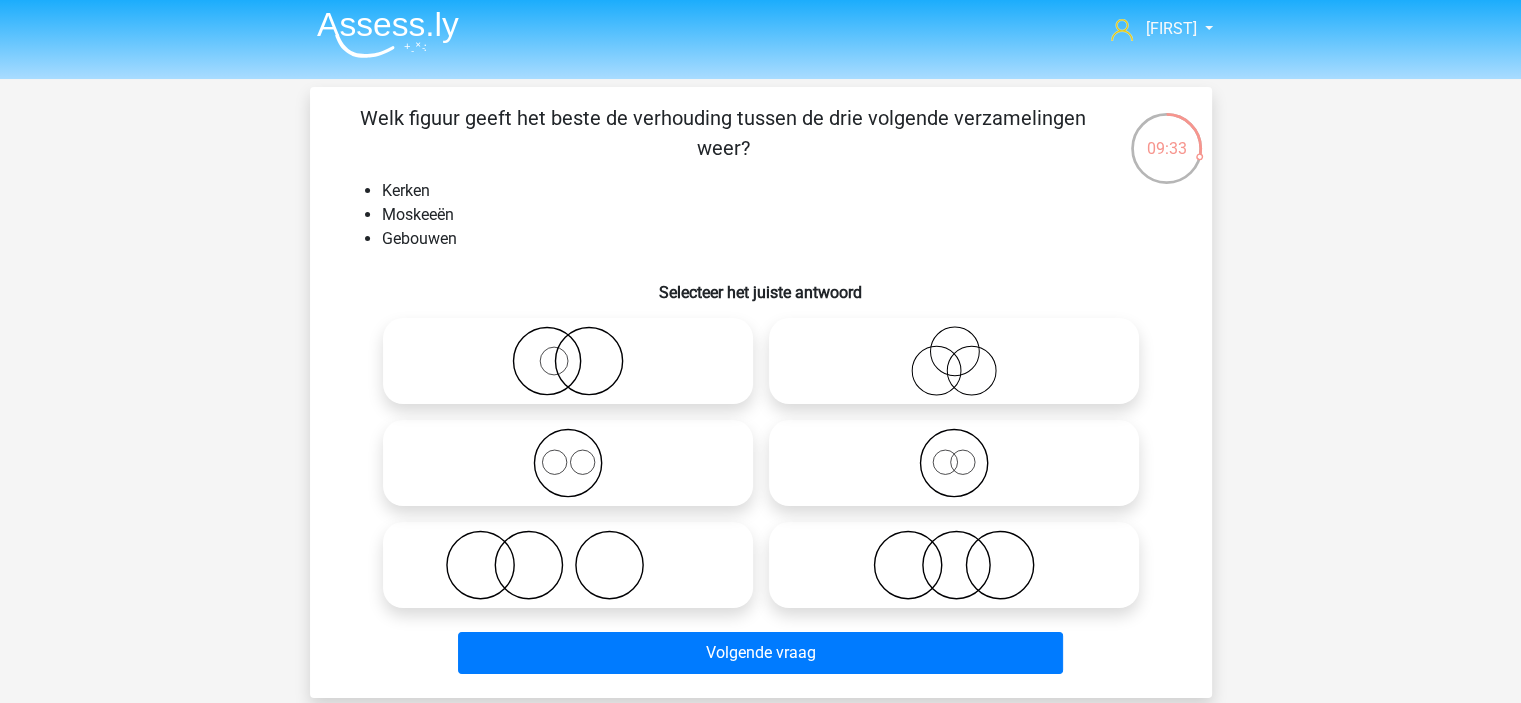 scroll, scrollTop: 100, scrollLeft: 0, axis: vertical 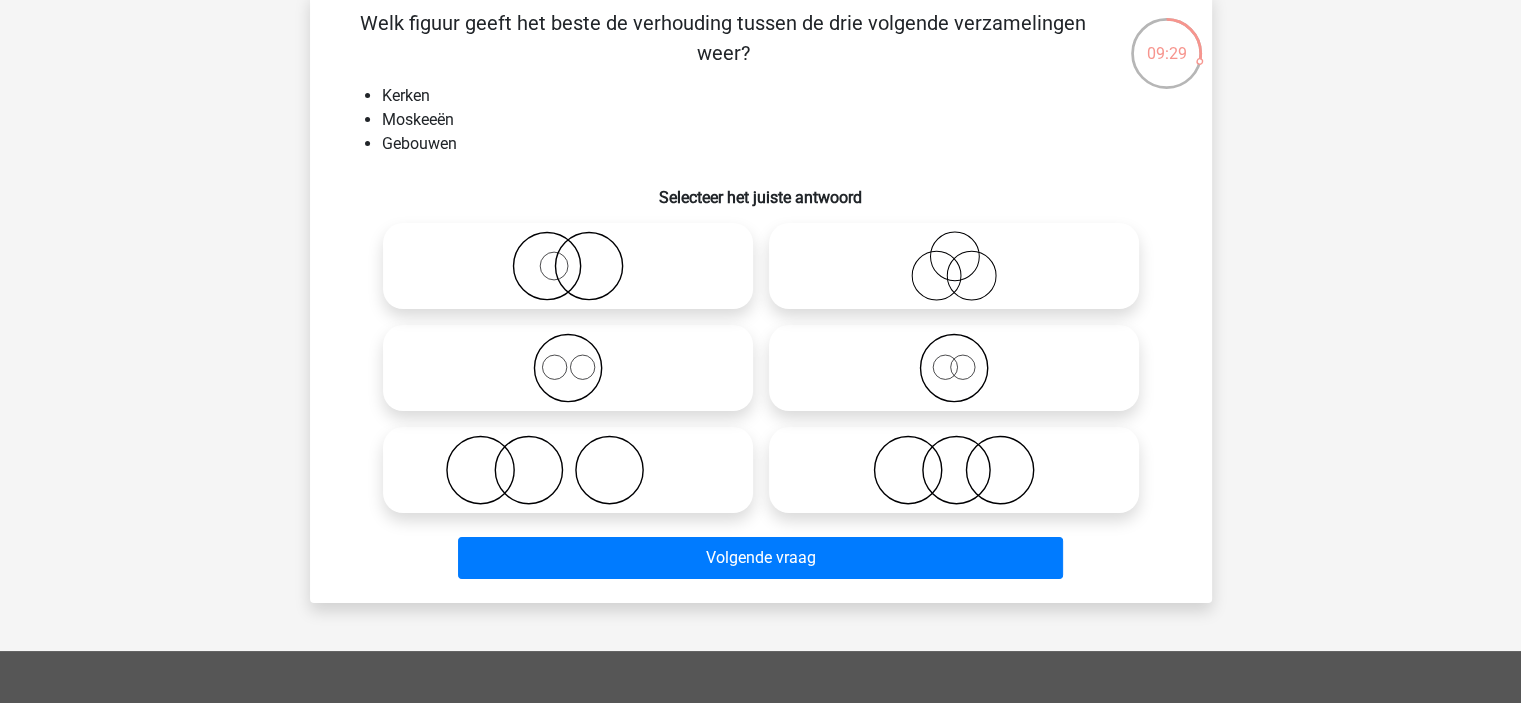 click 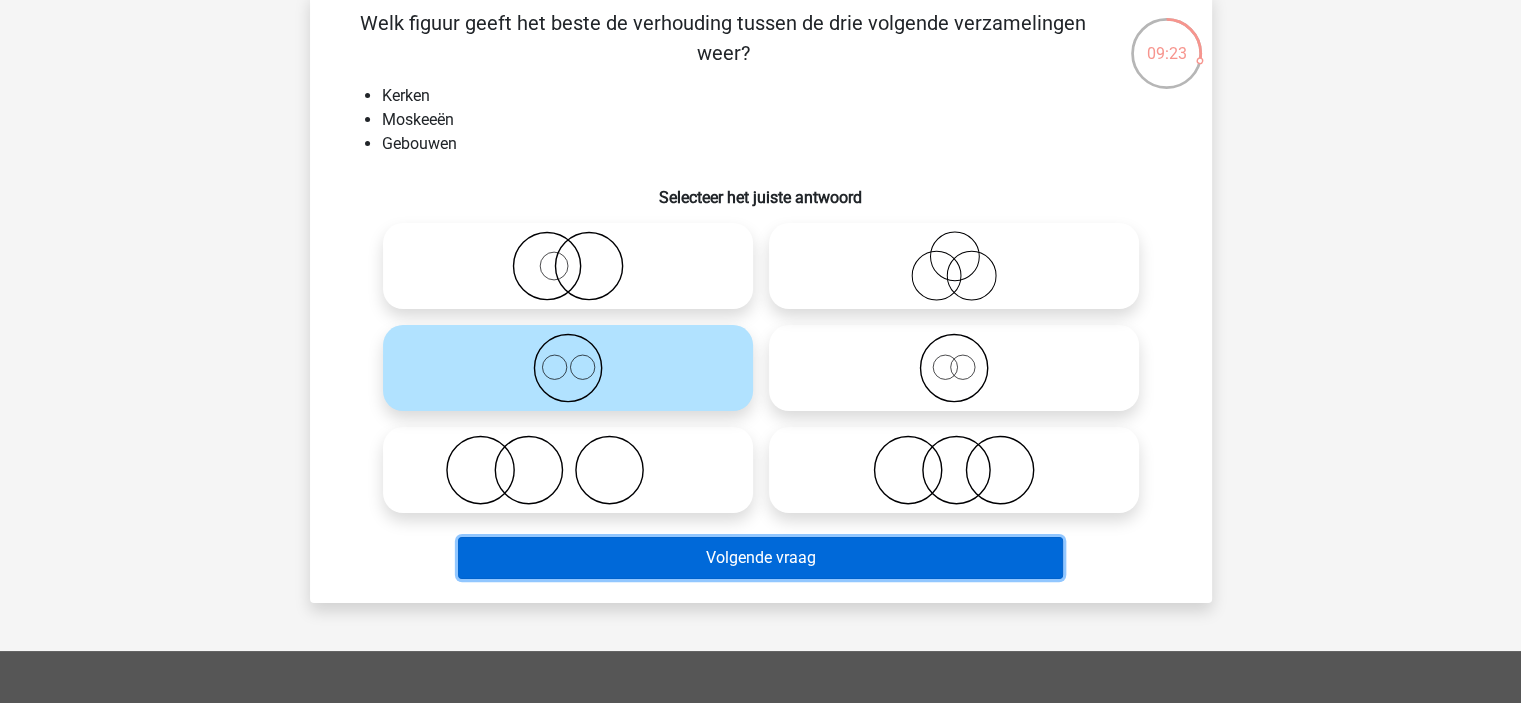 click on "Volgende vraag" at bounding box center [760, 558] 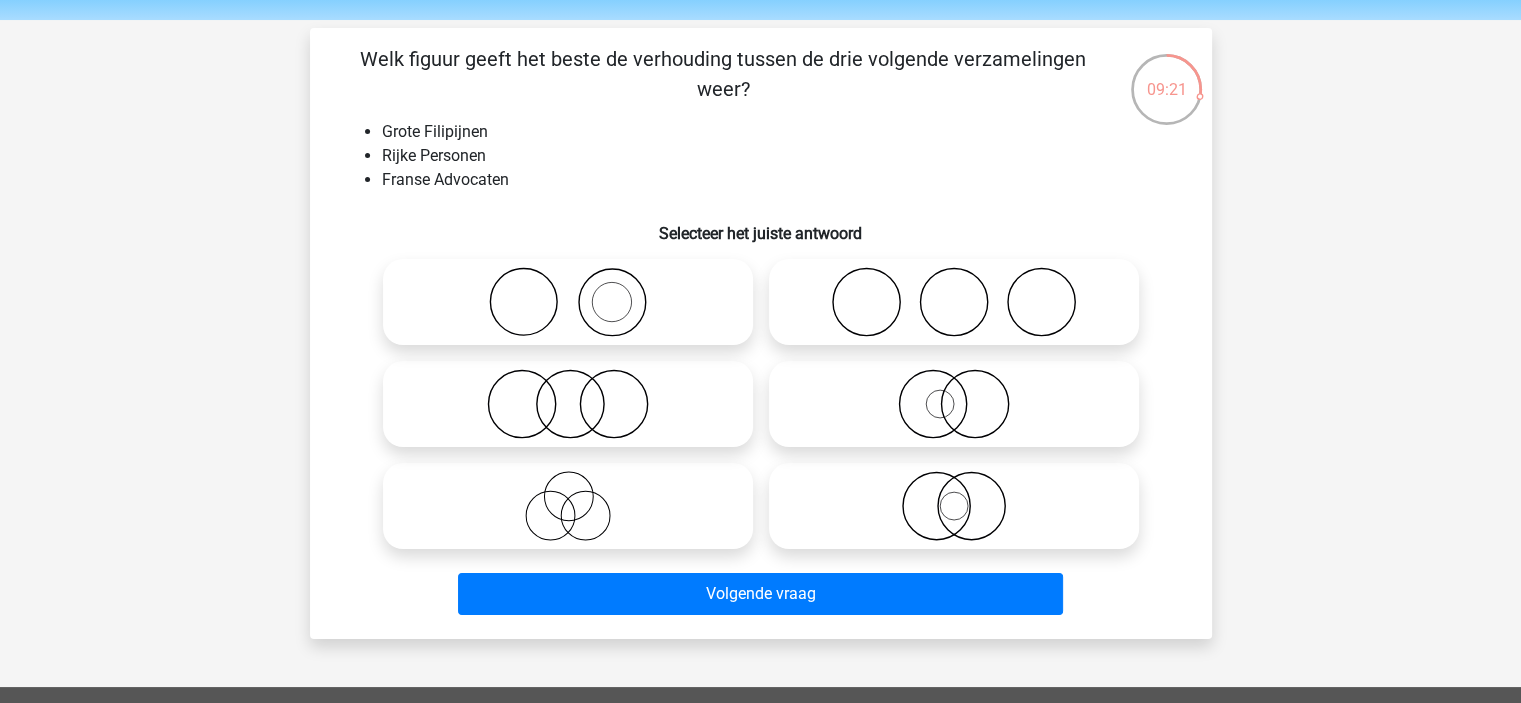 scroll, scrollTop: 100, scrollLeft: 0, axis: vertical 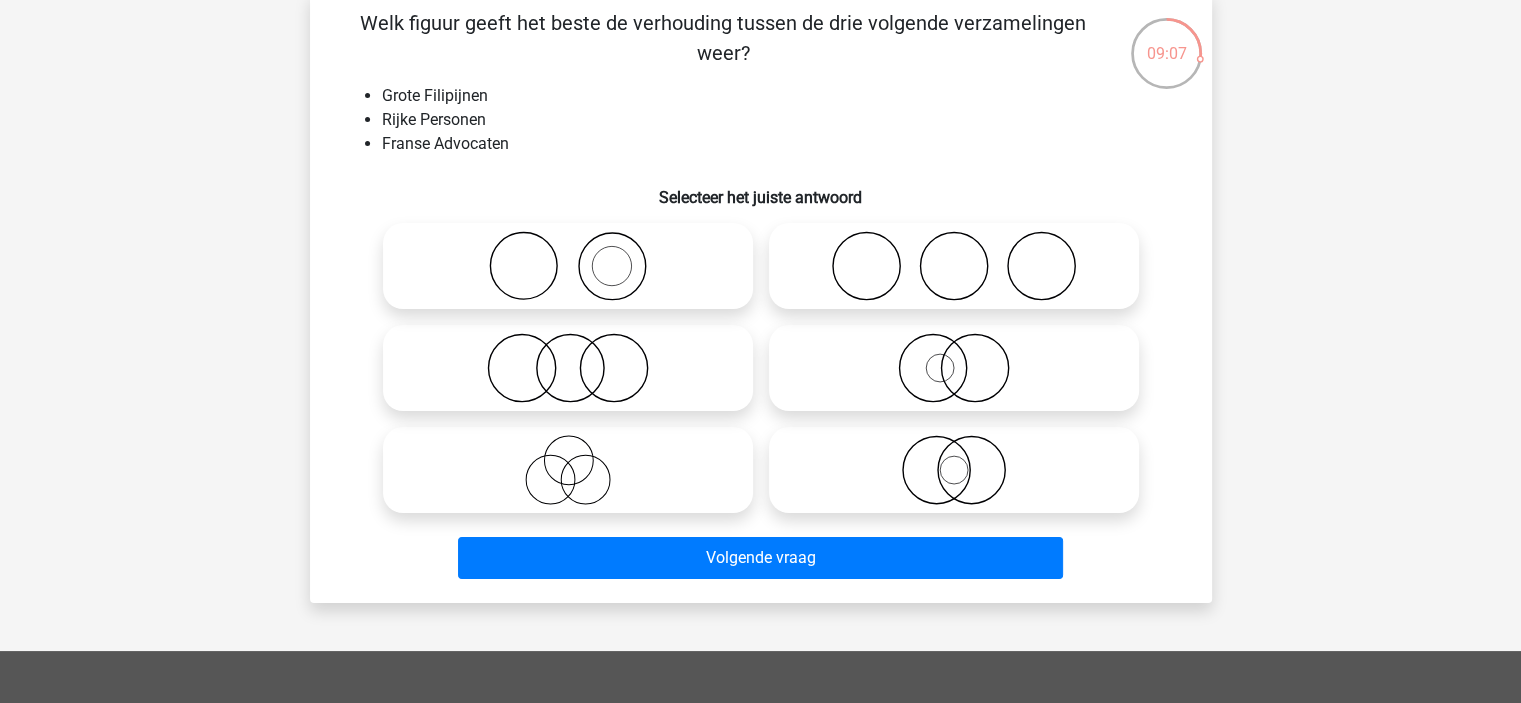 click 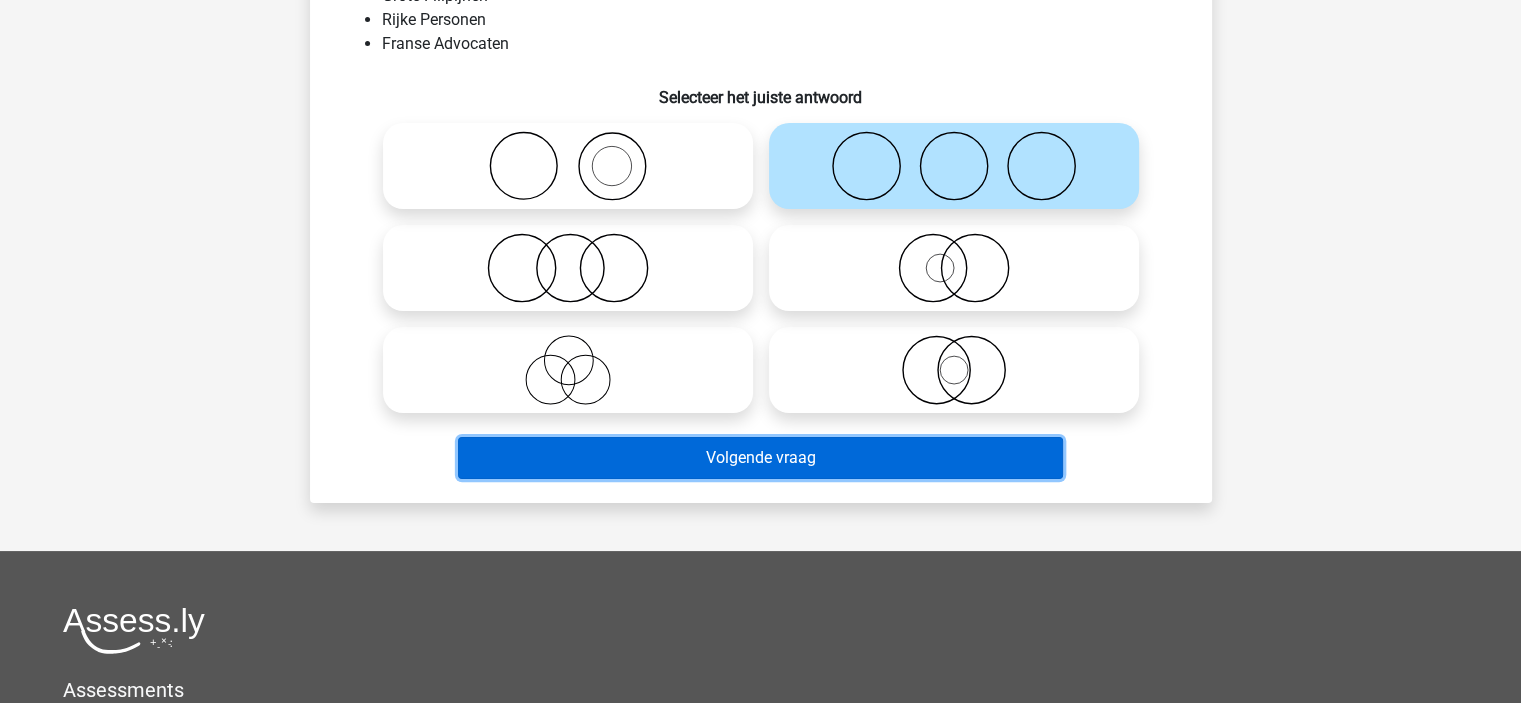 click on "Volgende vraag" at bounding box center [760, 458] 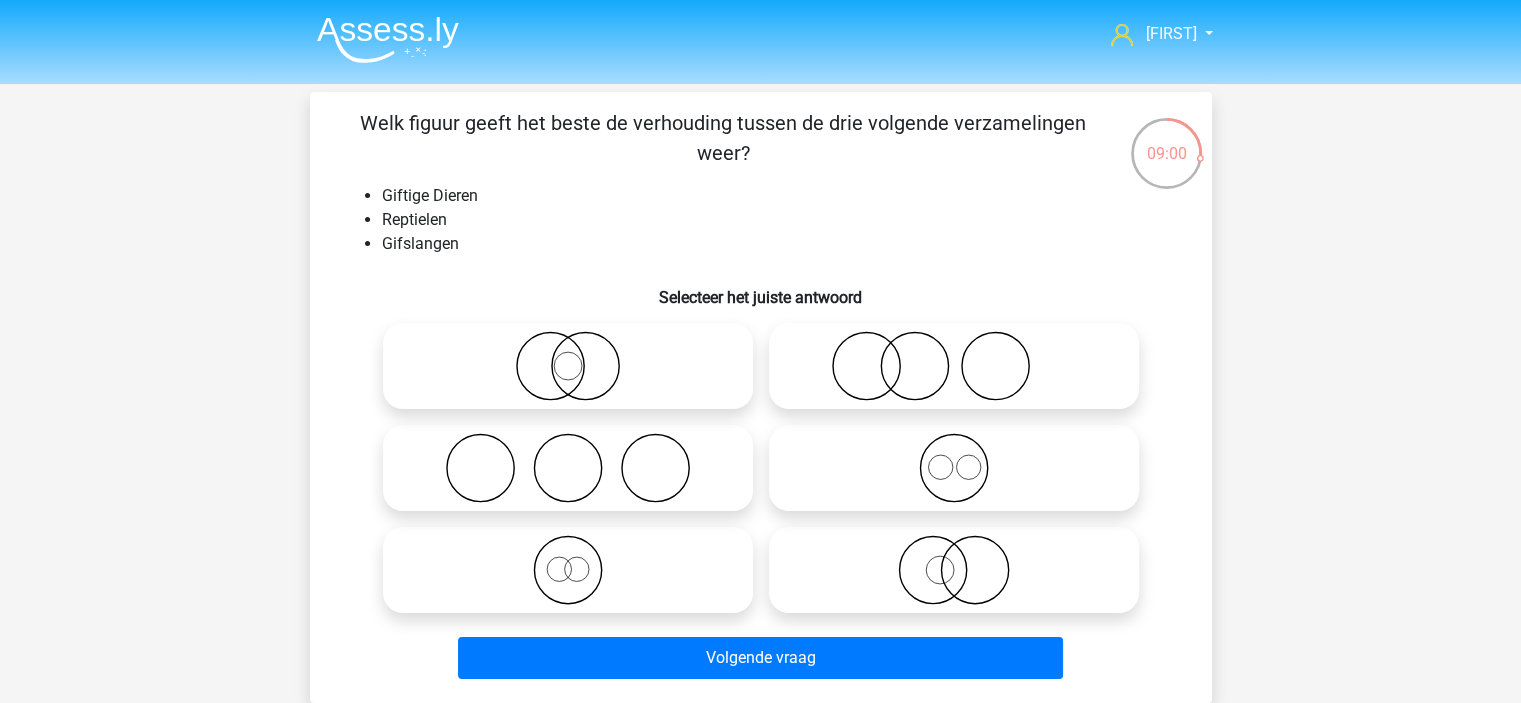 scroll, scrollTop: 100, scrollLeft: 0, axis: vertical 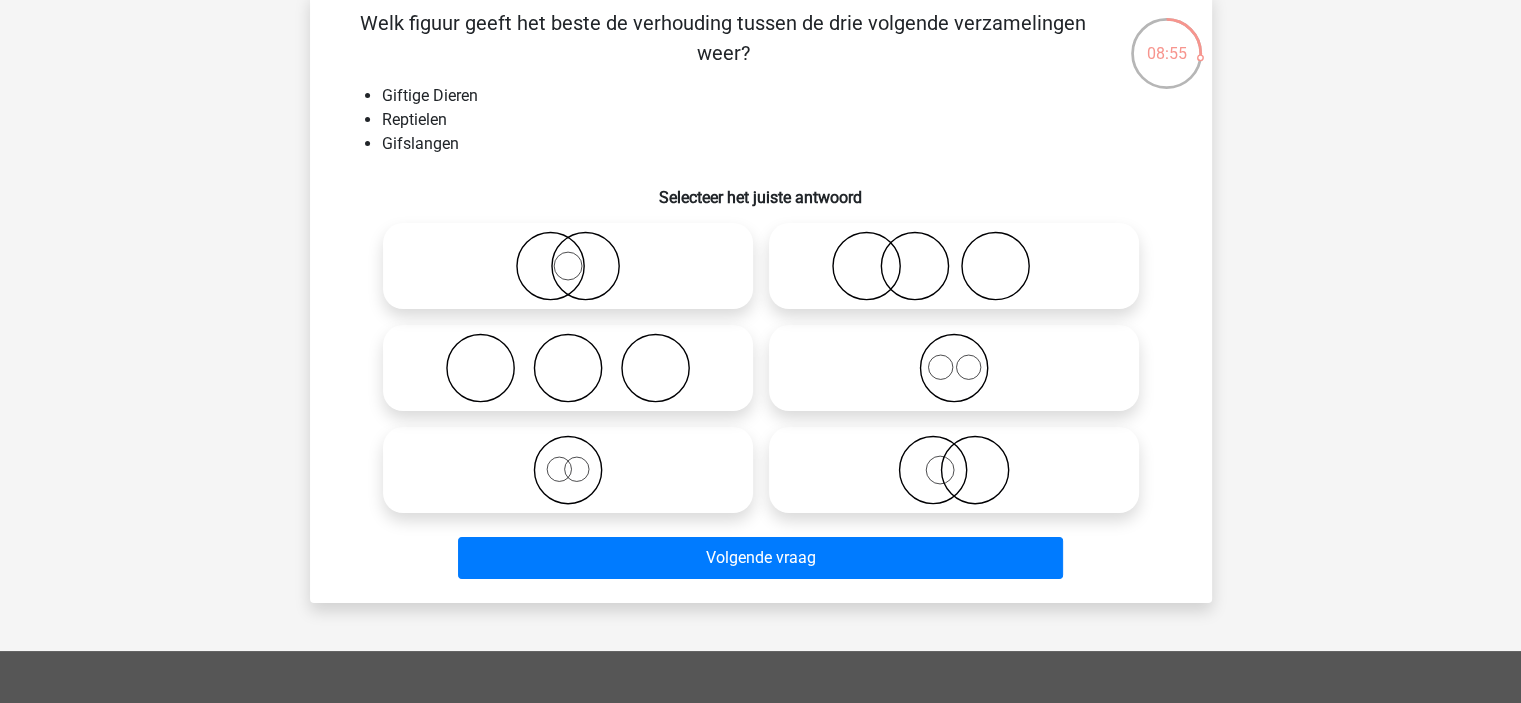 click 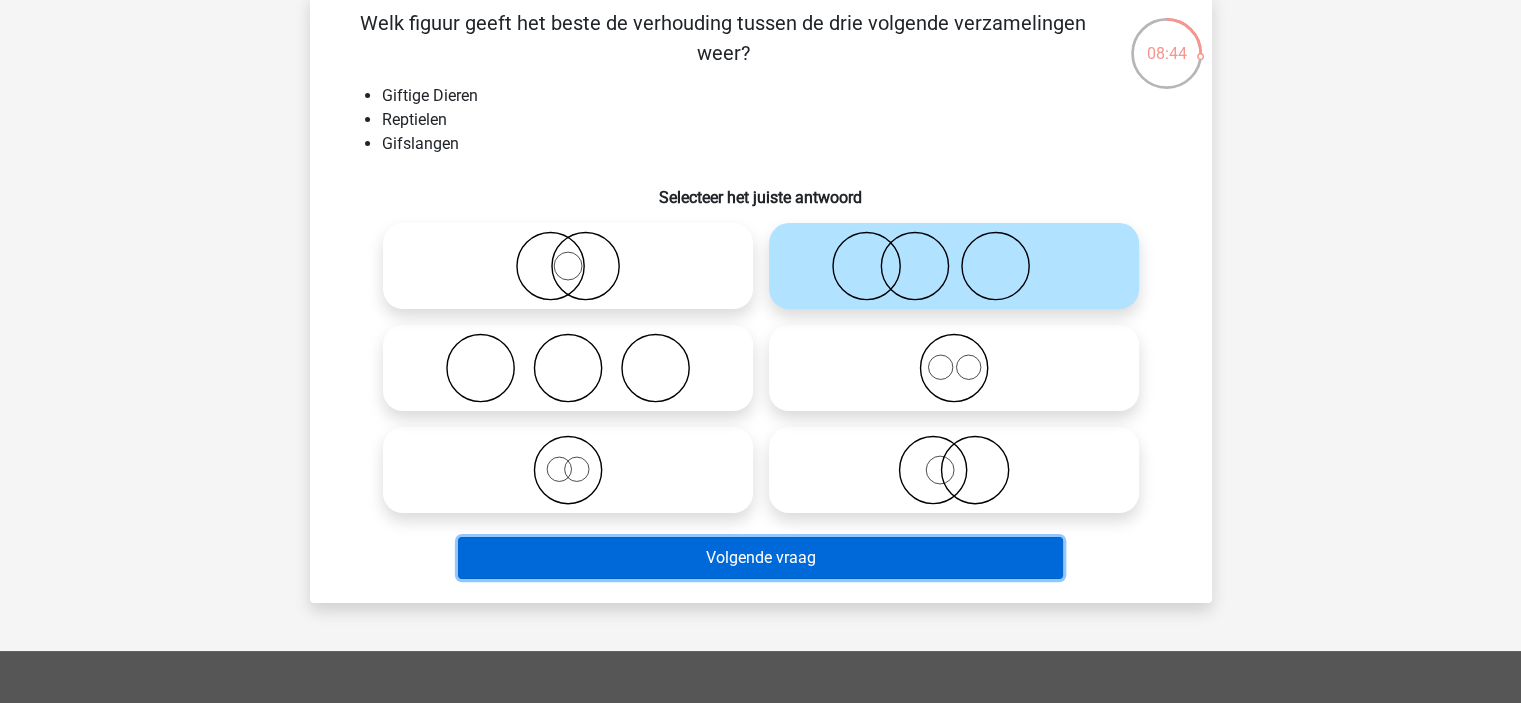 click on "Volgende vraag" at bounding box center [760, 558] 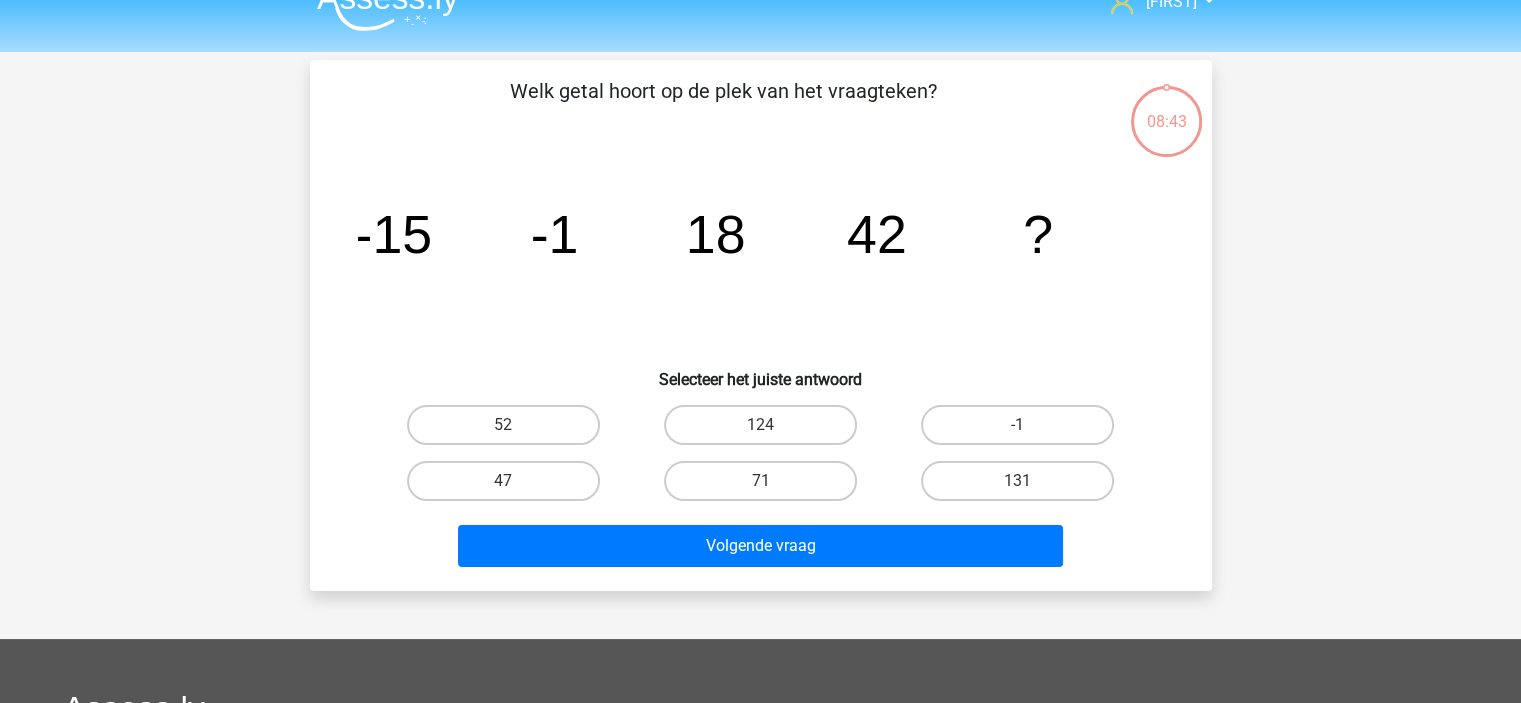 scroll, scrollTop: 0, scrollLeft: 0, axis: both 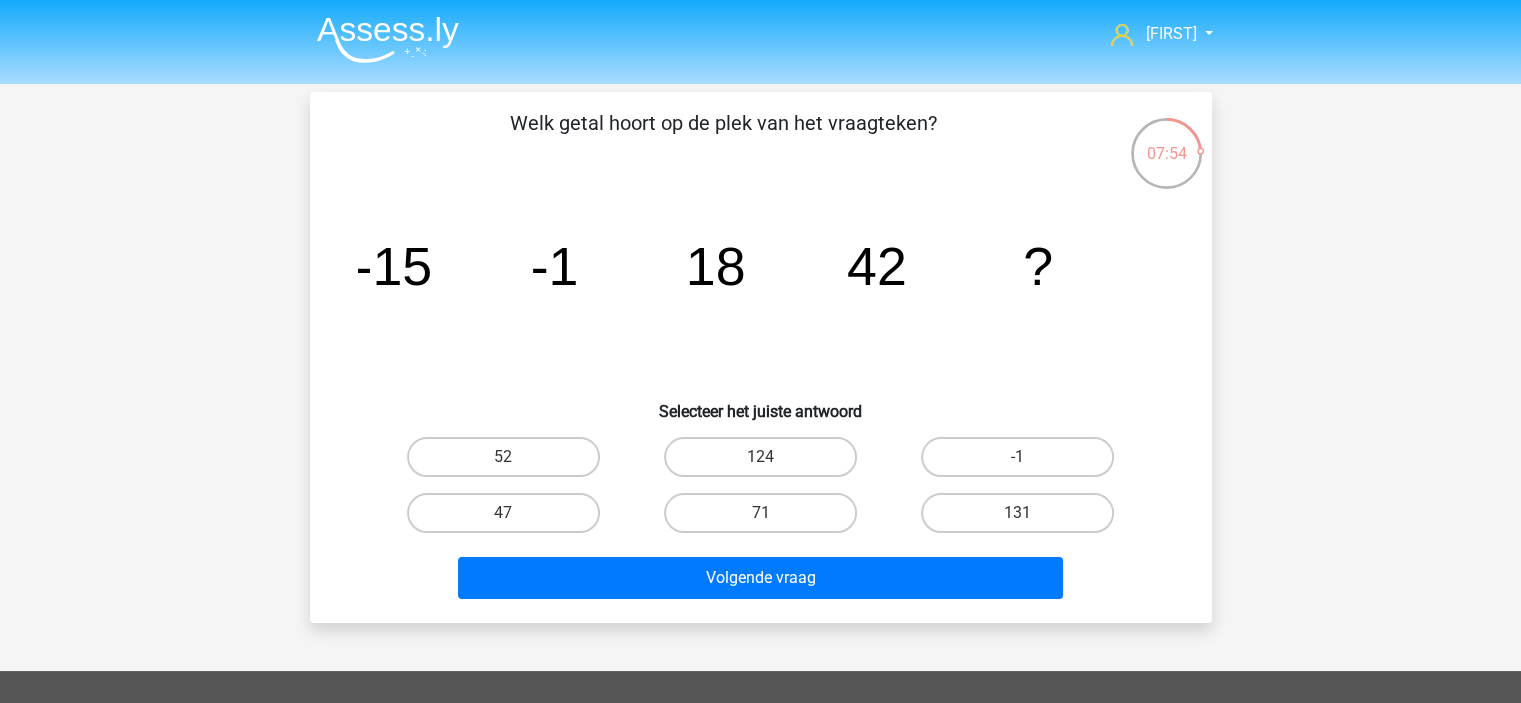 click on "71" at bounding box center (766, 519) 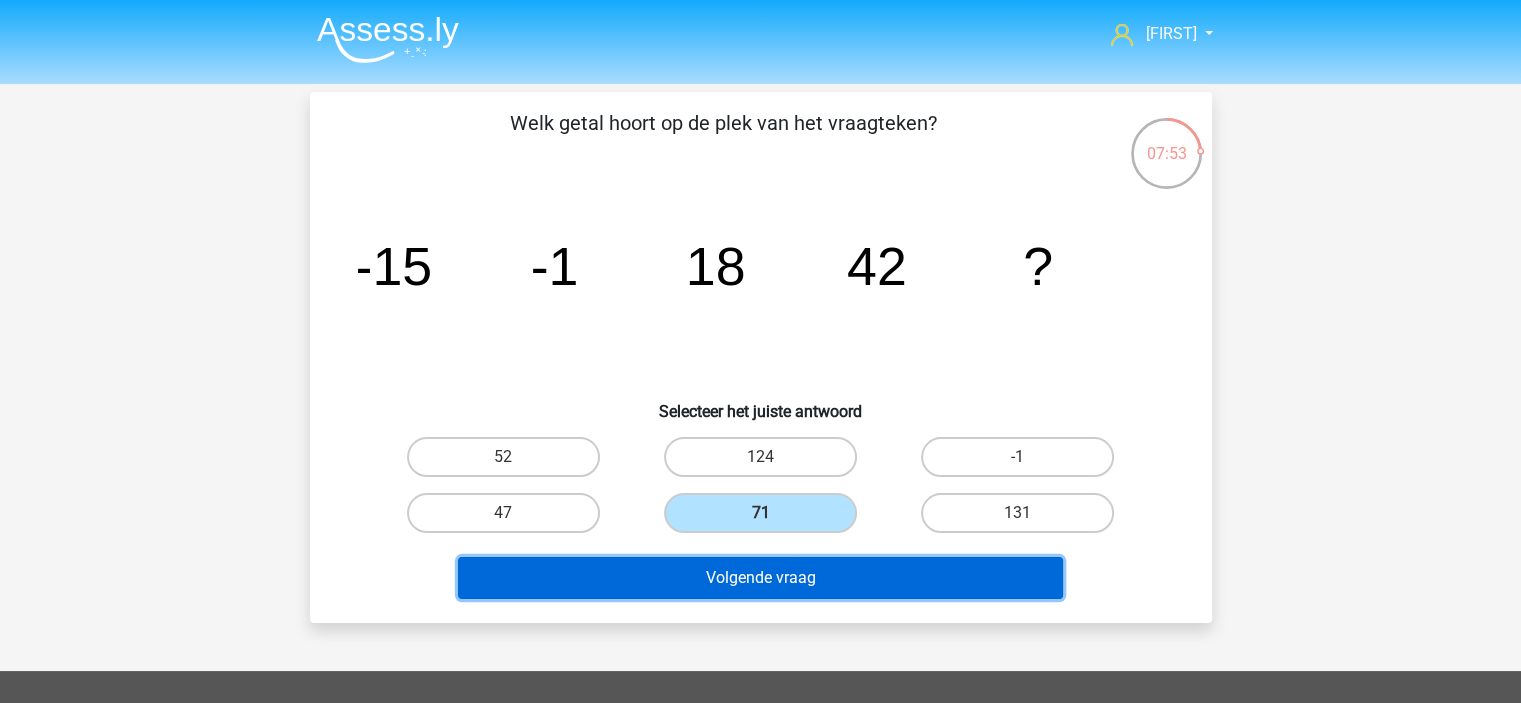 click on "Volgende vraag" at bounding box center [760, 578] 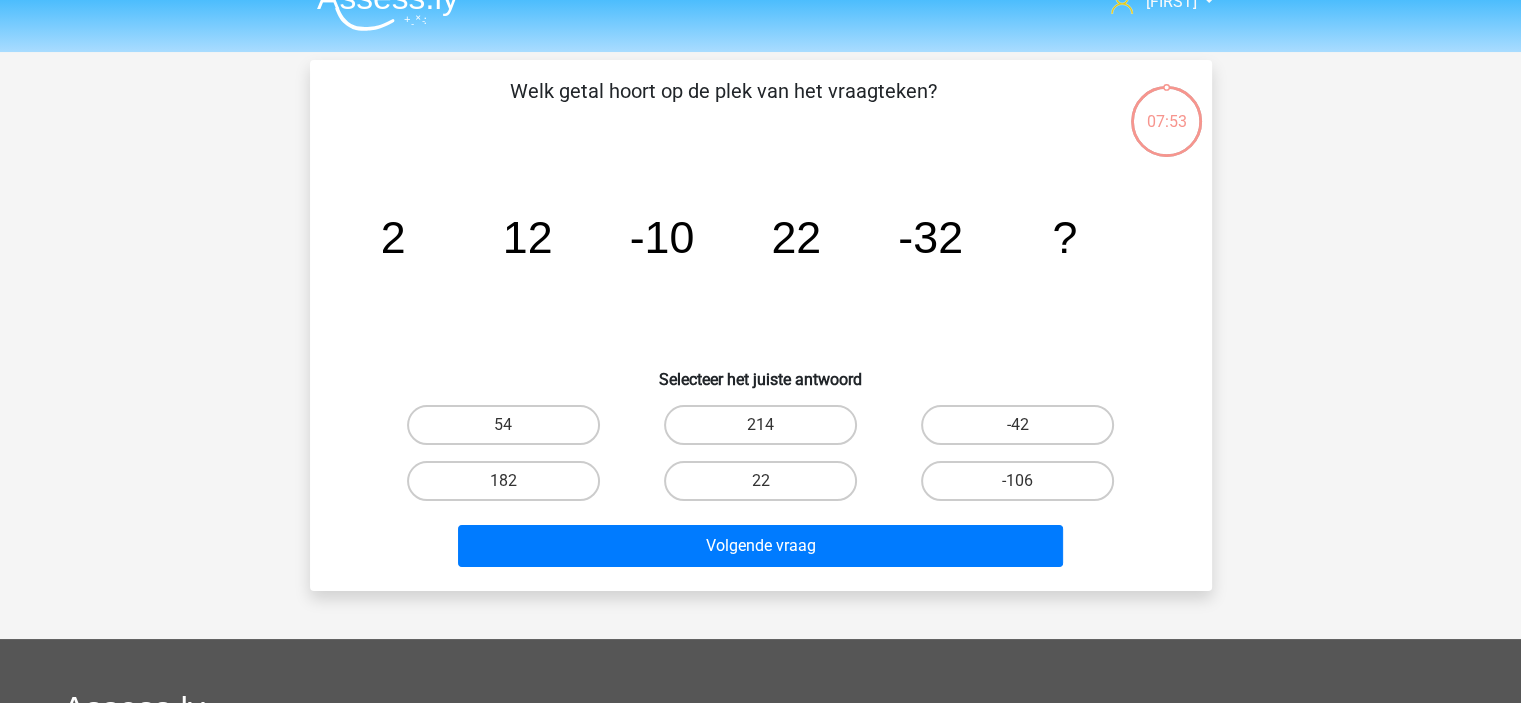 scroll, scrollTop: 0, scrollLeft: 0, axis: both 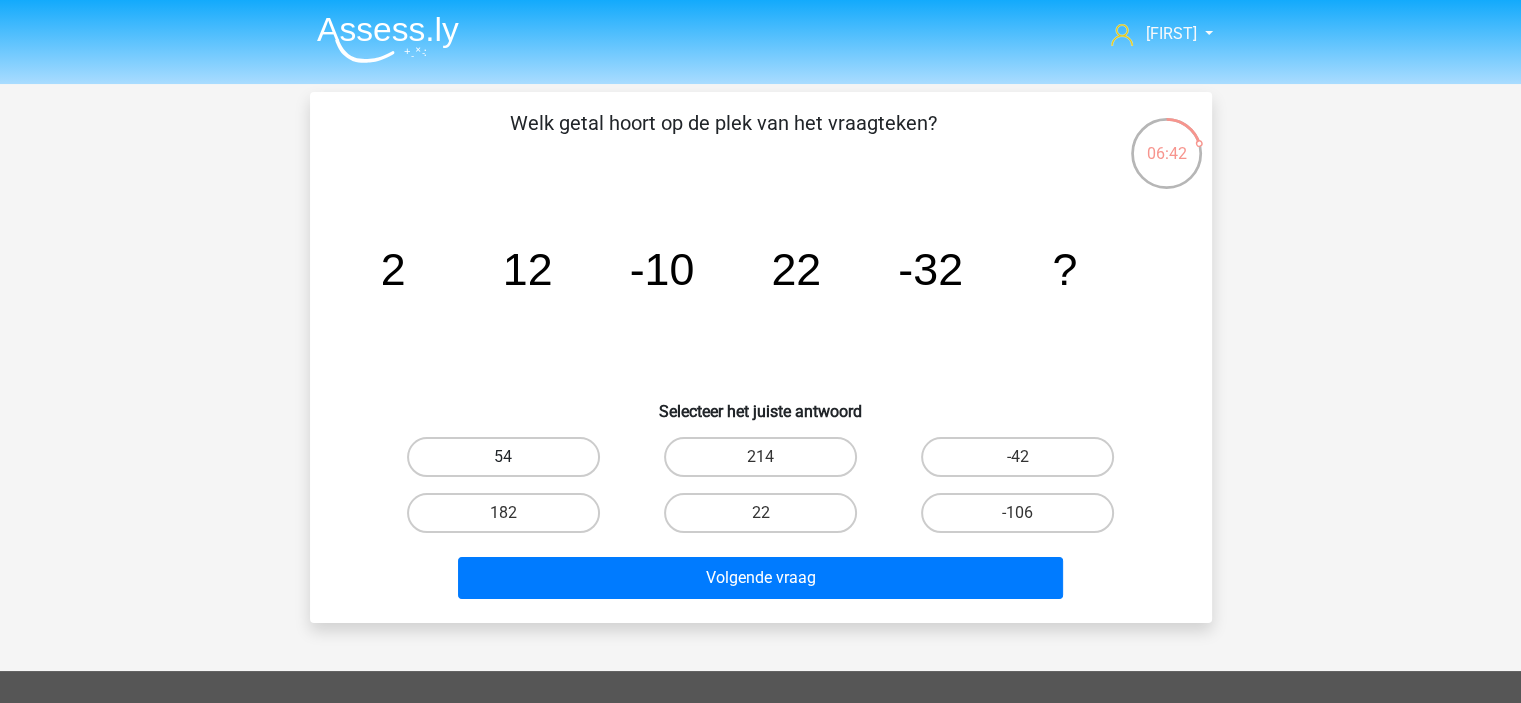 click on "54" at bounding box center [503, 457] 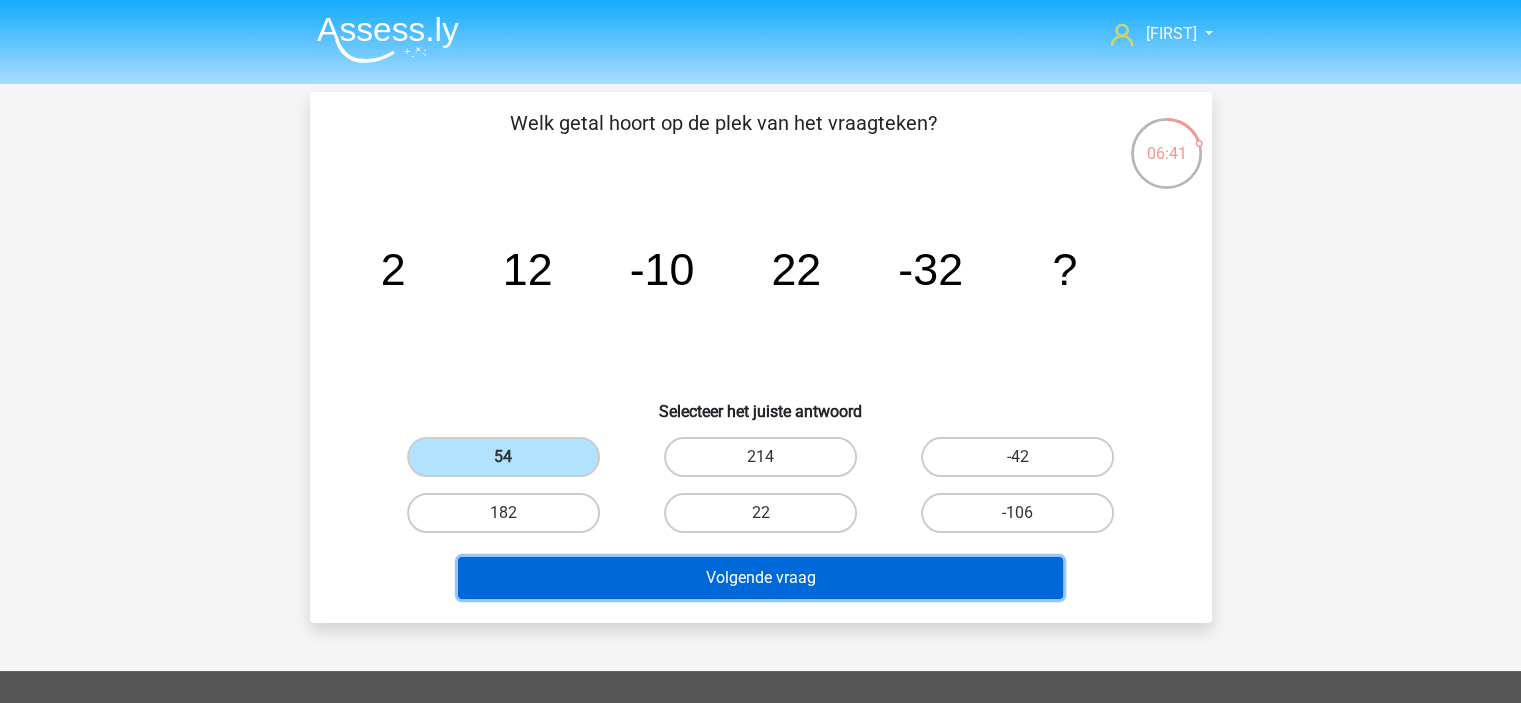 click on "Volgende vraag" at bounding box center [760, 578] 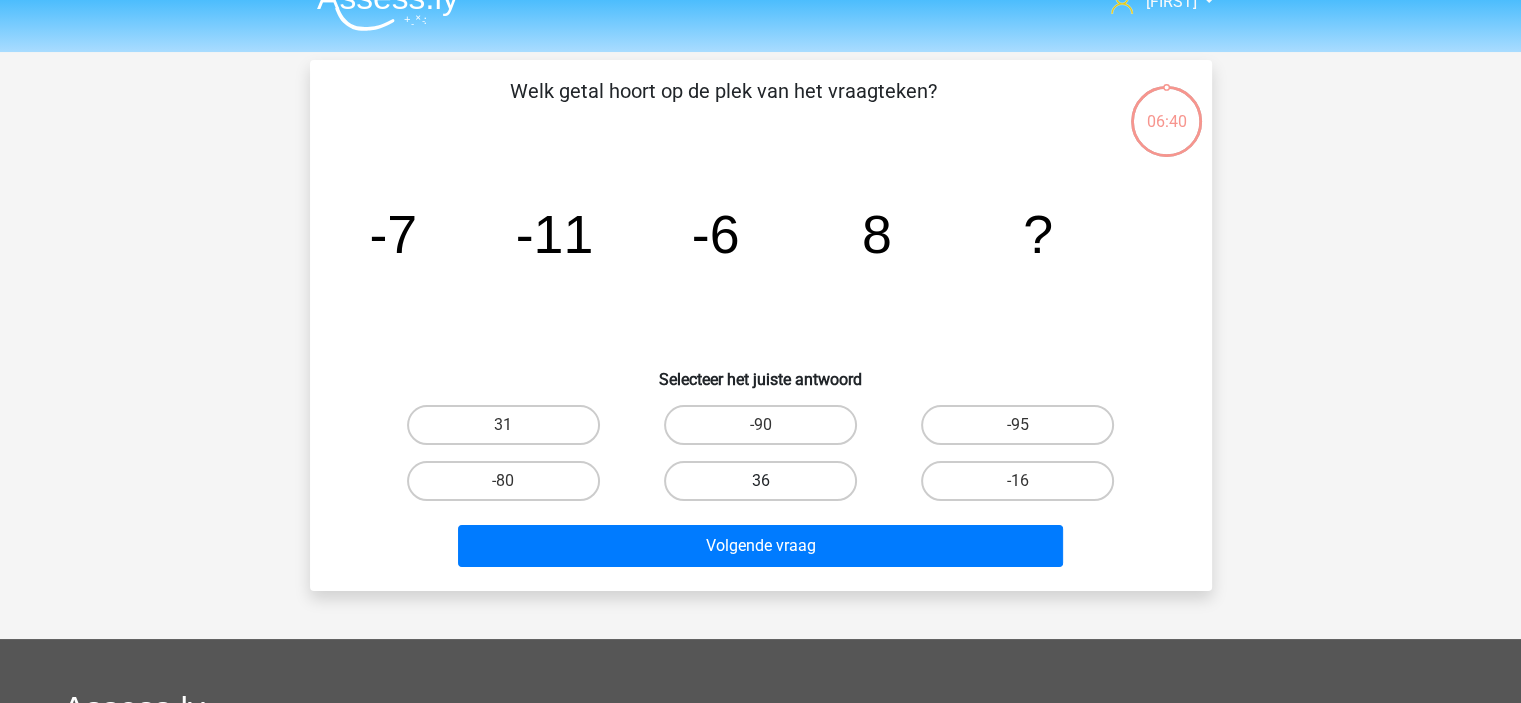 scroll, scrollTop: 0, scrollLeft: 0, axis: both 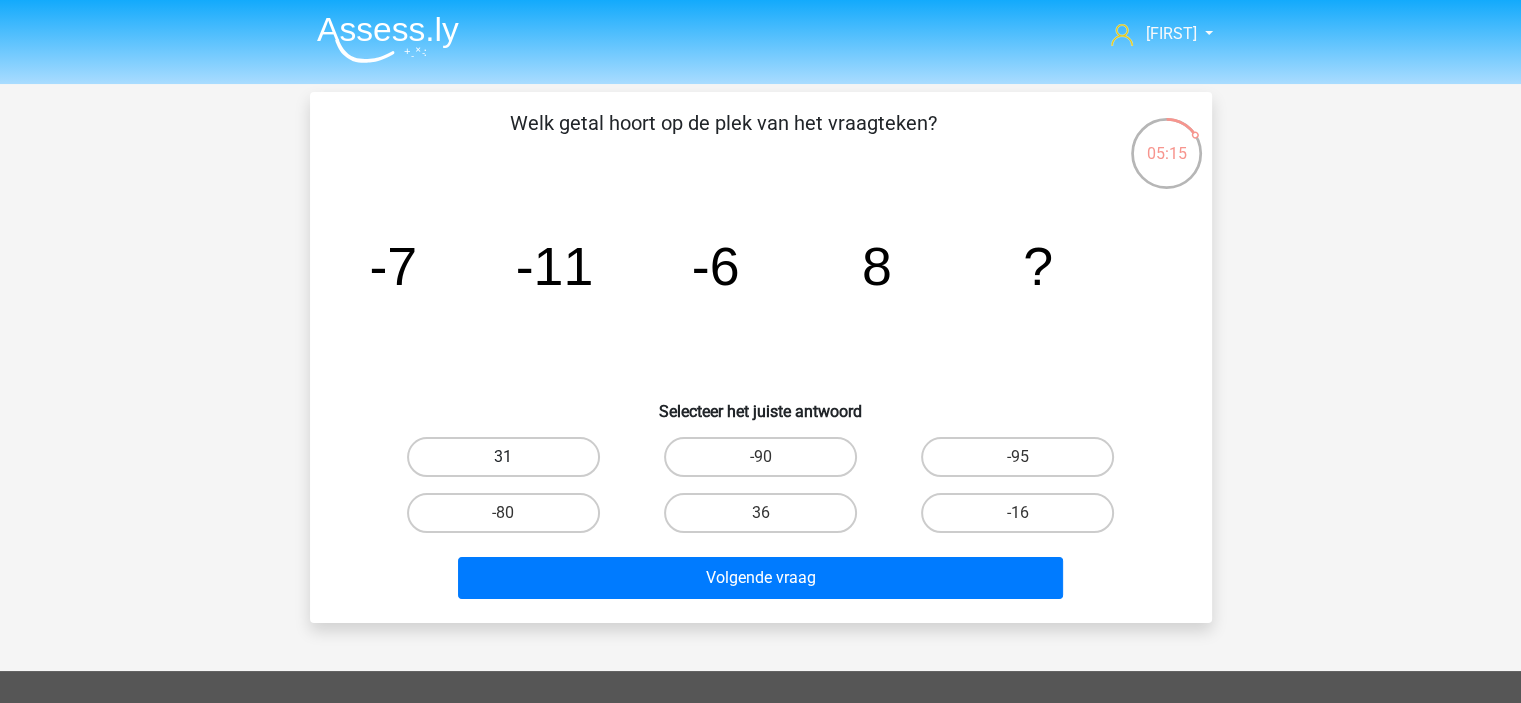click on "31" at bounding box center (503, 457) 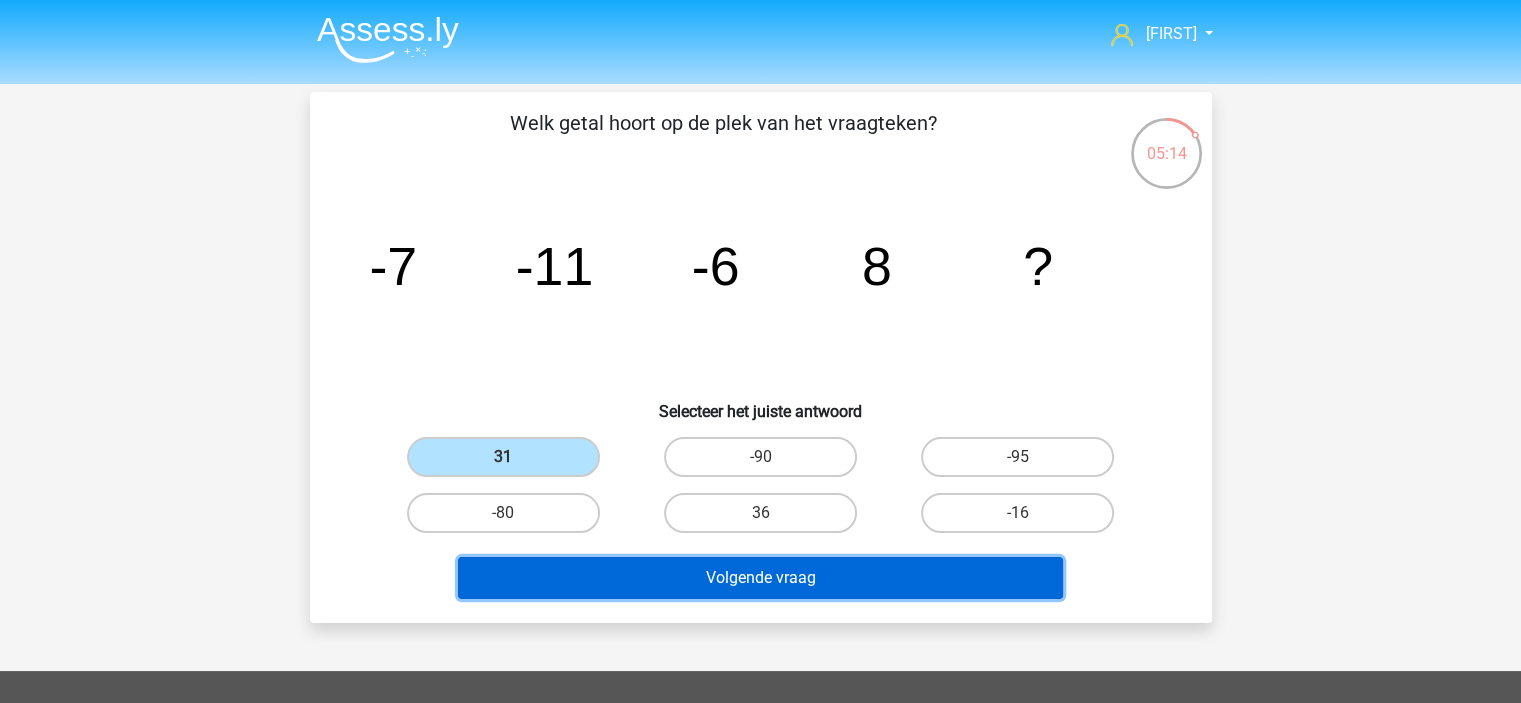 click on "Volgende vraag" at bounding box center [760, 578] 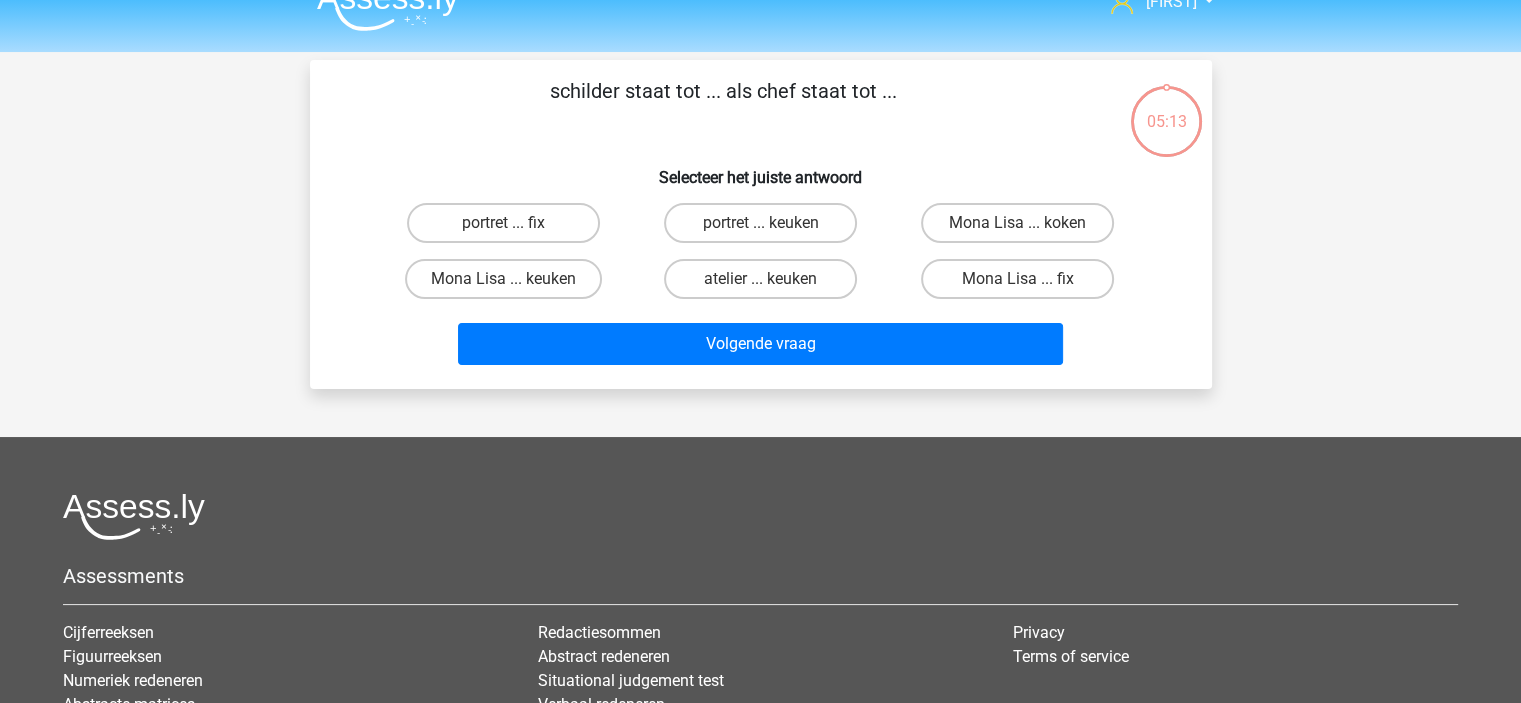 scroll, scrollTop: 0, scrollLeft: 0, axis: both 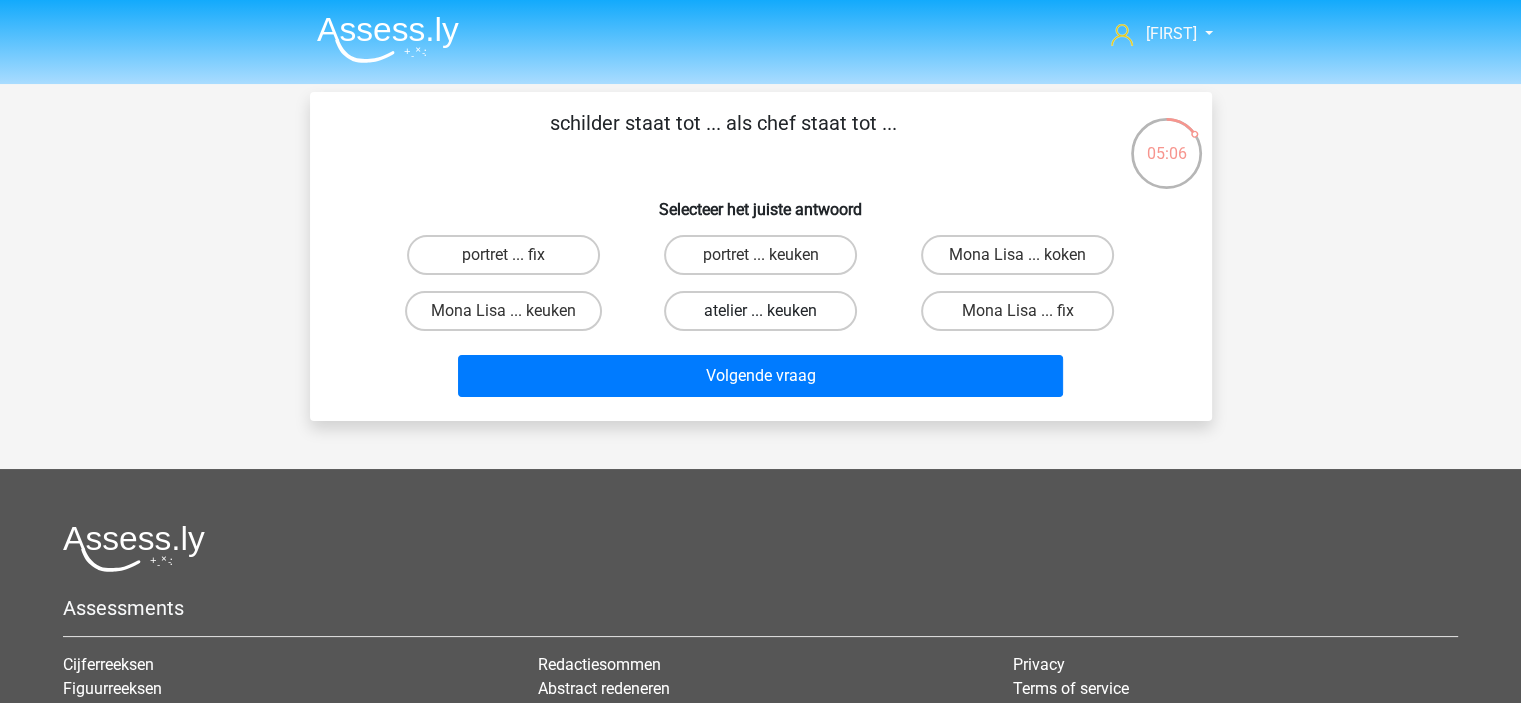 click on "atelier ... keuken" at bounding box center [760, 311] 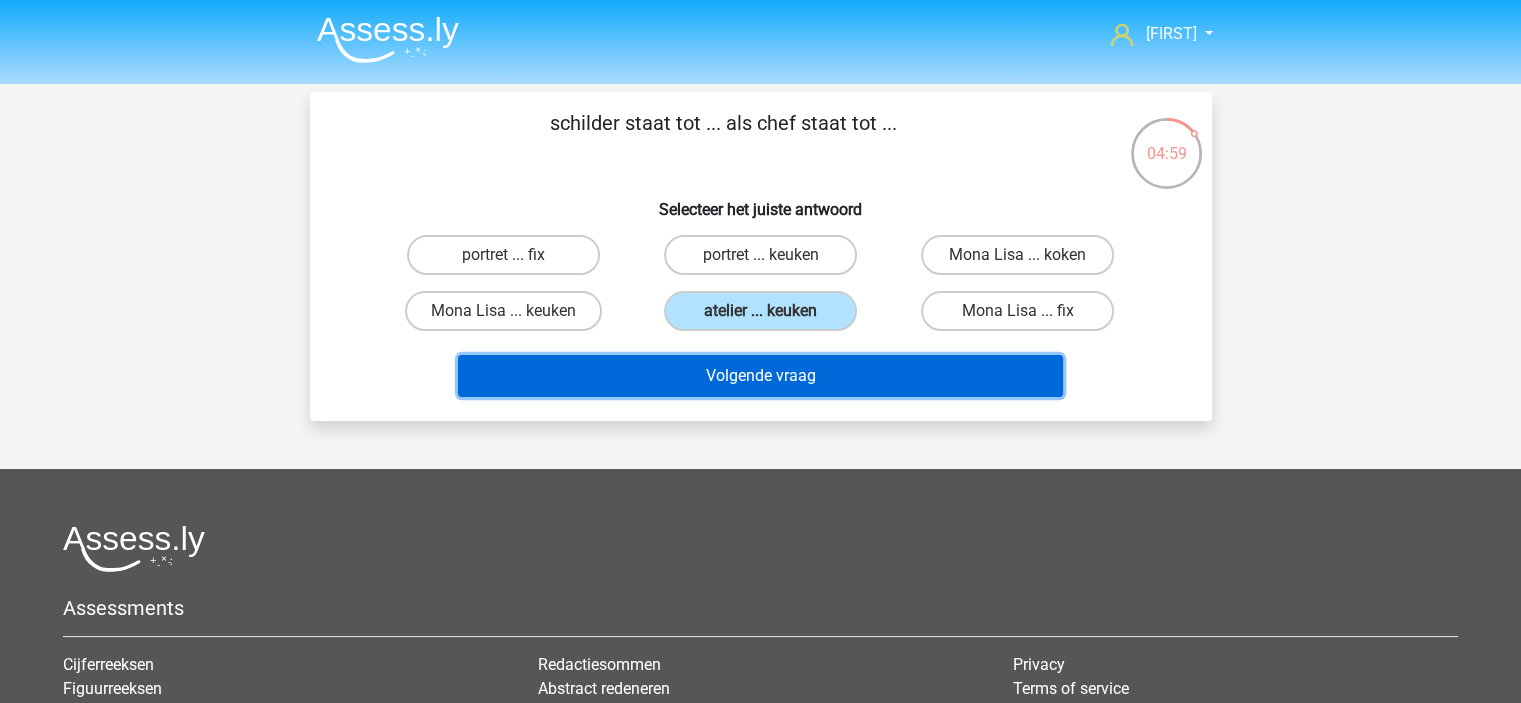 click on "Volgende vraag" at bounding box center [760, 376] 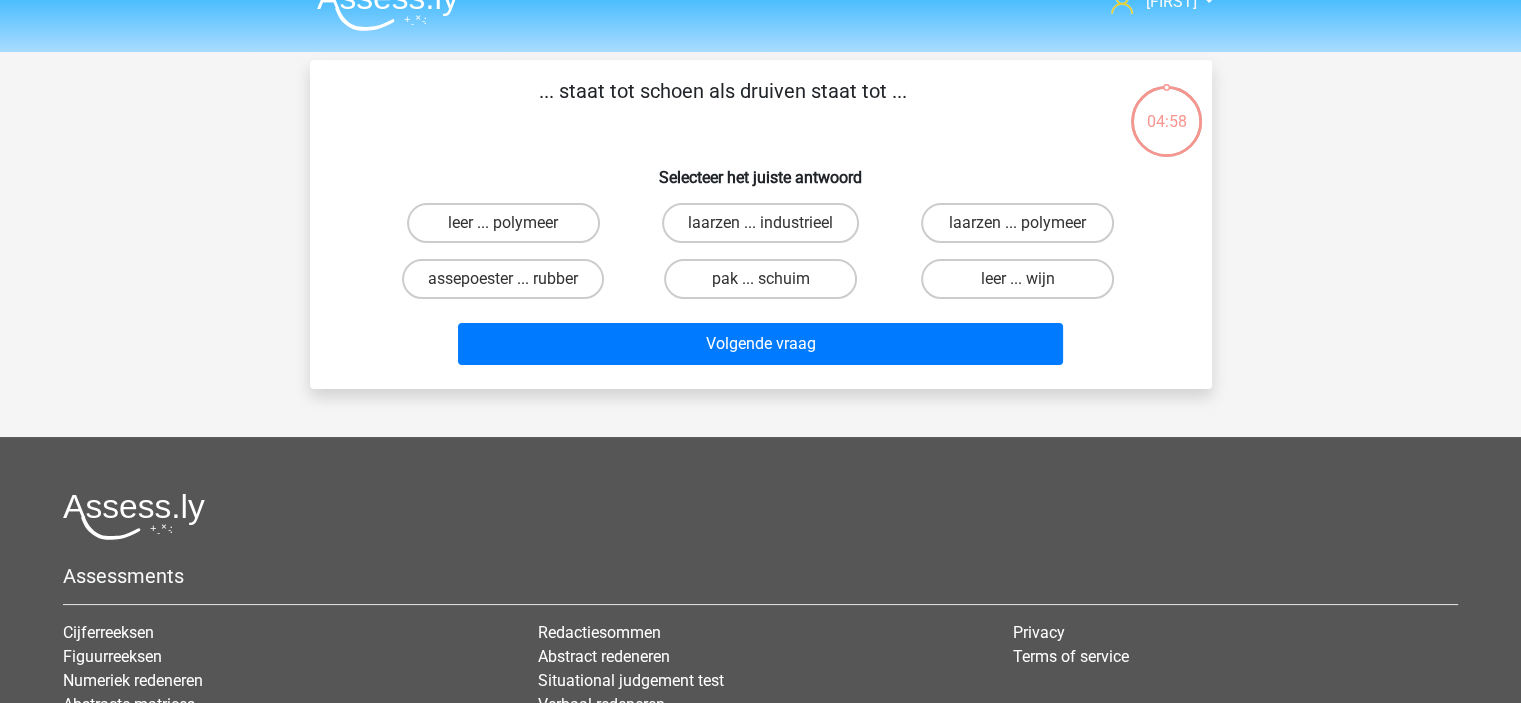 scroll, scrollTop: 0, scrollLeft: 0, axis: both 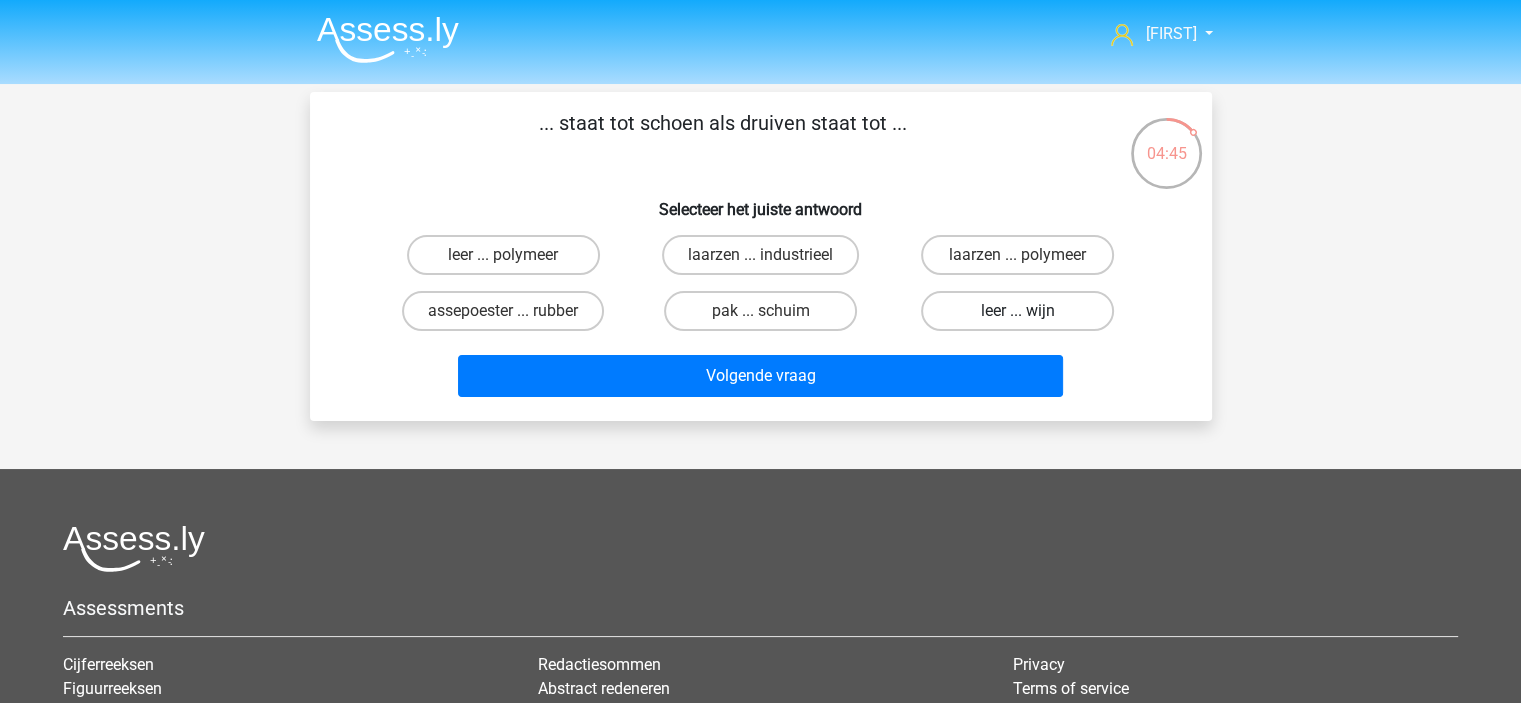 click on "leer ... wijn" at bounding box center (1017, 311) 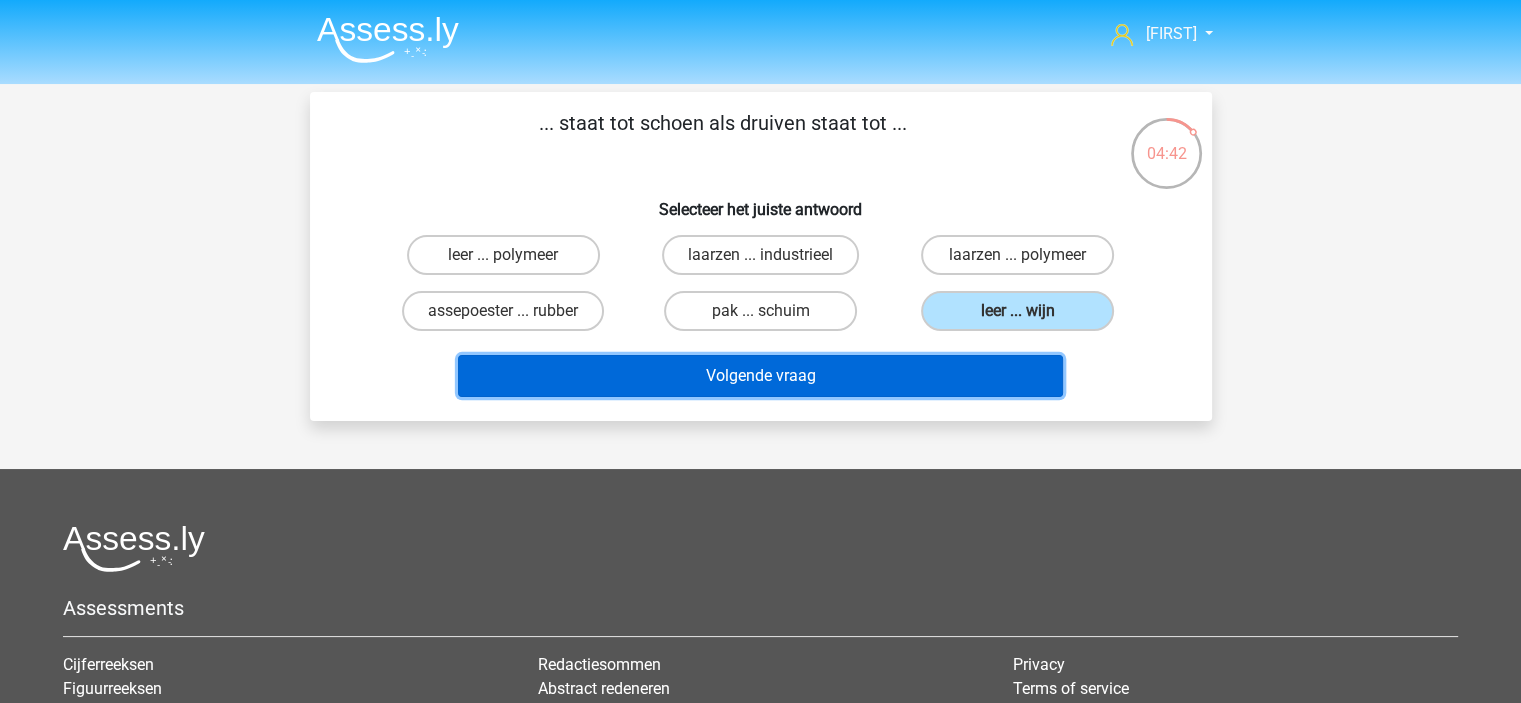 click on "Volgende vraag" at bounding box center (760, 376) 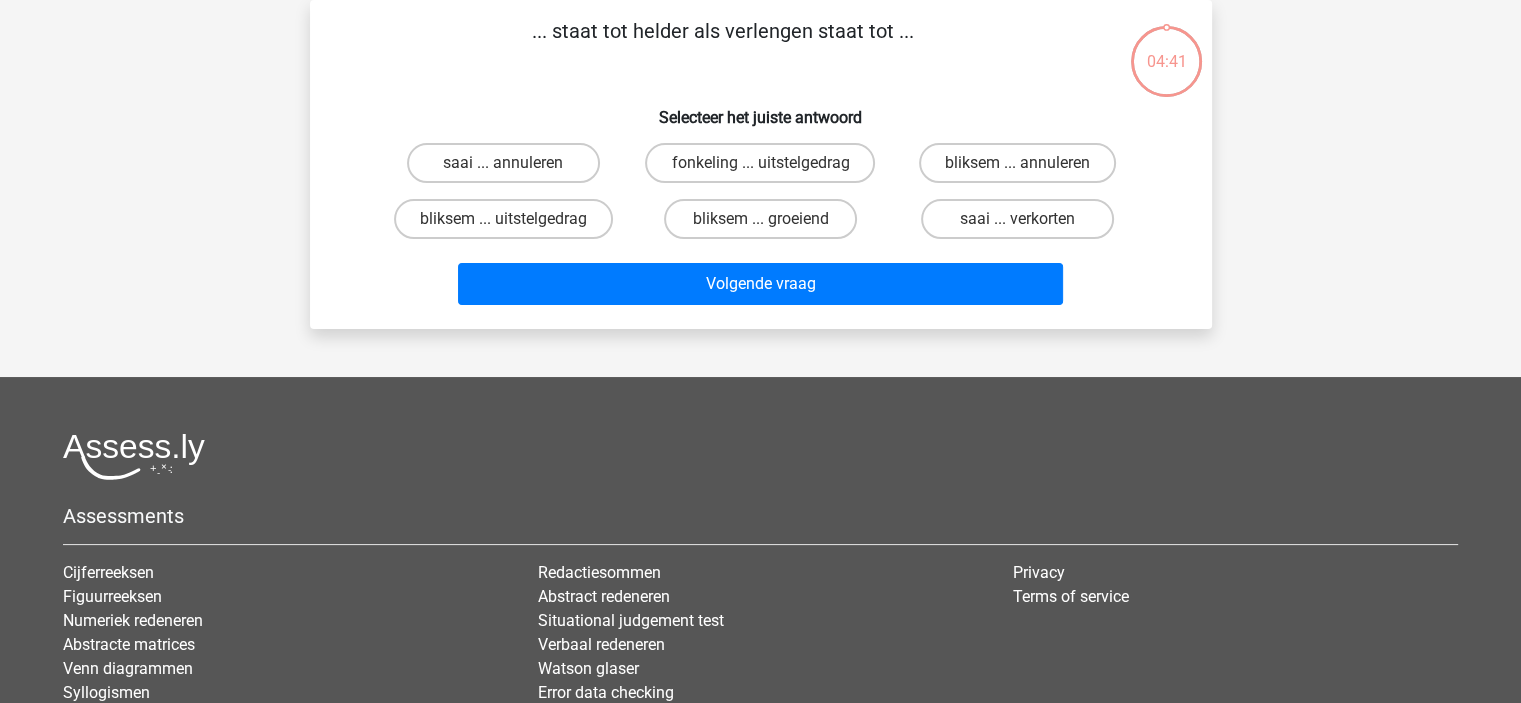 scroll, scrollTop: 0, scrollLeft: 0, axis: both 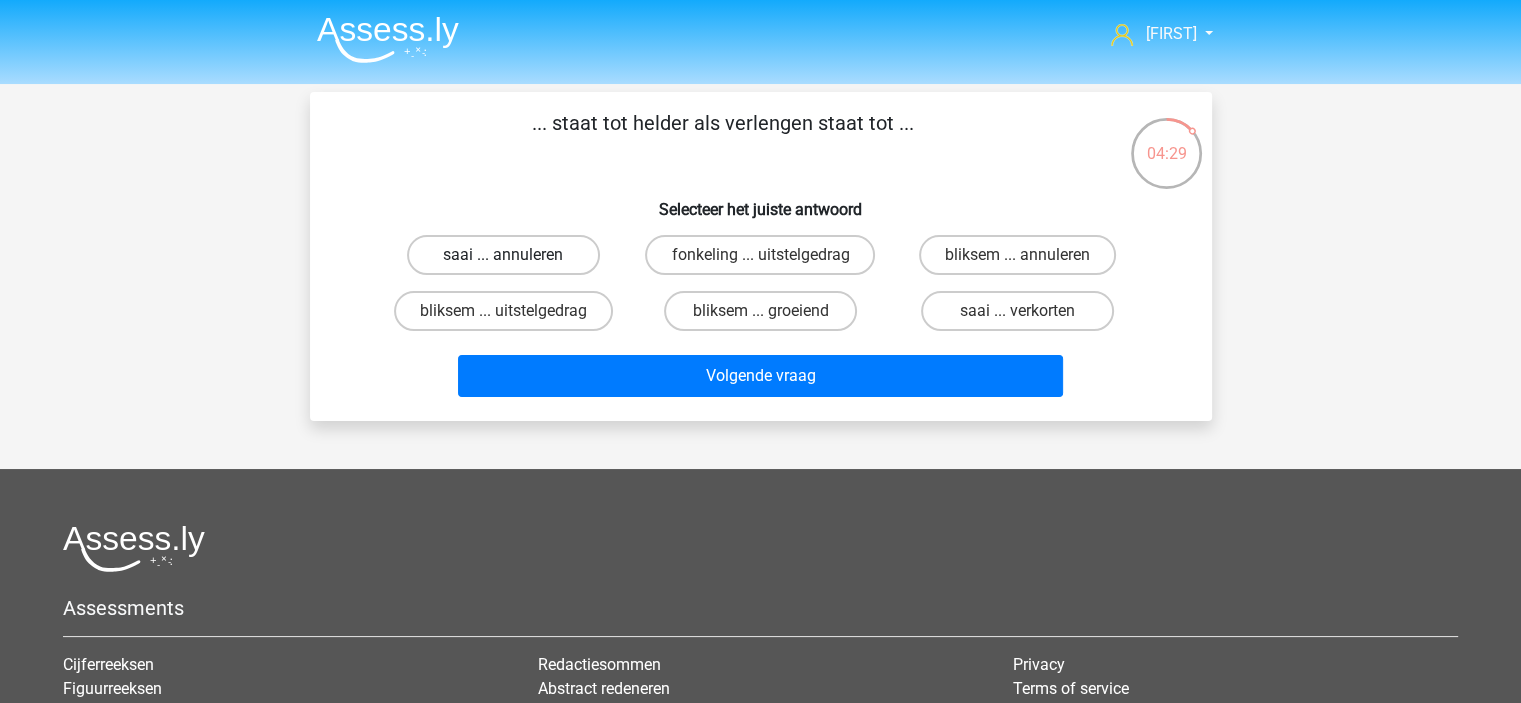 click on "saai ... annuleren" at bounding box center (503, 255) 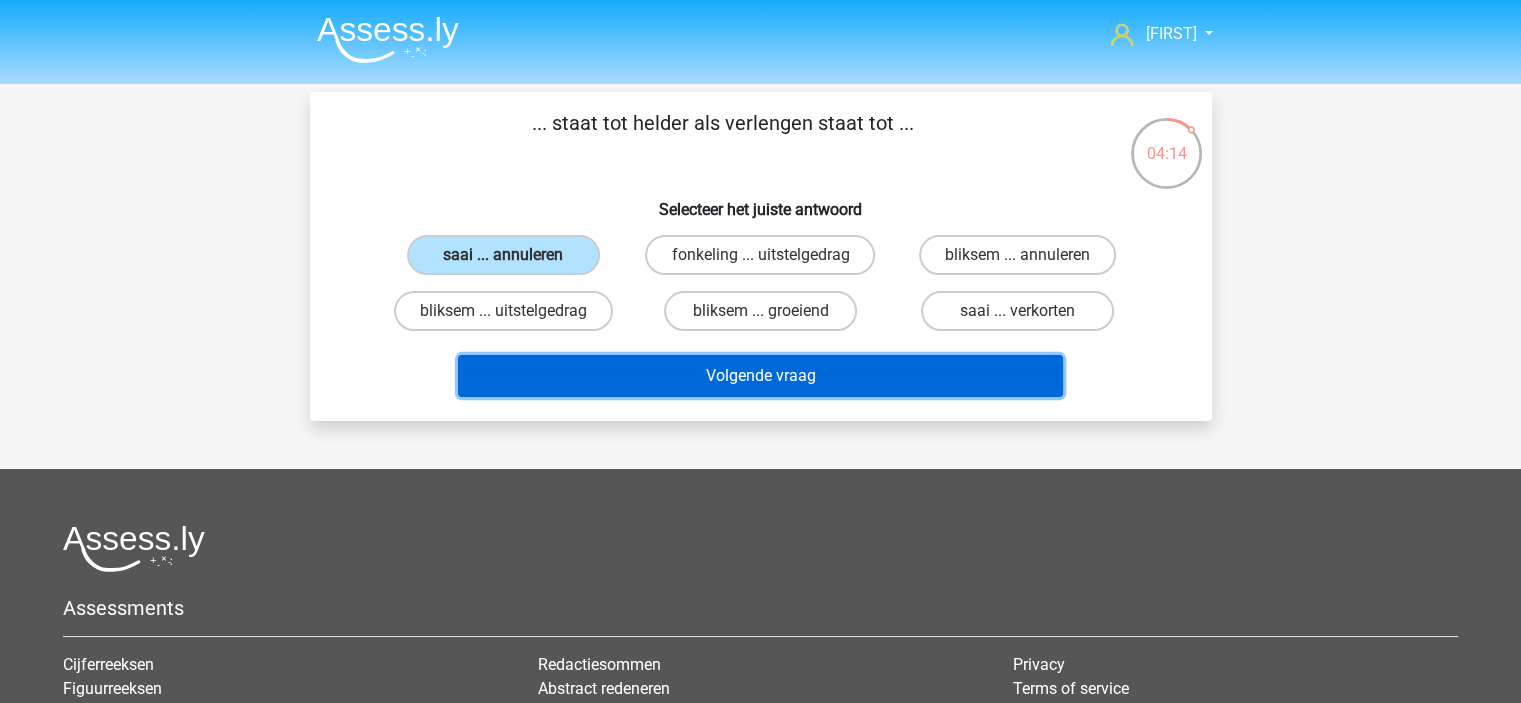 click on "Volgende vraag" at bounding box center [760, 376] 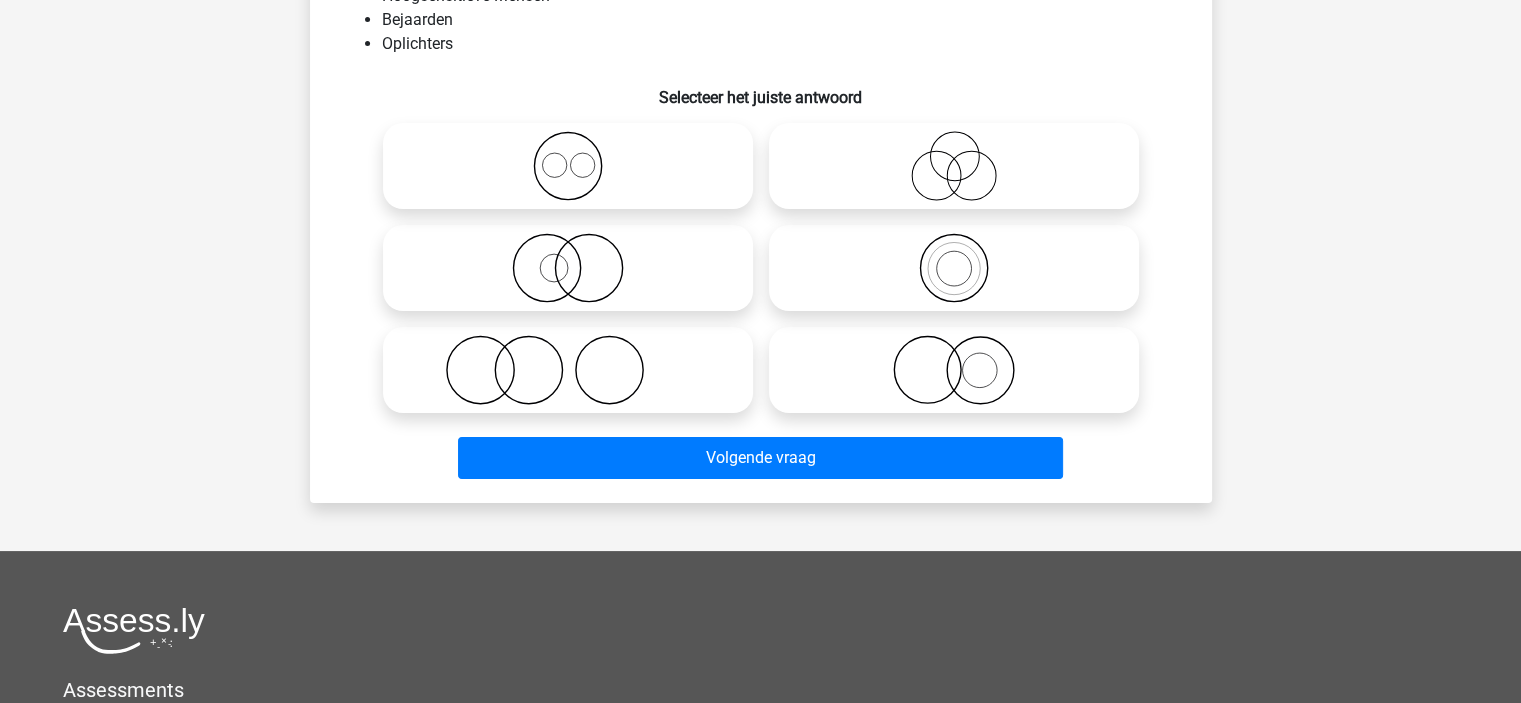 scroll, scrollTop: 100, scrollLeft: 0, axis: vertical 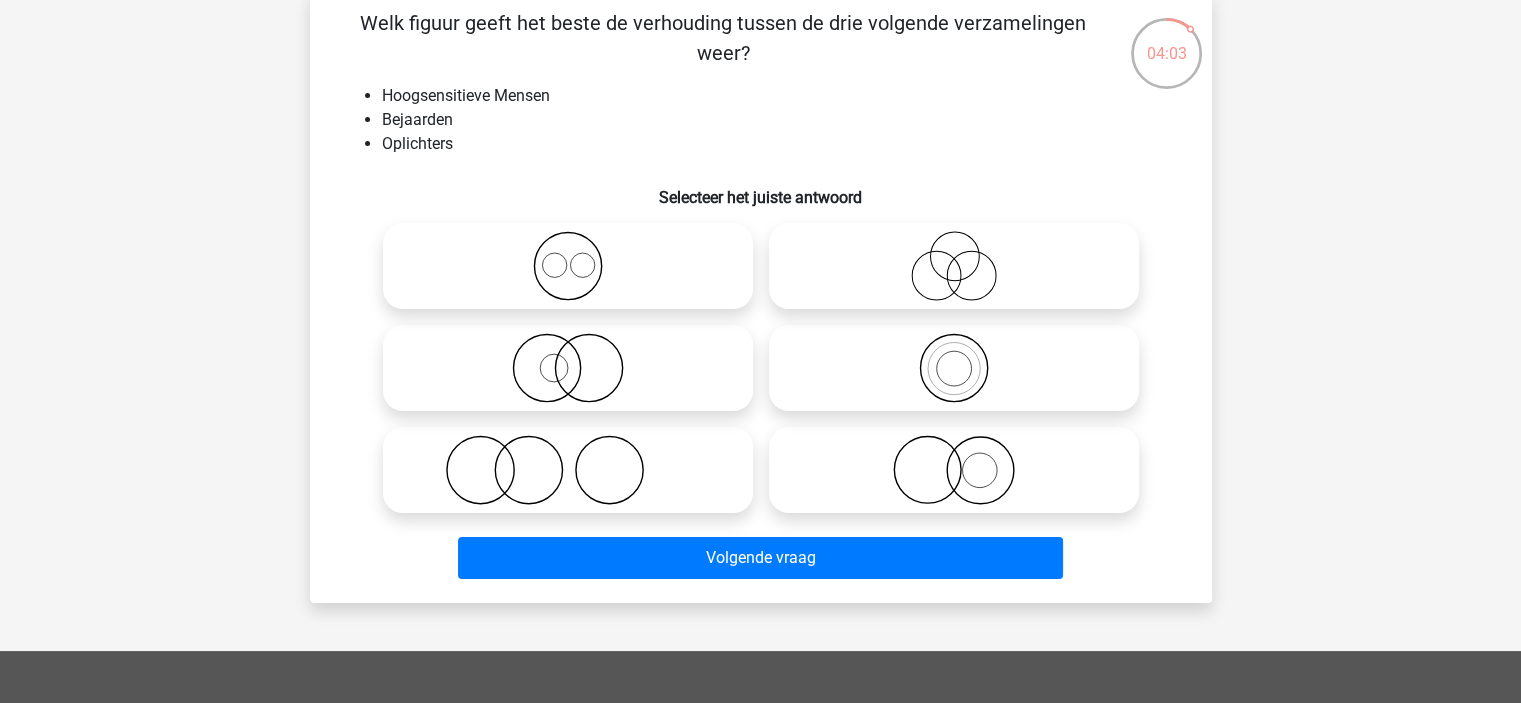click 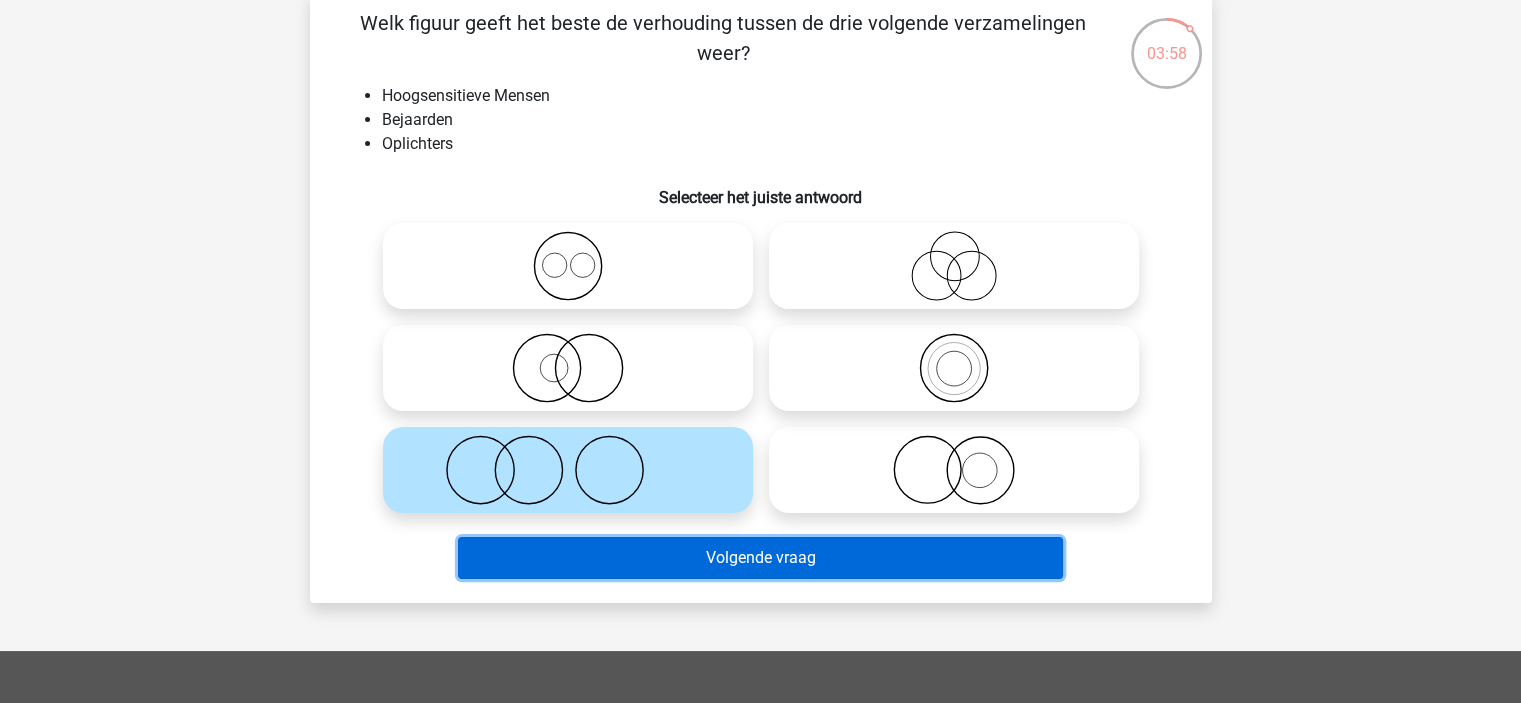 click on "Volgende vraag" at bounding box center [760, 558] 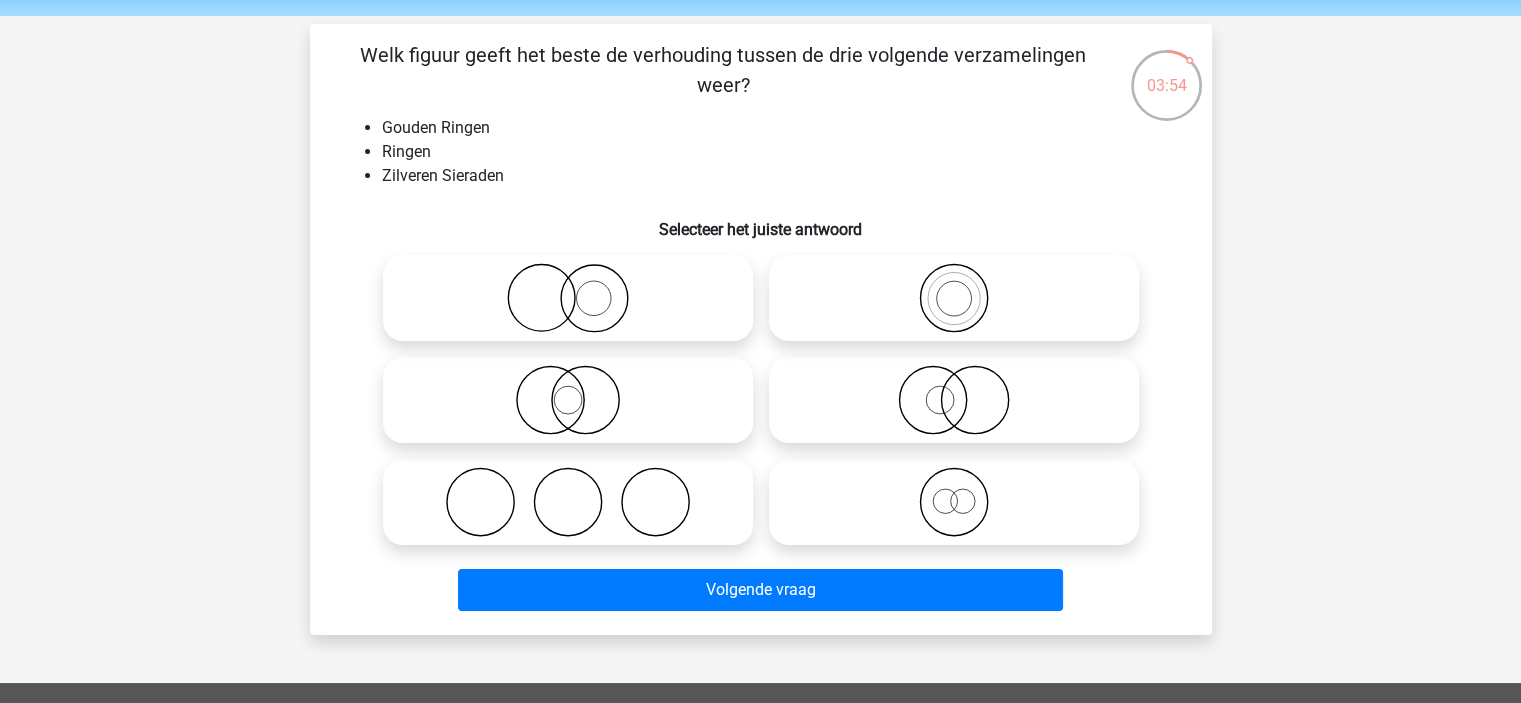 scroll, scrollTop: 100, scrollLeft: 0, axis: vertical 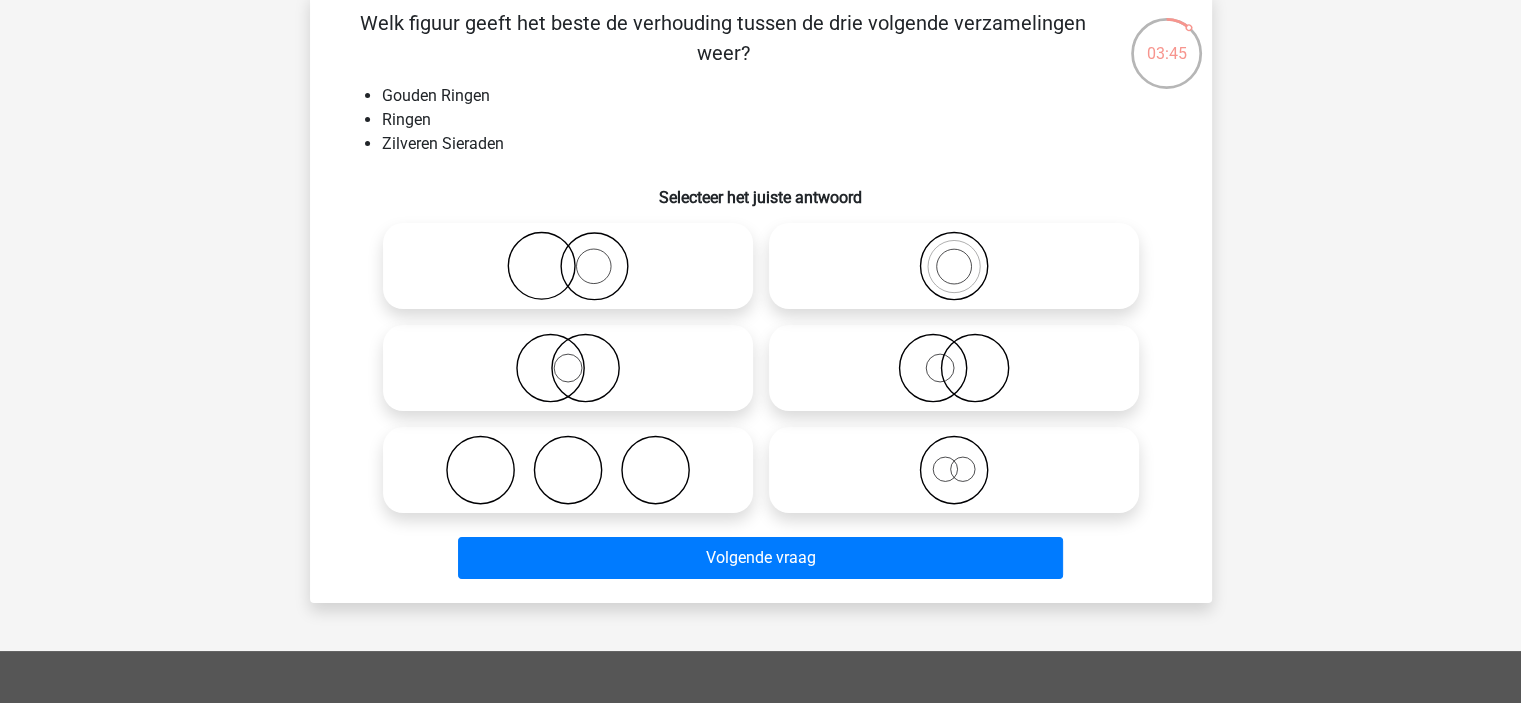 click 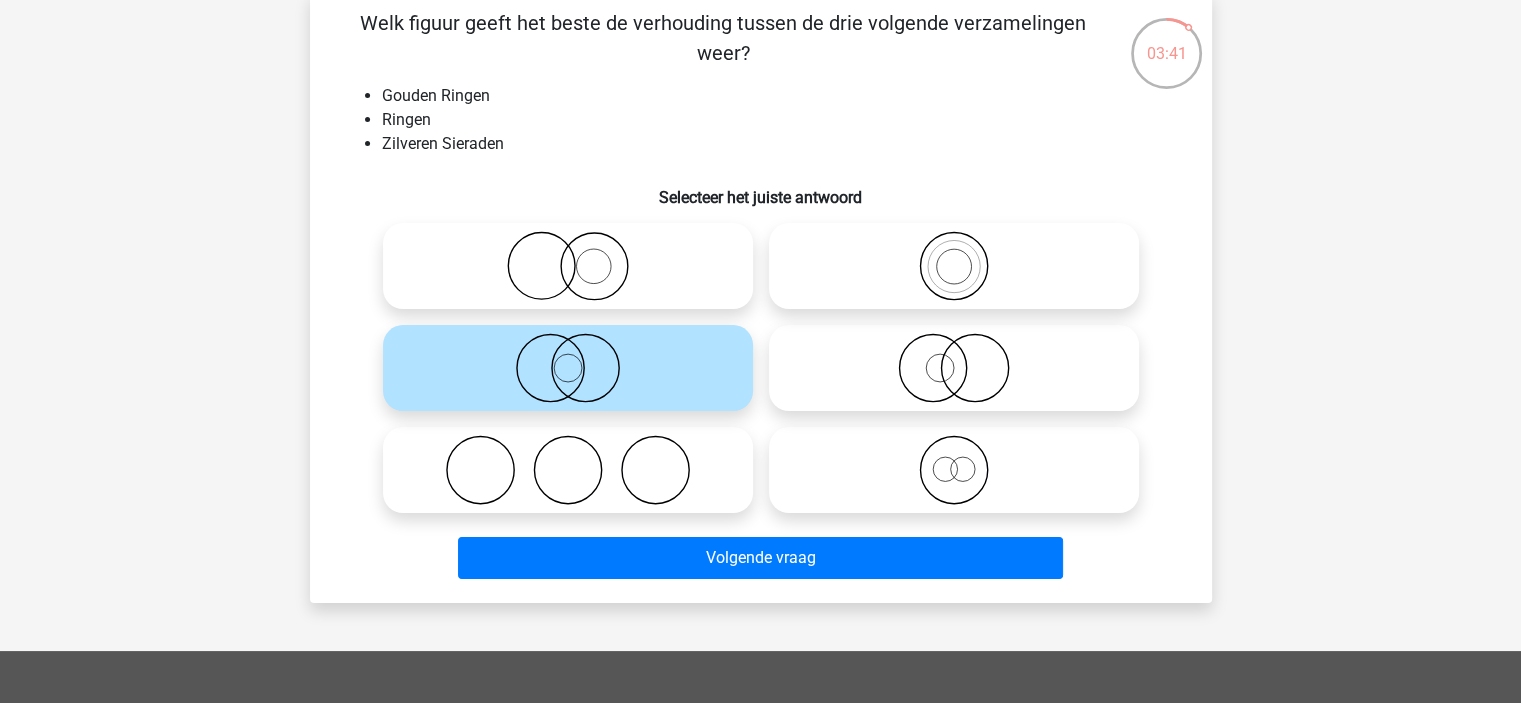 click 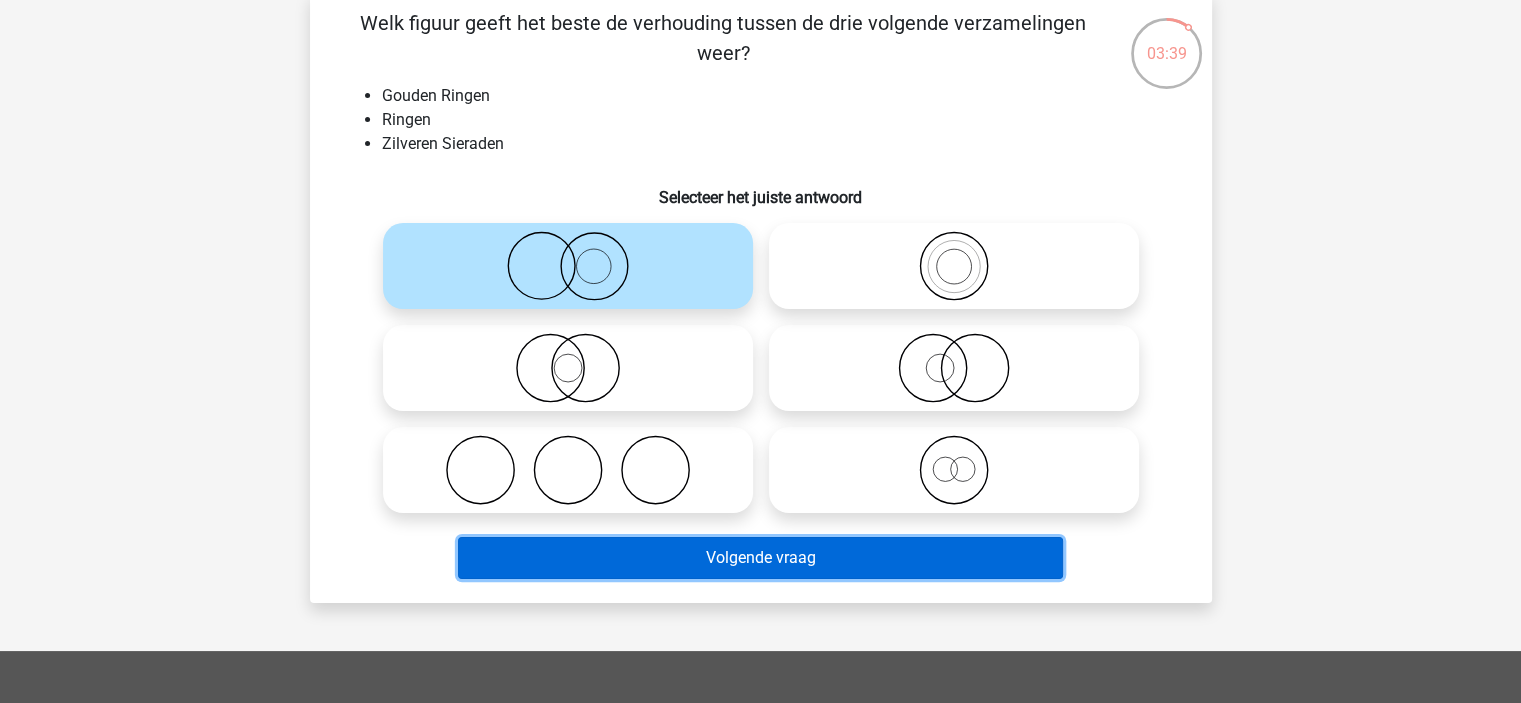click on "Volgende vraag" at bounding box center [760, 558] 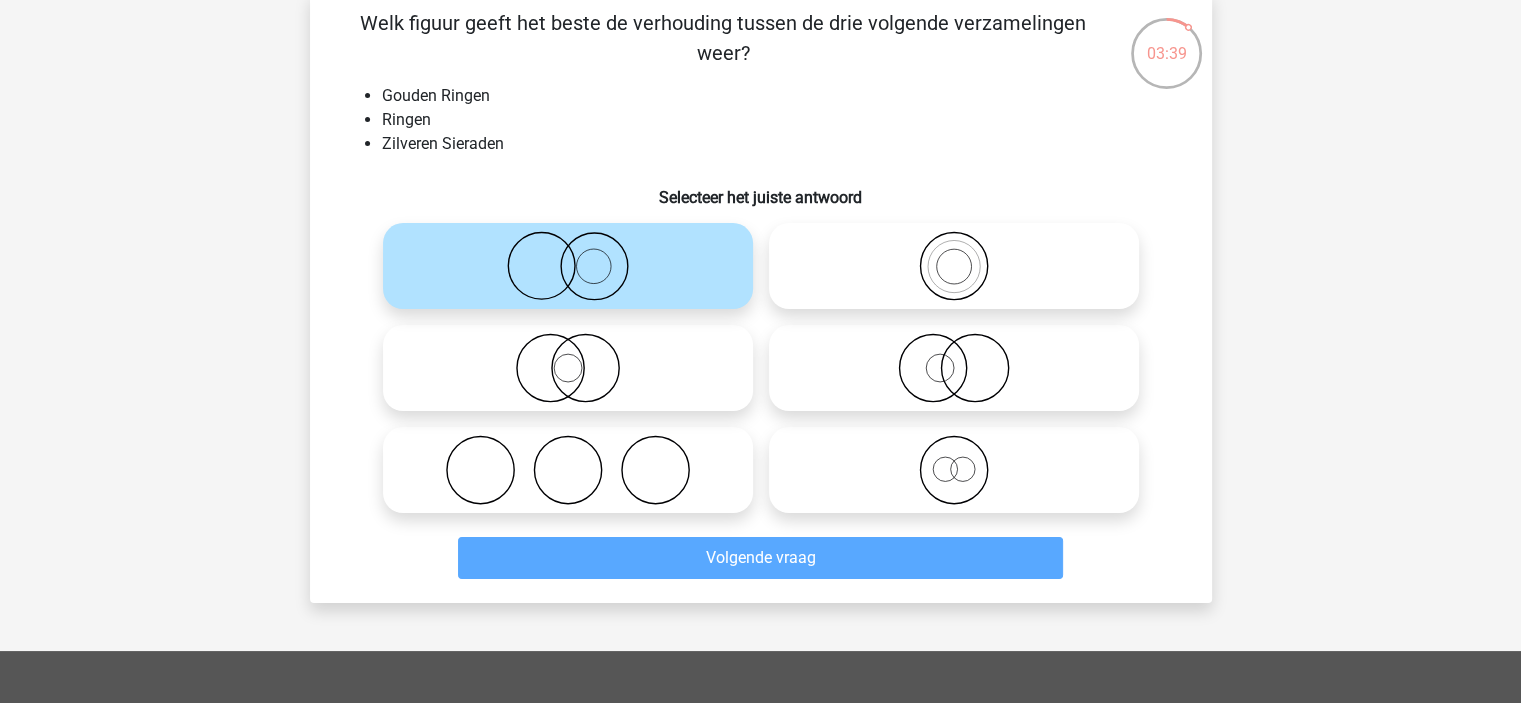 scroll, scrollTop: 92, scrollLeft: 0, axis: vertical 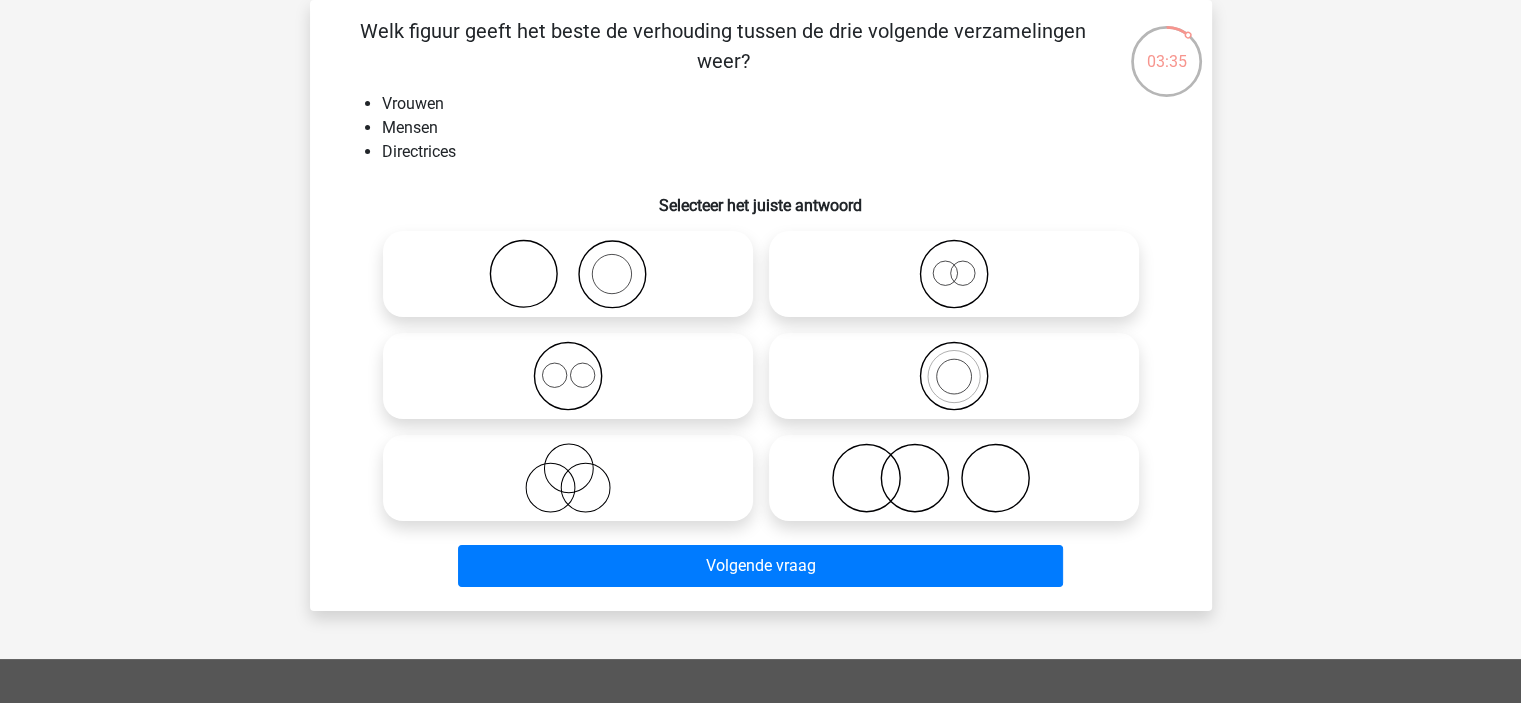click 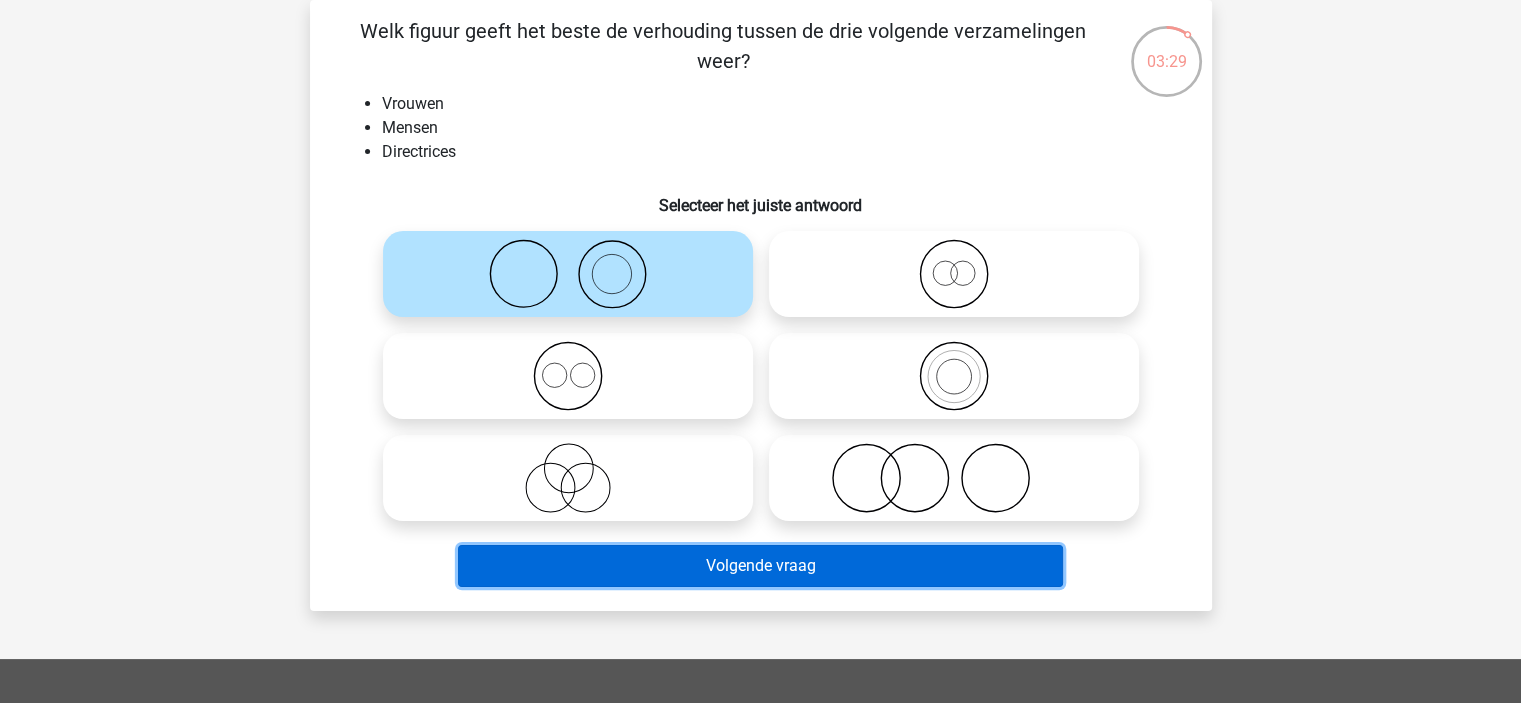 click on "Volgende vraag" at bounding box center [760, 566] 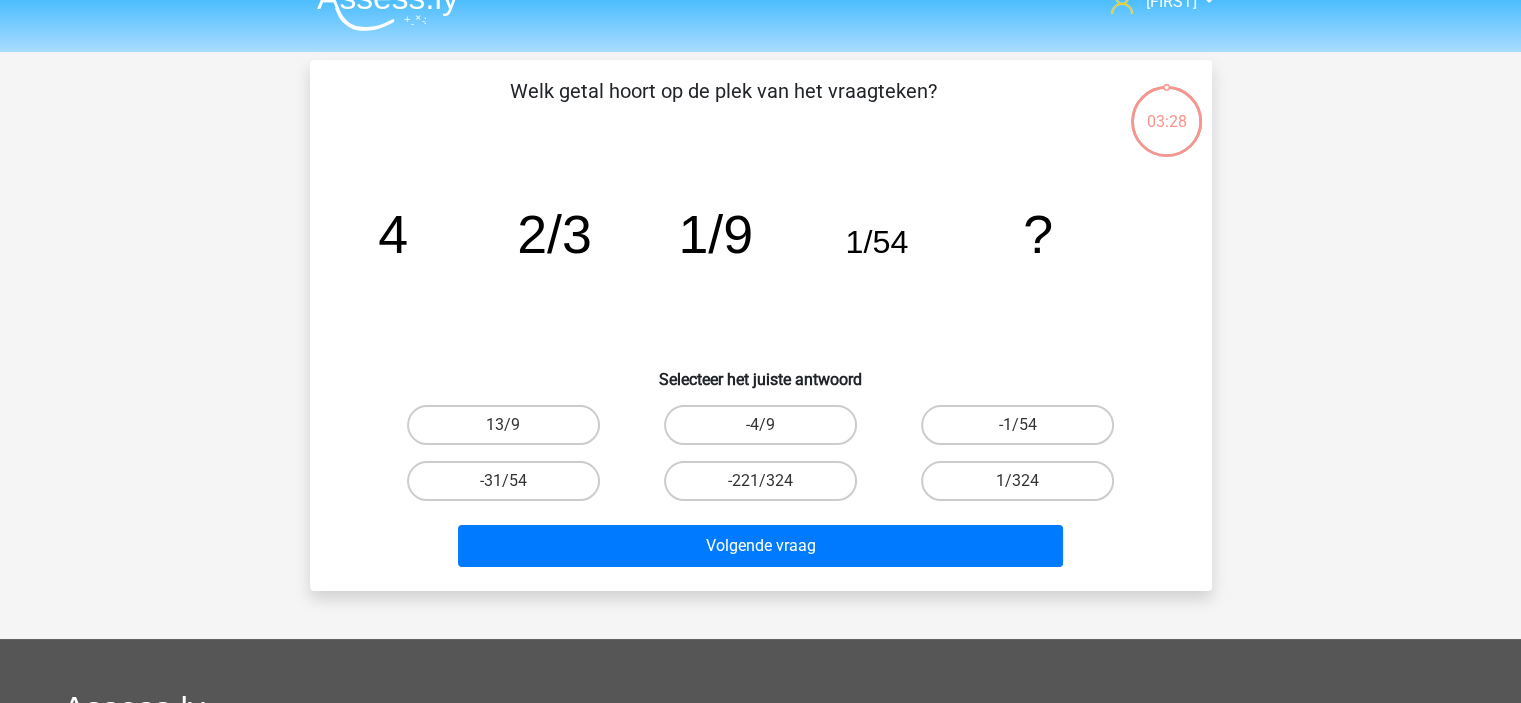 scroll, scrollTop: 0, scrollLeft: 0, axis: both 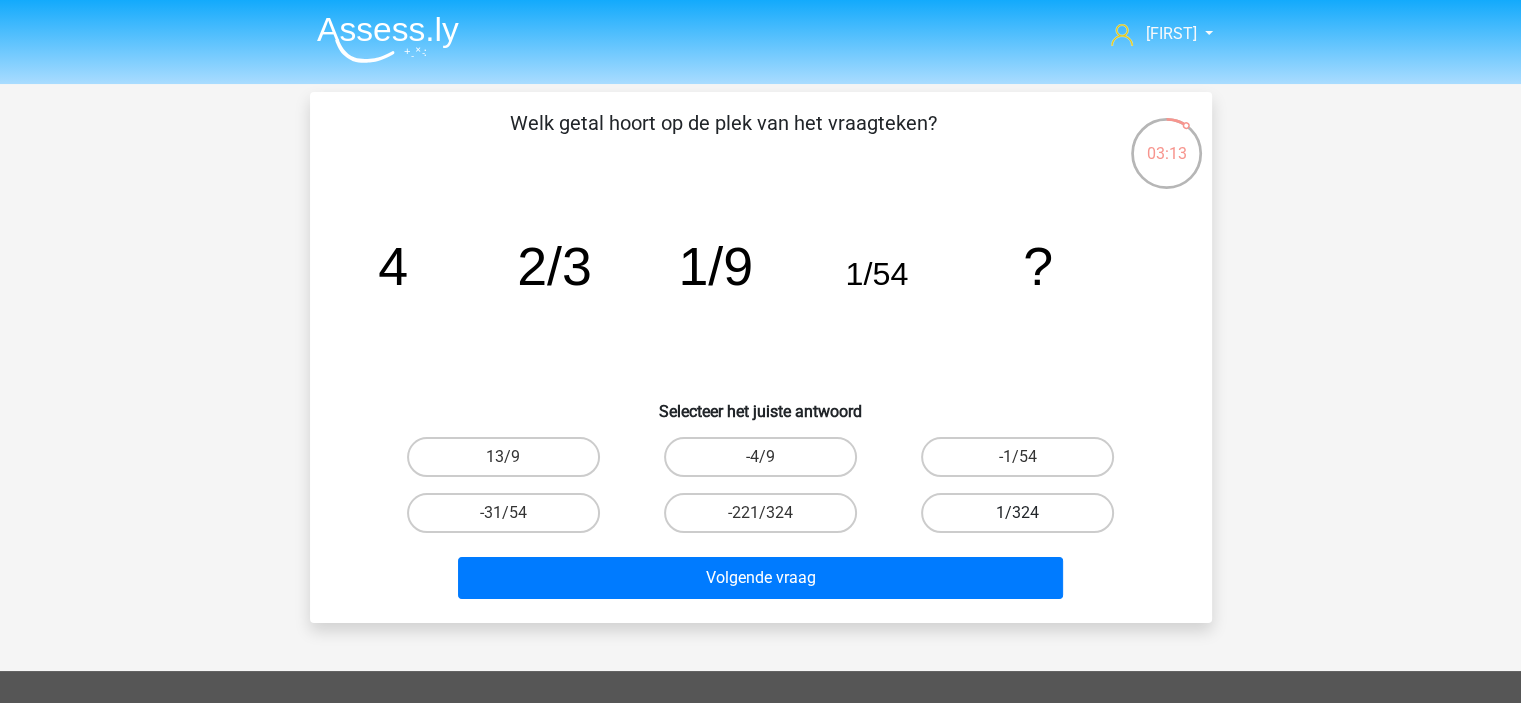 click on "1/324" at bounding box center [1017, 513] 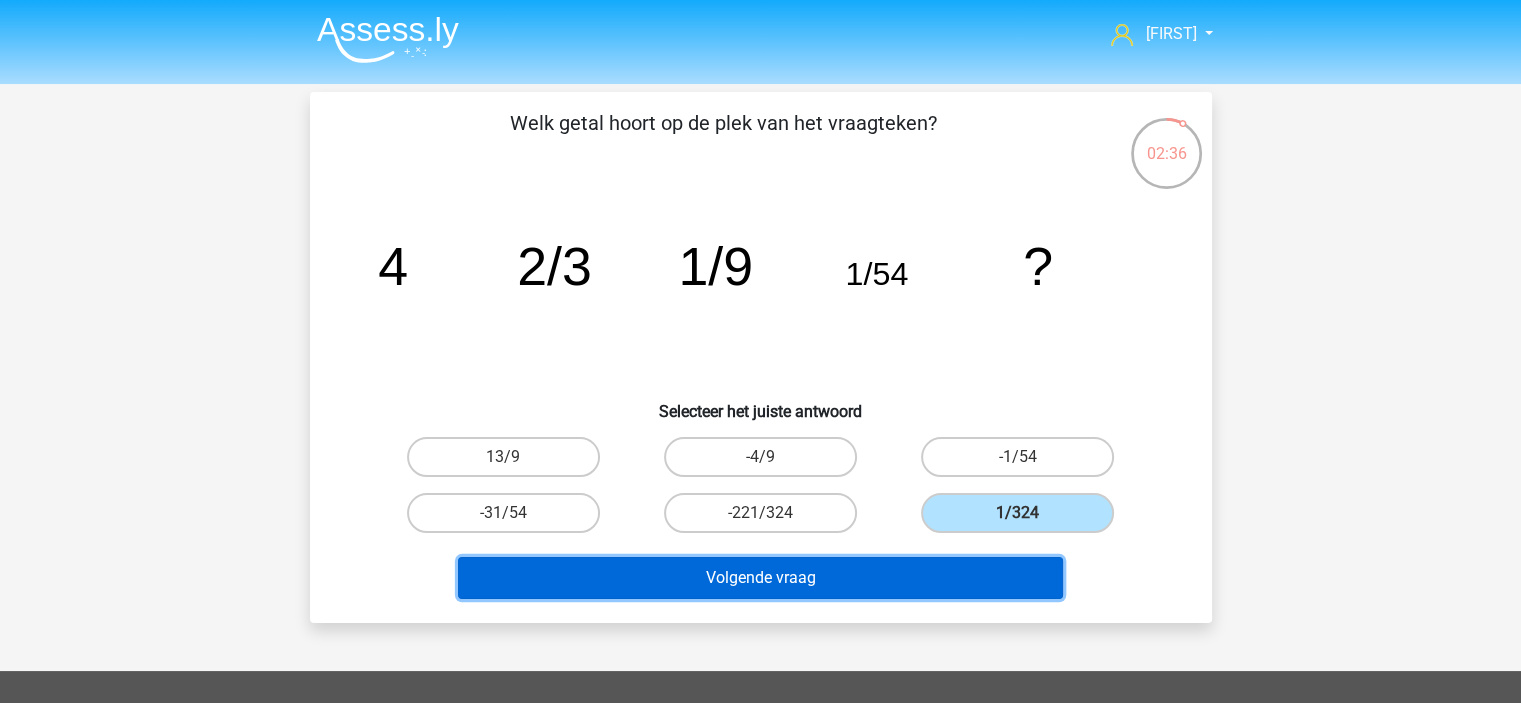 click on "Volgende vraag" at bounding box center (760, 578) 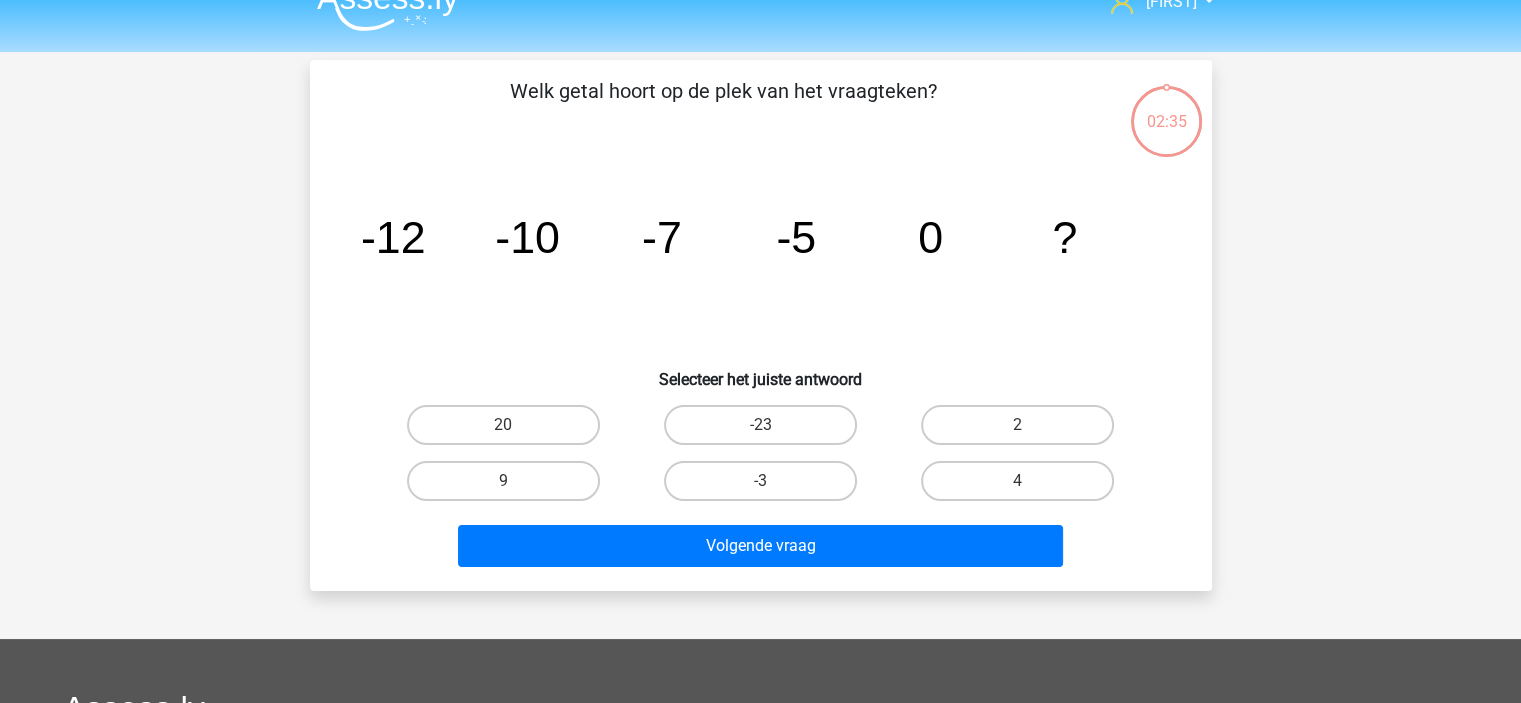scroll, scrollTop: 0, scrollLeft: 0, axis: both 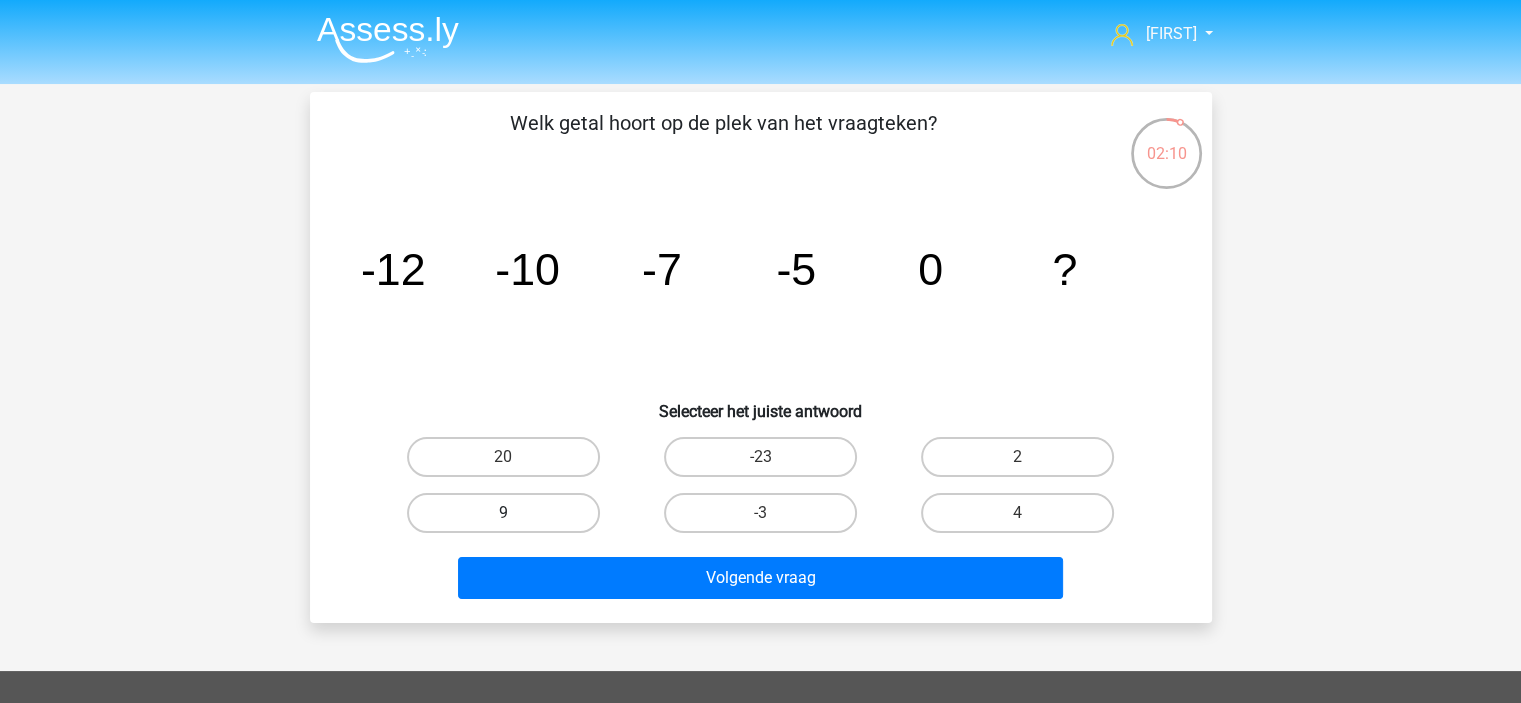 click on "9" at bounding box center (503, 513) 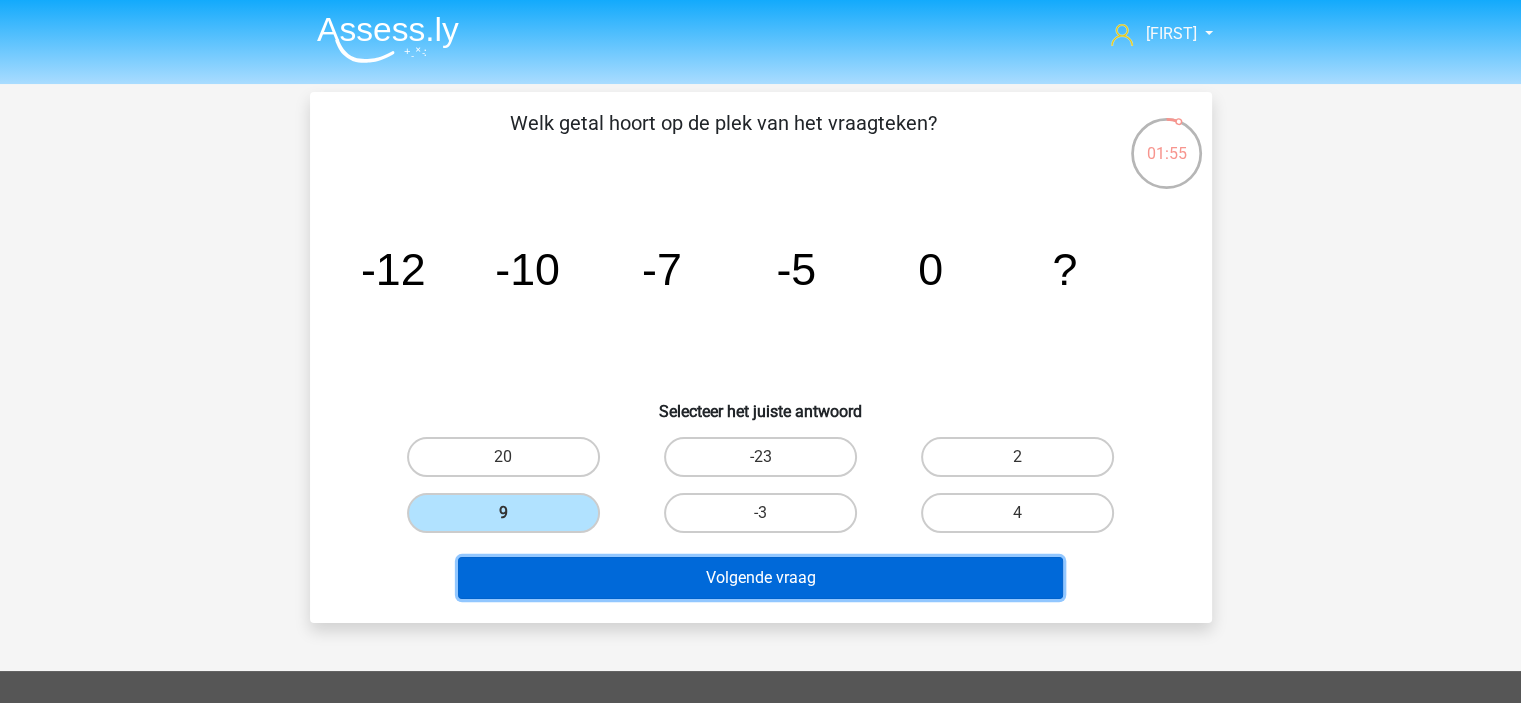 click on "Volgende vraag" at bounding box center (760, 578) 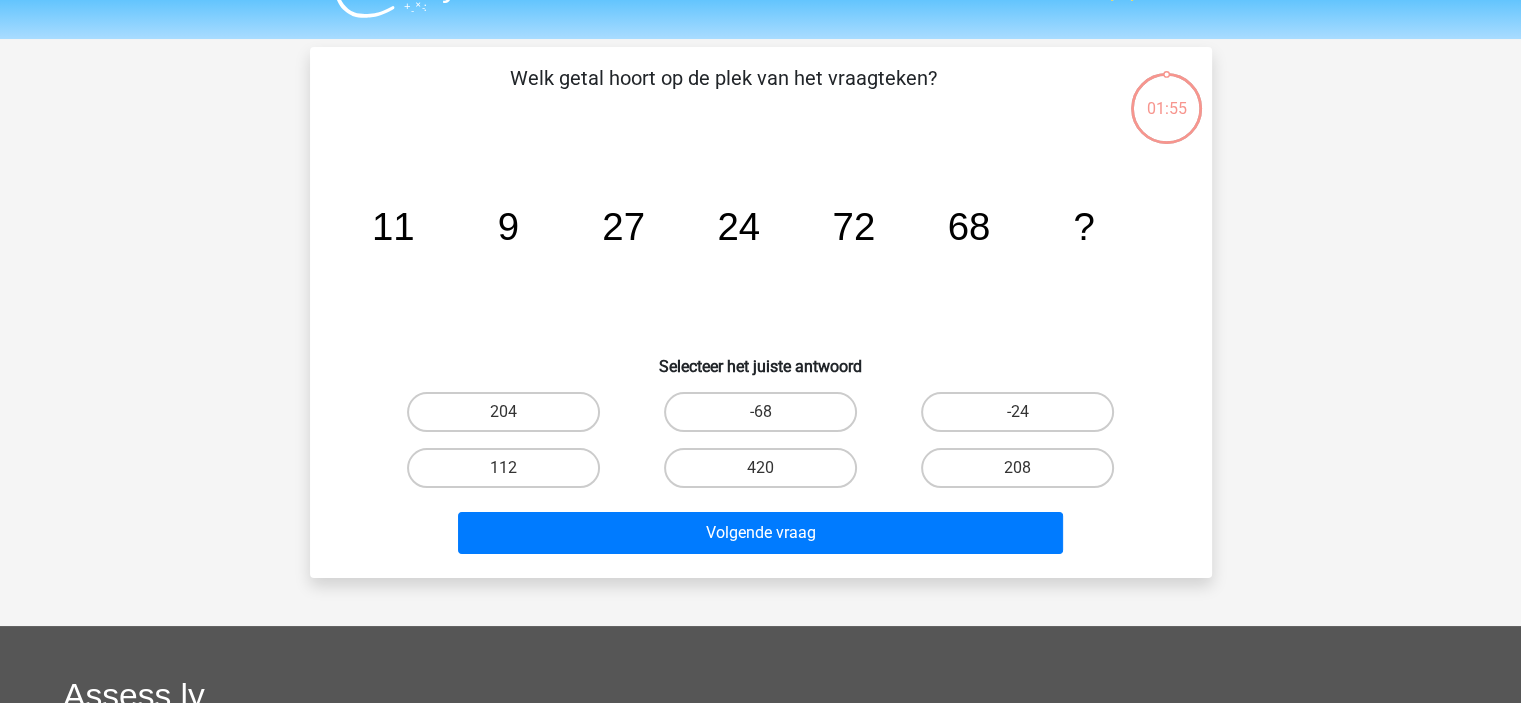 scroll, scrollTop: 0, scrollLeft: 0, axis: both 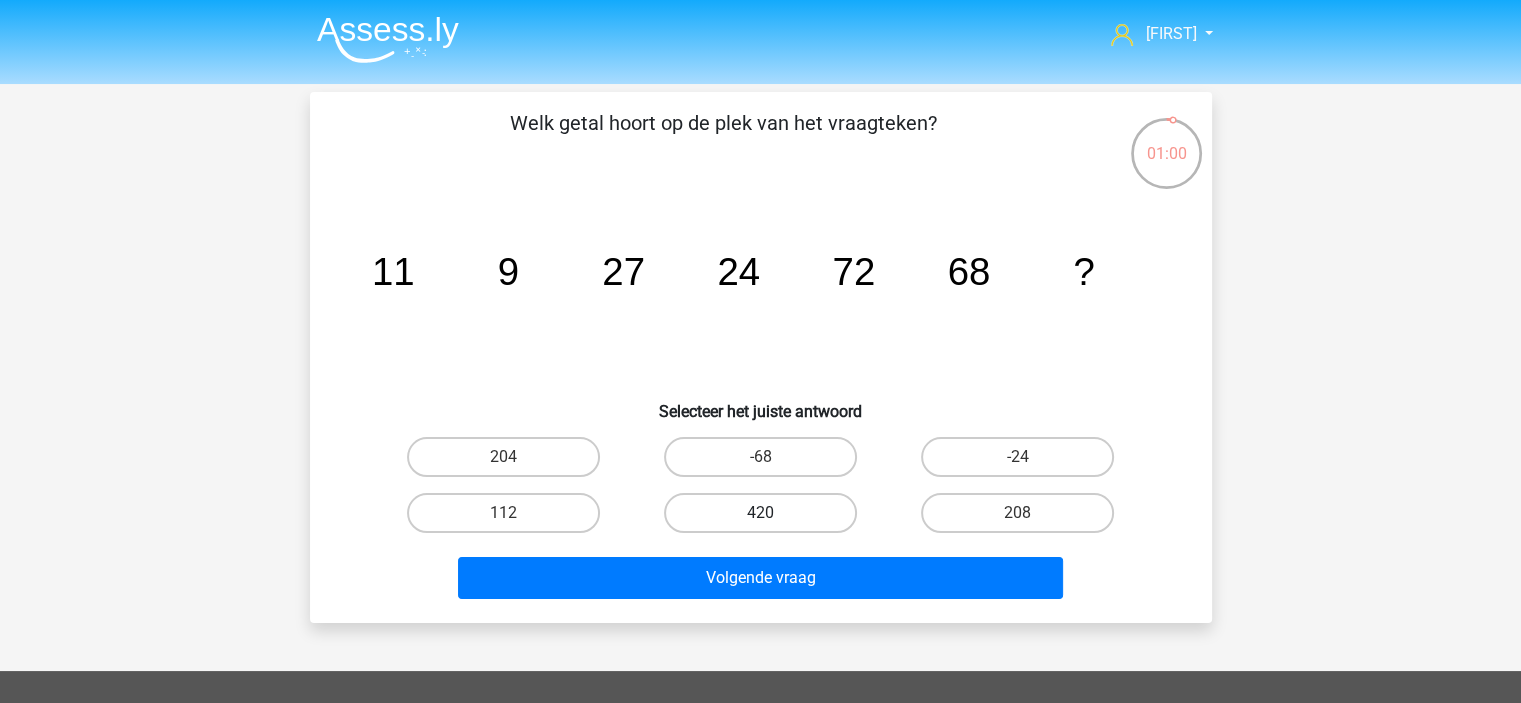 click on "420" at bounding box center [760, 513] 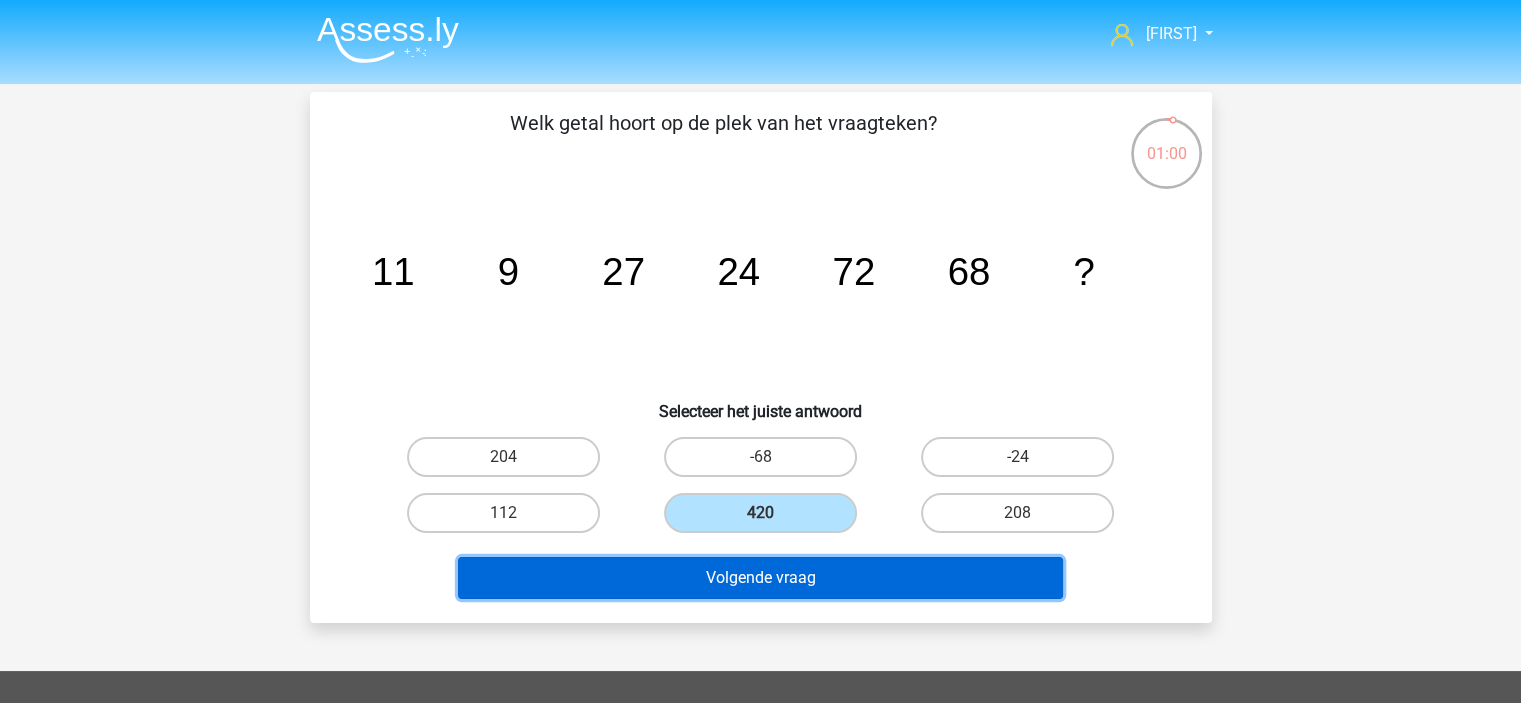 click on "Volgende vraag" at bounding box center (760, 578) 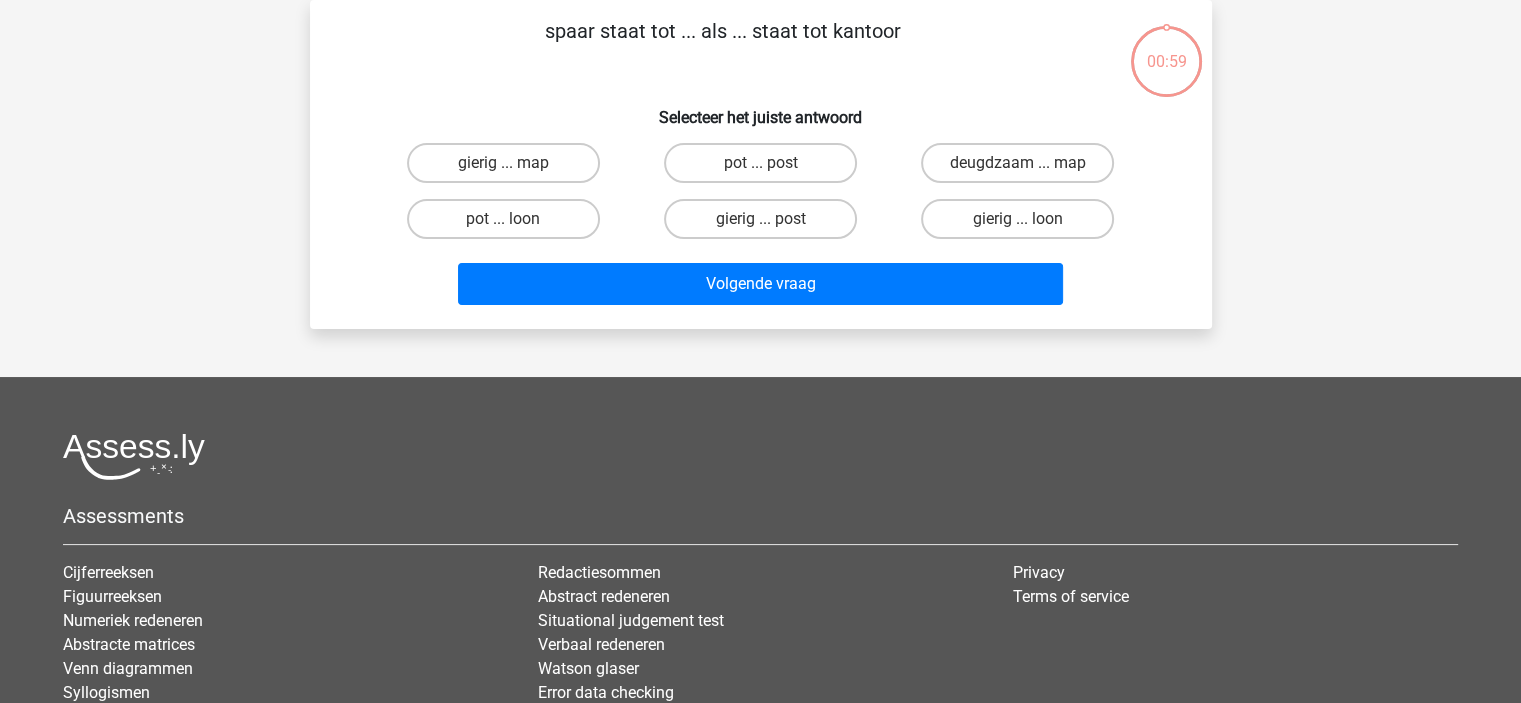 scroll, scrollTop: 0, scrollLeft: 0, axis: both 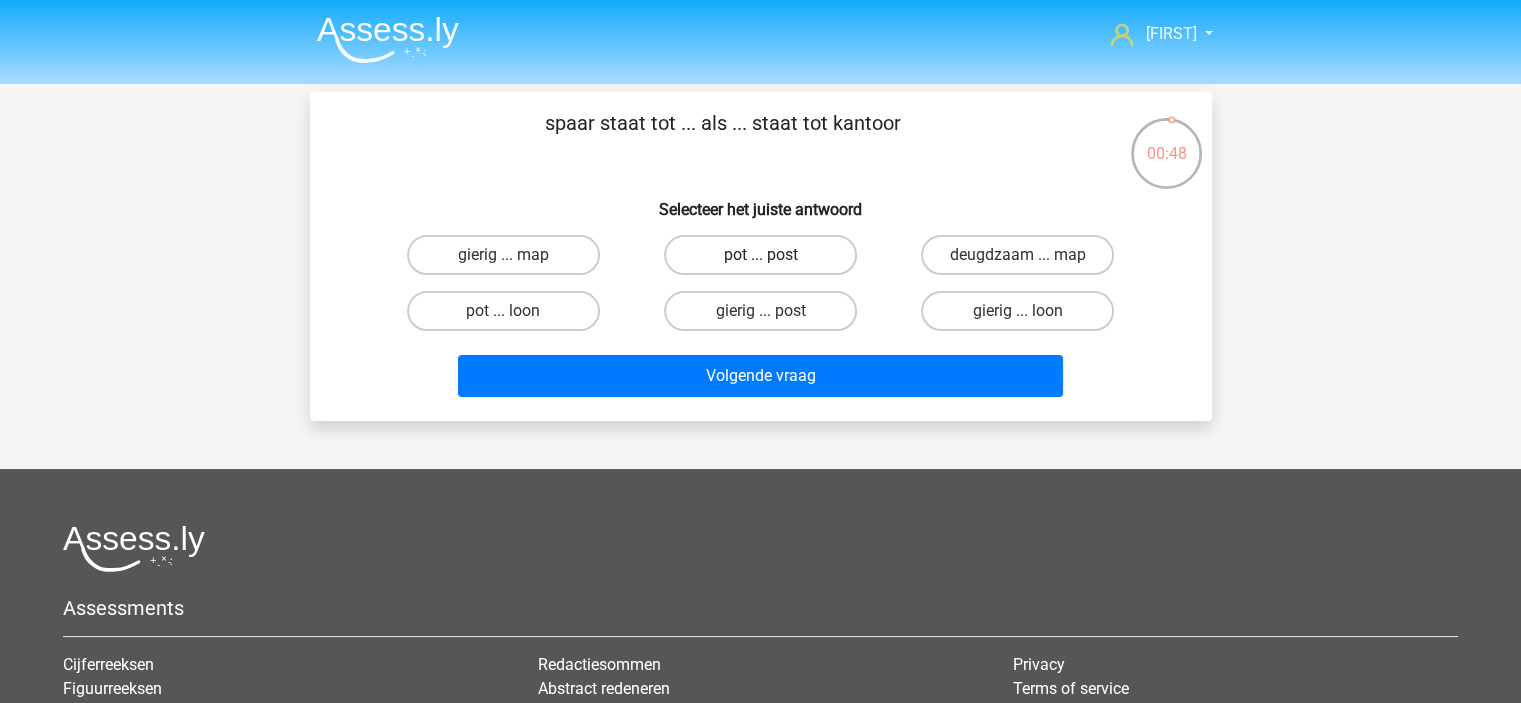 click on "pot ... post" at bounding box center [760, 255] 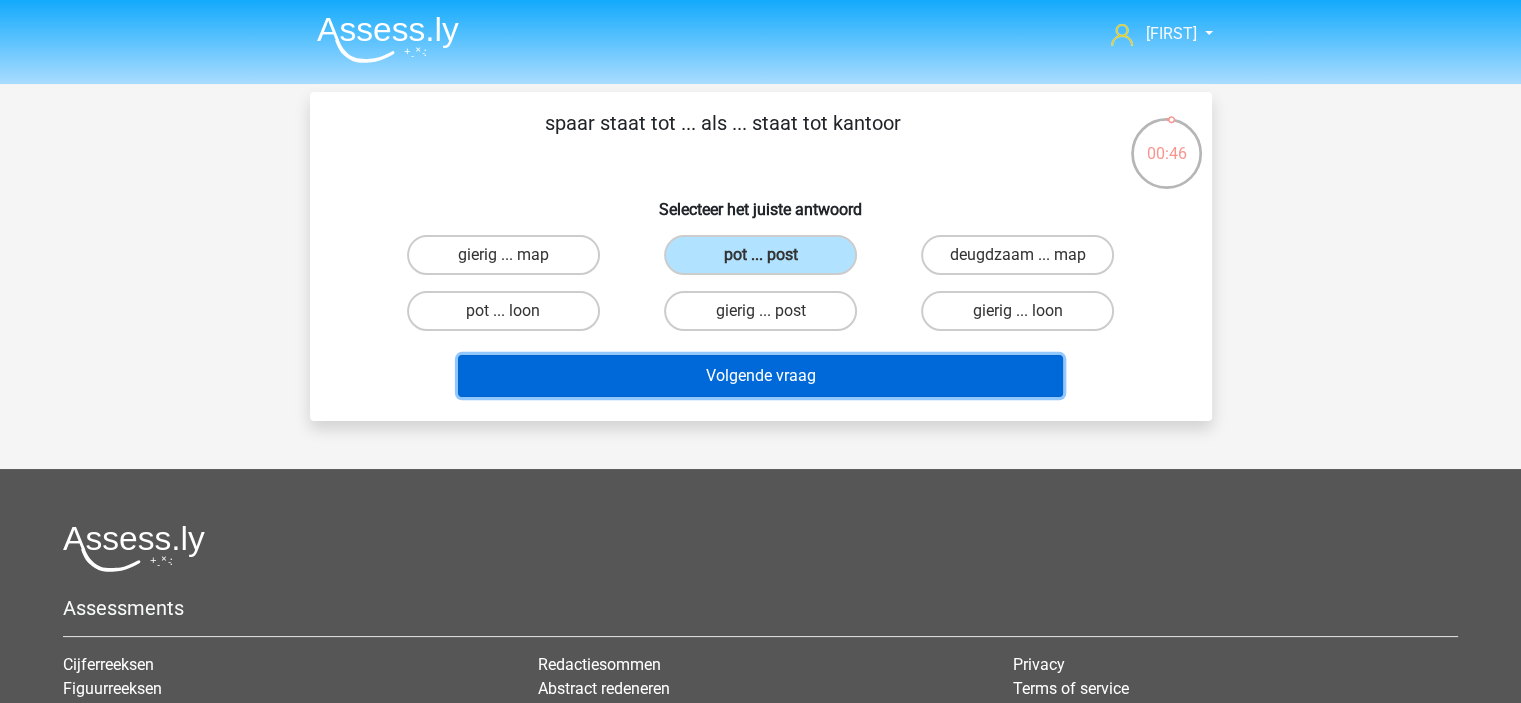 click on "Volgende vraag" at bounding box center (760, 376) 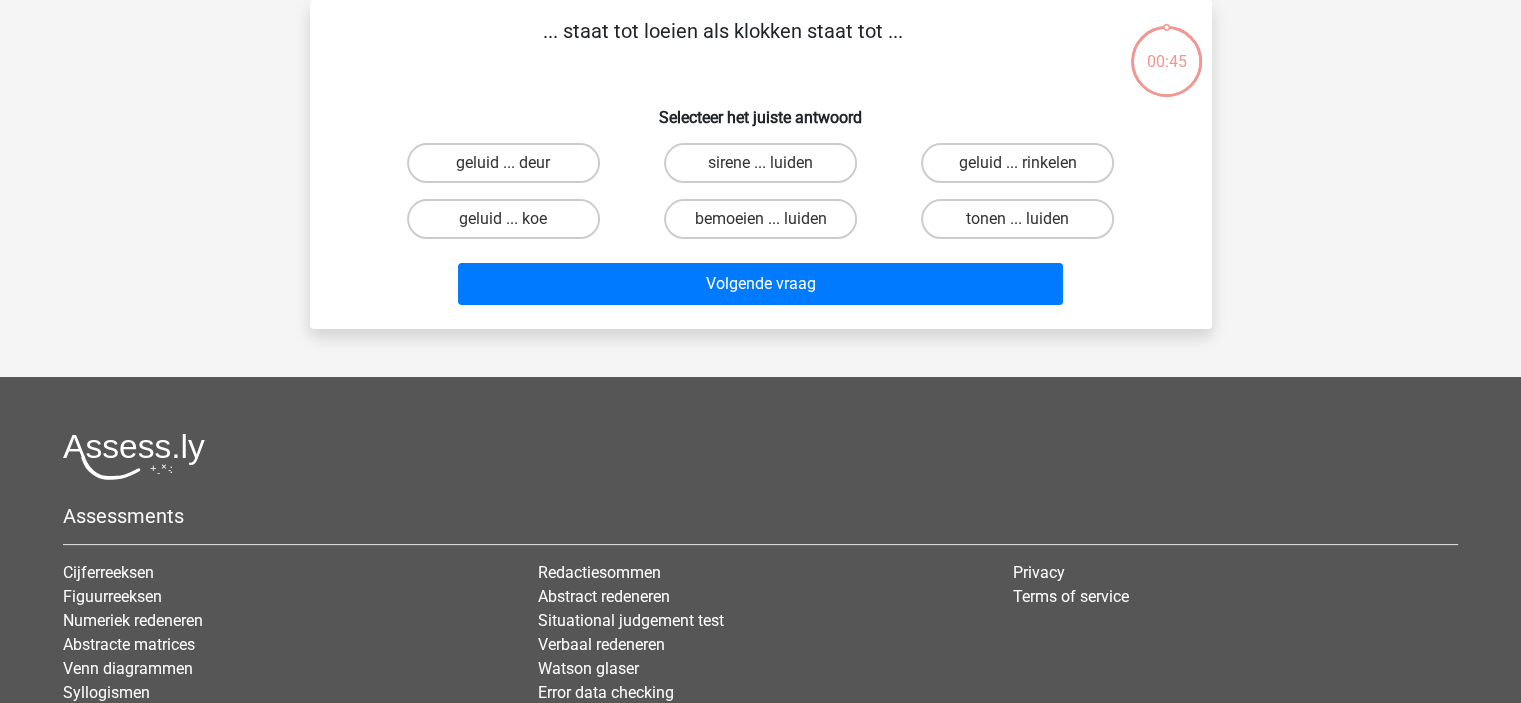 scroll, scrollTop: 0, scrollLeft: 0, axis: both 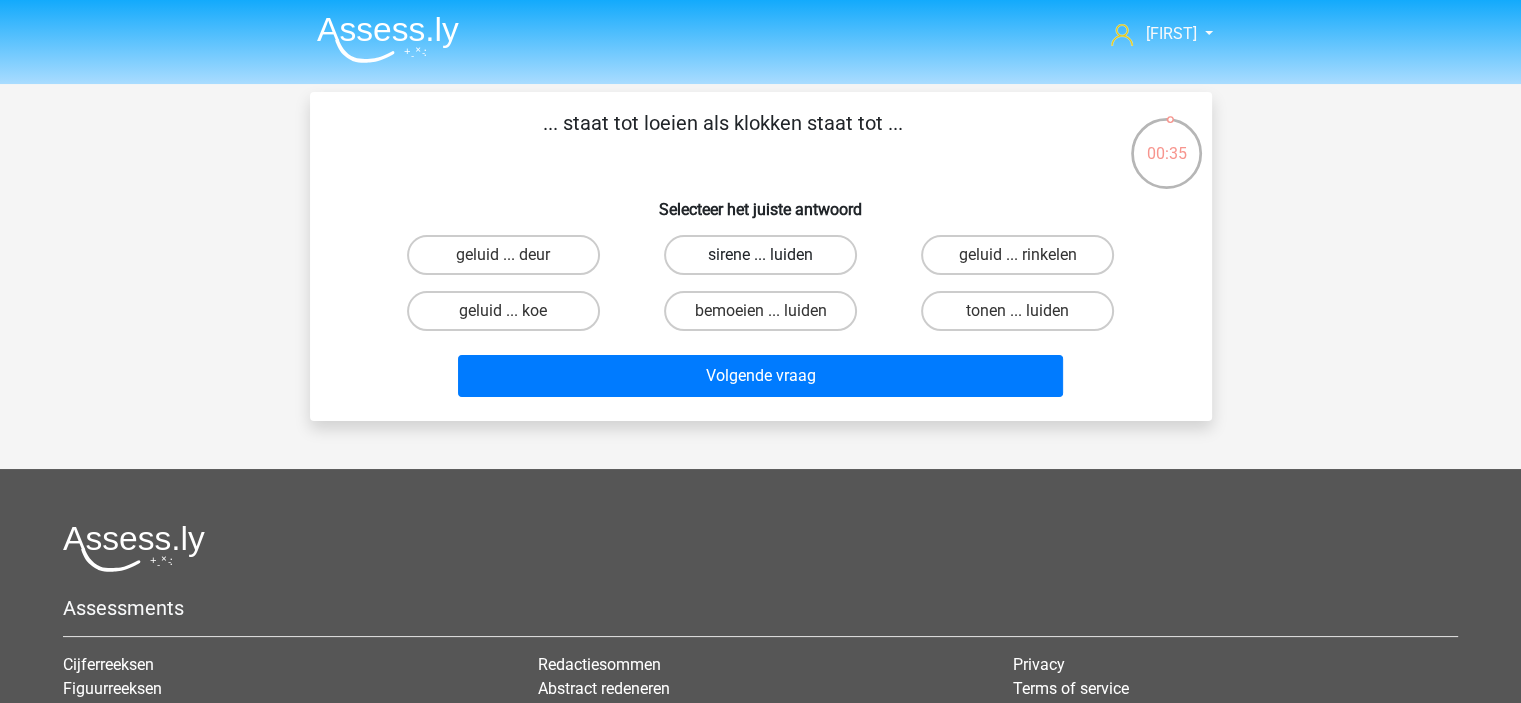 click on "sirene ... luiden" at bounding box center (760, 255) 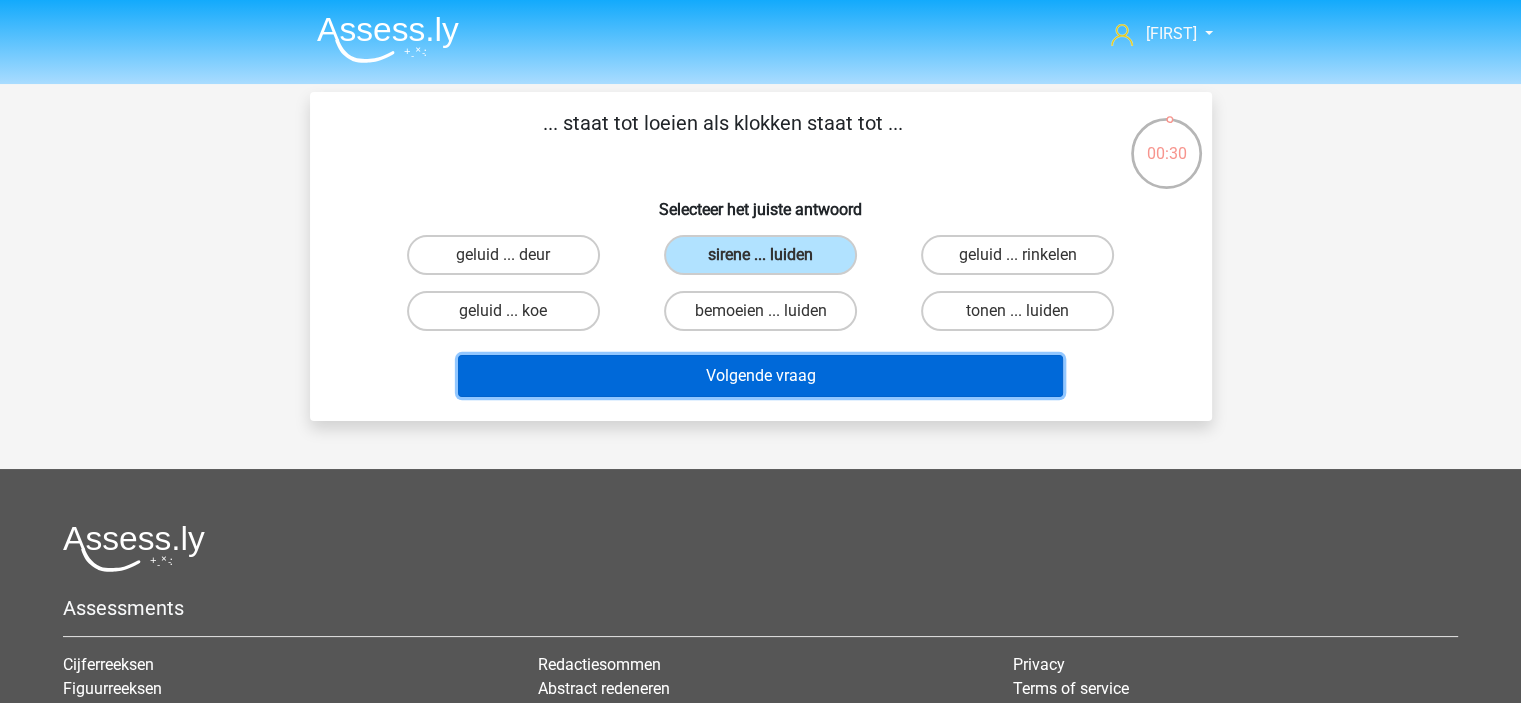 click on "Volgende vraag" at bounding box center (760, 376) 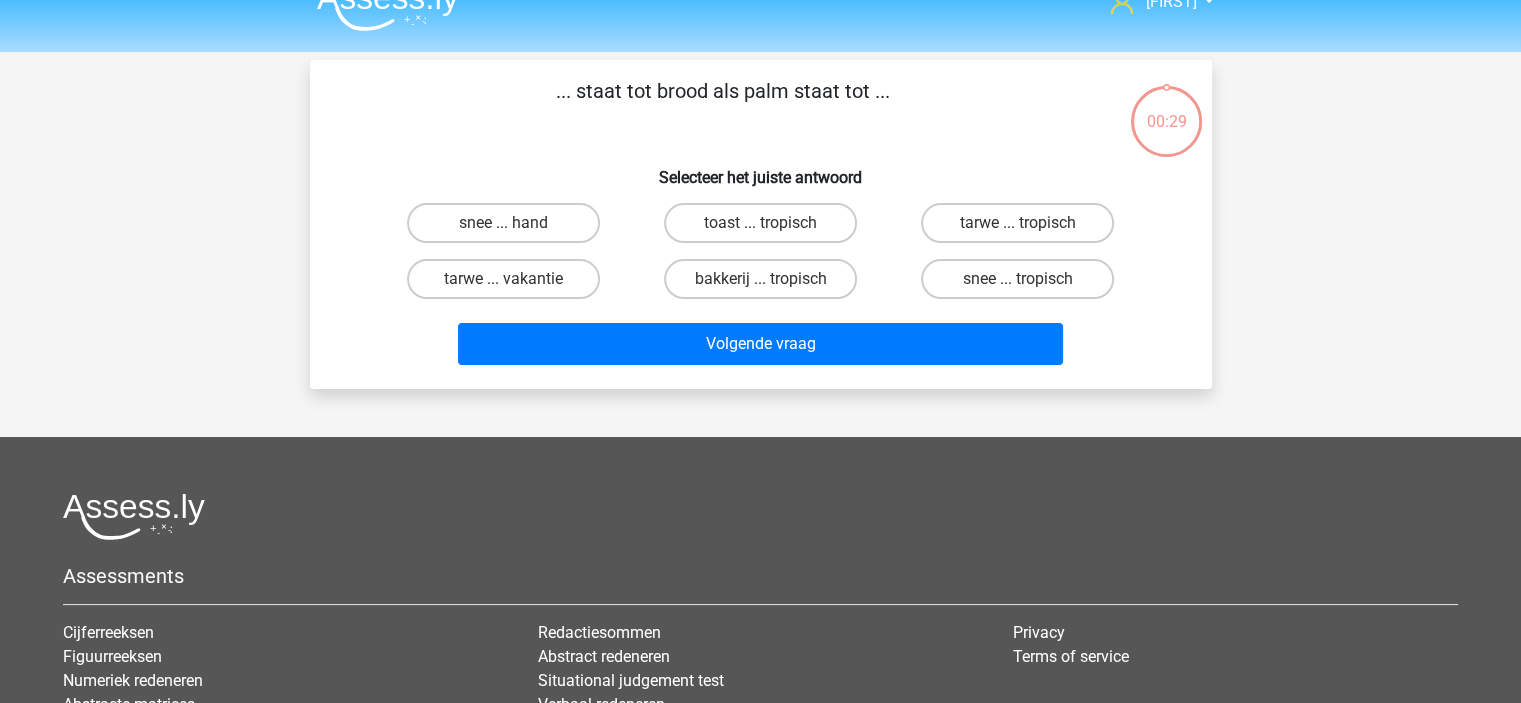 scroll, scrollTop: 0, scrollLeft: 0, axis: both 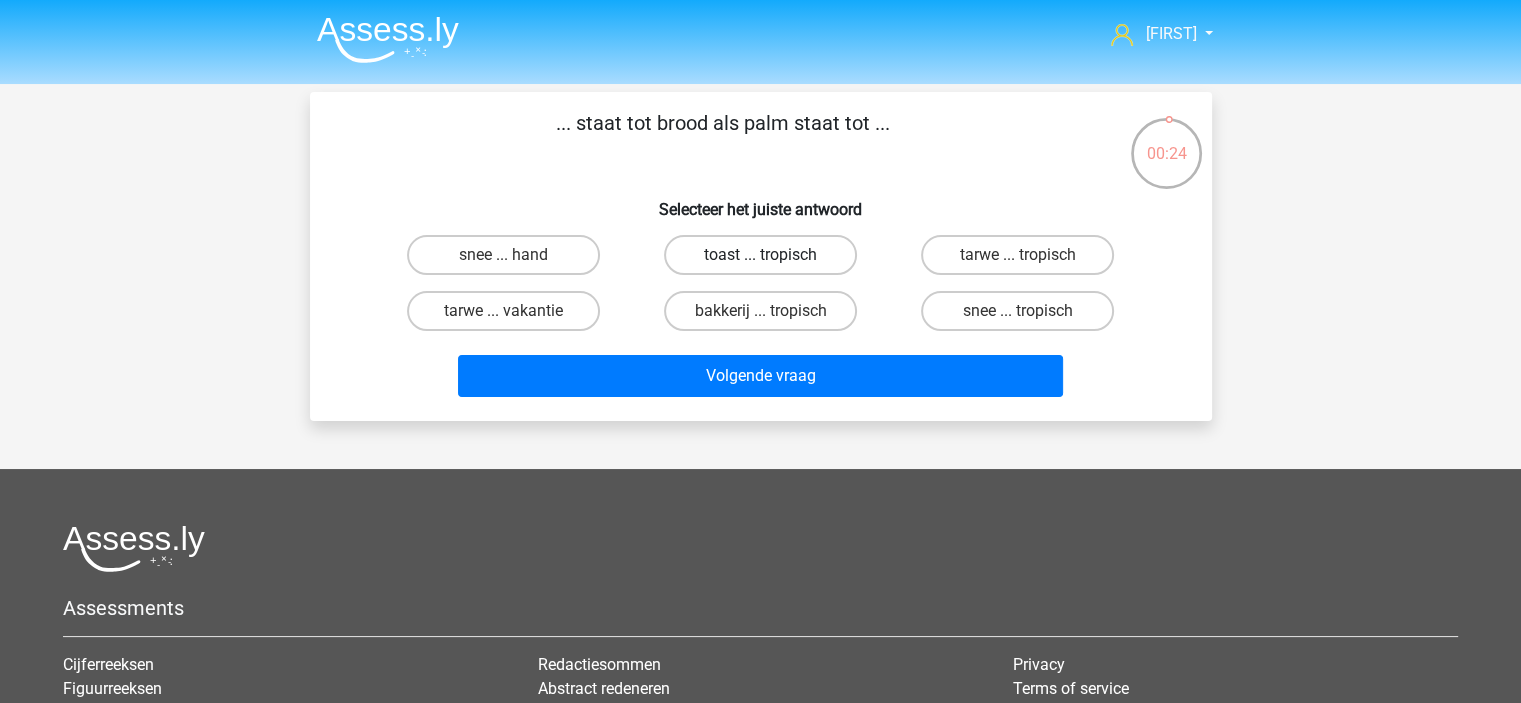click on "toast ... tropisch" at bounding box center (760, 255) 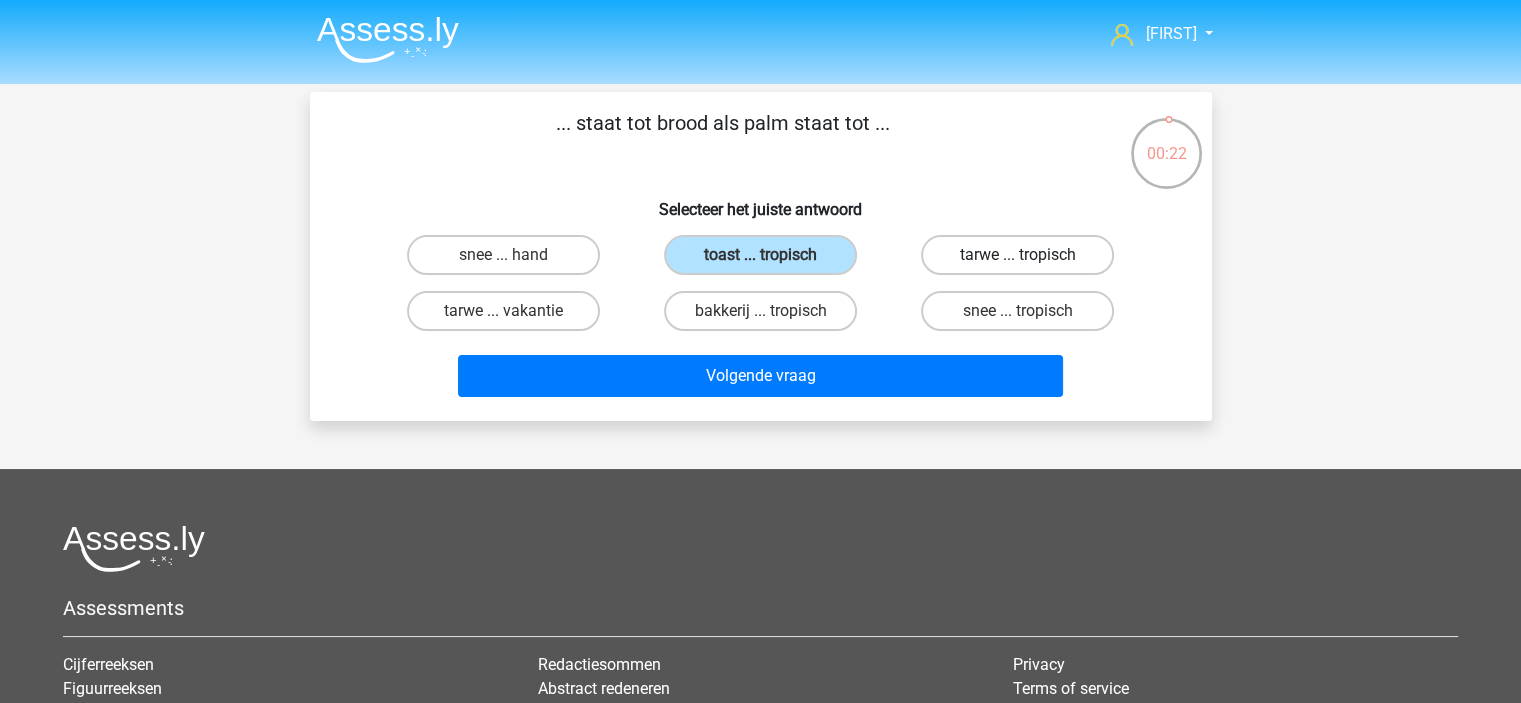 click on "tarwe ... tropisch" at bounding box center [1017, 255] 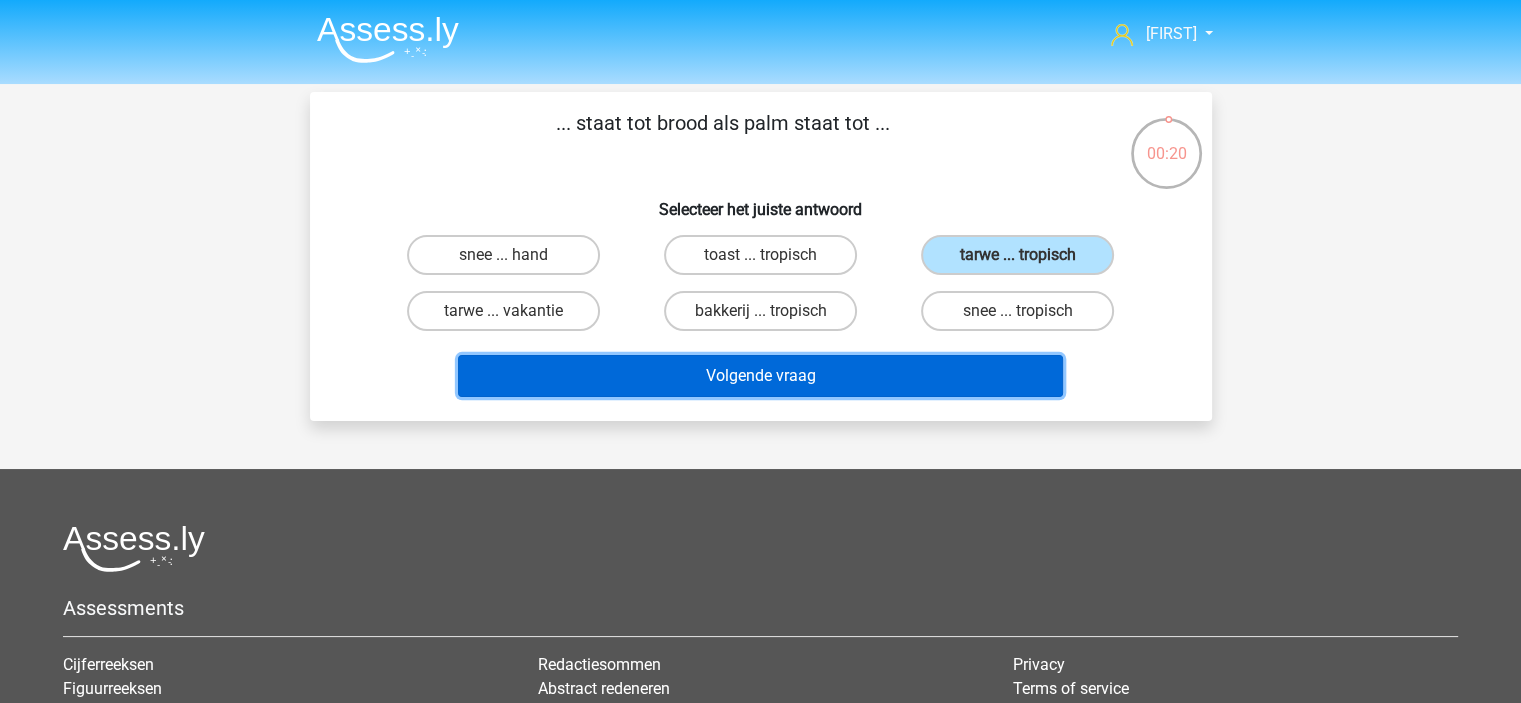 click on "Volgende vraag" at bounding box center [760, 376] 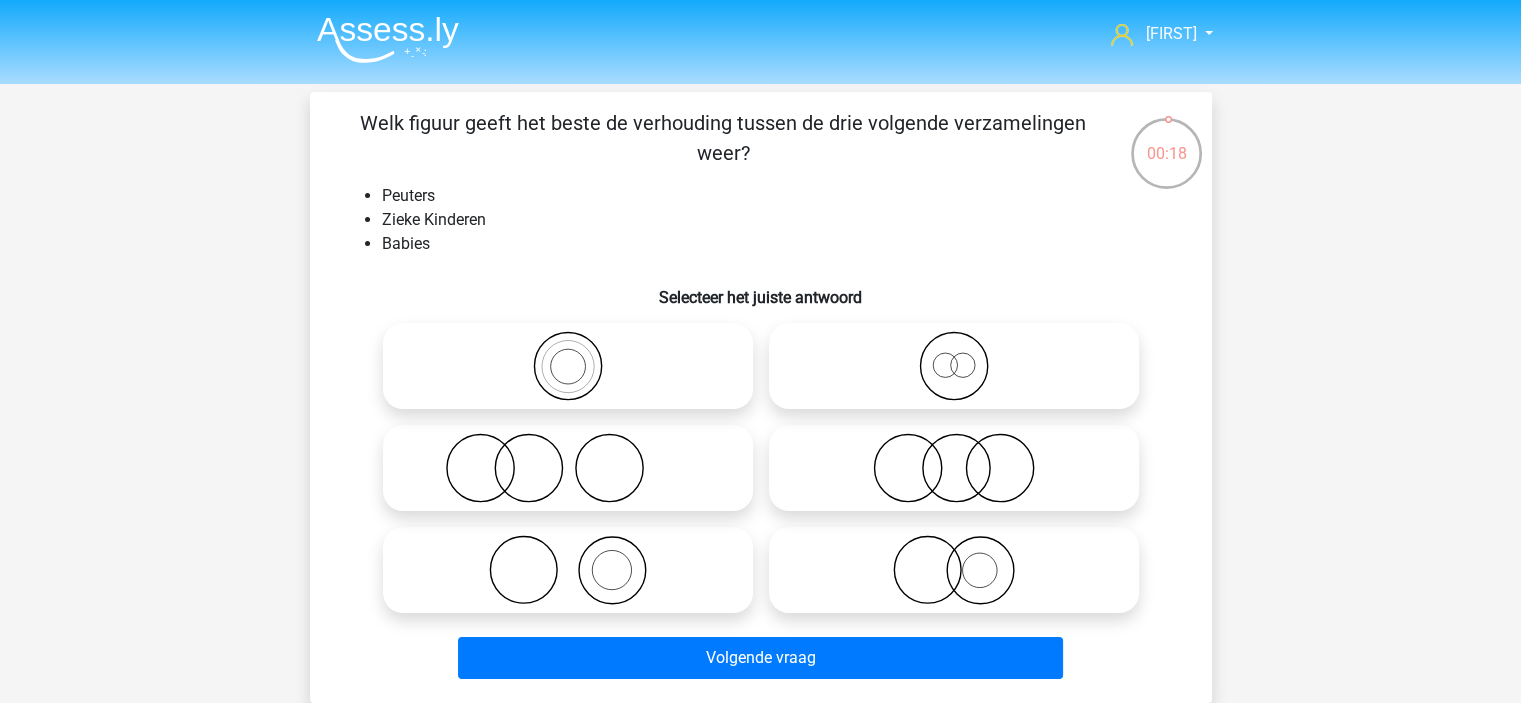 scroll, scrollTop: 100, scrollLeft: 0, axis: vertical 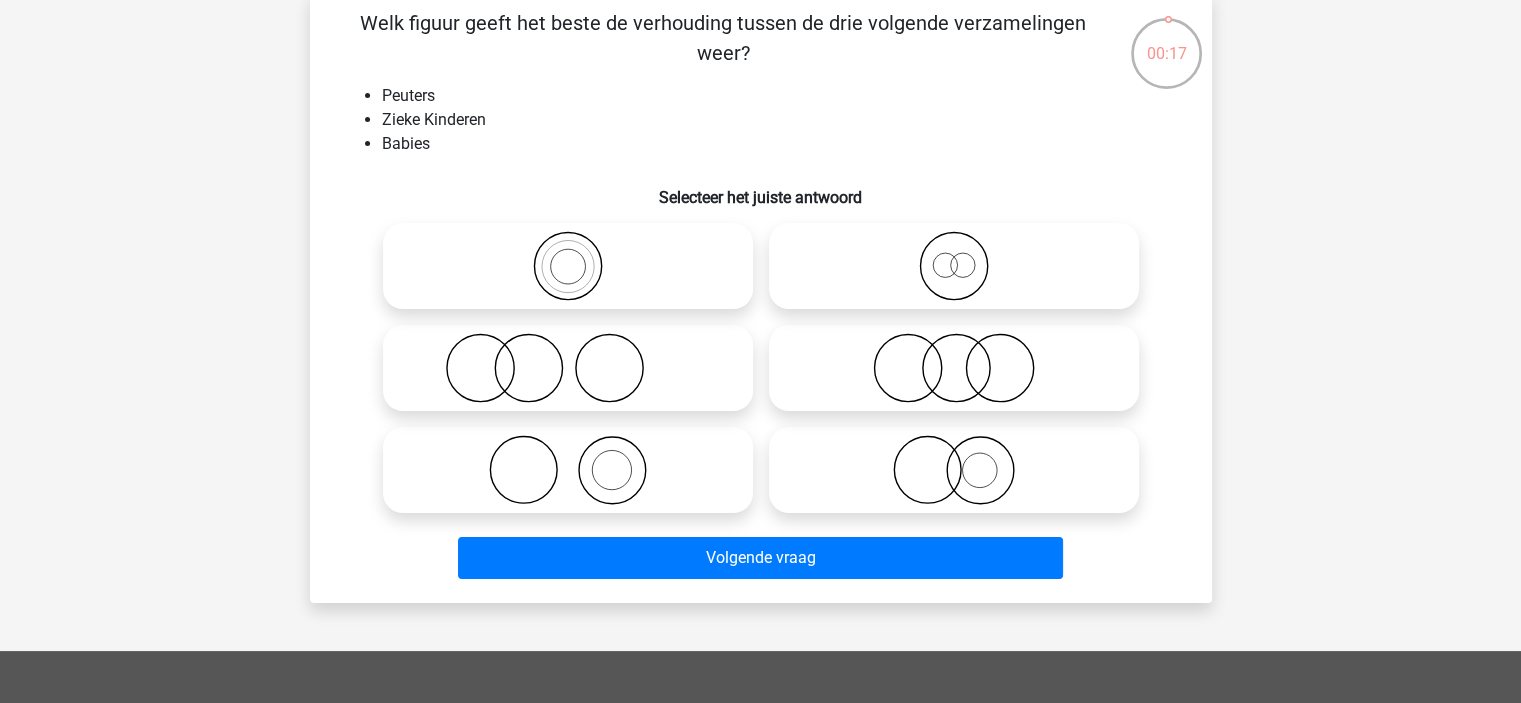 drag, startPoint x: 956, startPoint y: 277, endPoint x: 836, endPoint y: 275, distance: 120.01666 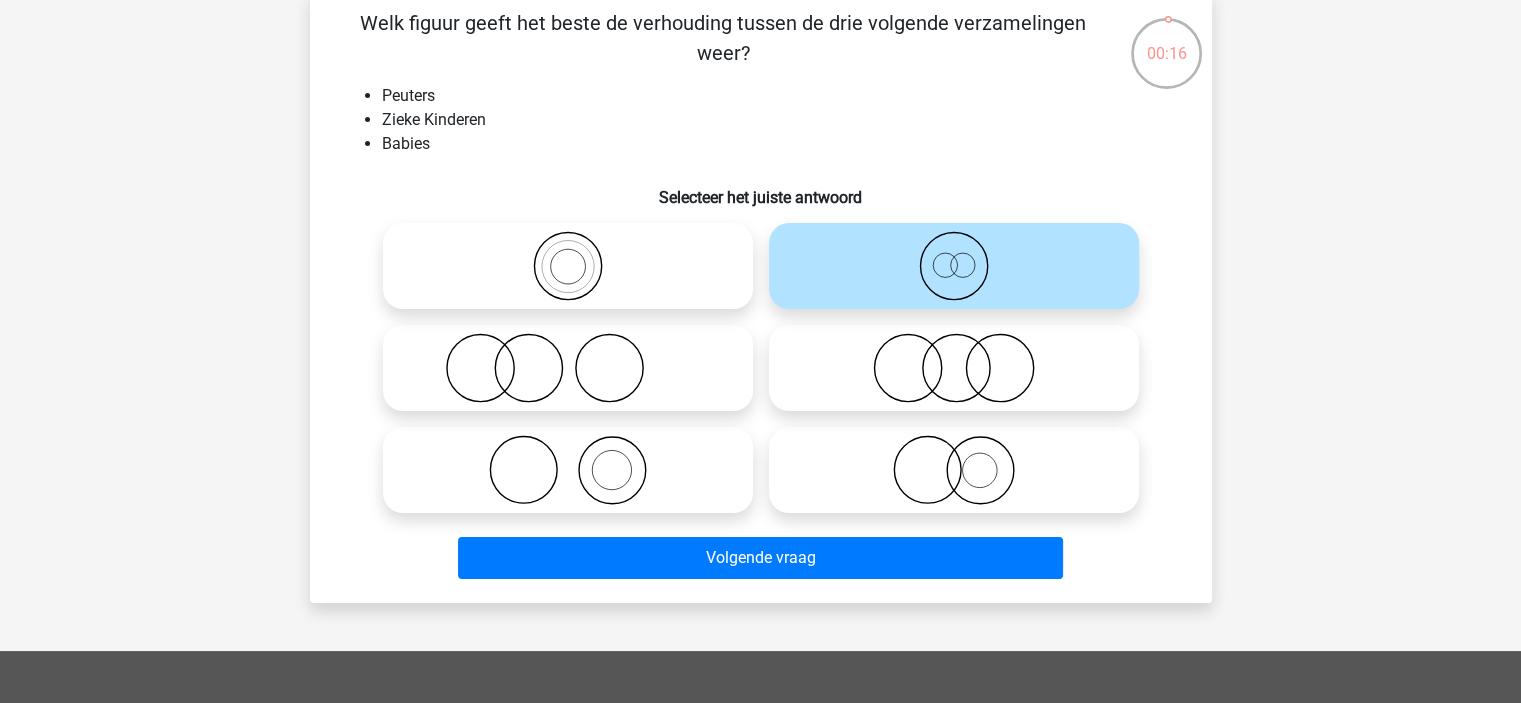 click 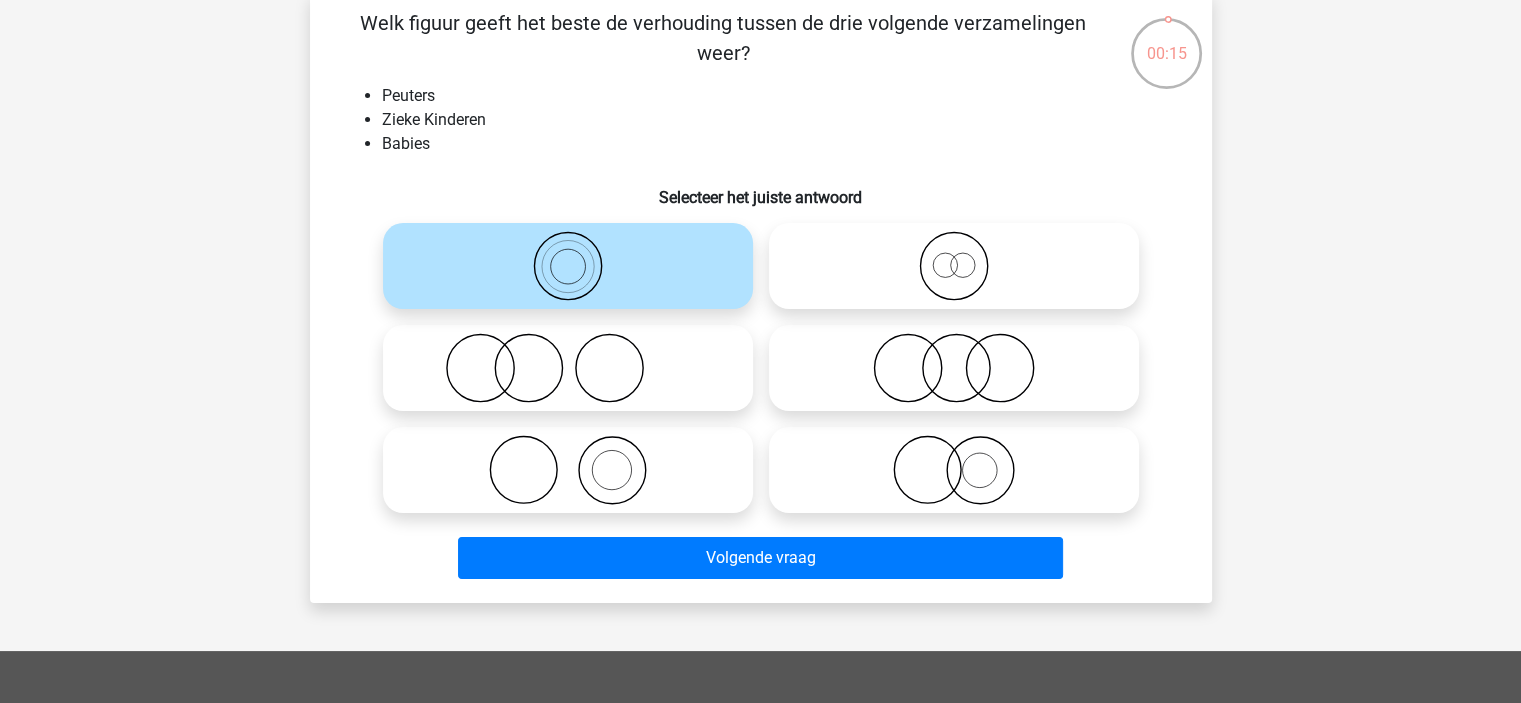 click 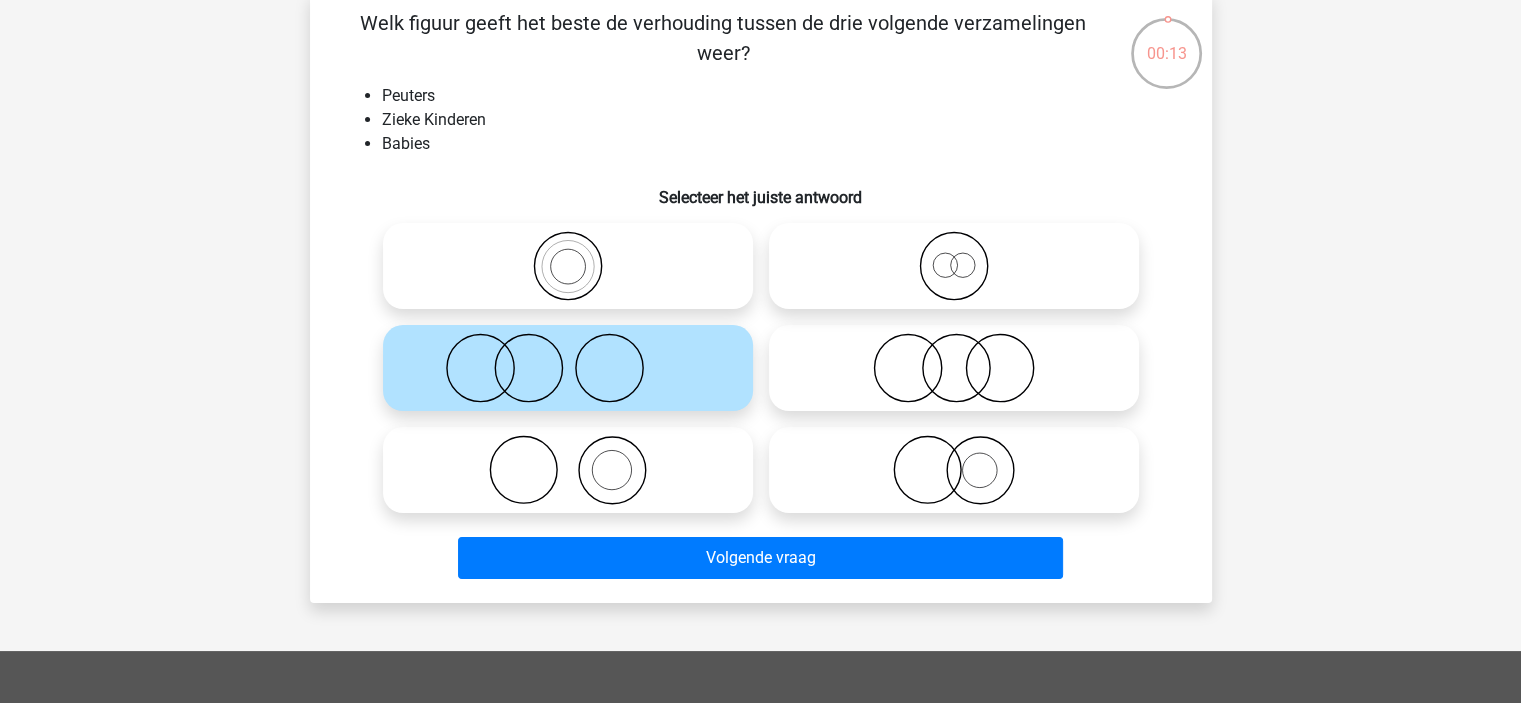 click 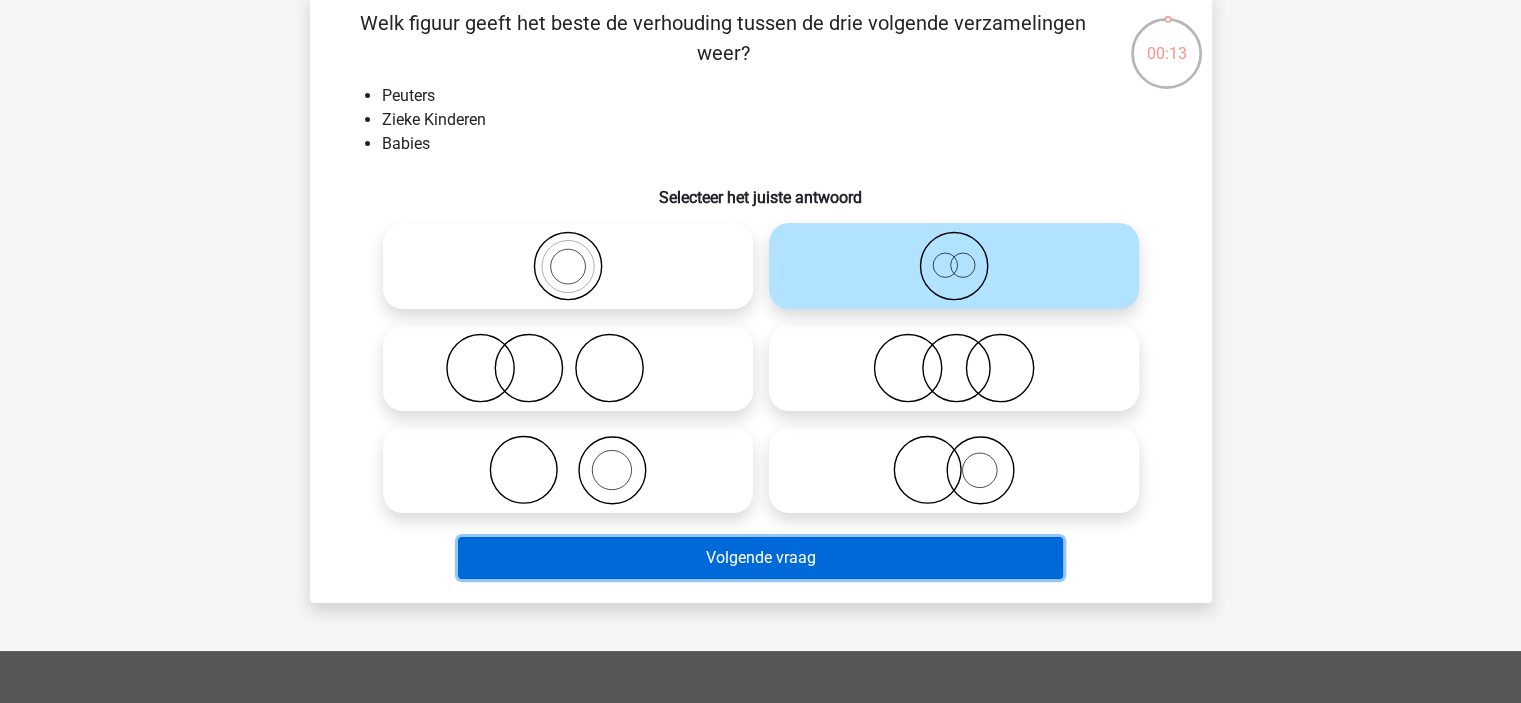 click on "Volgende vraag" at bounding box center [760, 558] 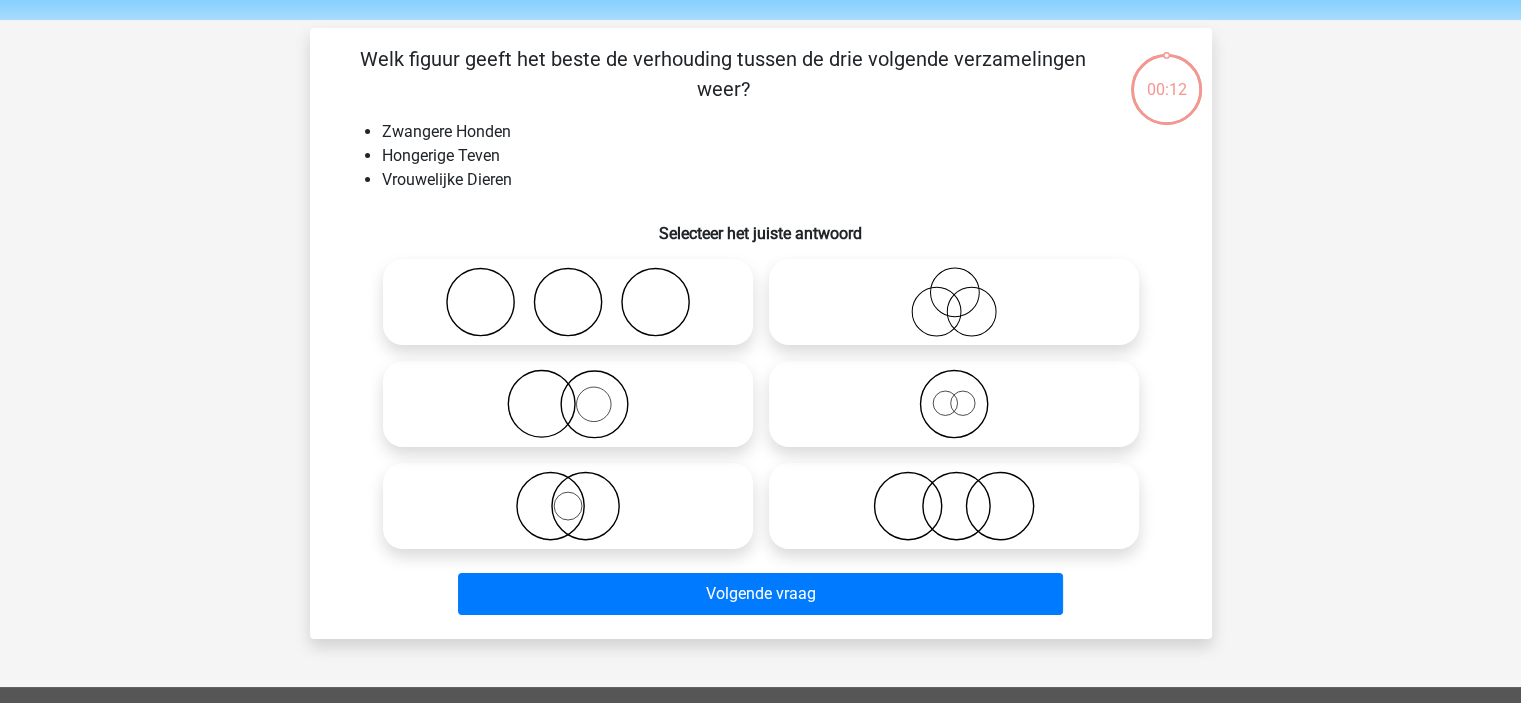 scroll, scrollTop: 100, scrollLeft: 0, axis: vertical 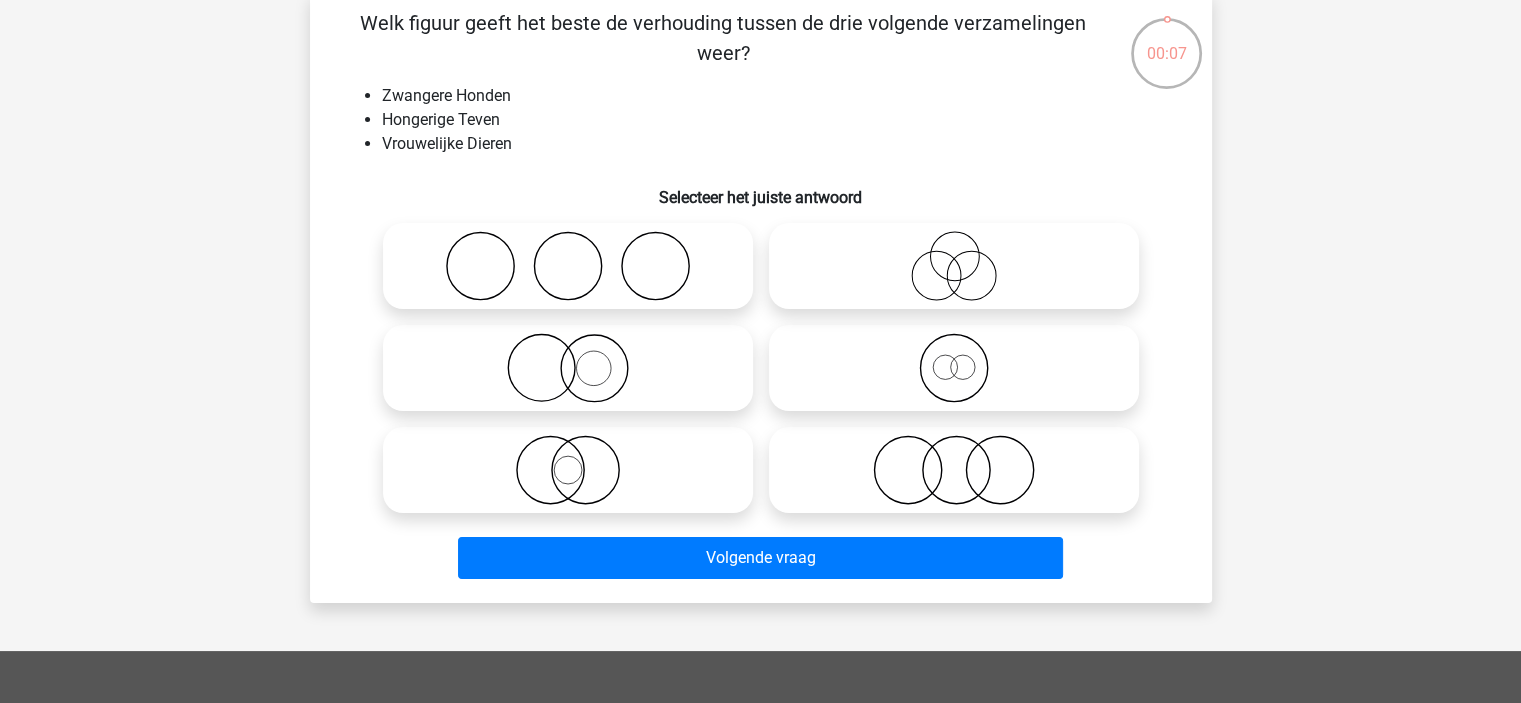 click 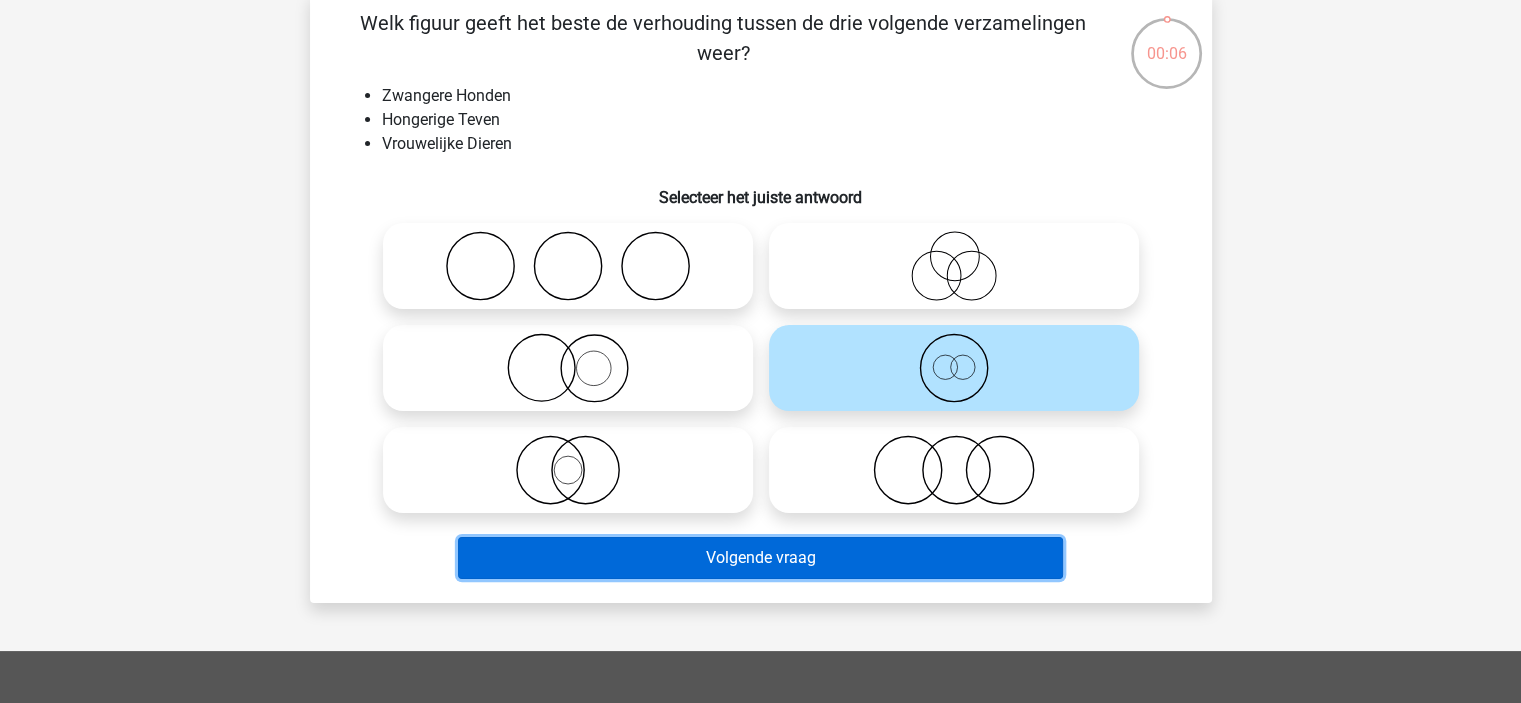 click on "Volgende vraag" at bounding box center [760, 558] 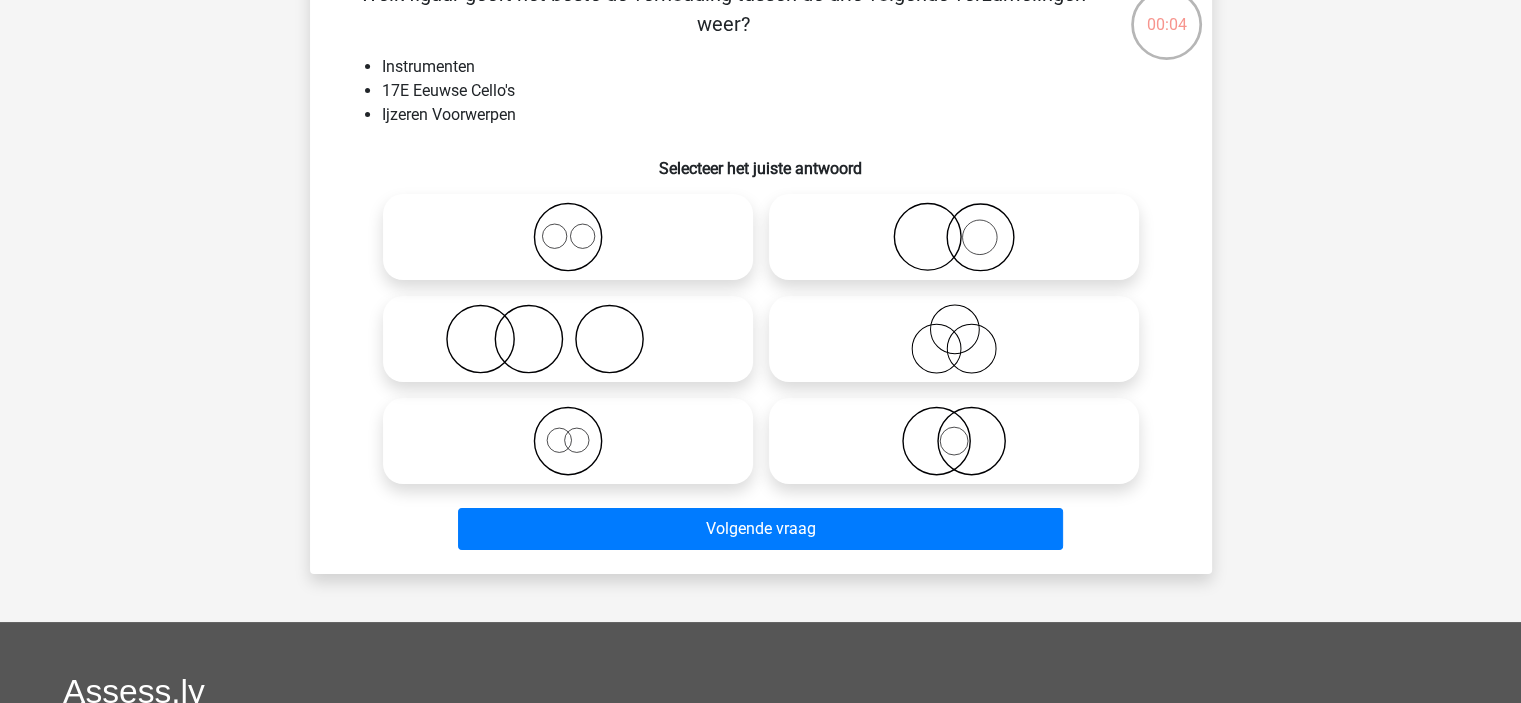 scroll, scrollTop: 100, scrollLeft: 0, axis: vertical 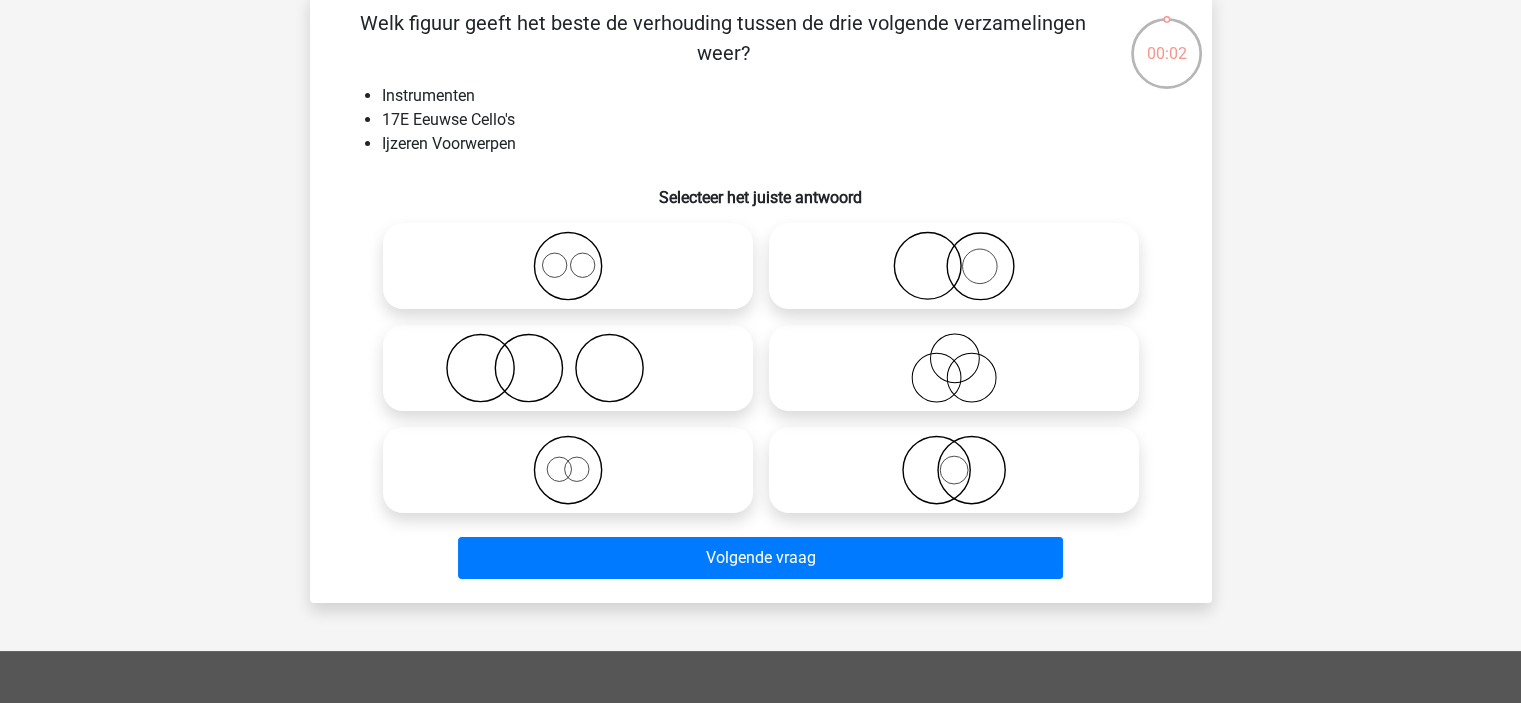 click 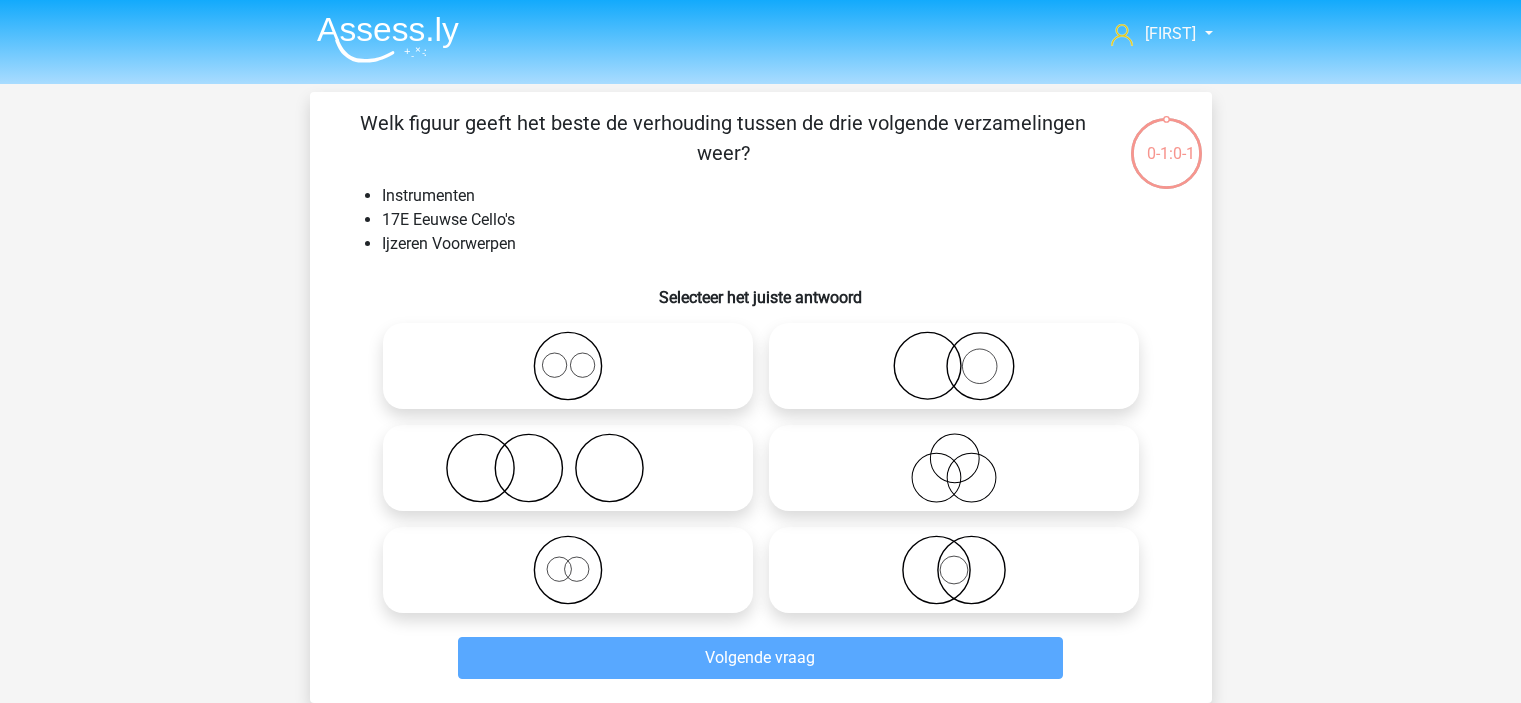 scroll, scrollTop: 100, scrollLeft: 0, axis: vertical 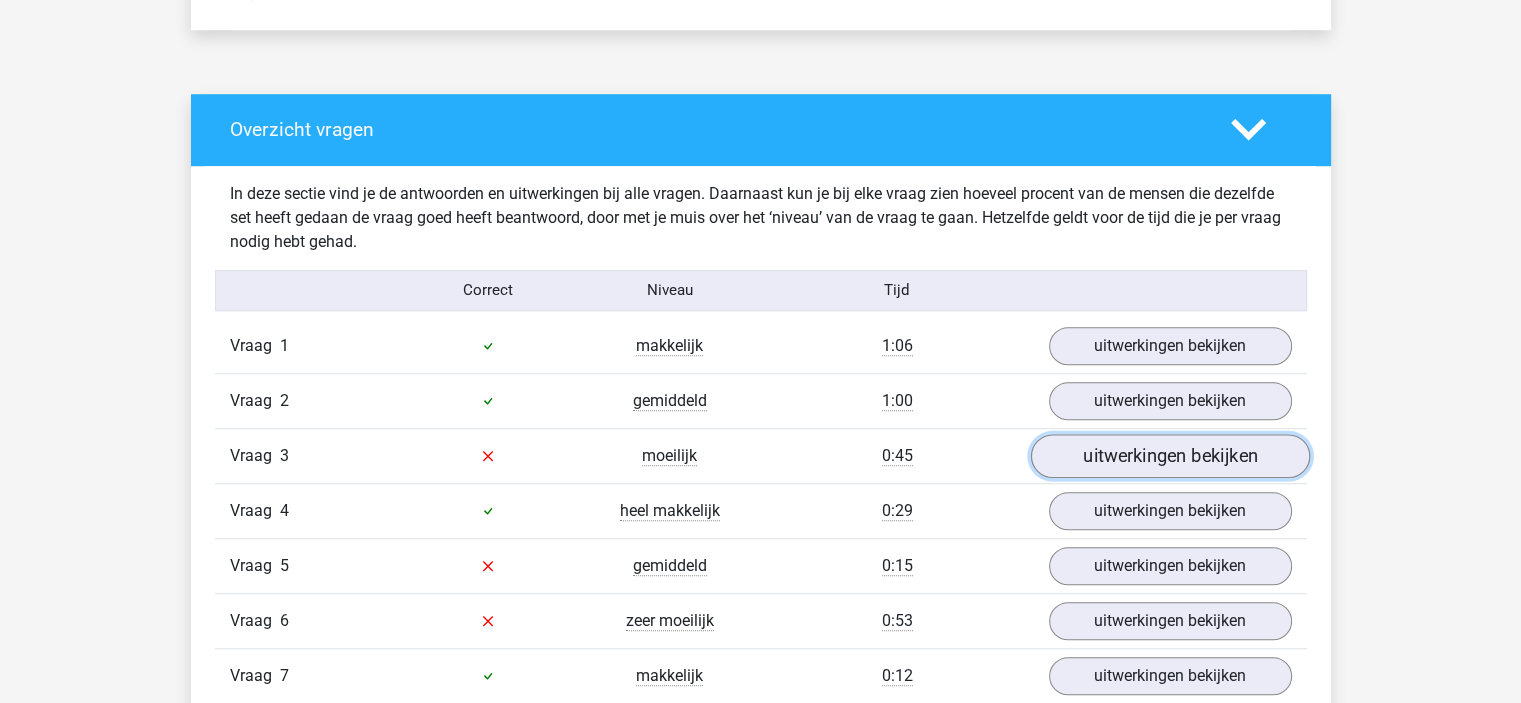 click on "uitwerkingen bekijken" at bounding box center [1169, 456] 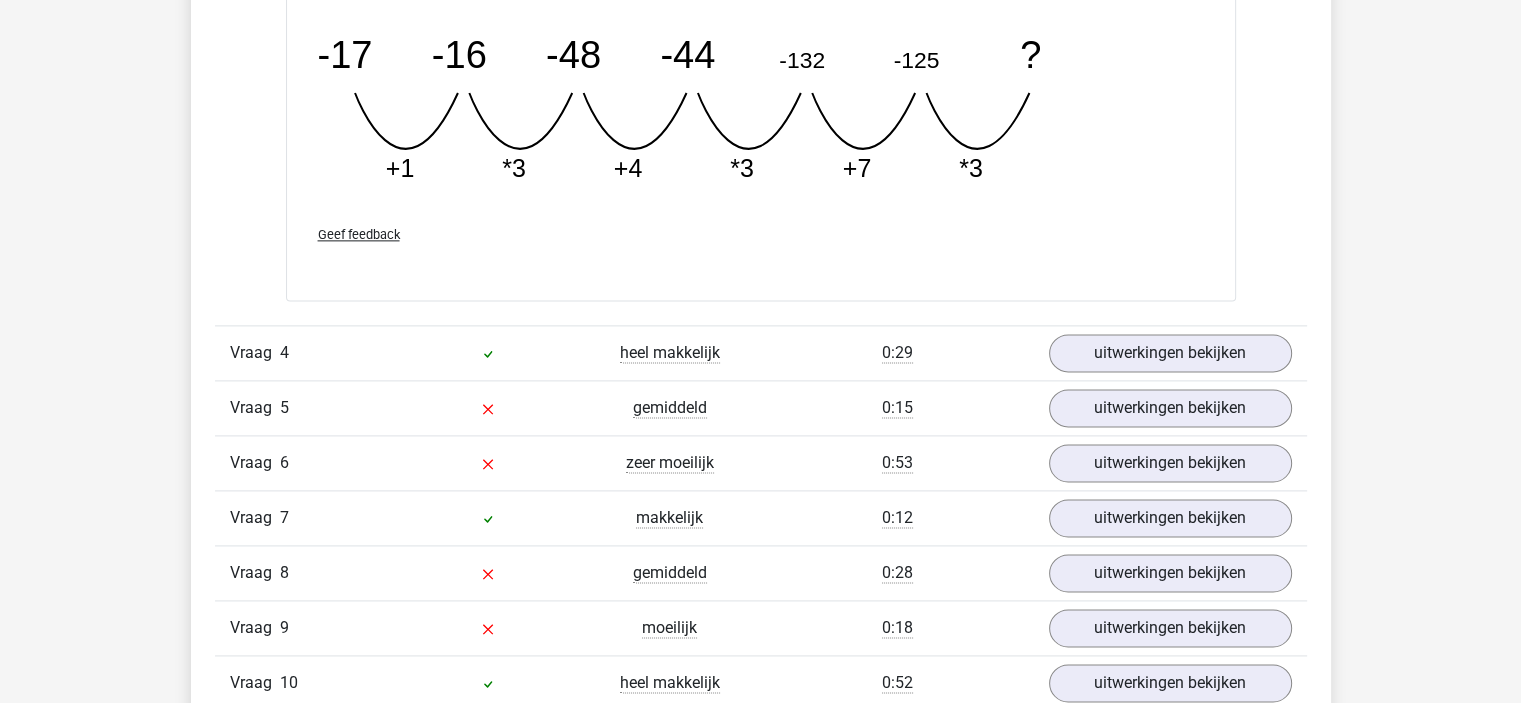 scroll, scrollTop: 2600, scrollLeft: 0, axis: vertical 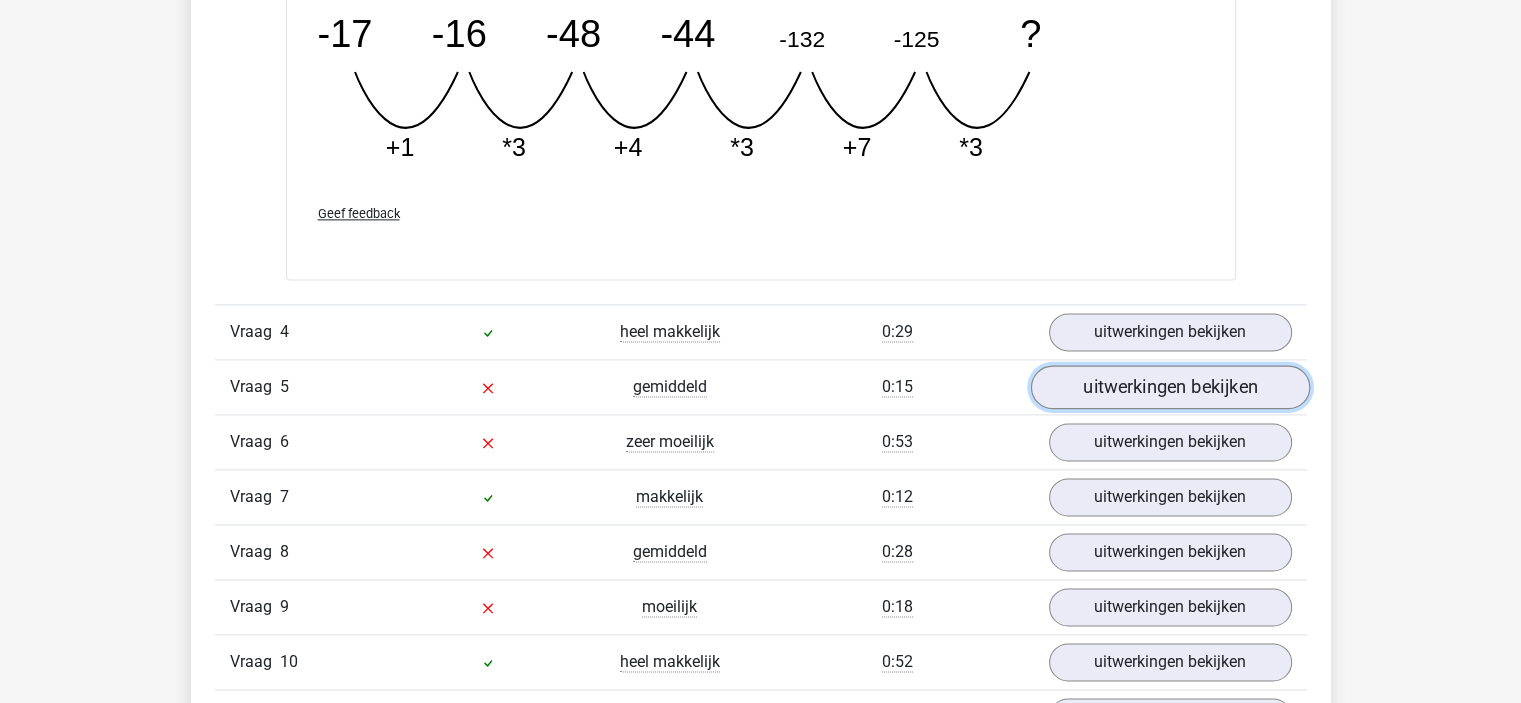 click on "uitwerkingen bekijken" at bounding box center (1169, 388) 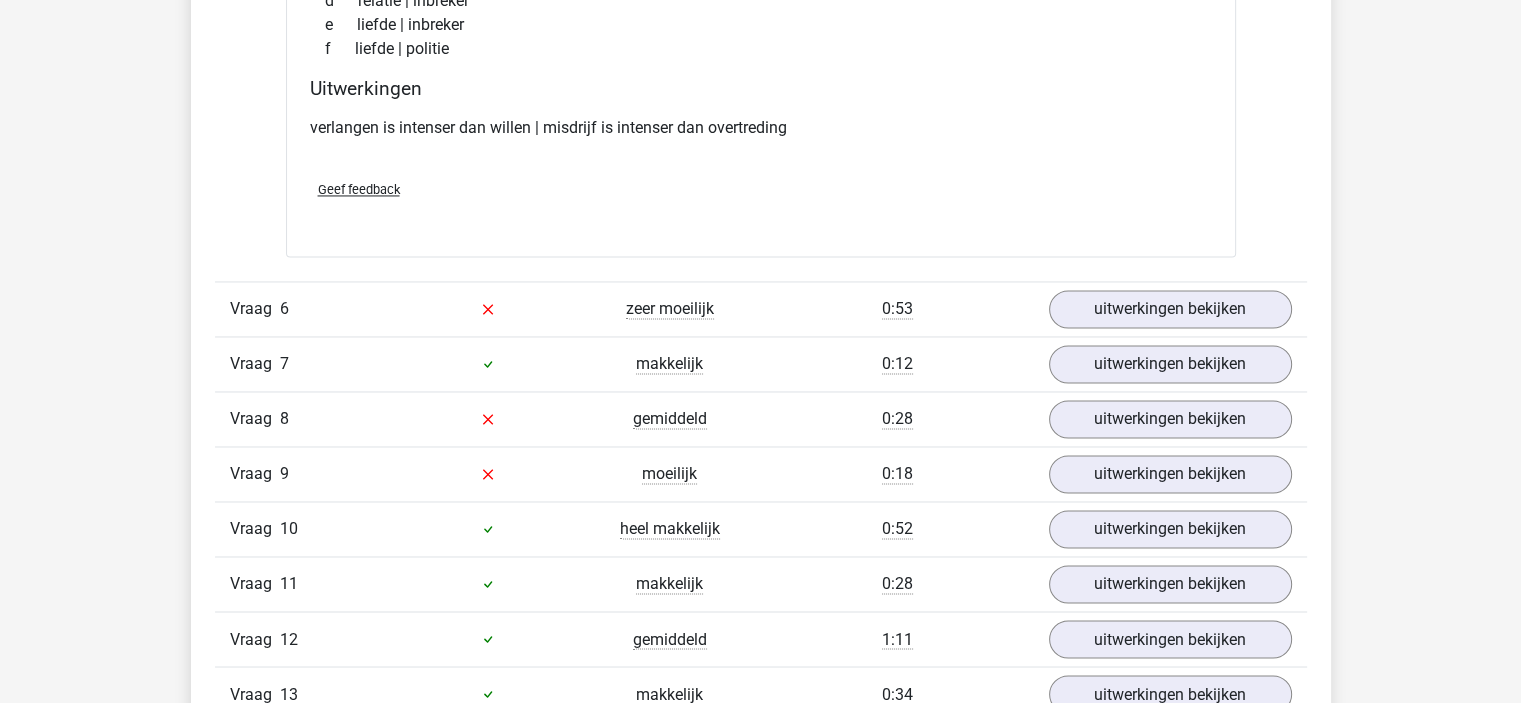 scroll, scrollTop: 3200, scrollLeft: 0, axis: vertical 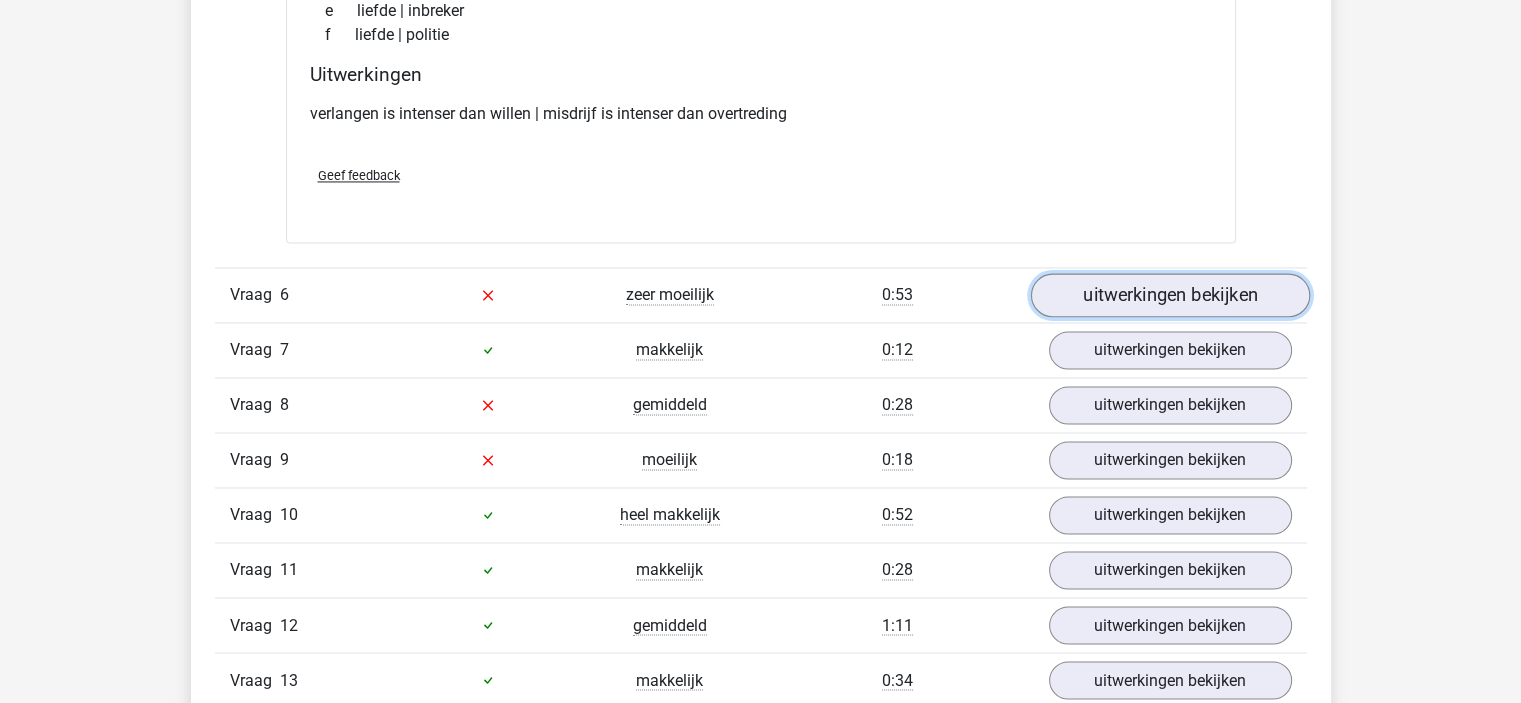 click on "uitwerkingen bekijken" at bounding box center [1169, 295] 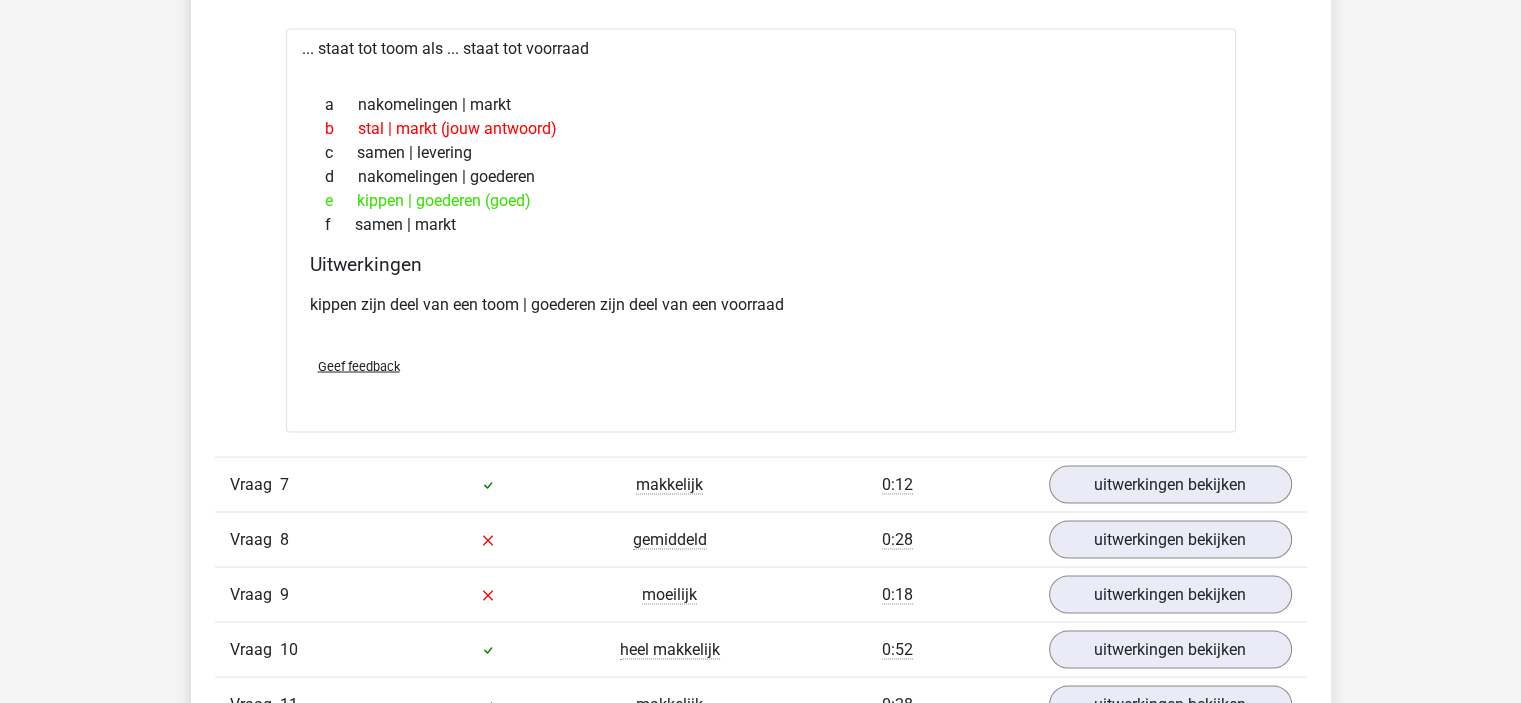 scroll, scrollTop: 3600, scrollLeft: 0, axis: vertical 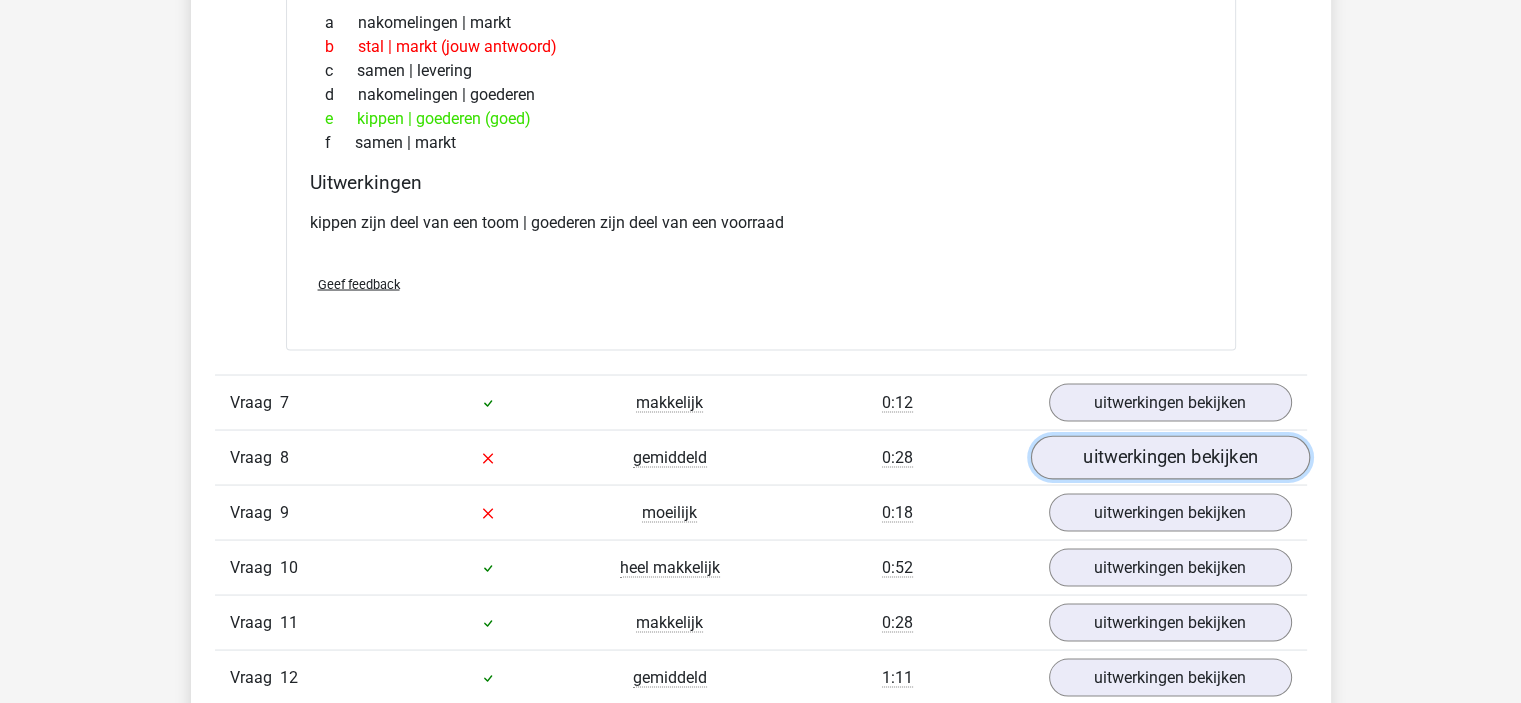click on "uitwerkingen bekijken" at bounding box center (1169, 457) 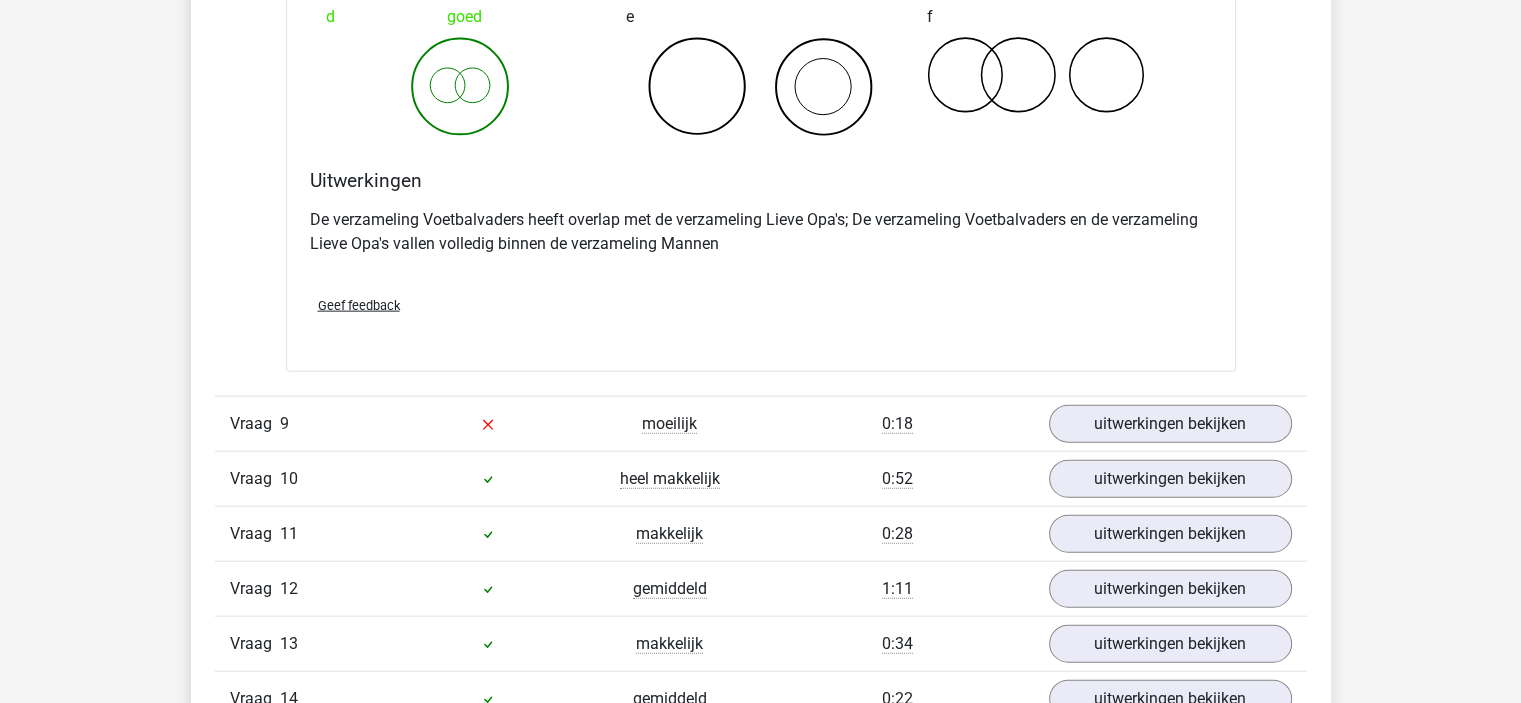 scroll, scrollTop: 4500, scrollLeft: 0, axis: vertical 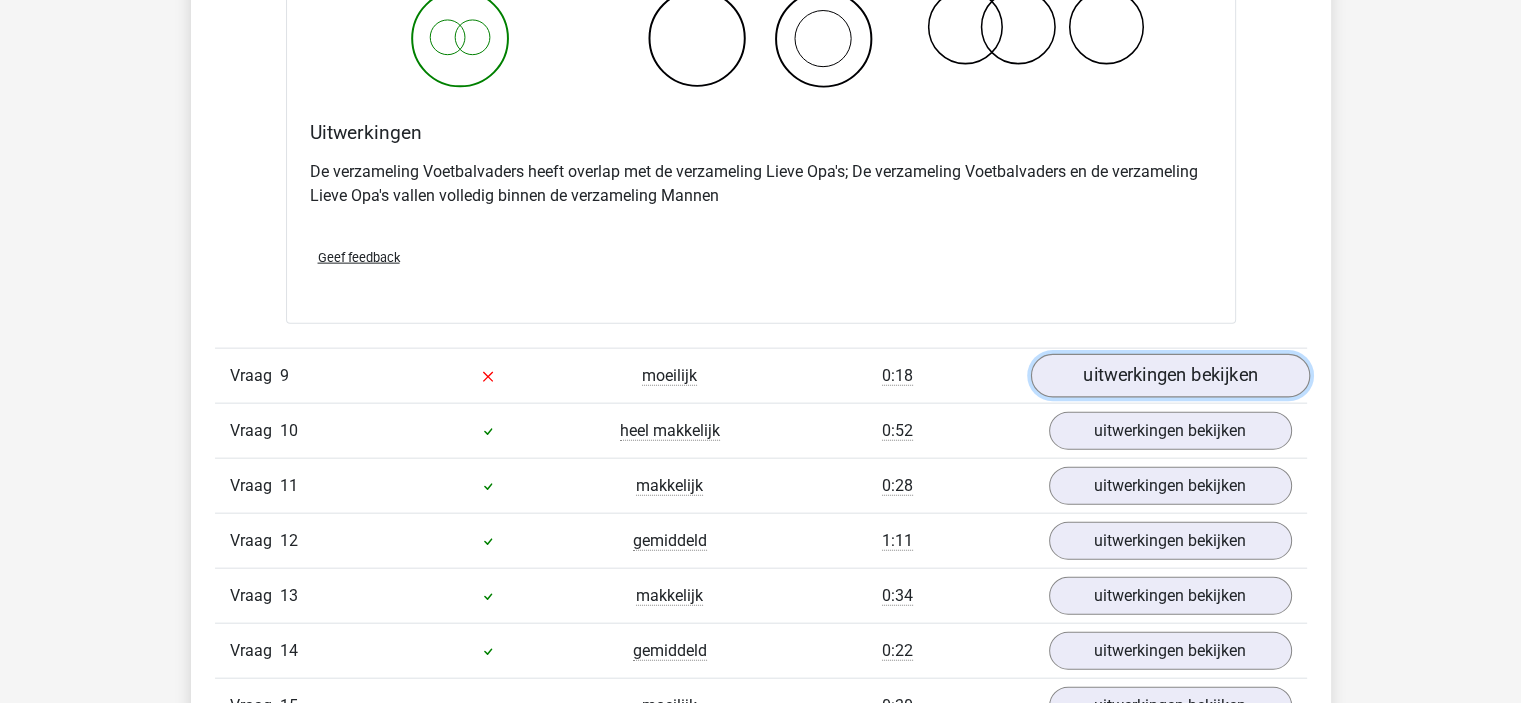 click on "uitwerkingen bekijken" at bounding box center [1169, 376] 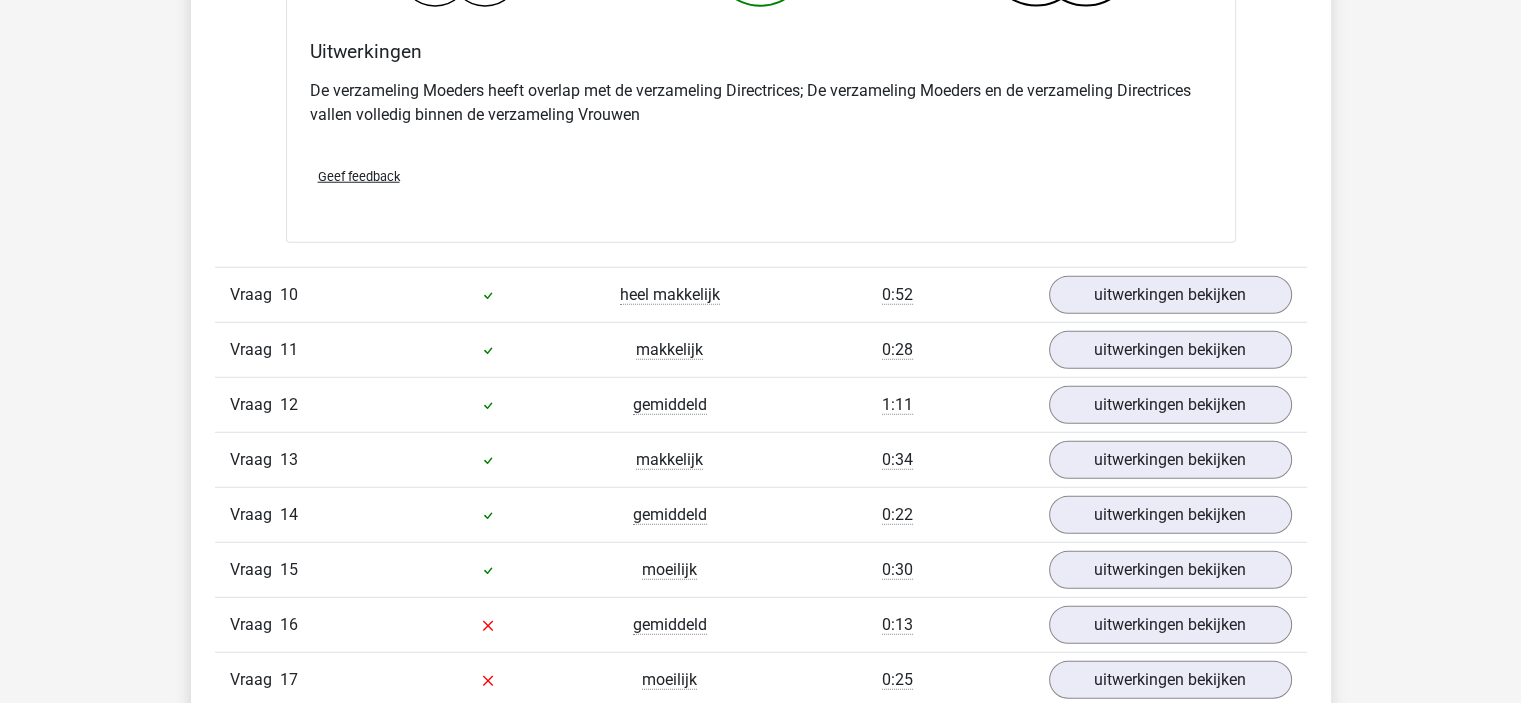 scroll, scrollTop: 5600, scrollLeft: 0, axis: vertical 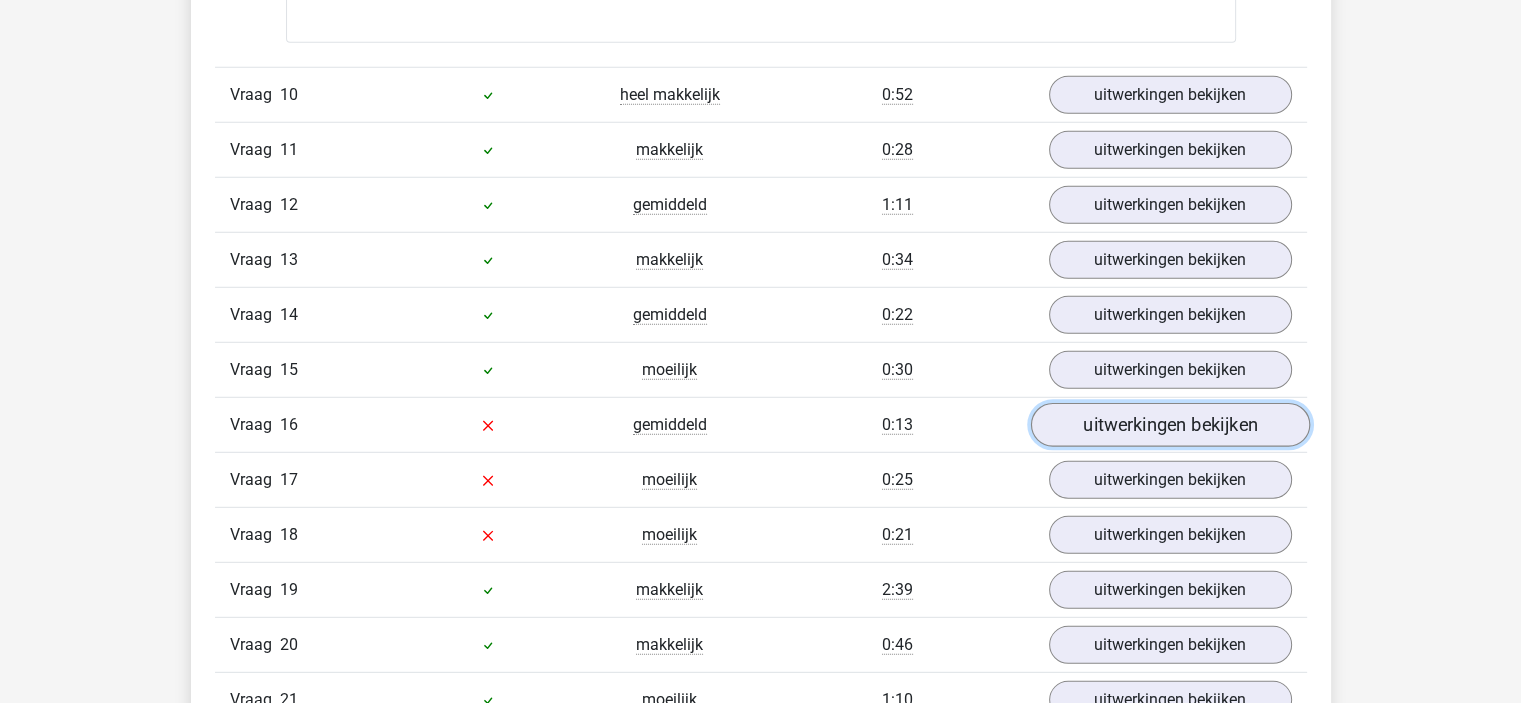 click on "uitwerkingen bekijken" at bounding box center (1169, 425) 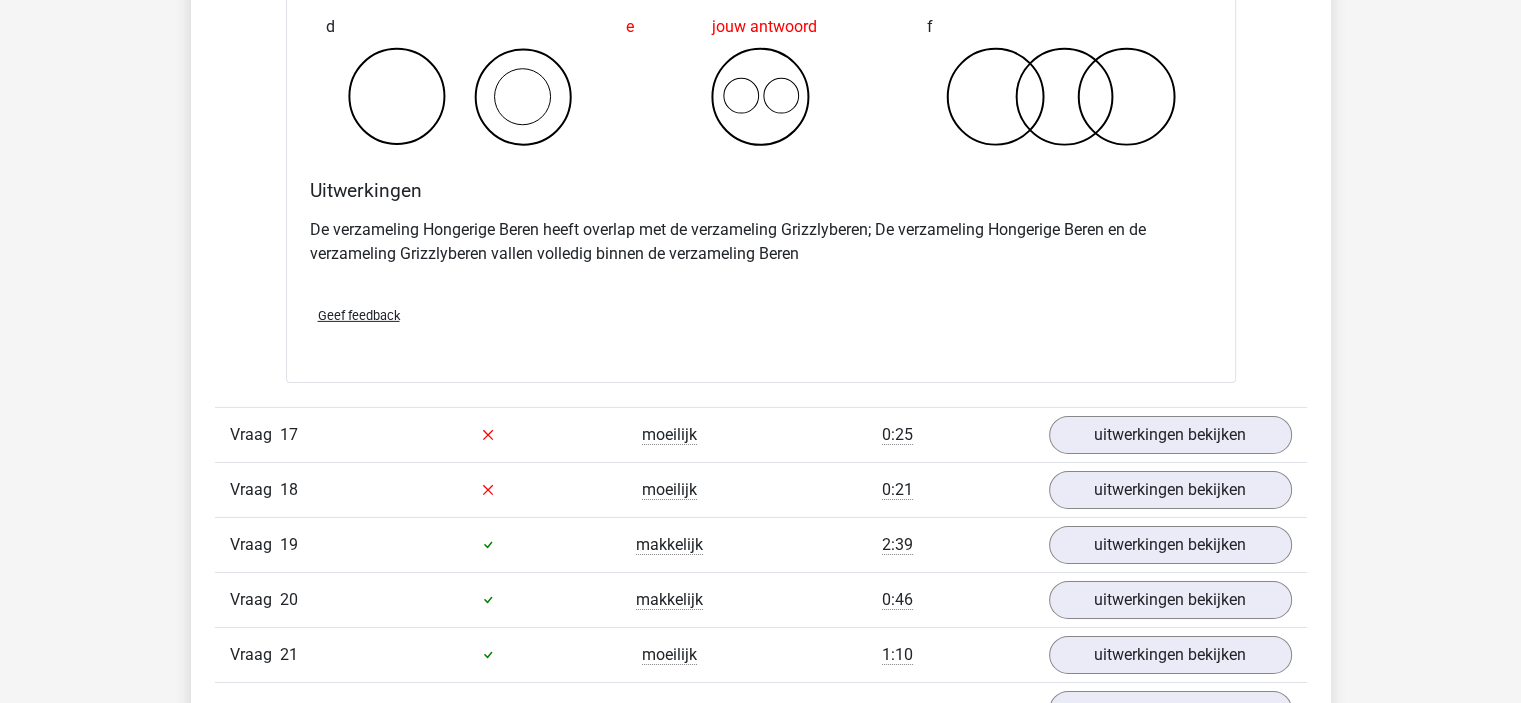 scroll, scrollTop: 6500, scrollLeft: 0, axis: vertical 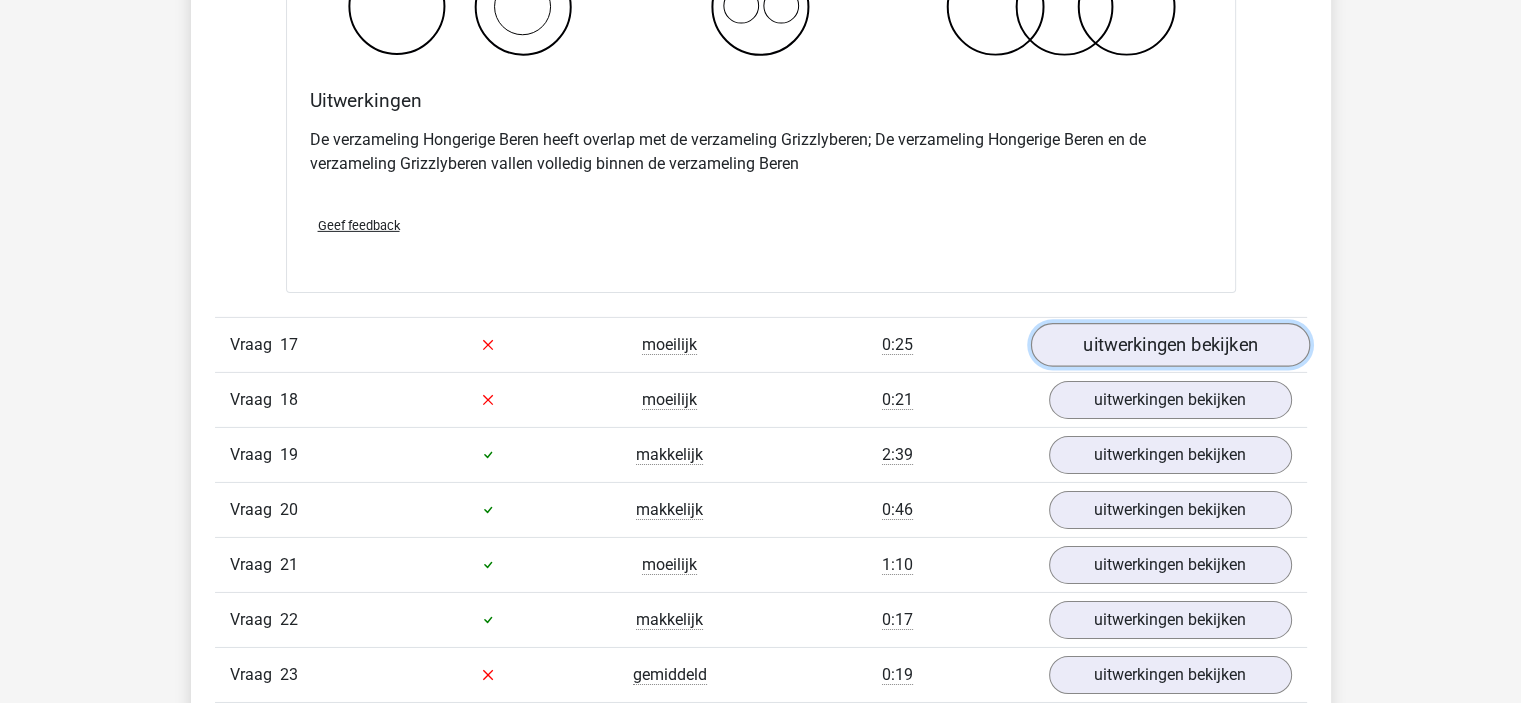 click on "uitwerkingen bekijken" at bounding box center (1169, 345) 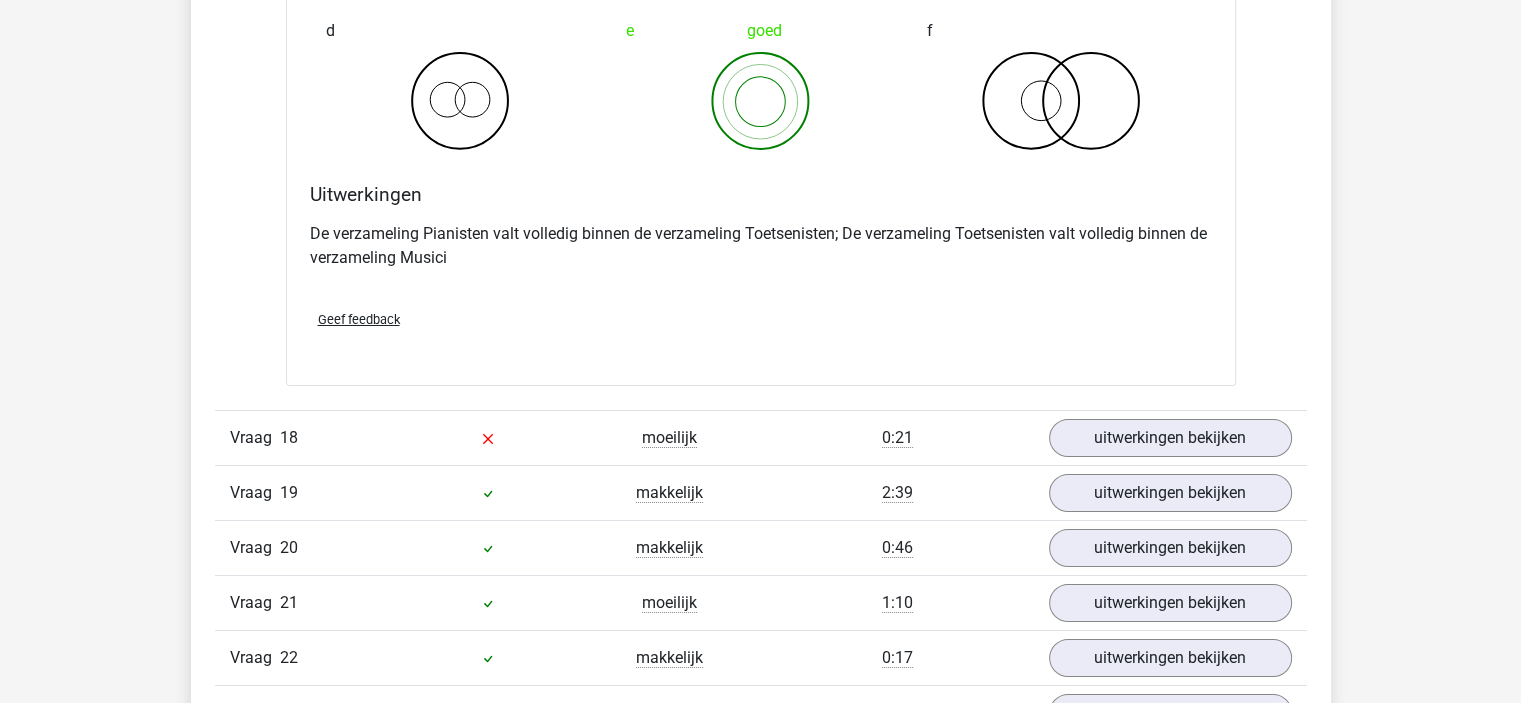 scroll, scrollTop: 7400, scrollLeft: 0, axis: vertical 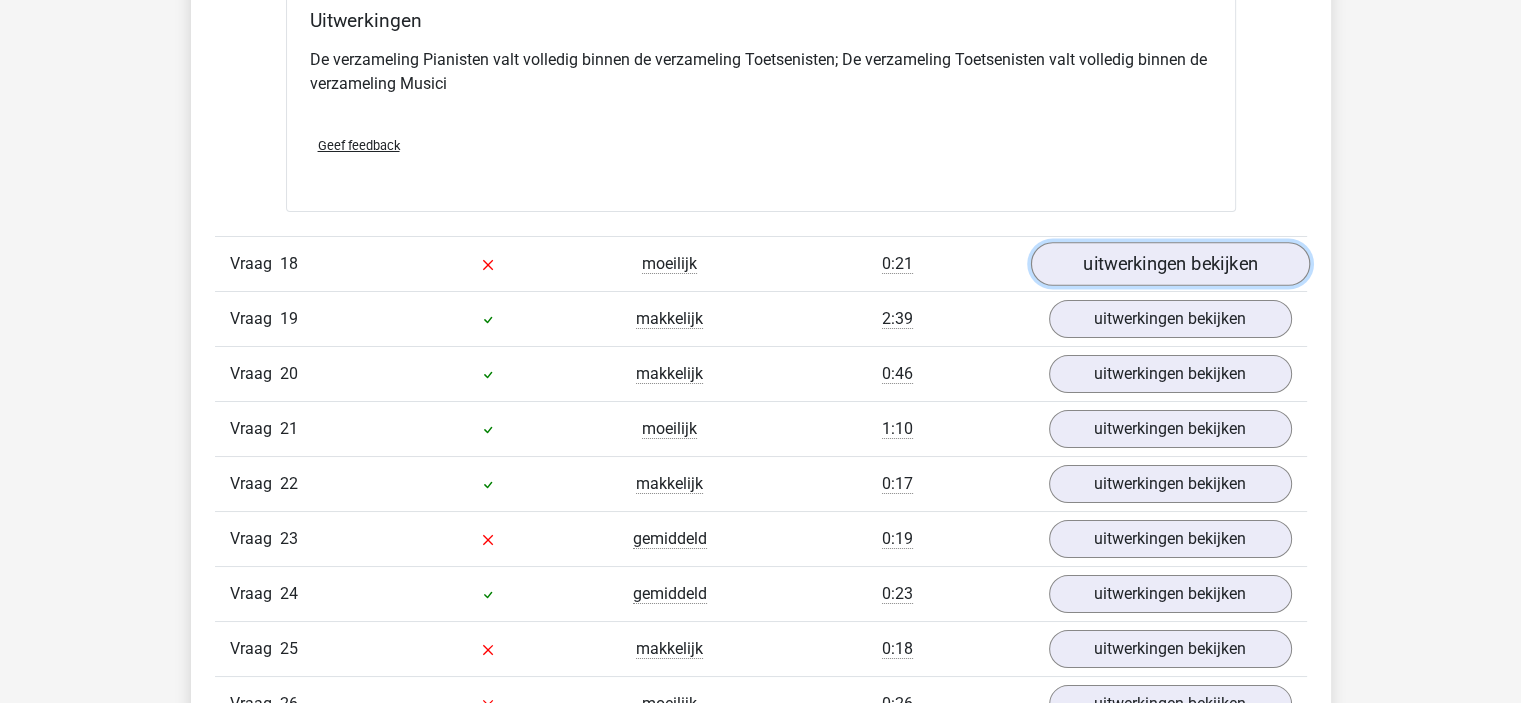 click on "uitwerkingen bekijken" at bounding box center [1169, 264] 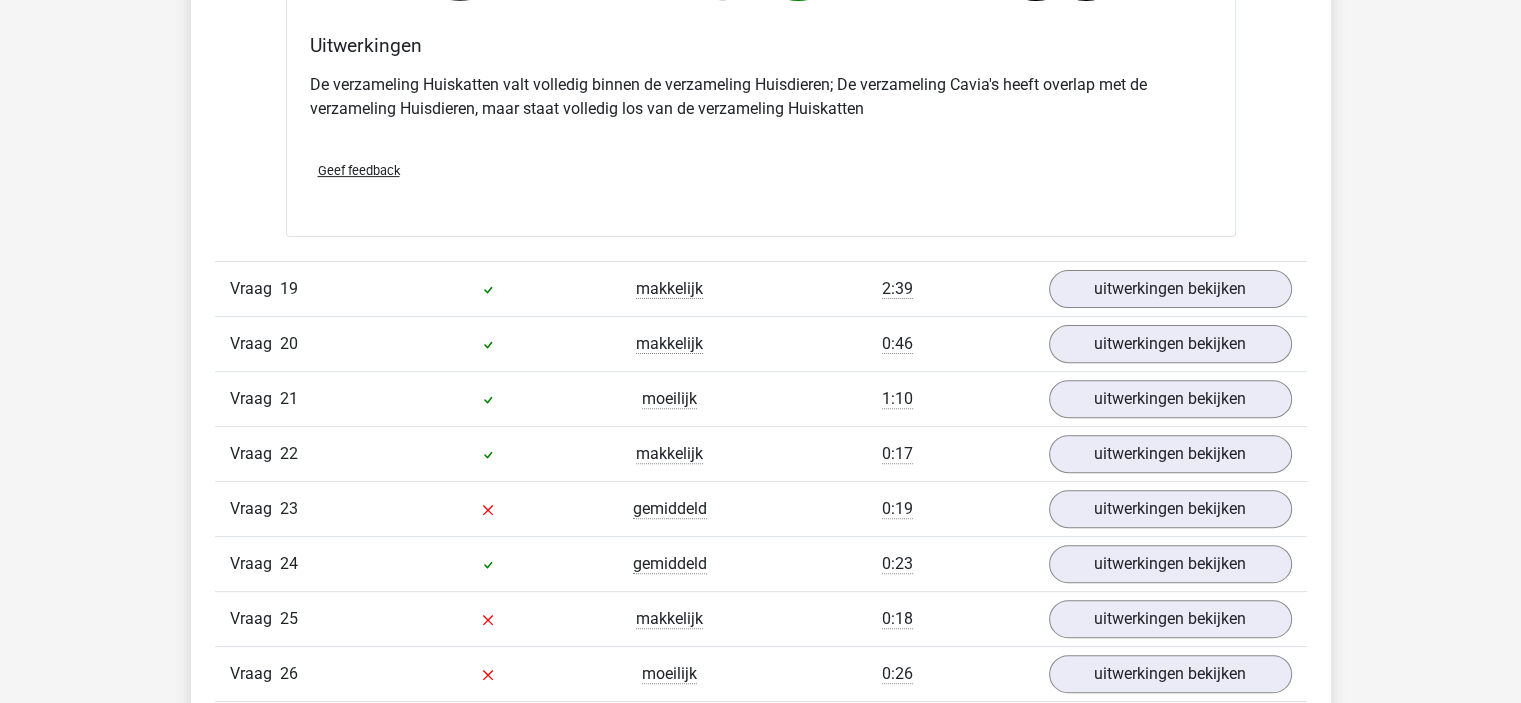 scroll, scrollTop: 8200, scrollLeft: 0, axis: vertical 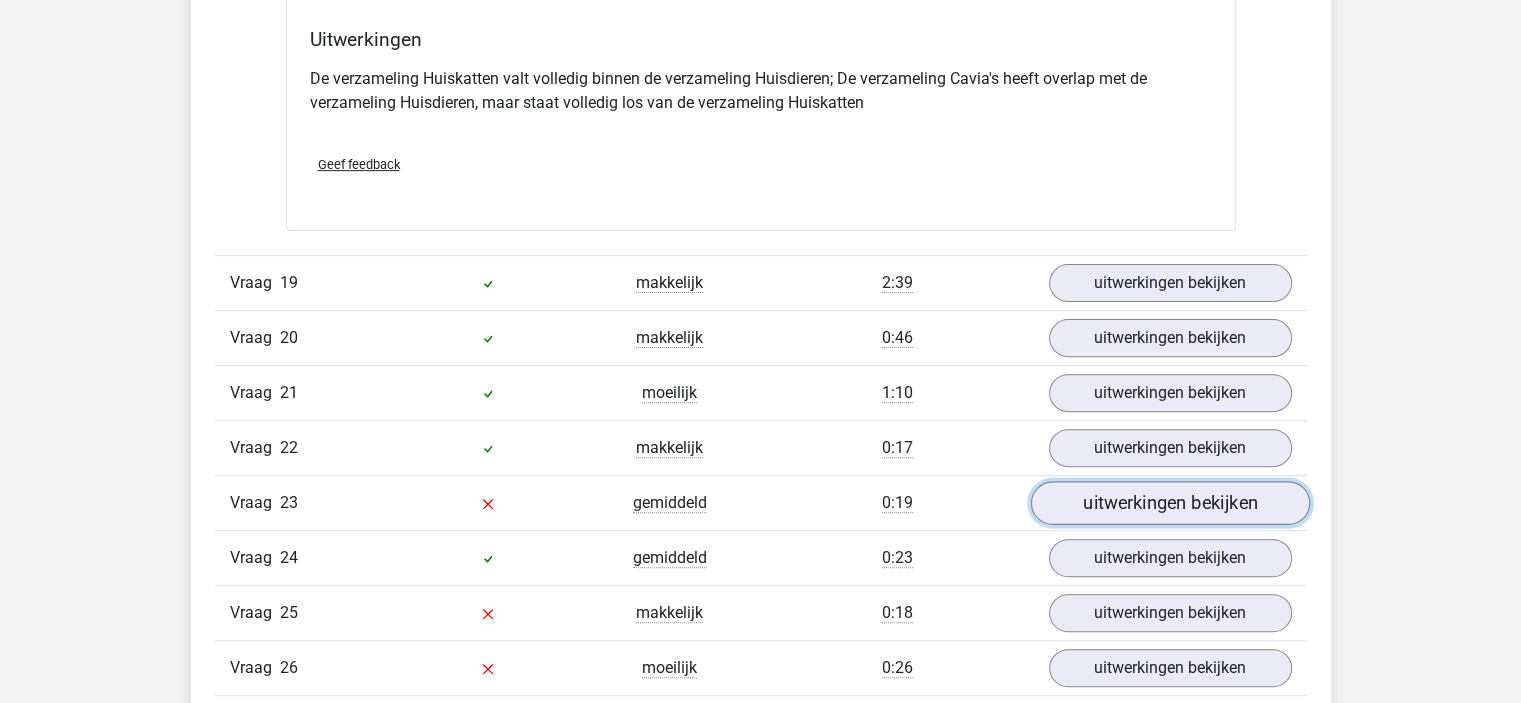 click on "uitwerkingen bekijken" at bounding box center (1169, 503) 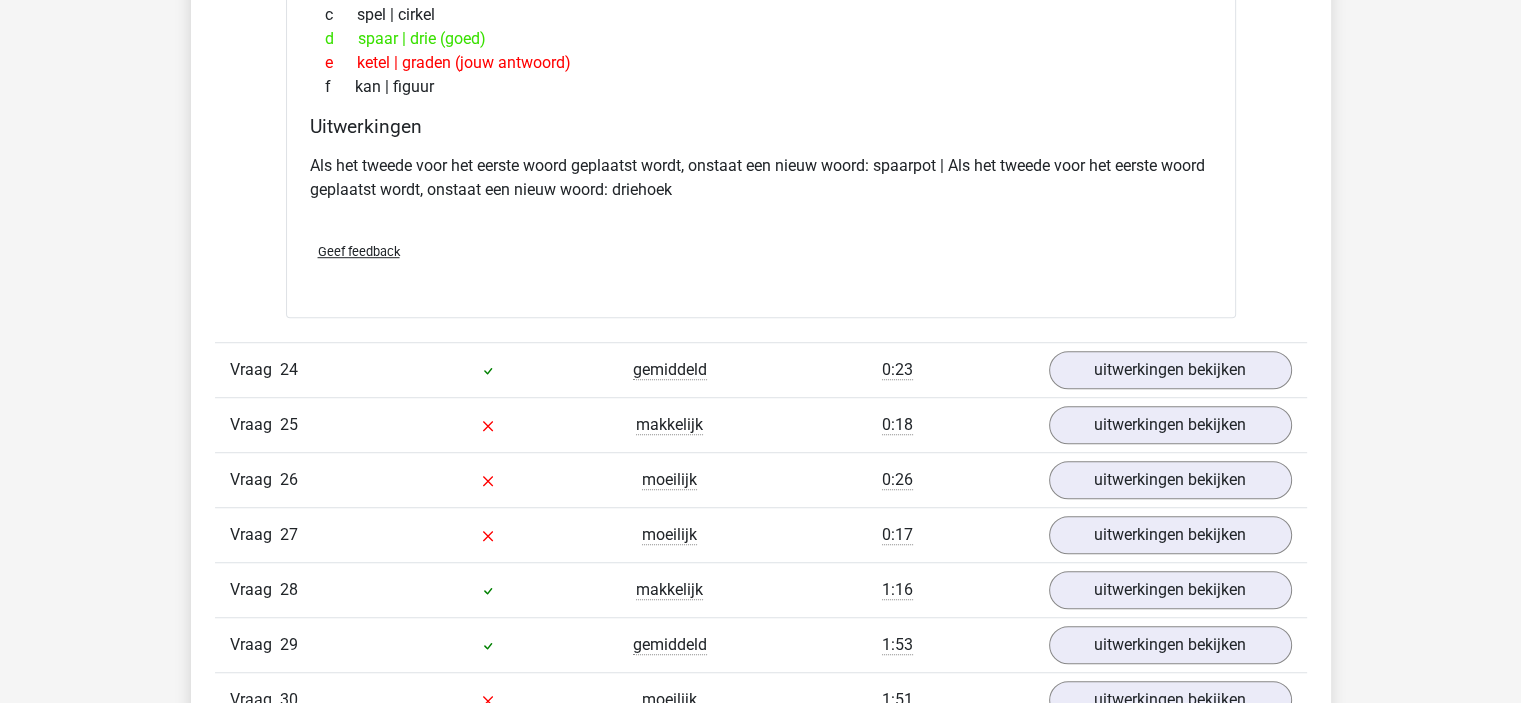 scroll, scrollTop: 8900, scrollLeft: 0, axis: vertical 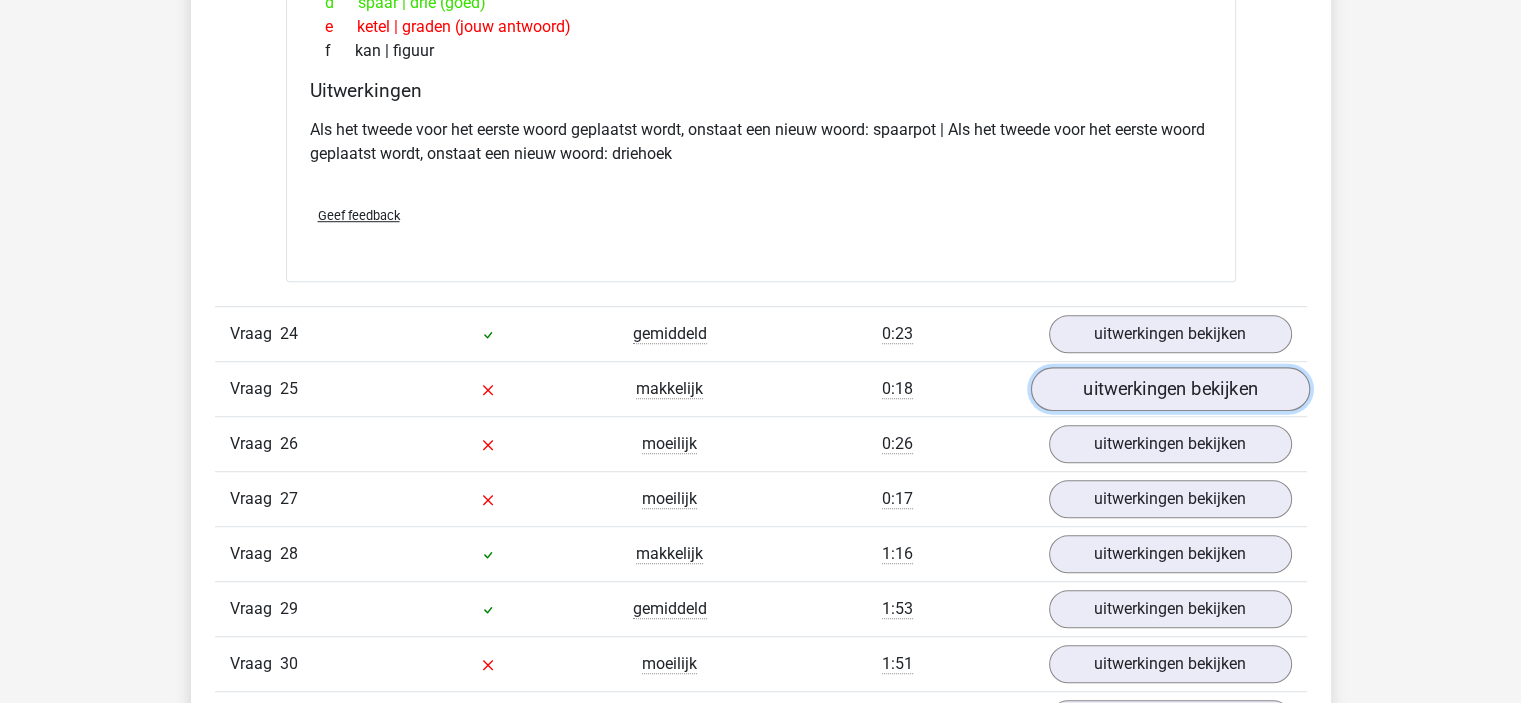 click on "uitwerkingen bekijken" at bounding box center (1169, 389) 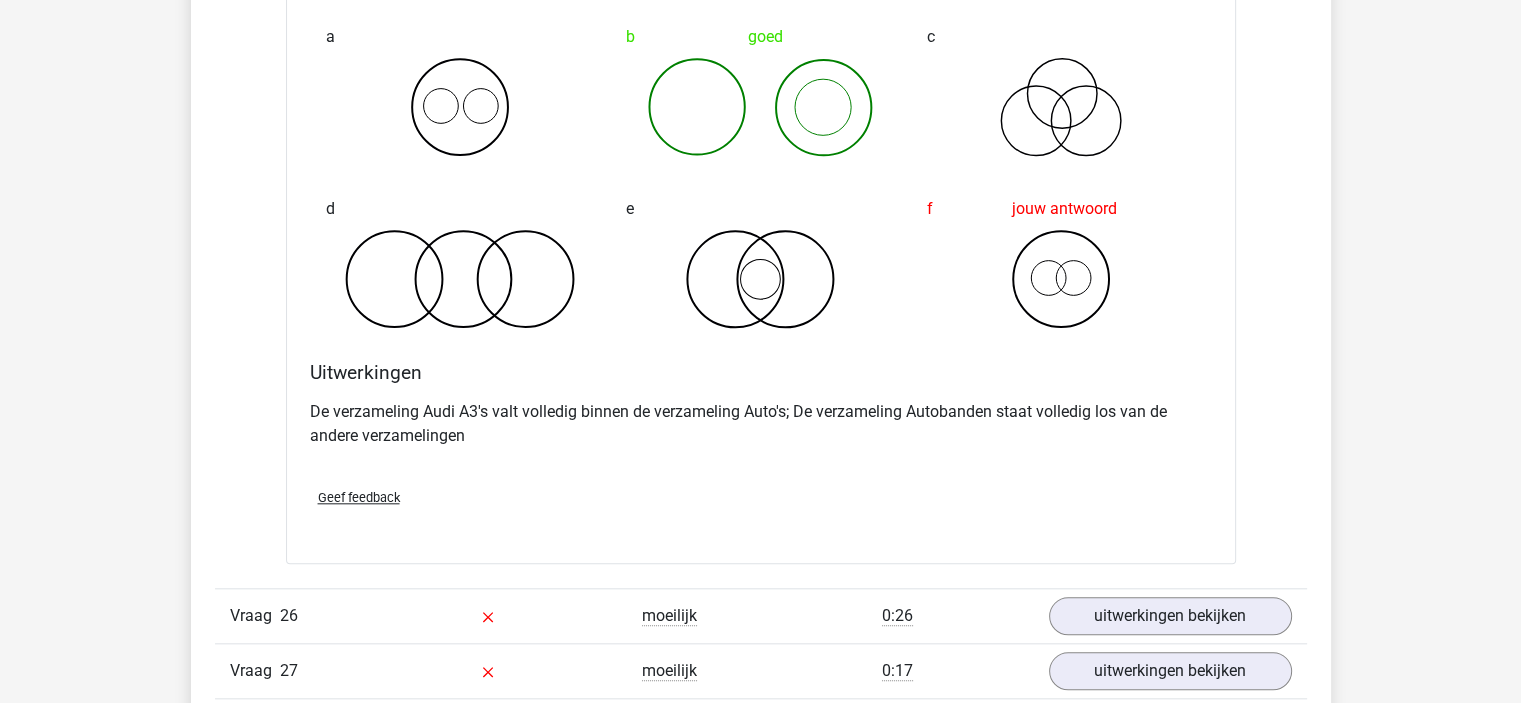 scroll, scrollTop: 9600, scrollLeft: 0, axis: vertical 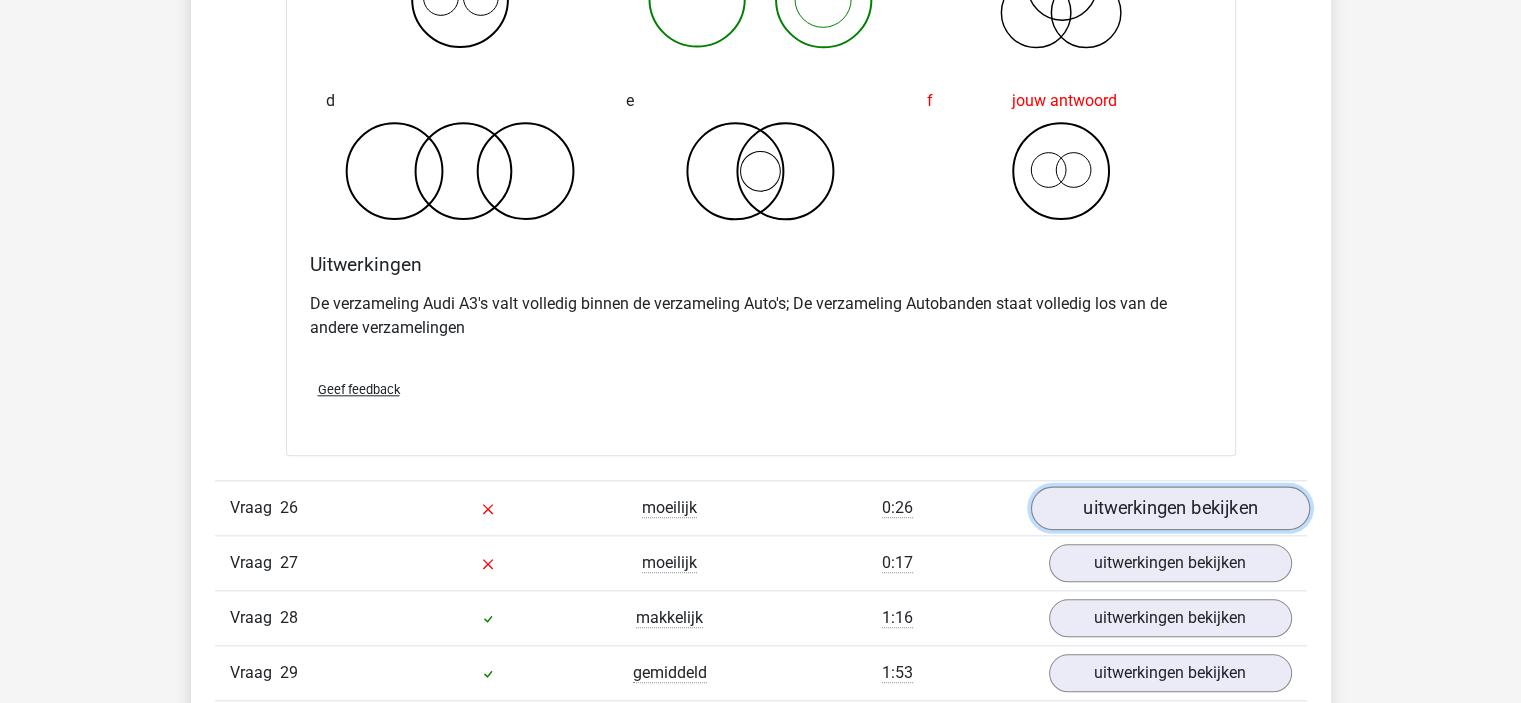 click on "uitwerkingen bekijken" at bounding box center (1169, 509) 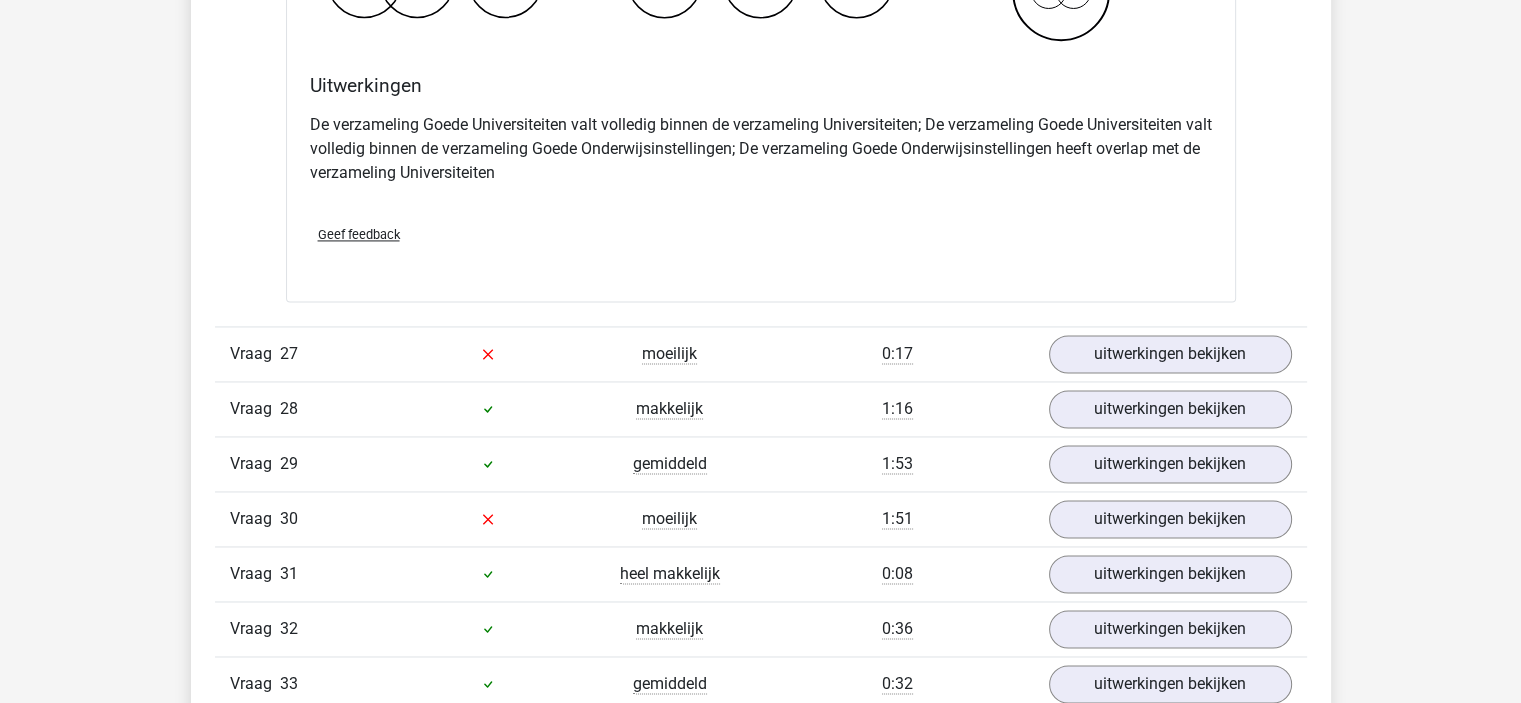 scroll, scrollTop: 10700, scrollLeft: 0, axis: vertical 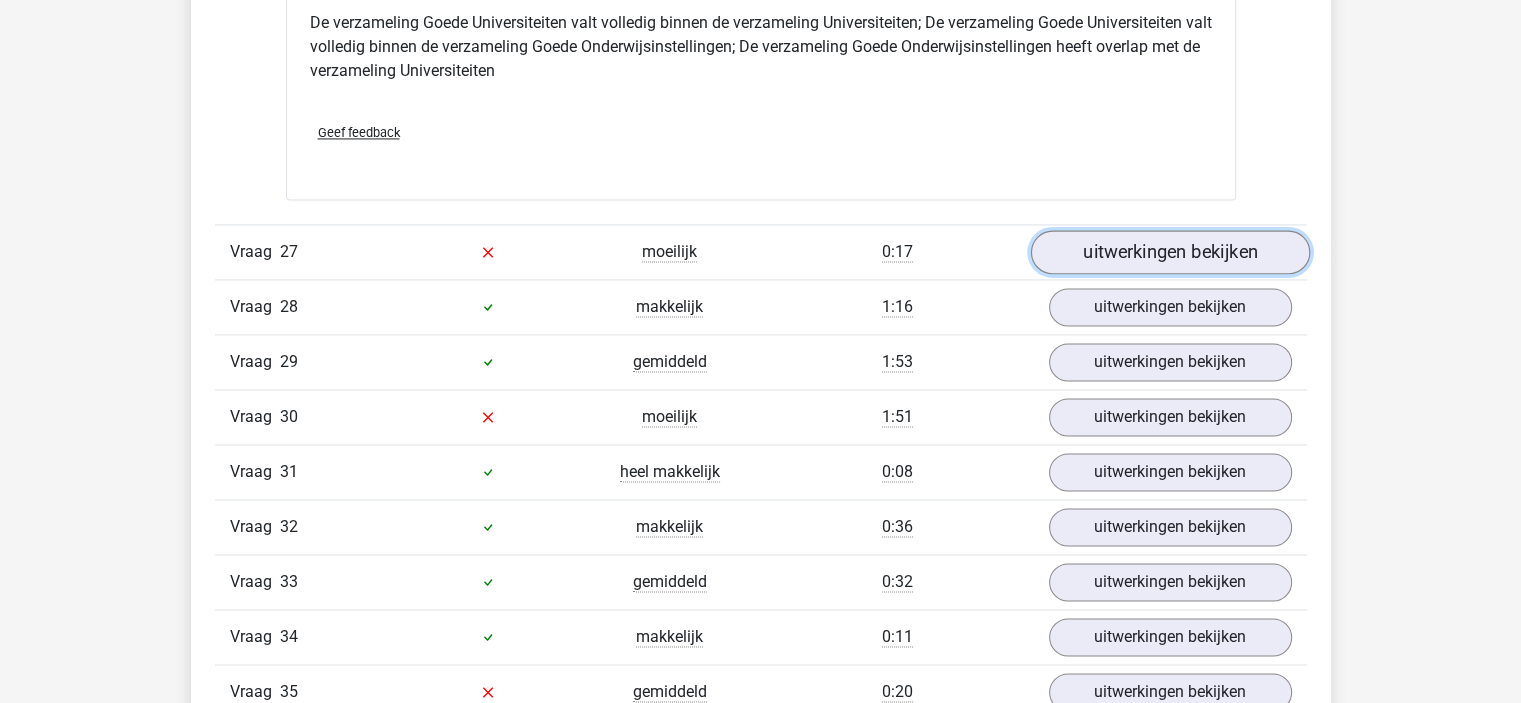 click on "uitwerkingen bekijken" at bounding box center [1169, 252] 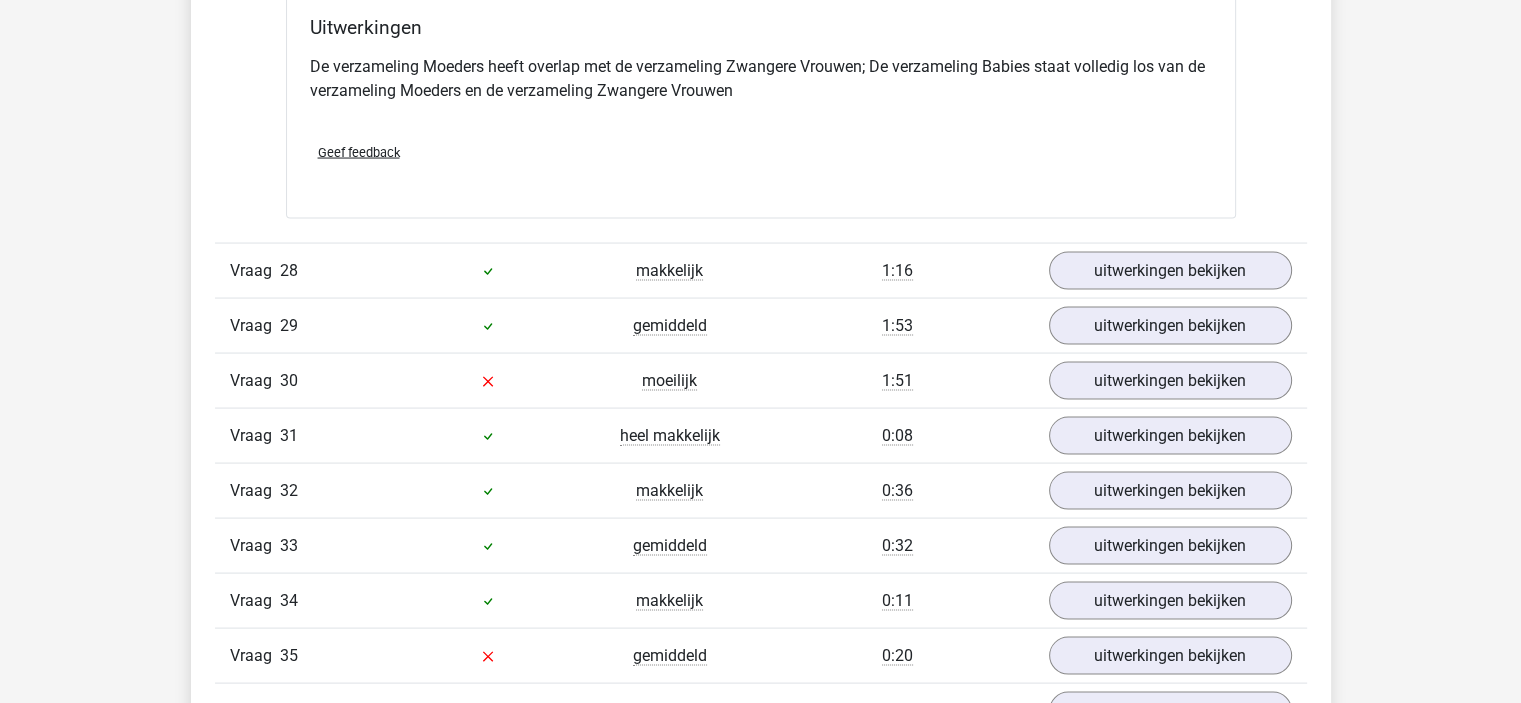 scroll, scrollTop: 11600, scrollLeft: 0, axis: vertical 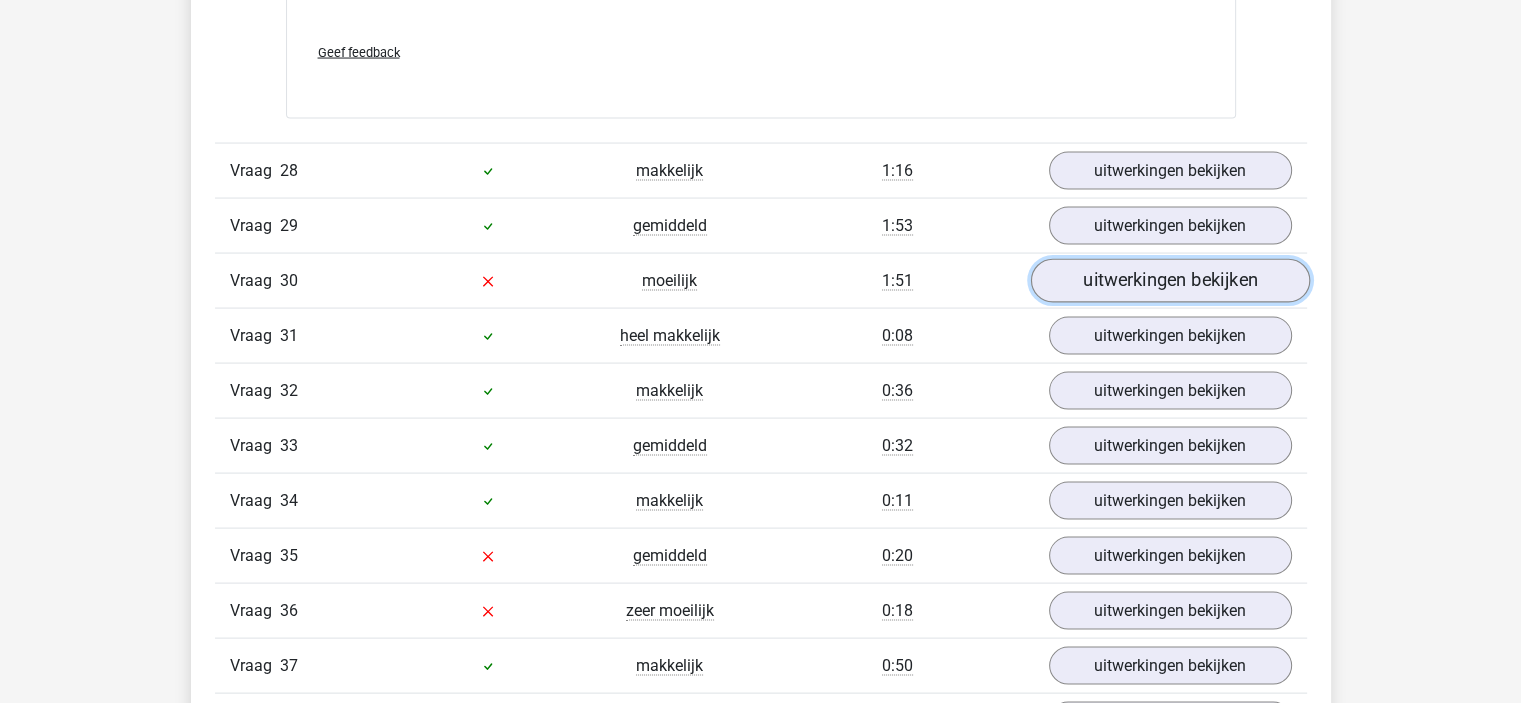 click on "uitwerkingen bekijken" at bounding box center [1169, 281] 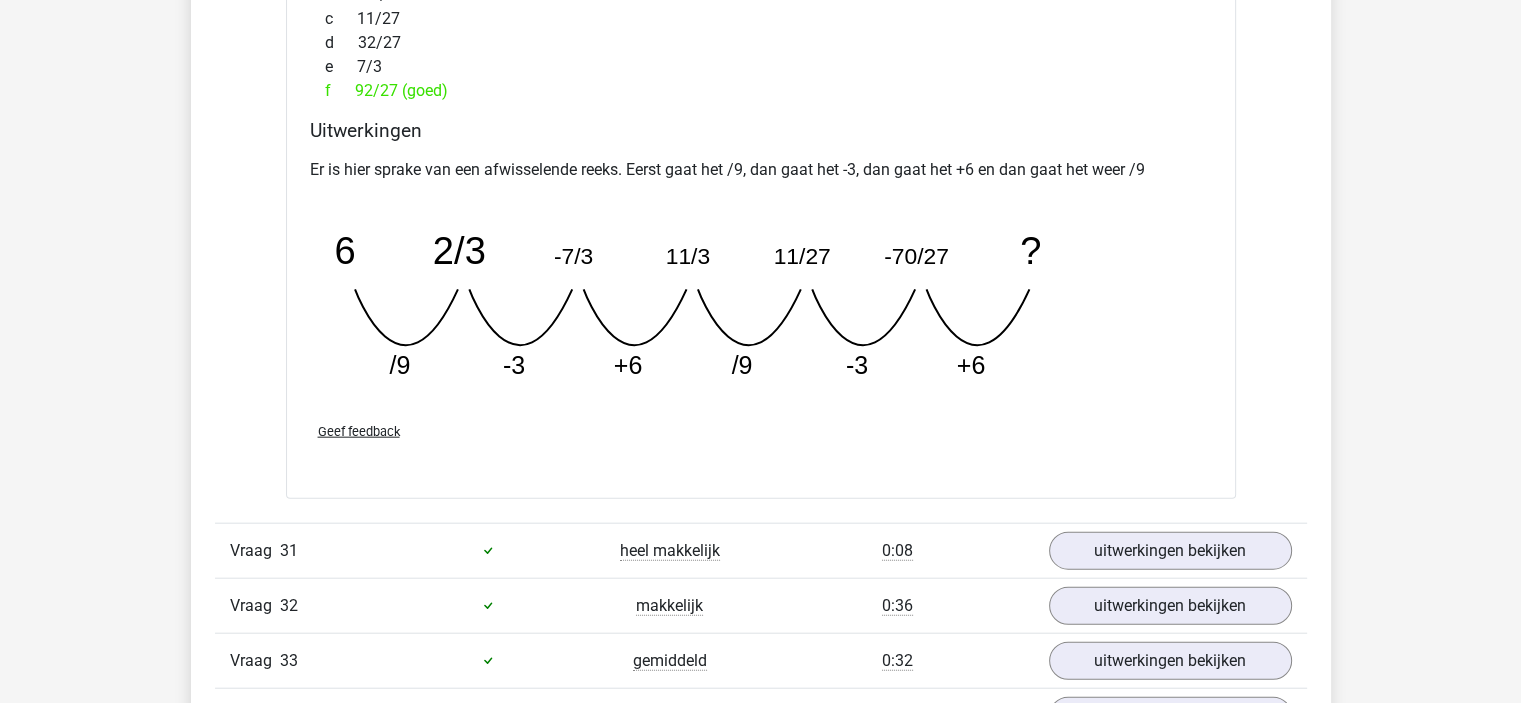 scroll, scrollTop: 12500, scrollLeft: 0, axis: vertical 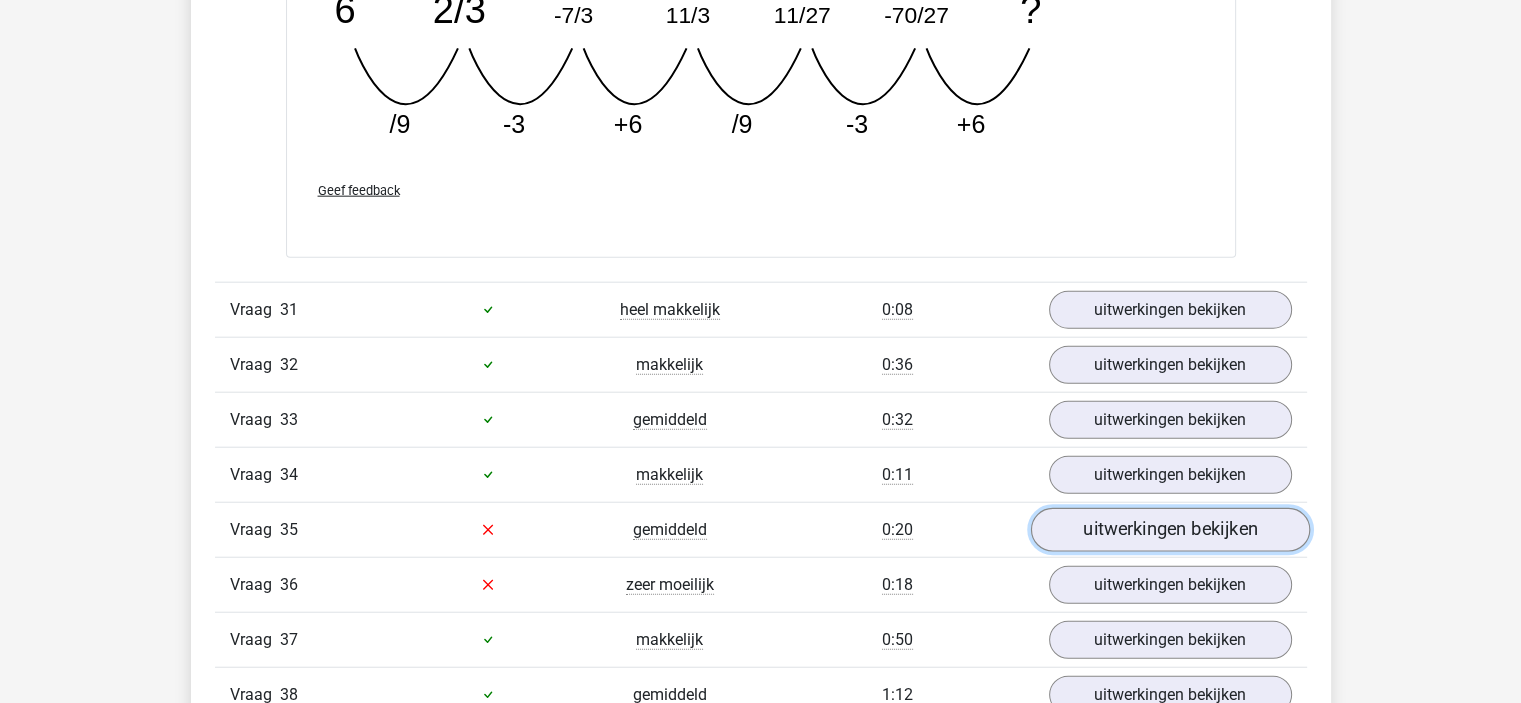 click on "uitwerkingen bekijken" at bounding box center (1169, 530) 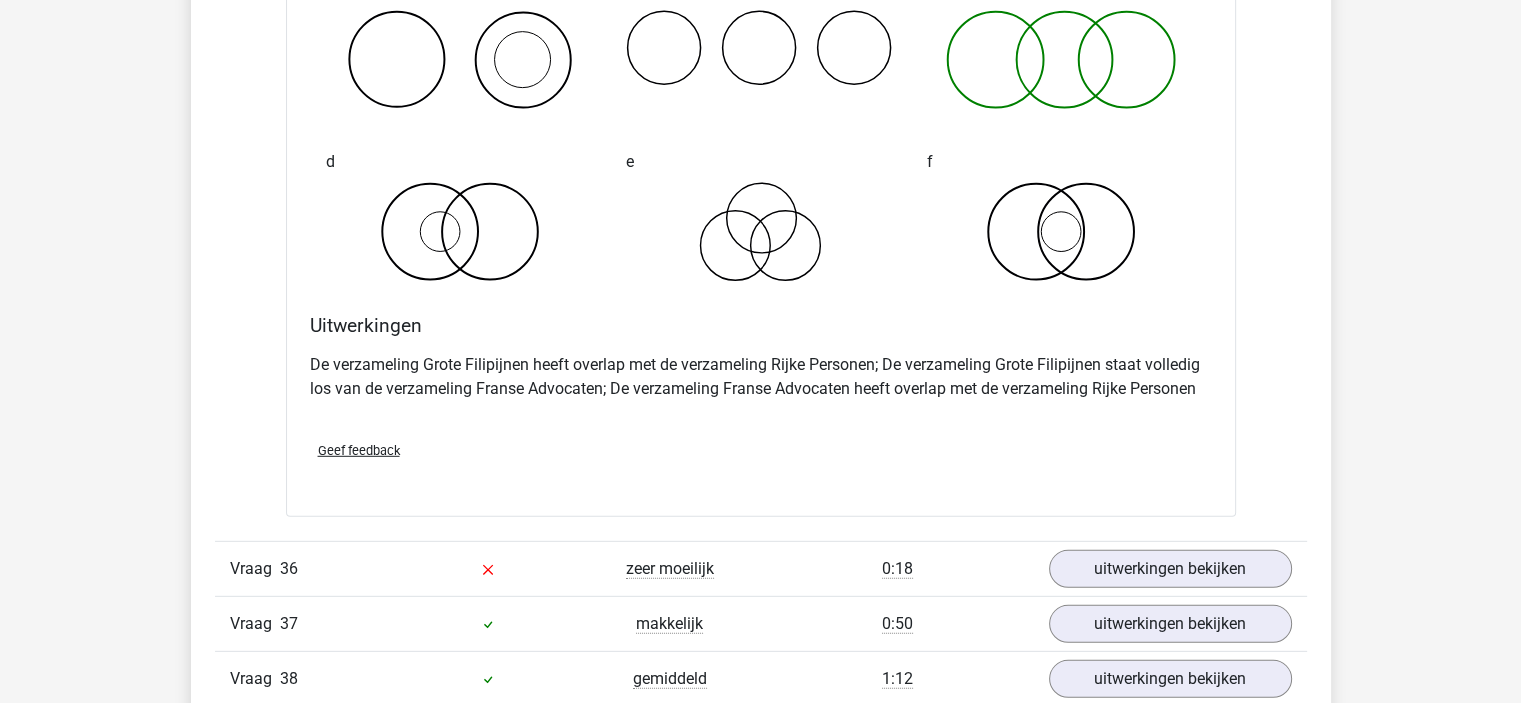 scroll, scrollTop: 13400, scrollLeft: 0, axis: vertical 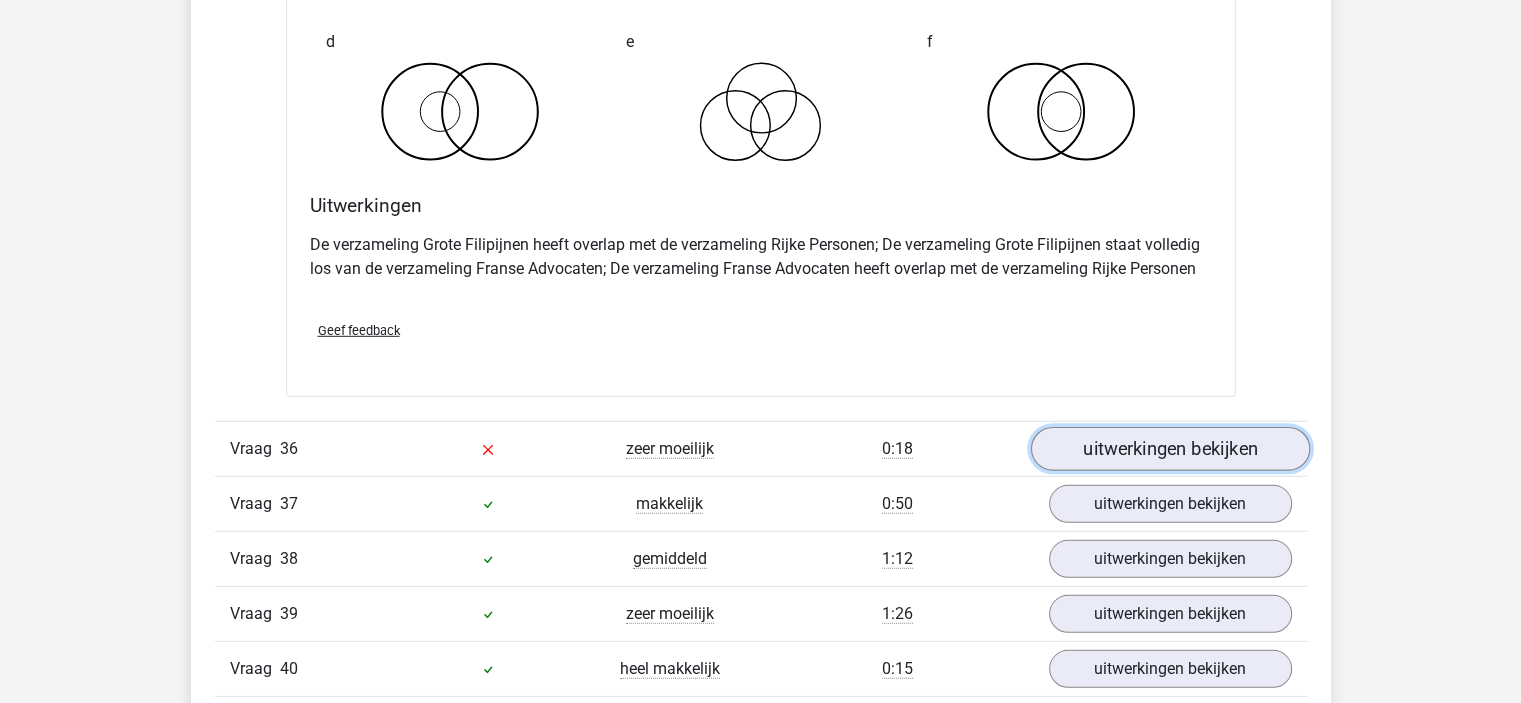 click on "uitwerkingen bekijken" at bounding box center [1169, 449] 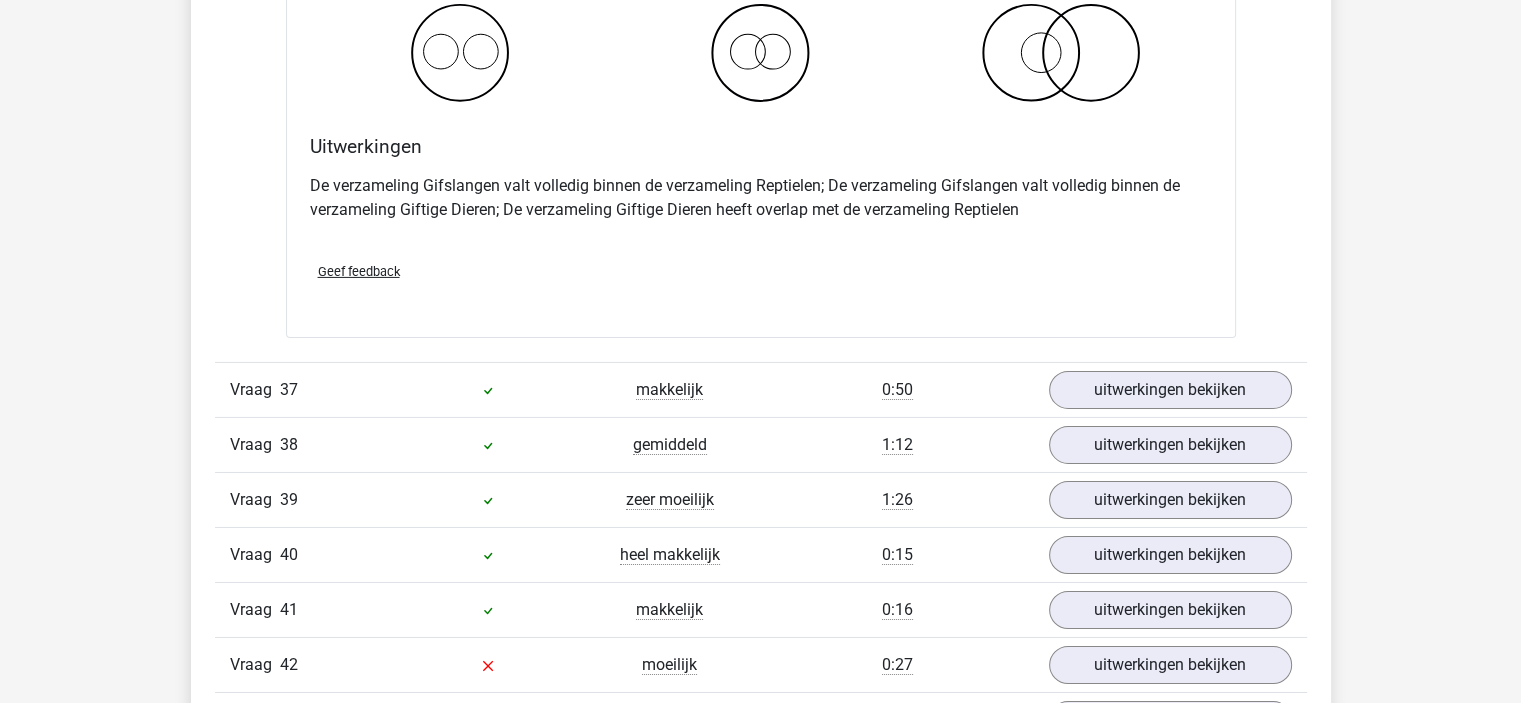 scroll, scrollTop: 14400, scrollLeft: 0, axis: vertical 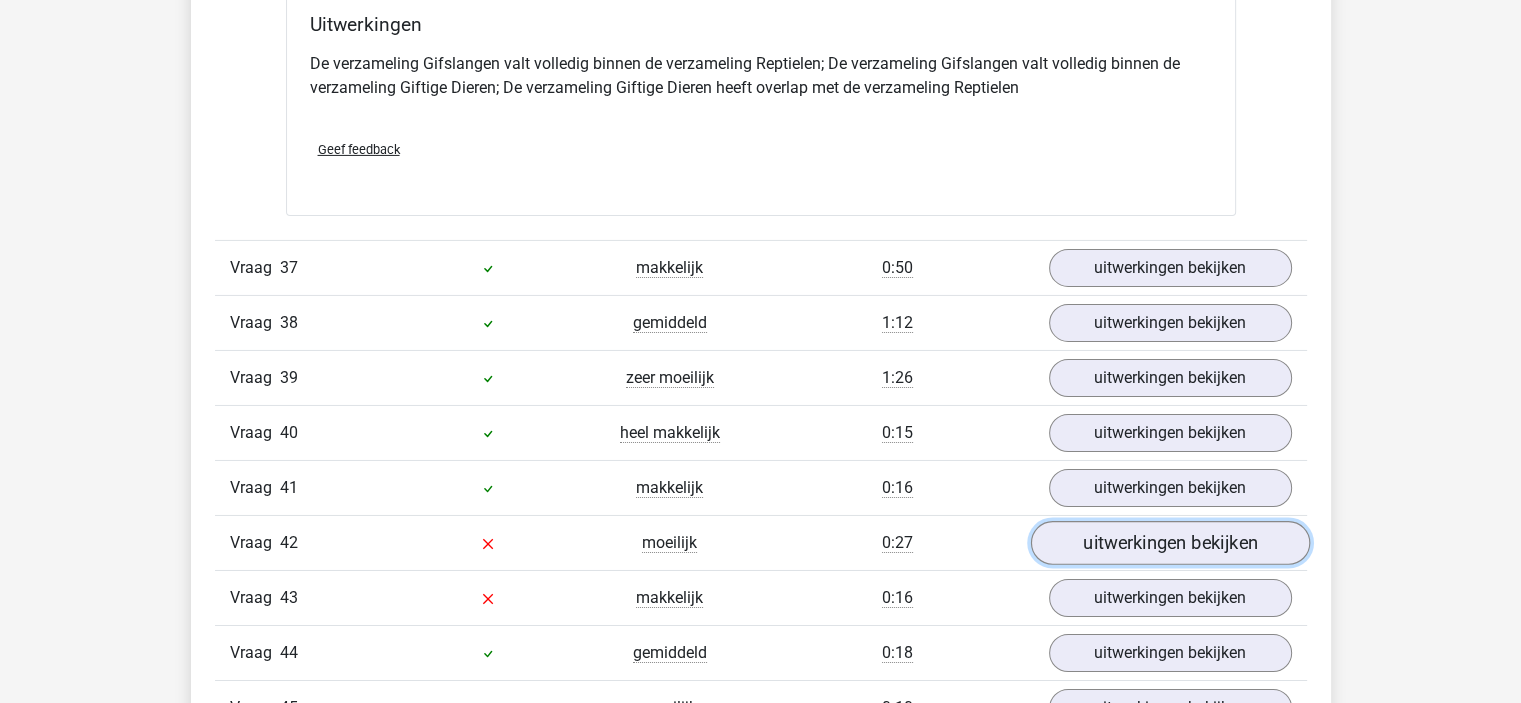 click on "uitwerkingen bekijken" at bounding box center [1169, 543] 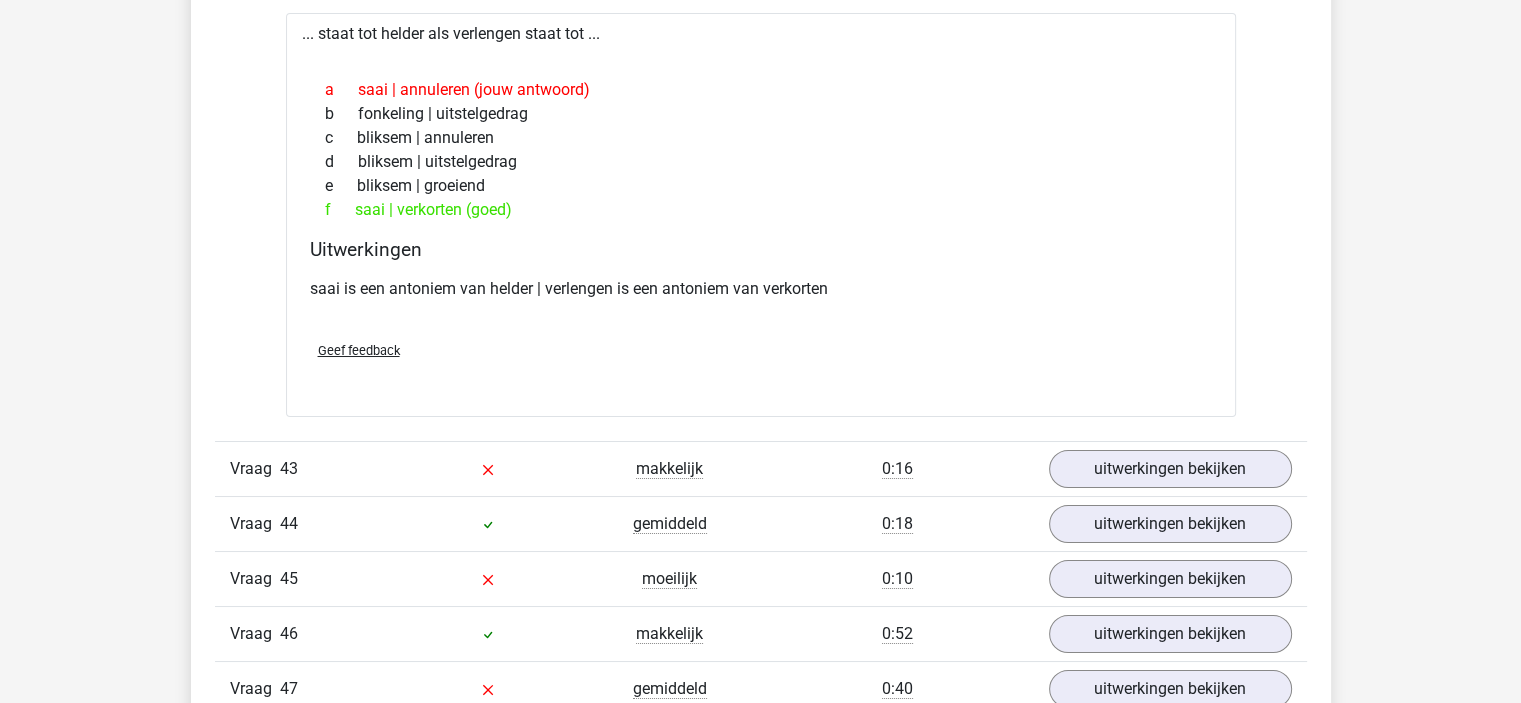 scroll, scrollTop: 15200, scrollLeft: 0, axis: vertical 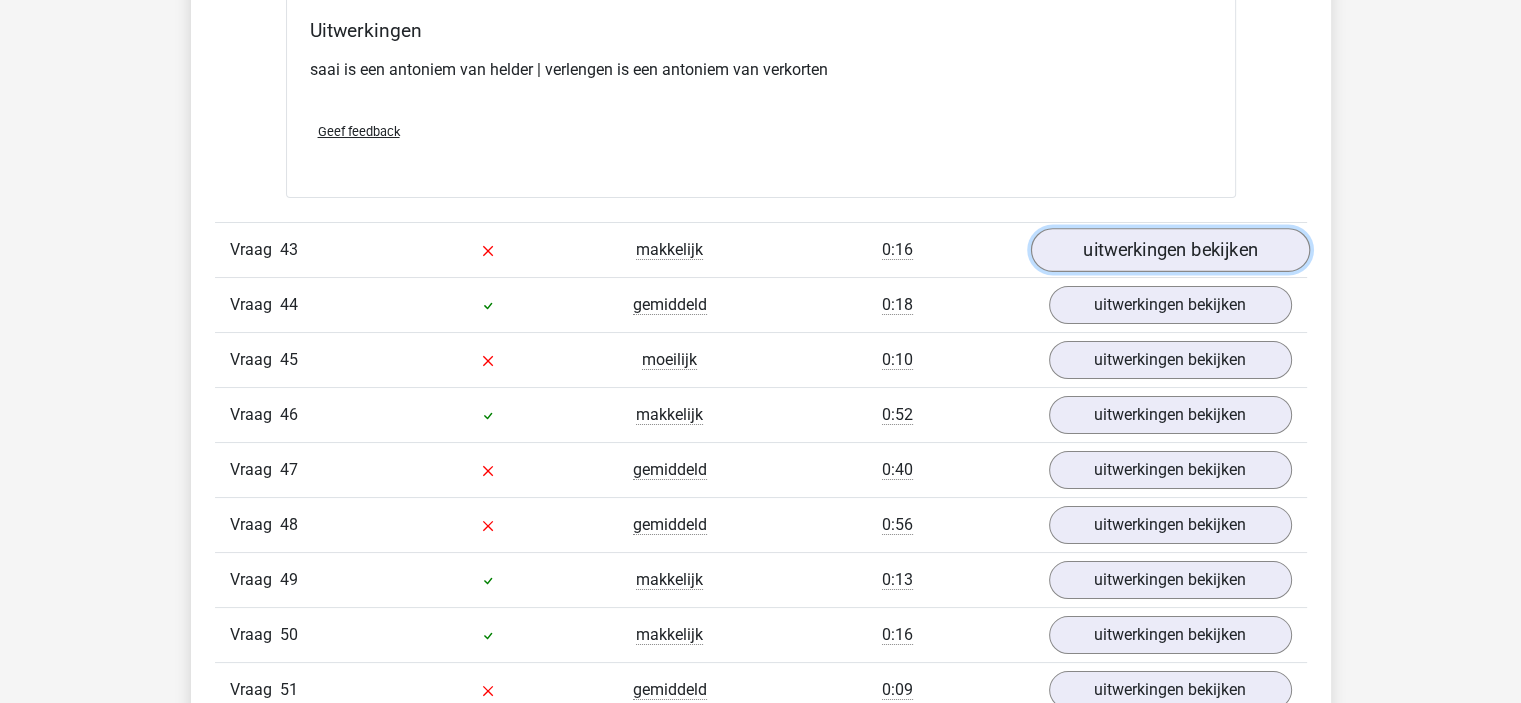 click on "uitwerkingen bekijken" at bounding box center [1169, 250] 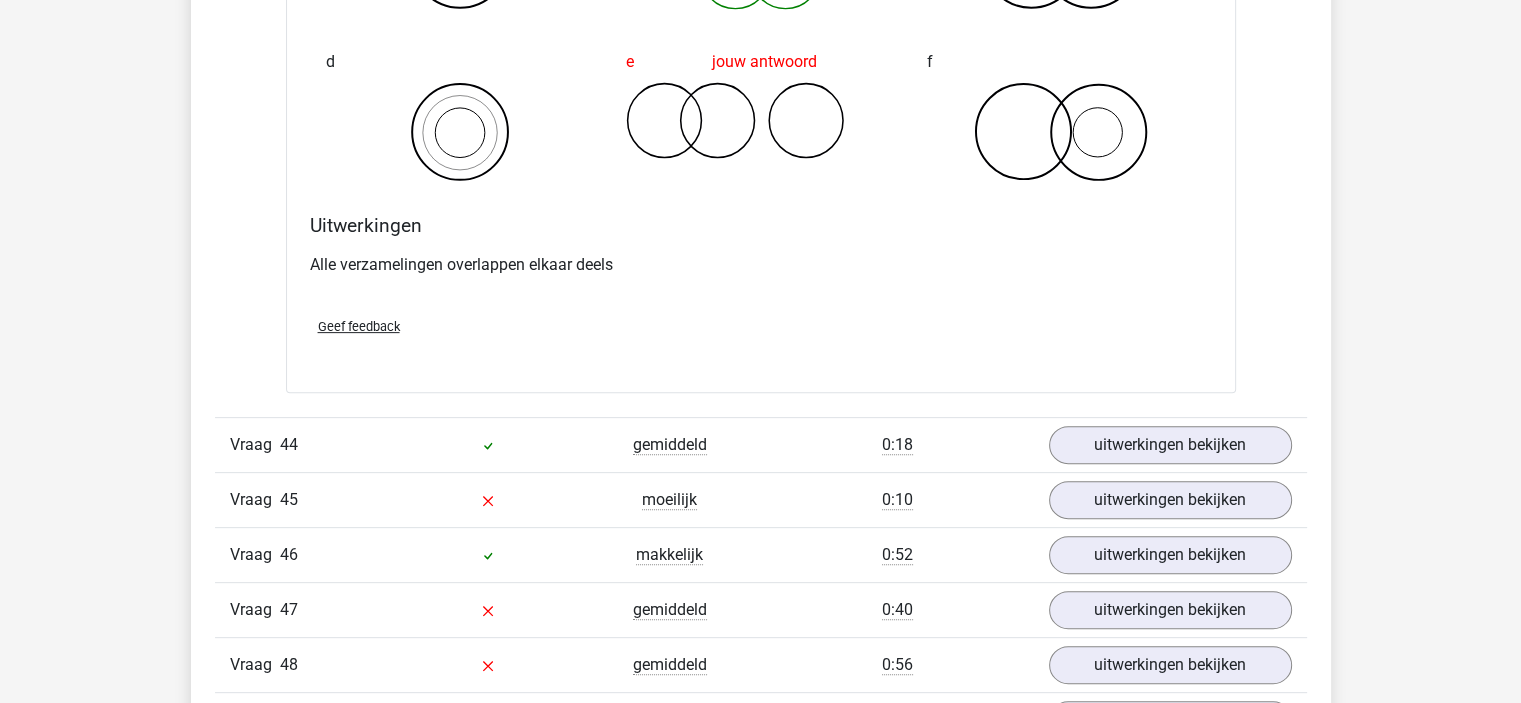 scroll, scrollTop: 15900, scrollLeft: 0, axis: vertical 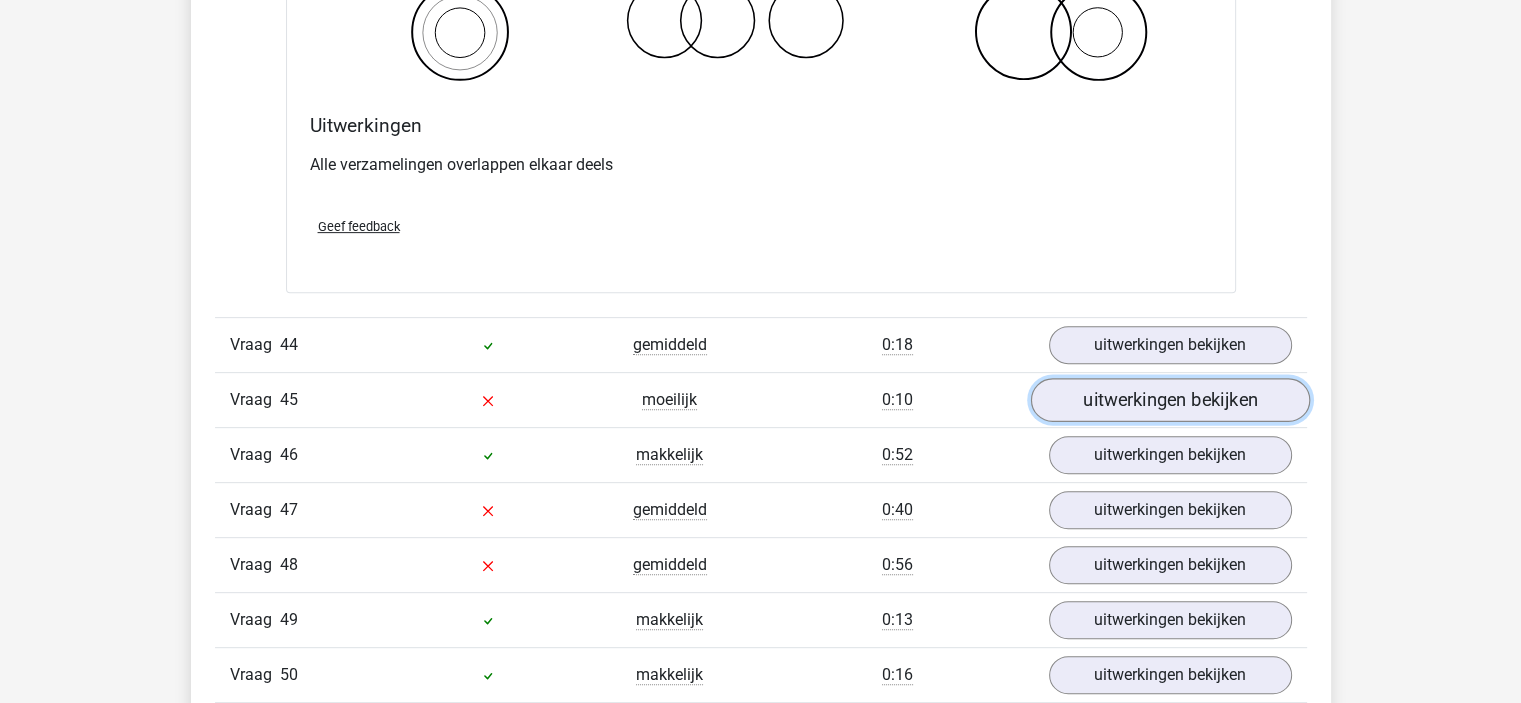 click on "uitwerkingen bekijken" at bounding box center (1169, 401) 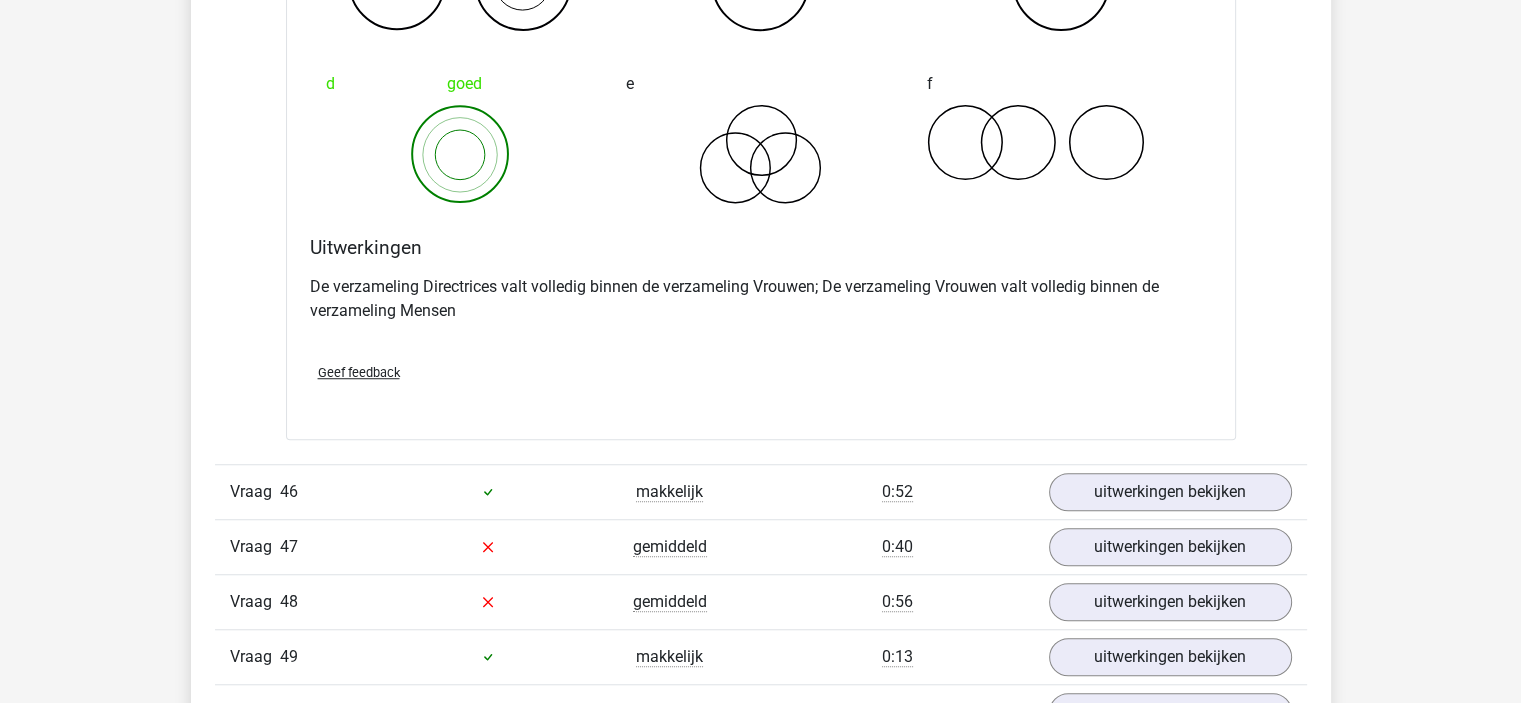 scroll, scrollTop: 16800, scrollLeft: 0, axis: vertical 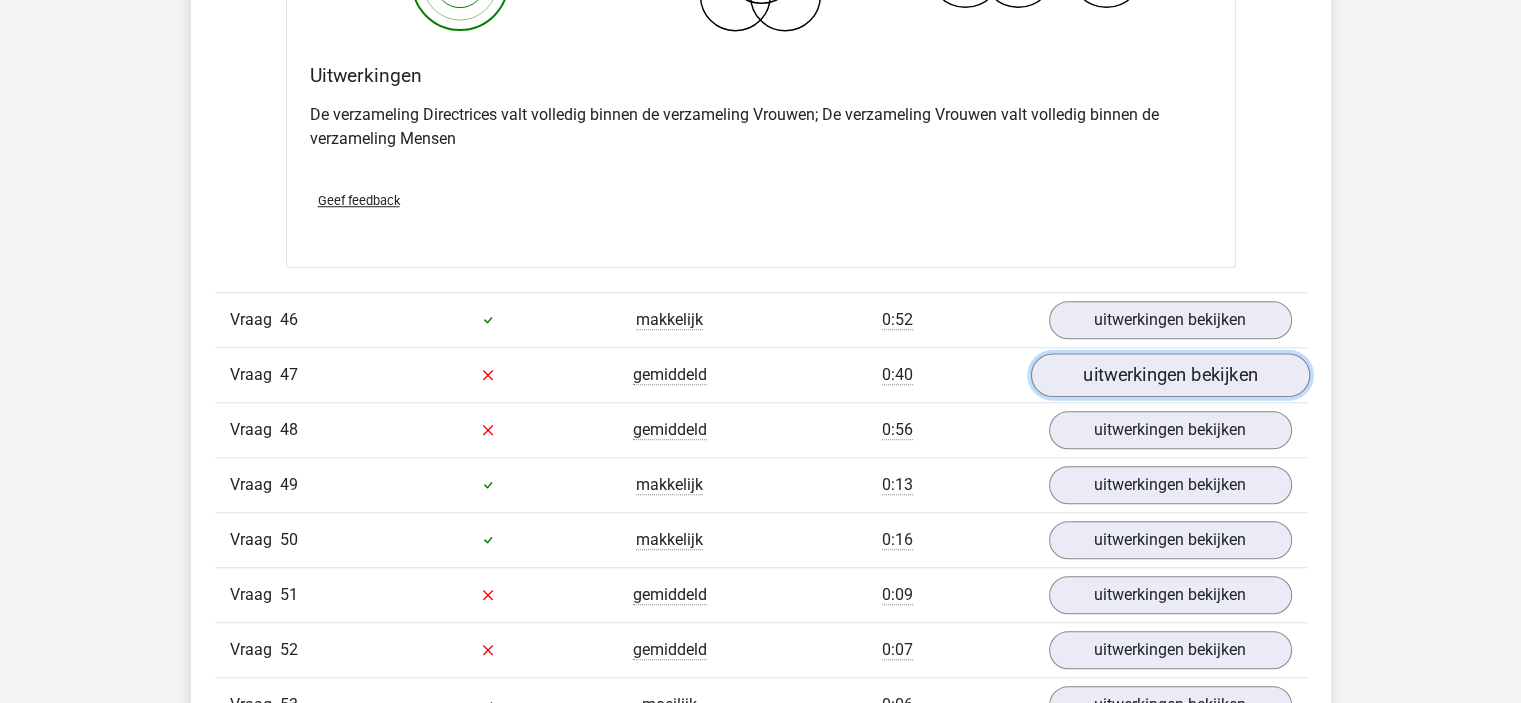 click on "uitwerkingen bekijken" at bounding box center [1169, 375] 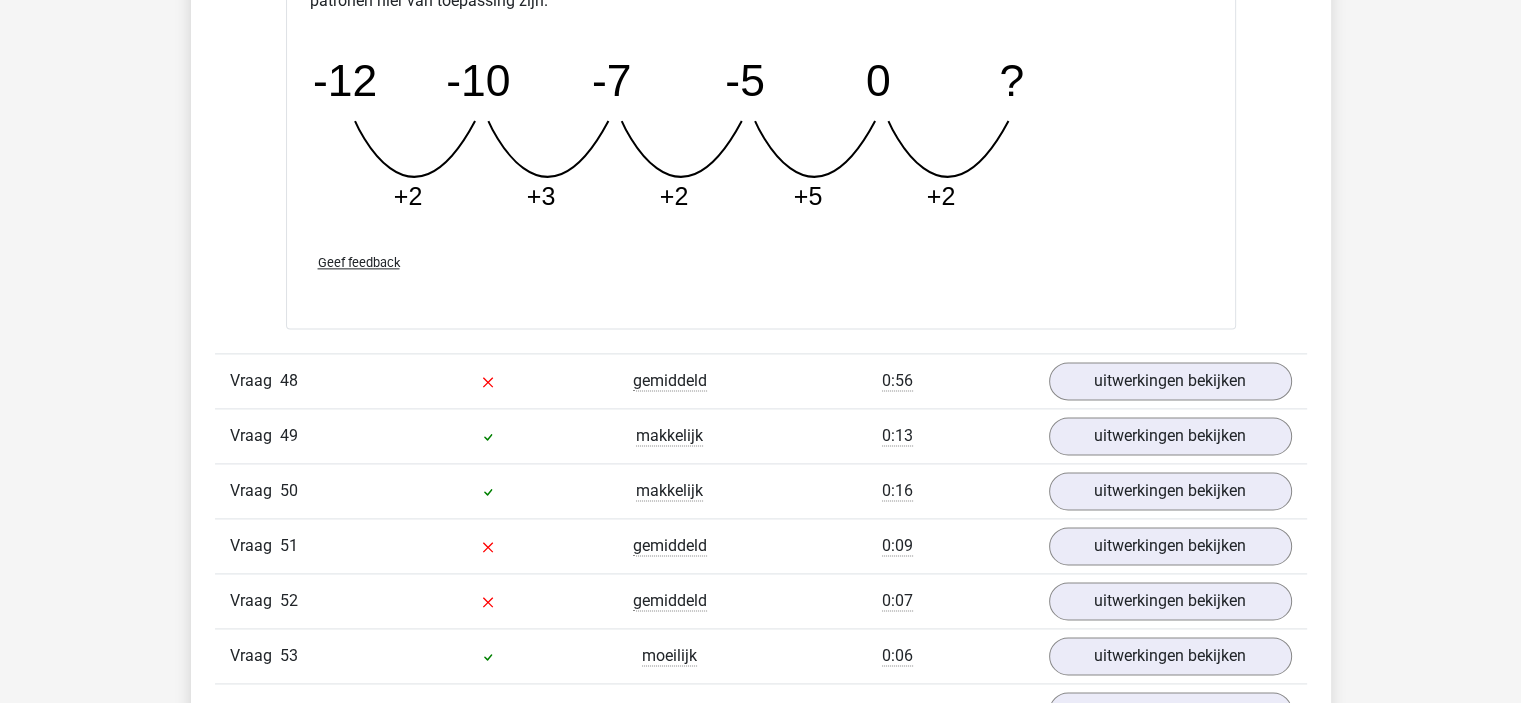 scroll, scrollTop: 17800, scrollLeft: 0, axis: vertical 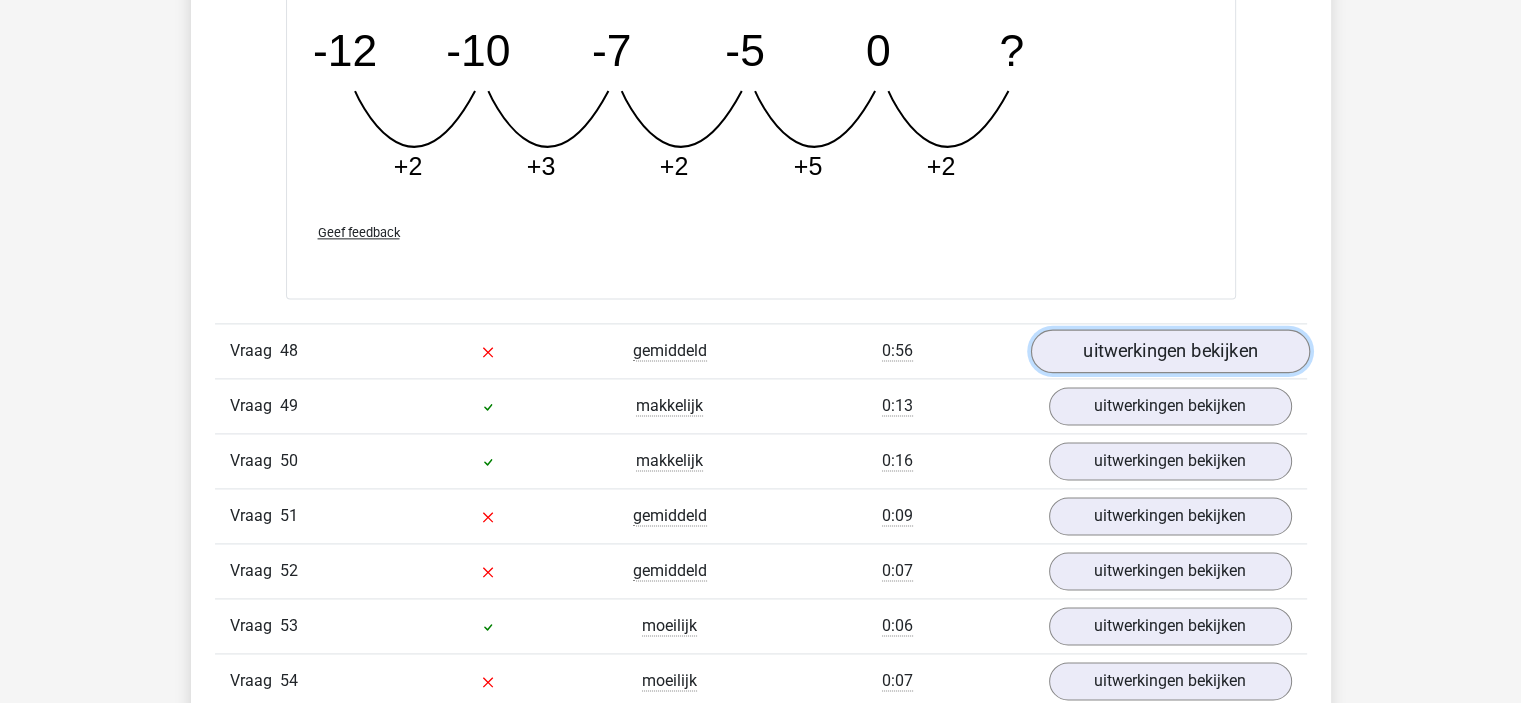 click on "uitwerkingen bekijken" at bounding box center (1169, 352) 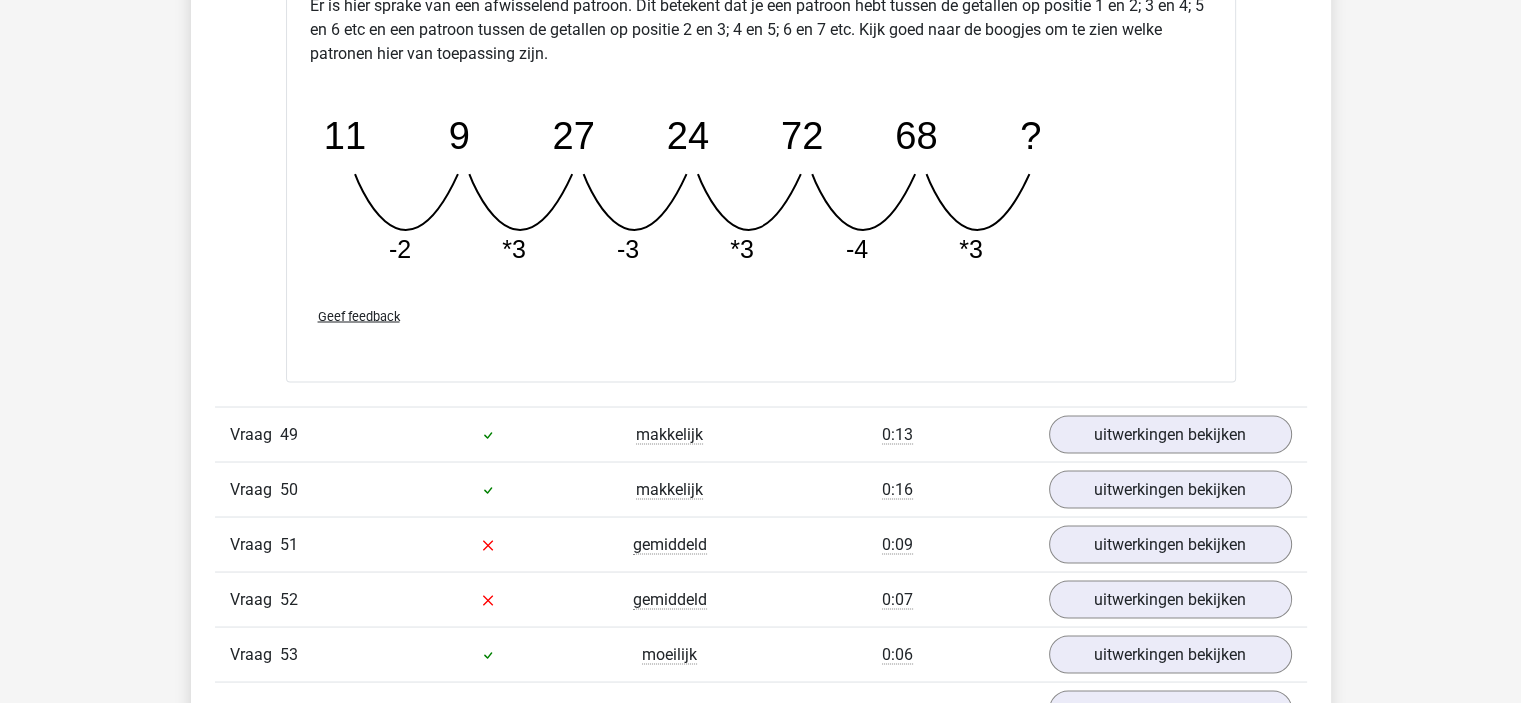 scroll, scrollTop: 18800, scrollLeft: 0, axis: vertical 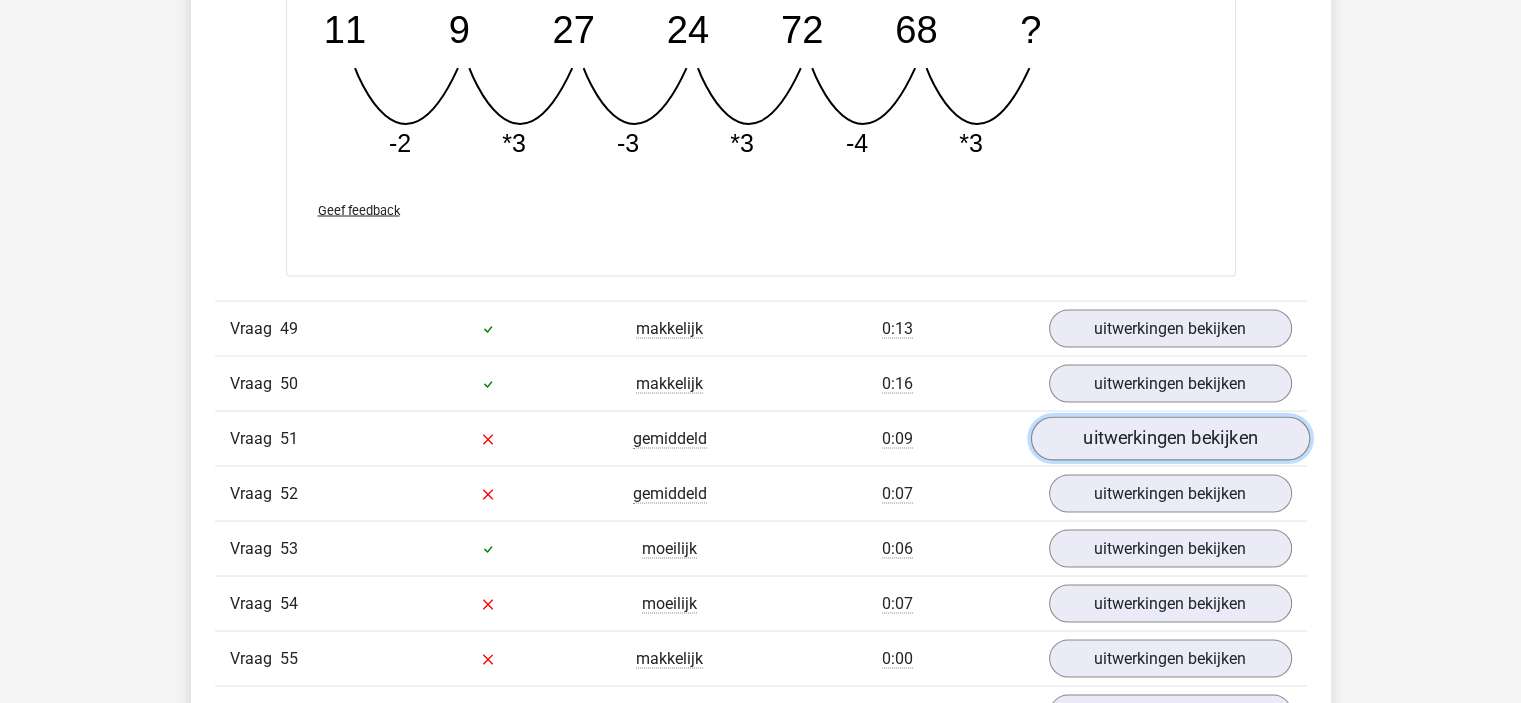 click on "uitwerkingen bekijken" at bounding box center [1169, 438] 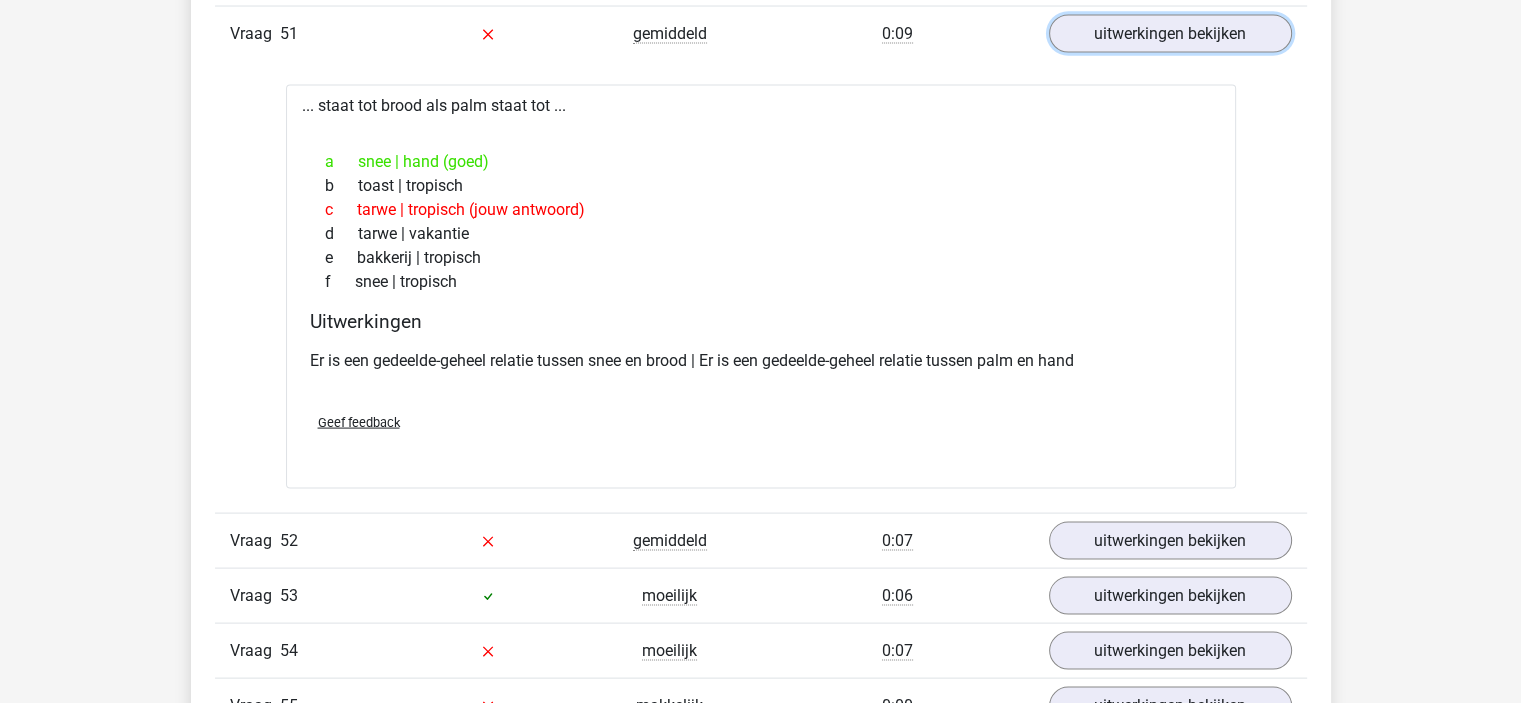 scroll, scrollTop: 19300, scrollLeft: 0, axis: vertical 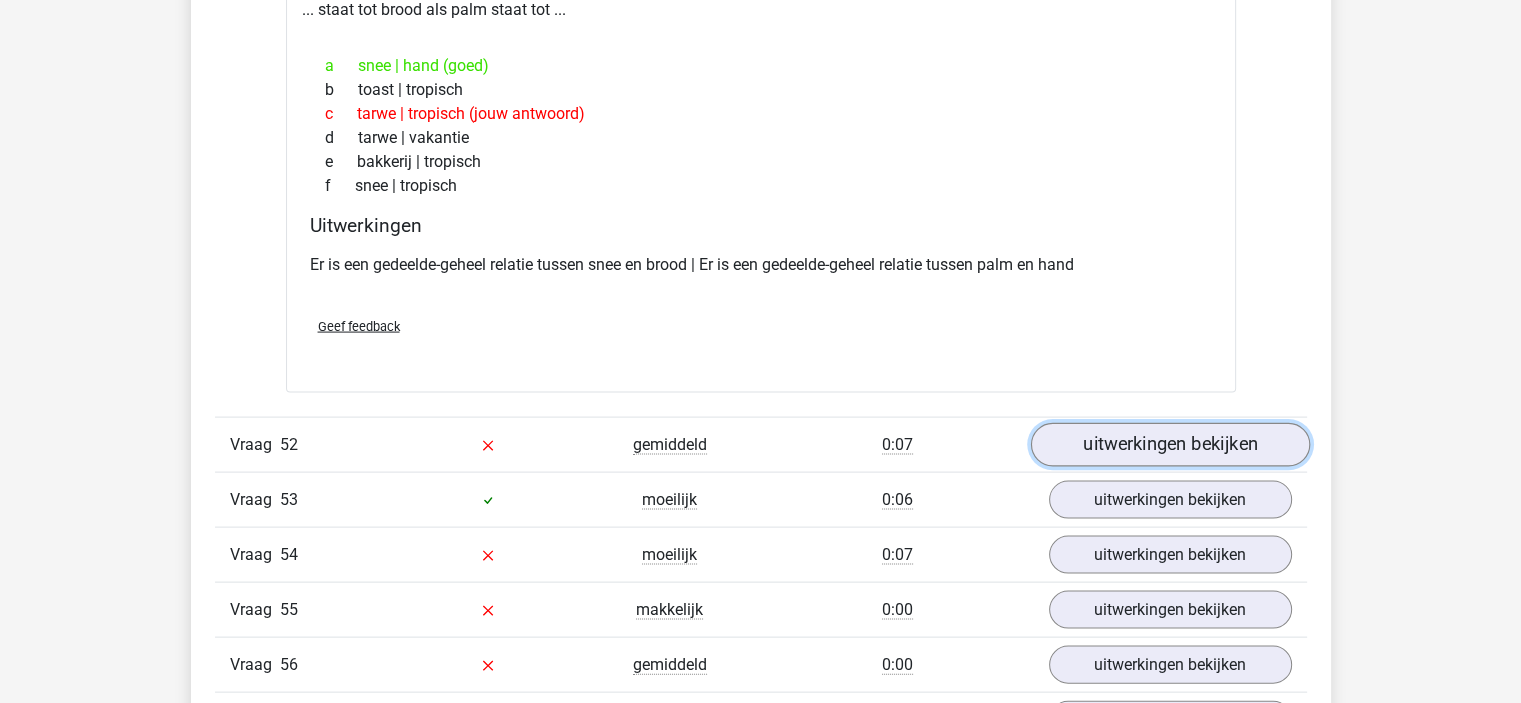 click on "uitwerkingen bekijken" at bounding box center (1169, 445) 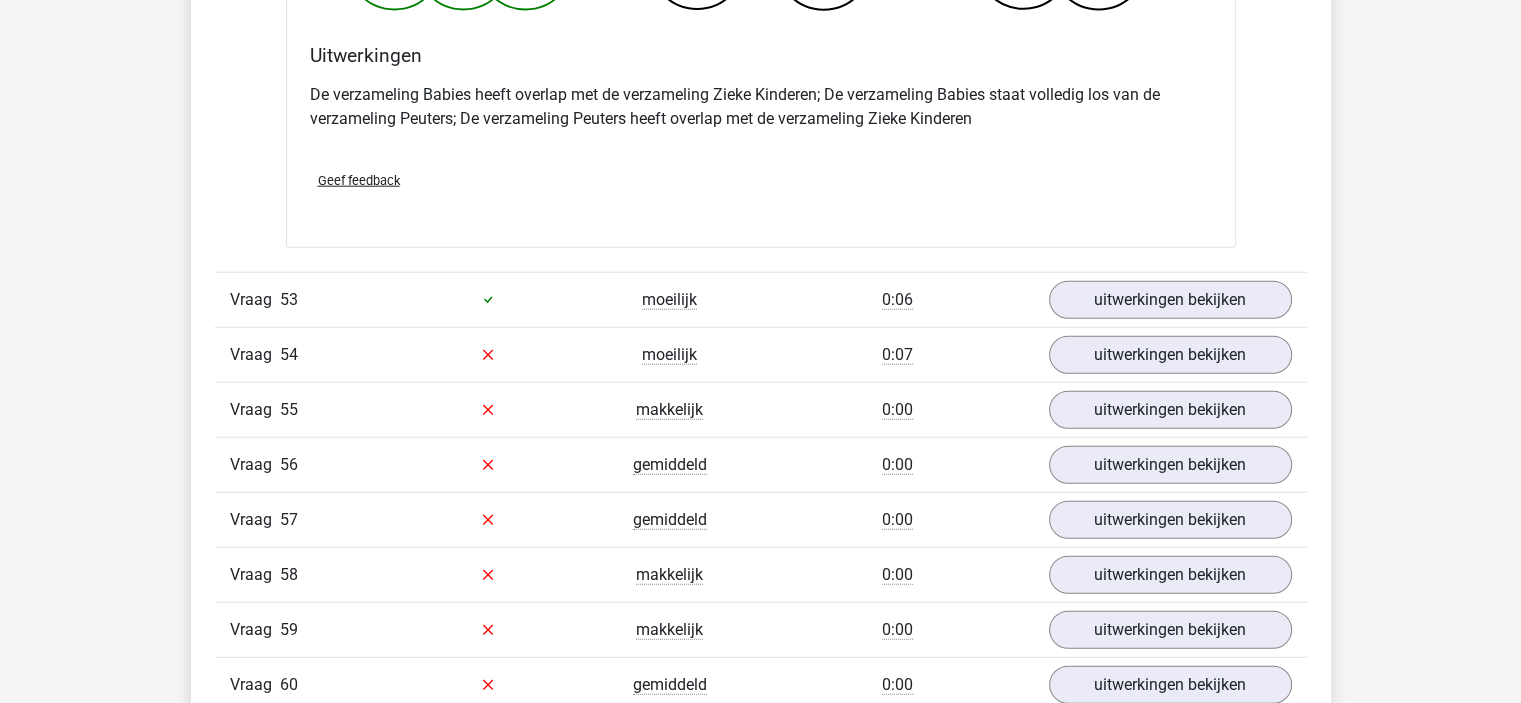 scroll, scrollTop: 20300, scrollLeft: 0, axis: vertical 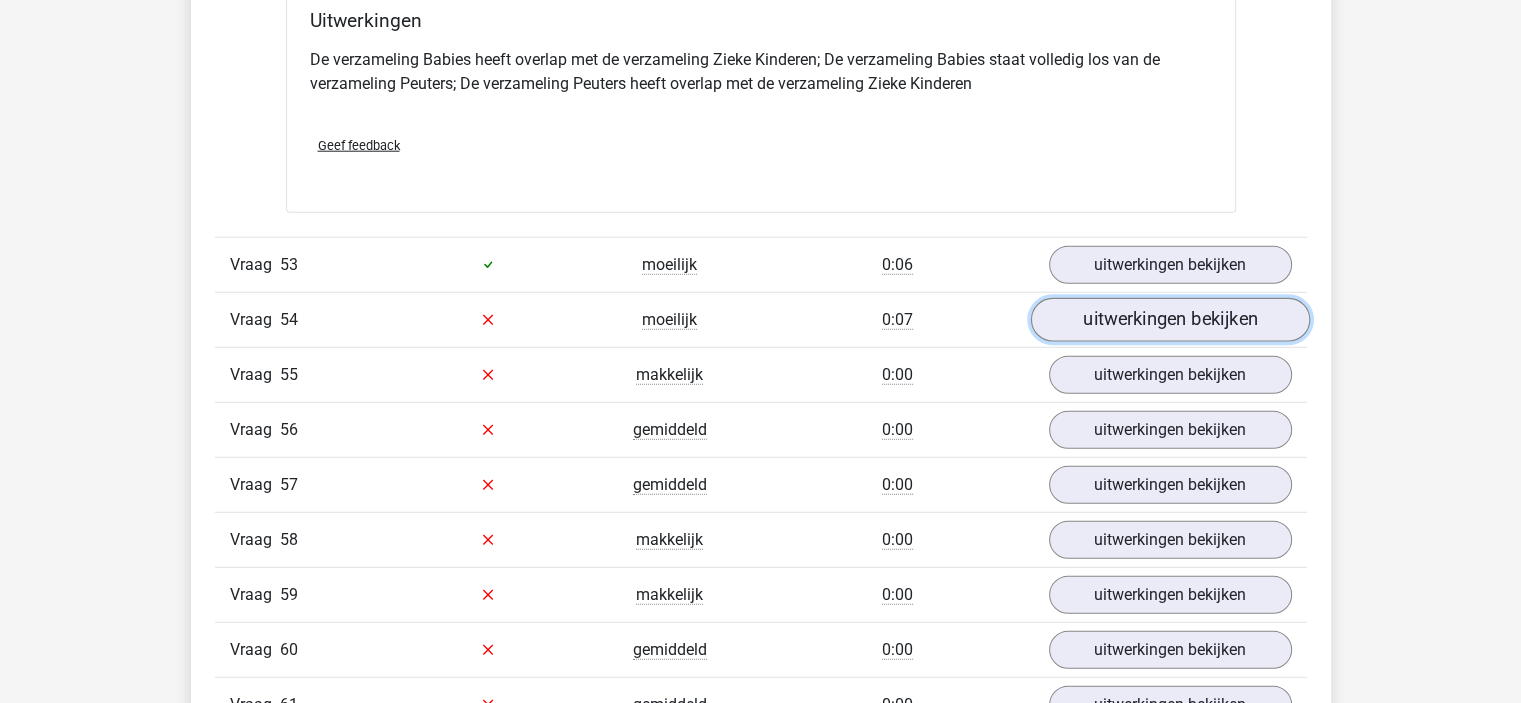 click on "uitwerkingen bekijken" at bounding box center (1169, 320) 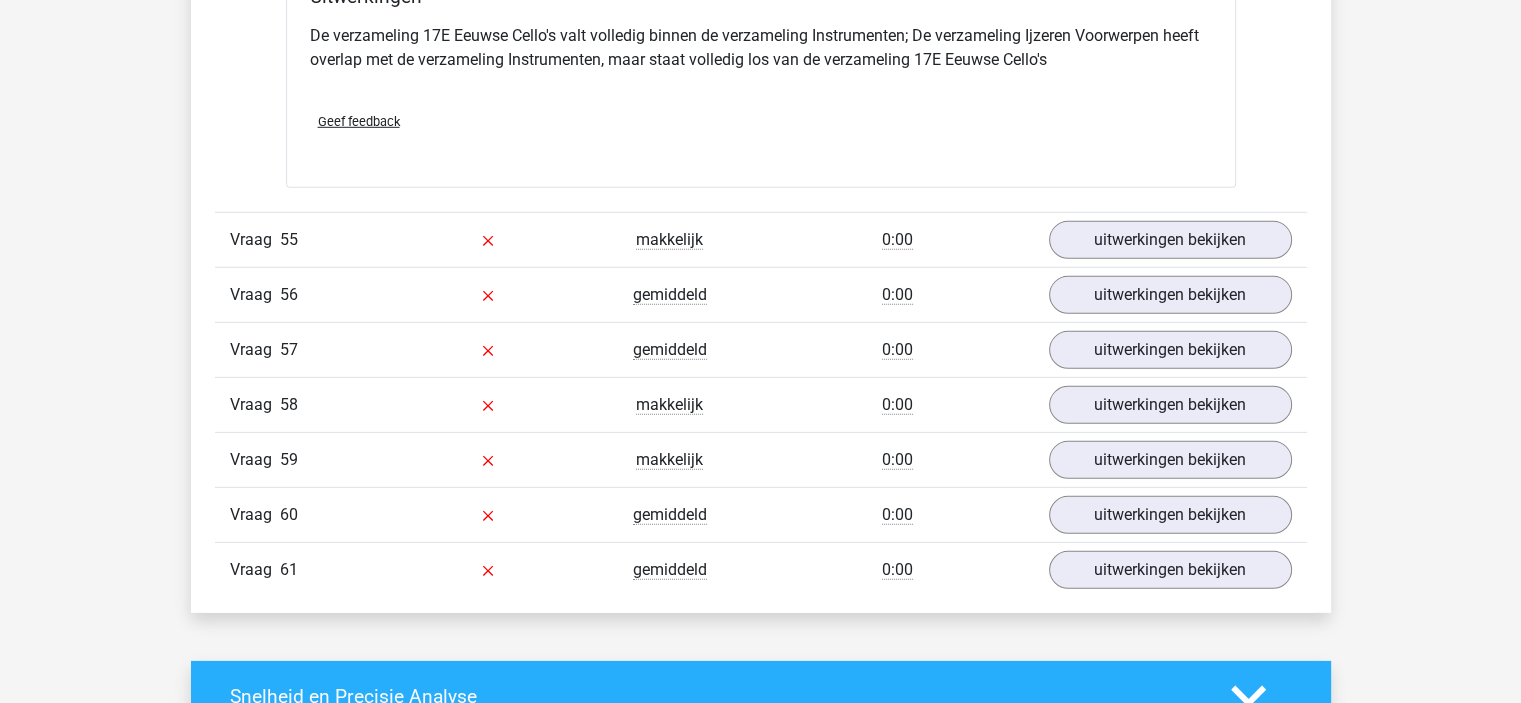 scroll, scrollTop: 21200, scrollLeft: 0, axis: vertical 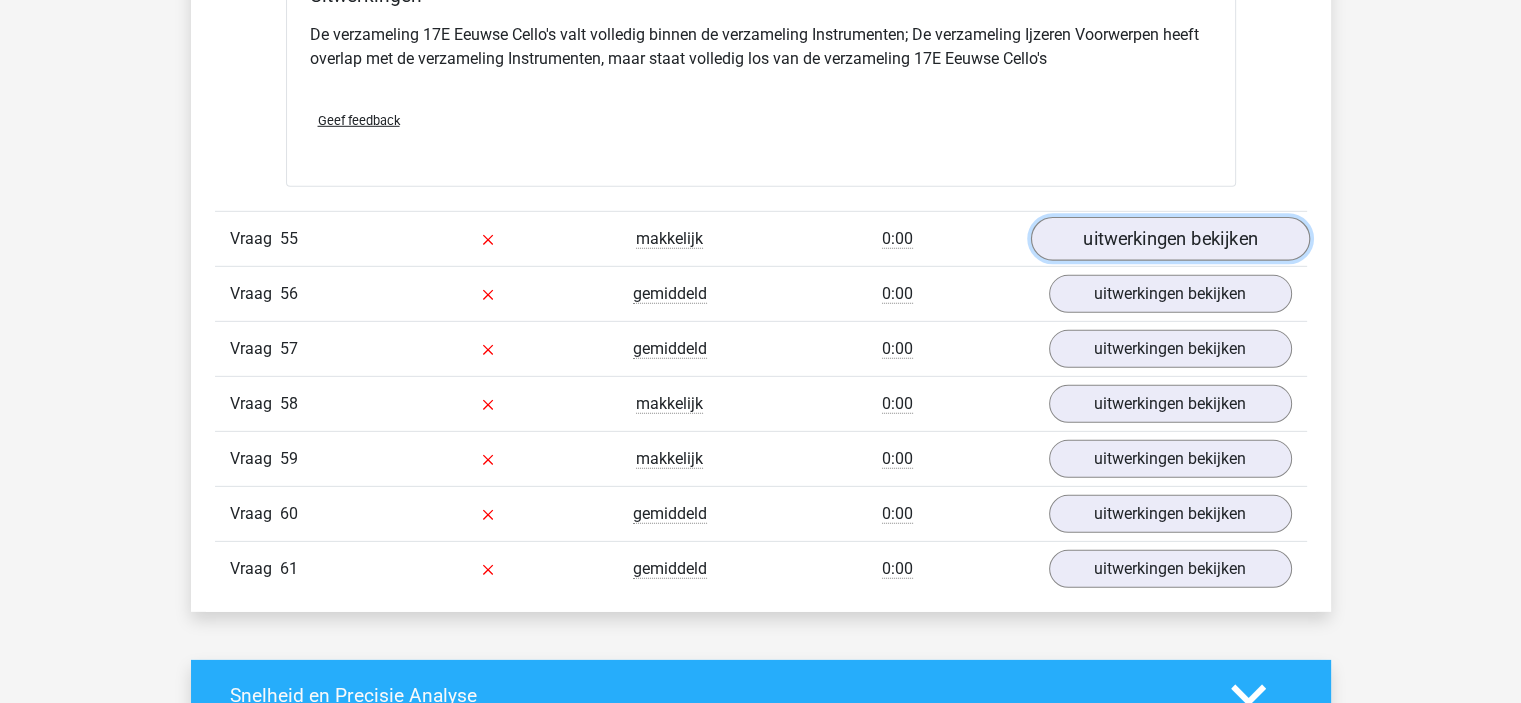 click on "uitwerkingen bekijken" at bounding box center (1169, 239) 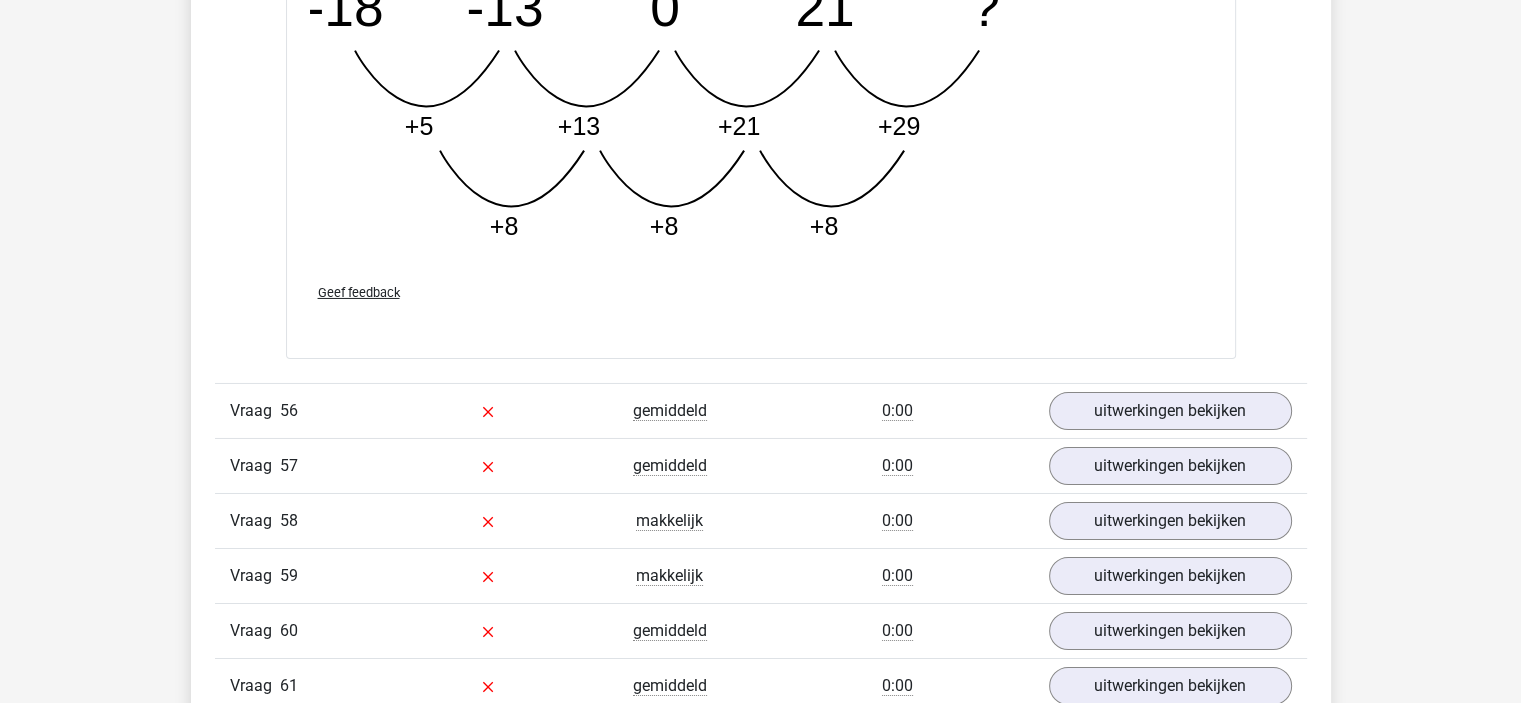 scroll, scrollTop: 22200, scrollLeft: 0, axis: vertical 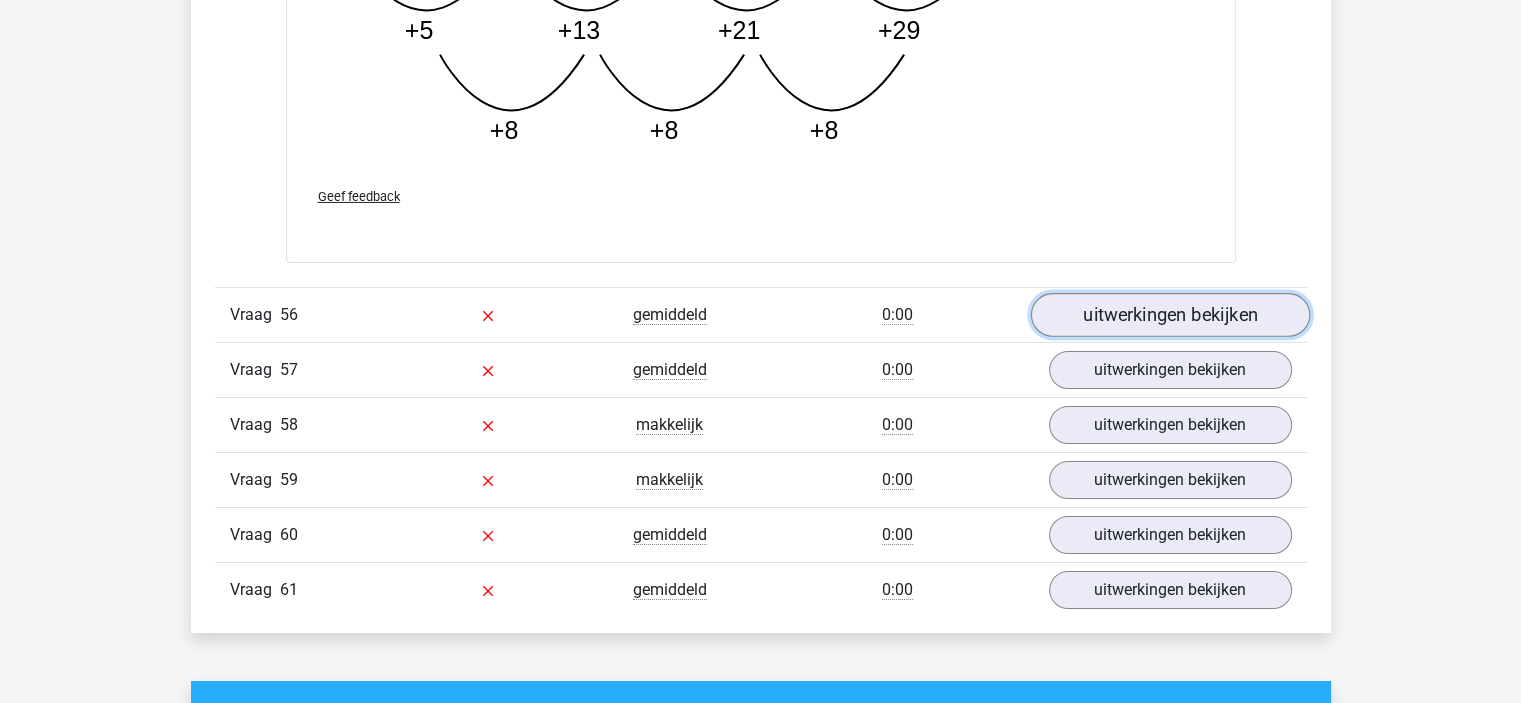 click on "uitwerkingen bekijken" at bounding box center (1169, 316) 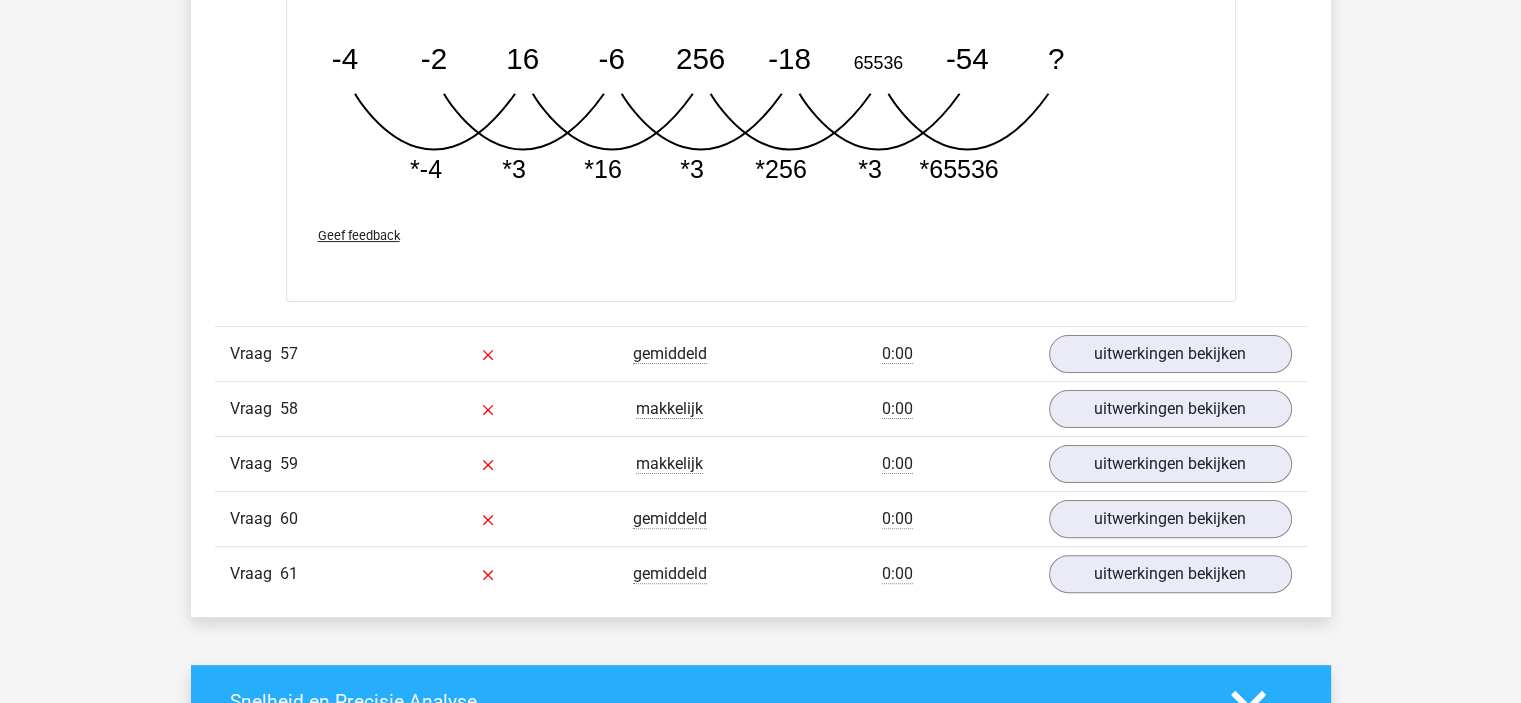 scroll, scrollTop: 23200, scrollLeft: 0, axis: vertical 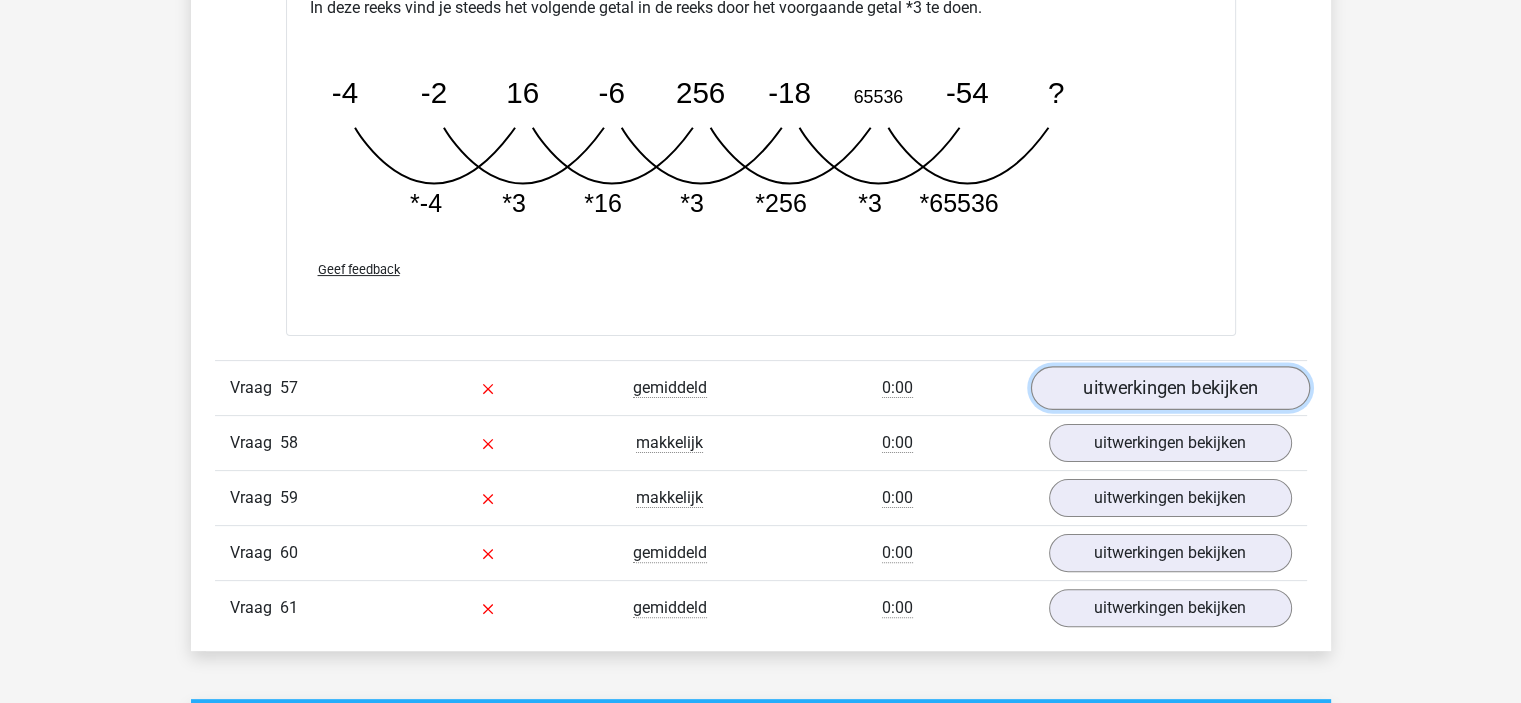 click on "uitwerkingen bekijken" at bounding box center (1169, 388) 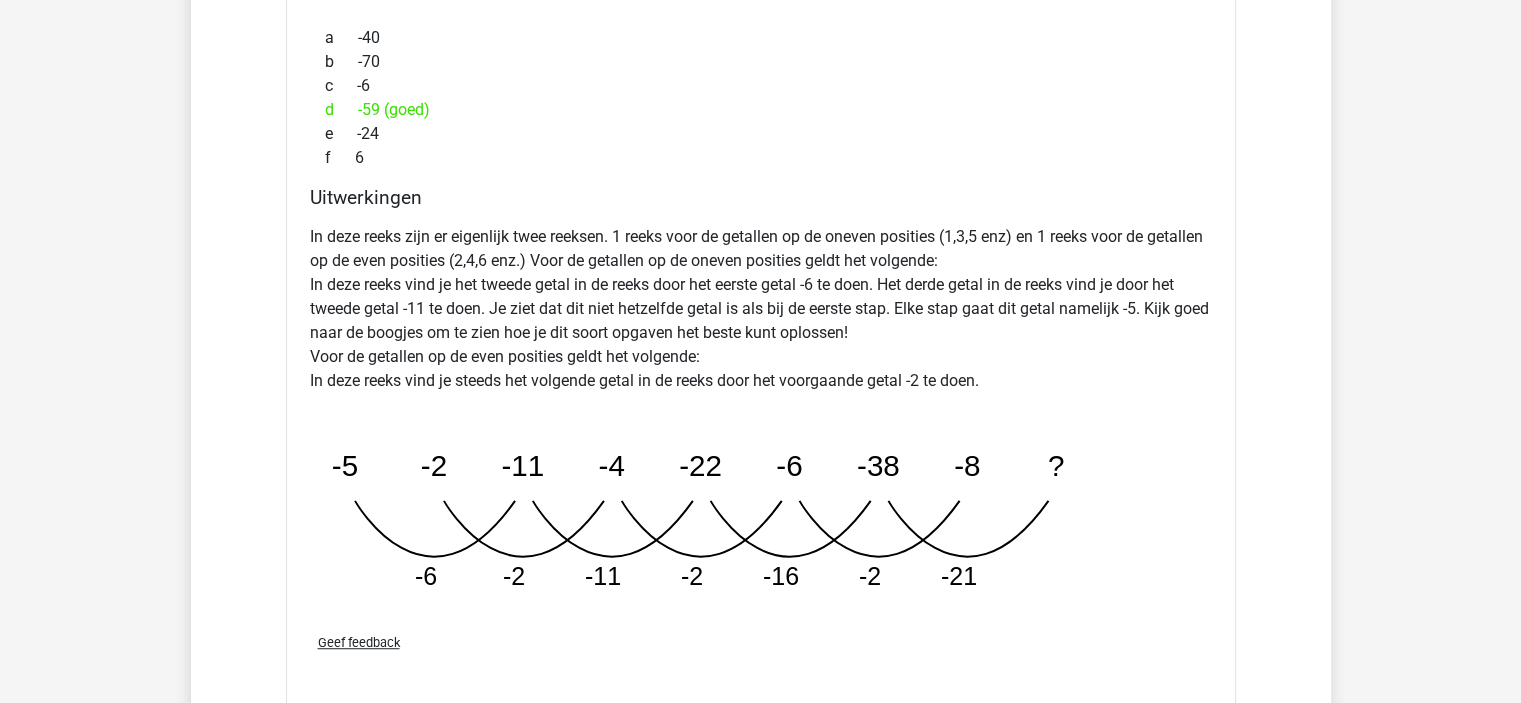 scroll, scrollTop: 23800, scrollLeft: 0, axis: vertical 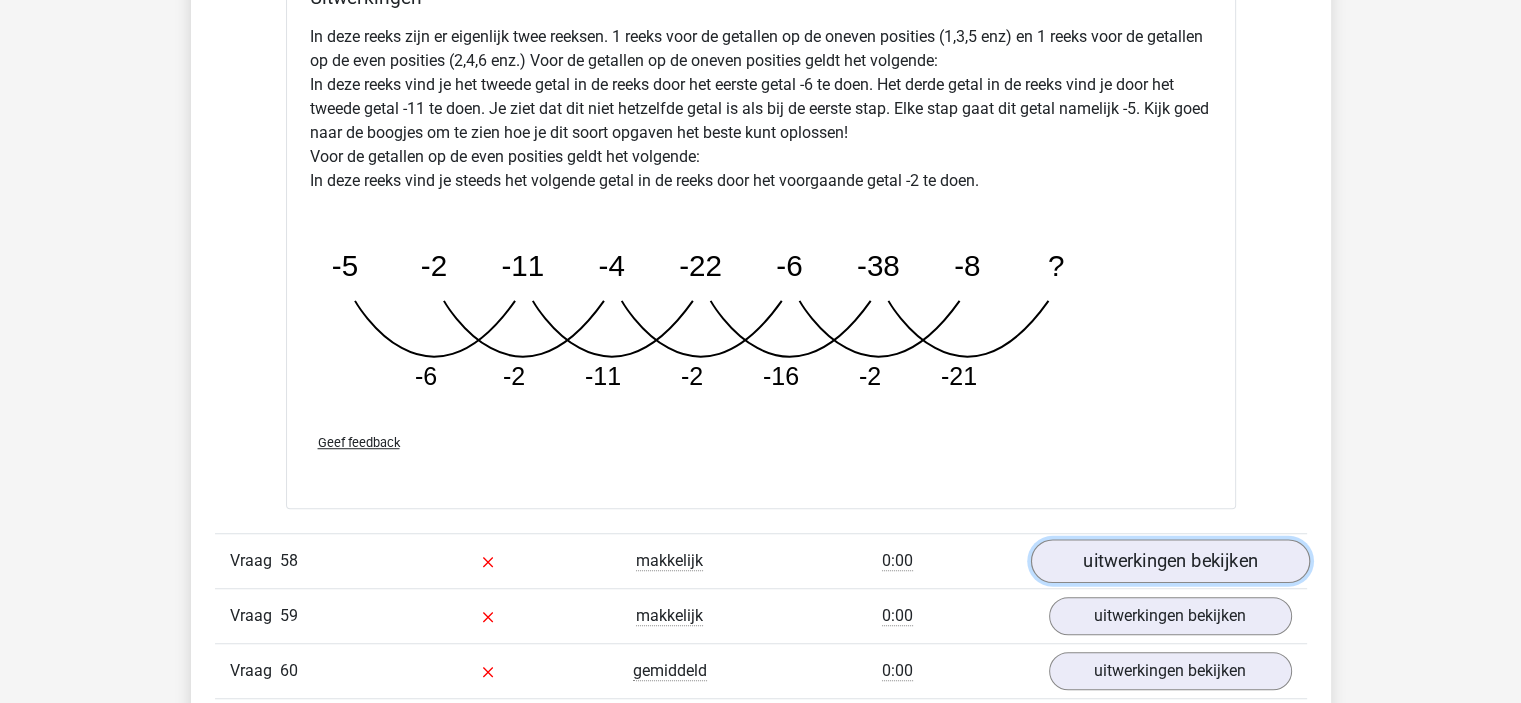 click on "uitwerkingen bekijken" at bounding box center [1169, 561] 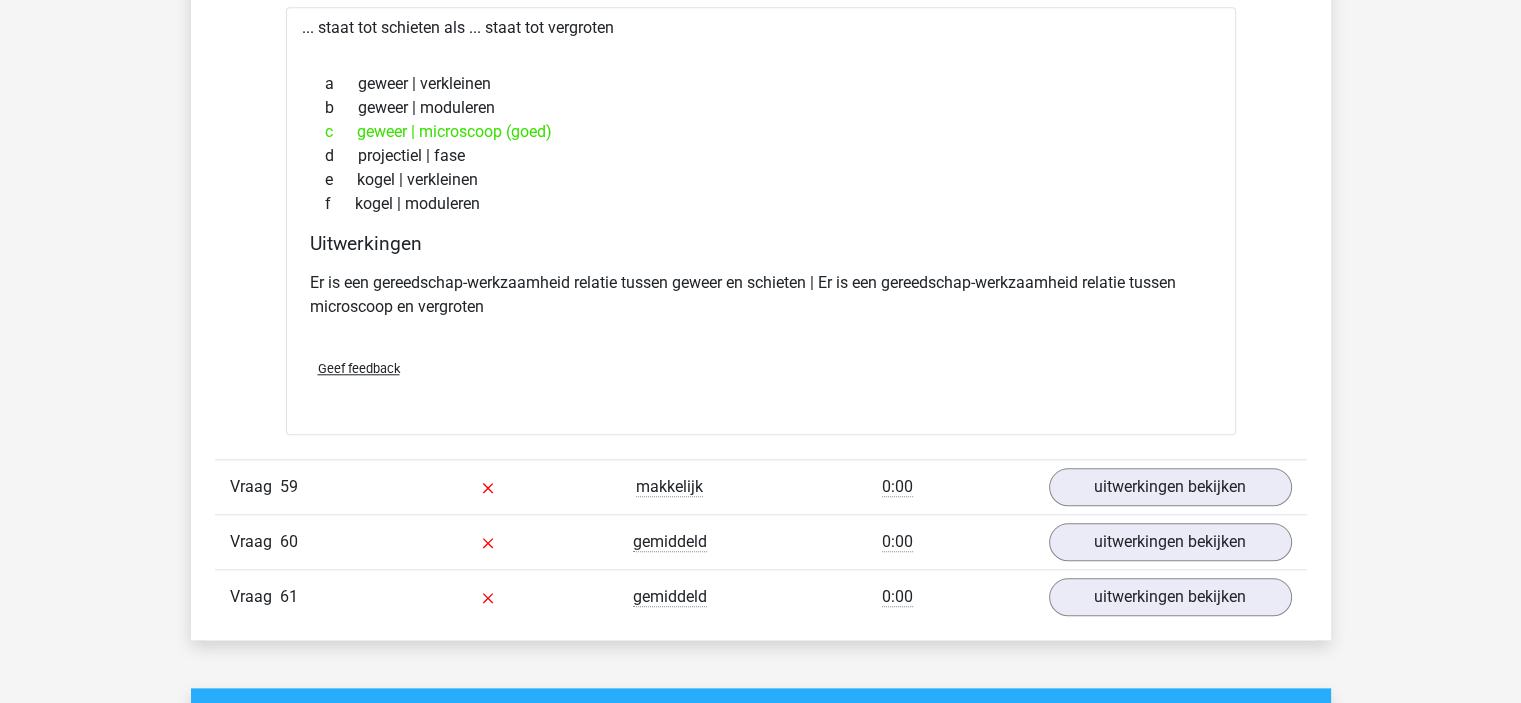 scroll, scrollTop: 24800, scrollLeft: 0, axis: vertical 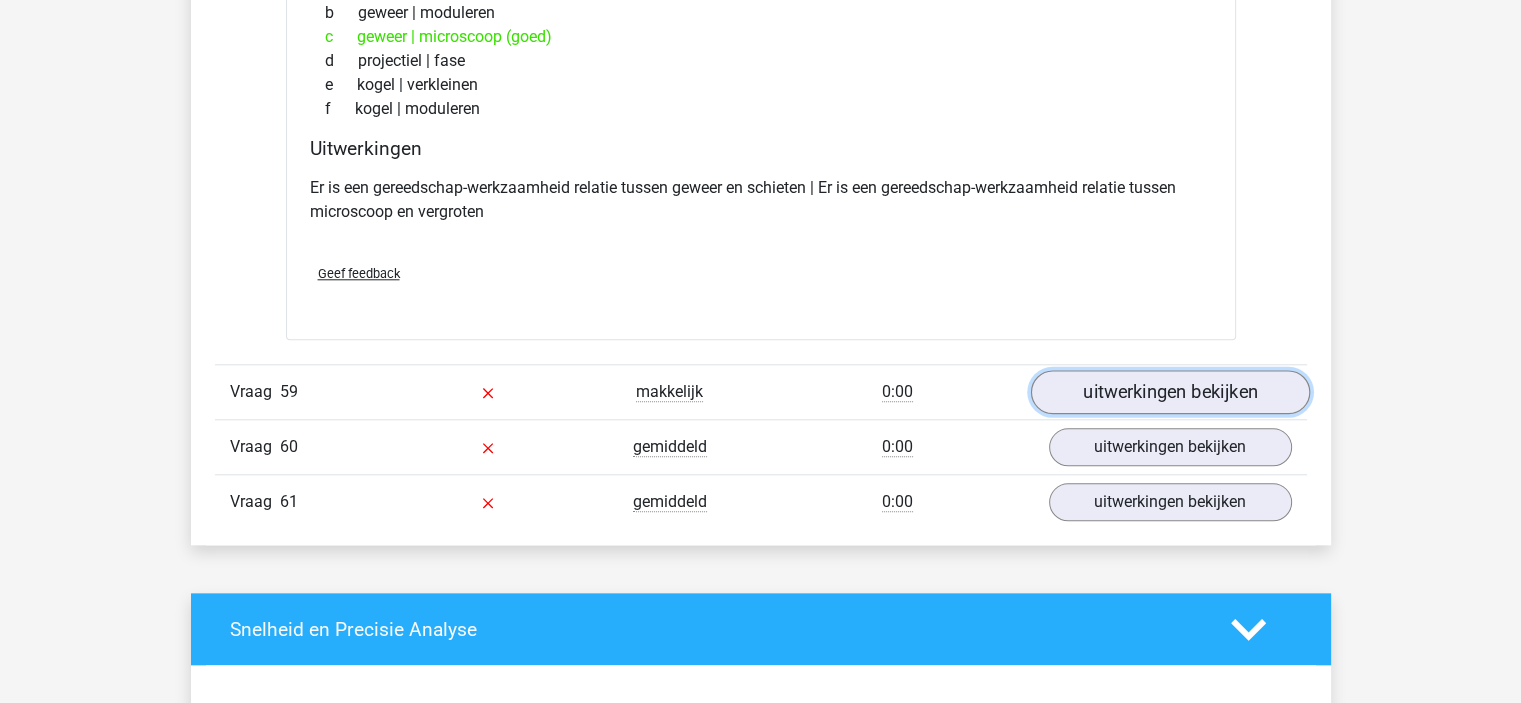 click on "uitwerkingen bekijken" at bounding box center (1169, 392) 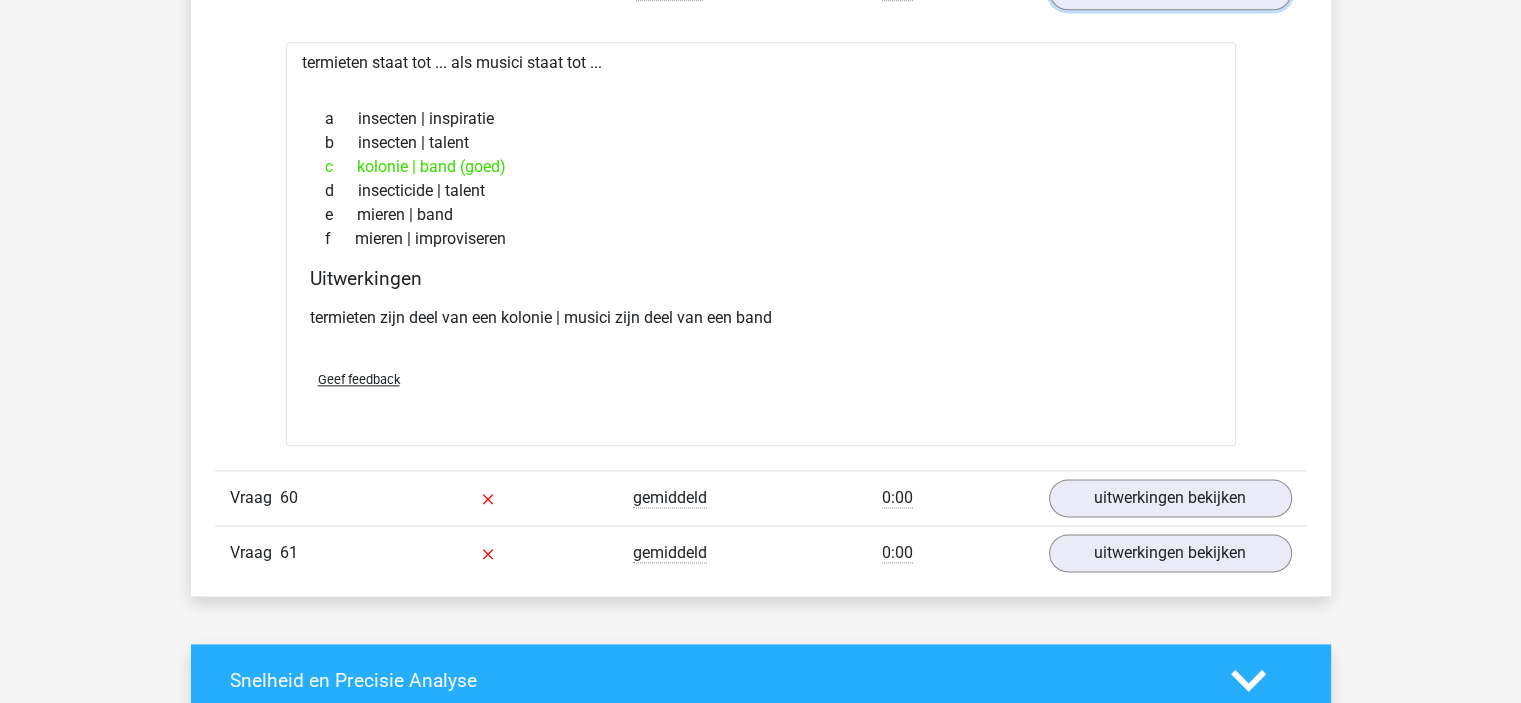 scroll, scrollTop: 25300, scrollLeft: 0, axis: vertical 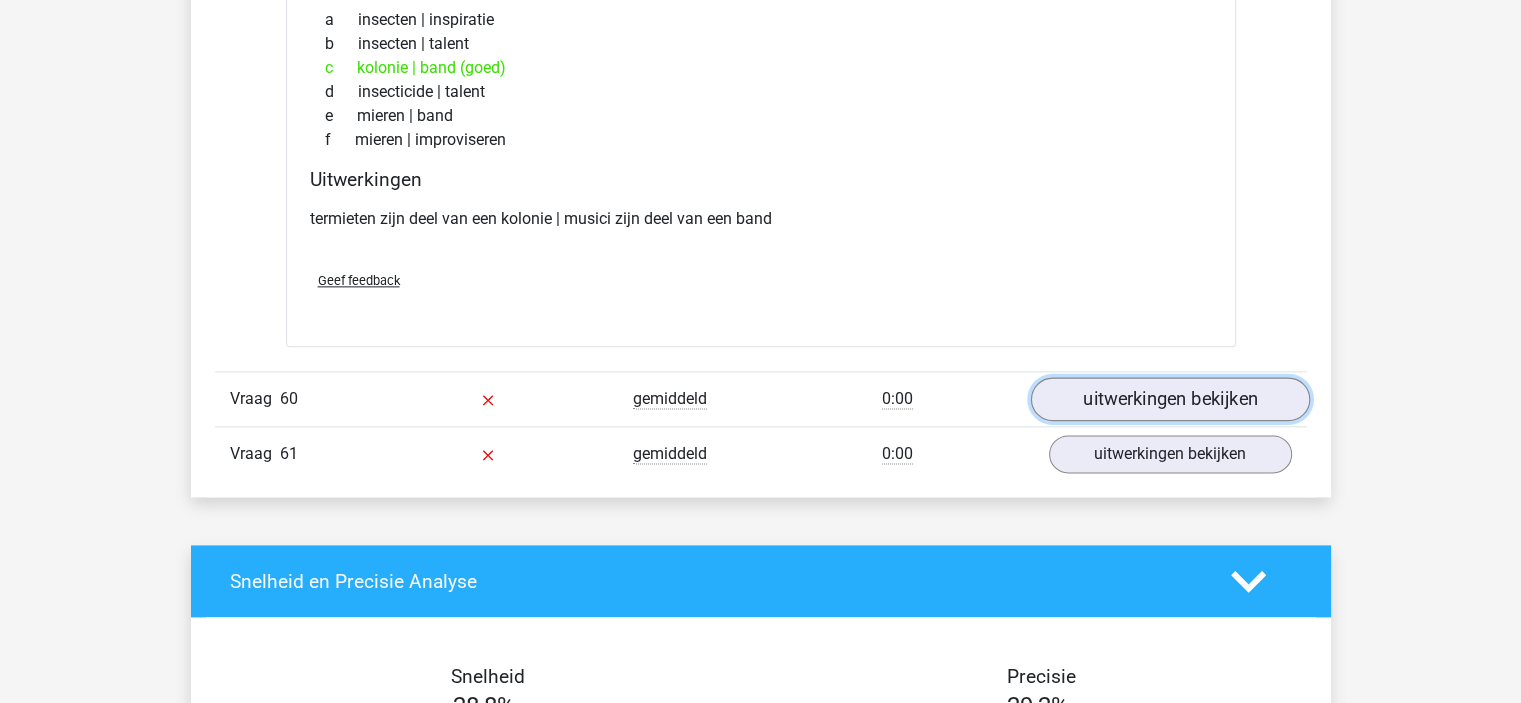 click on "uitwerkingen bekijken" at bounding box center [1169, 399] 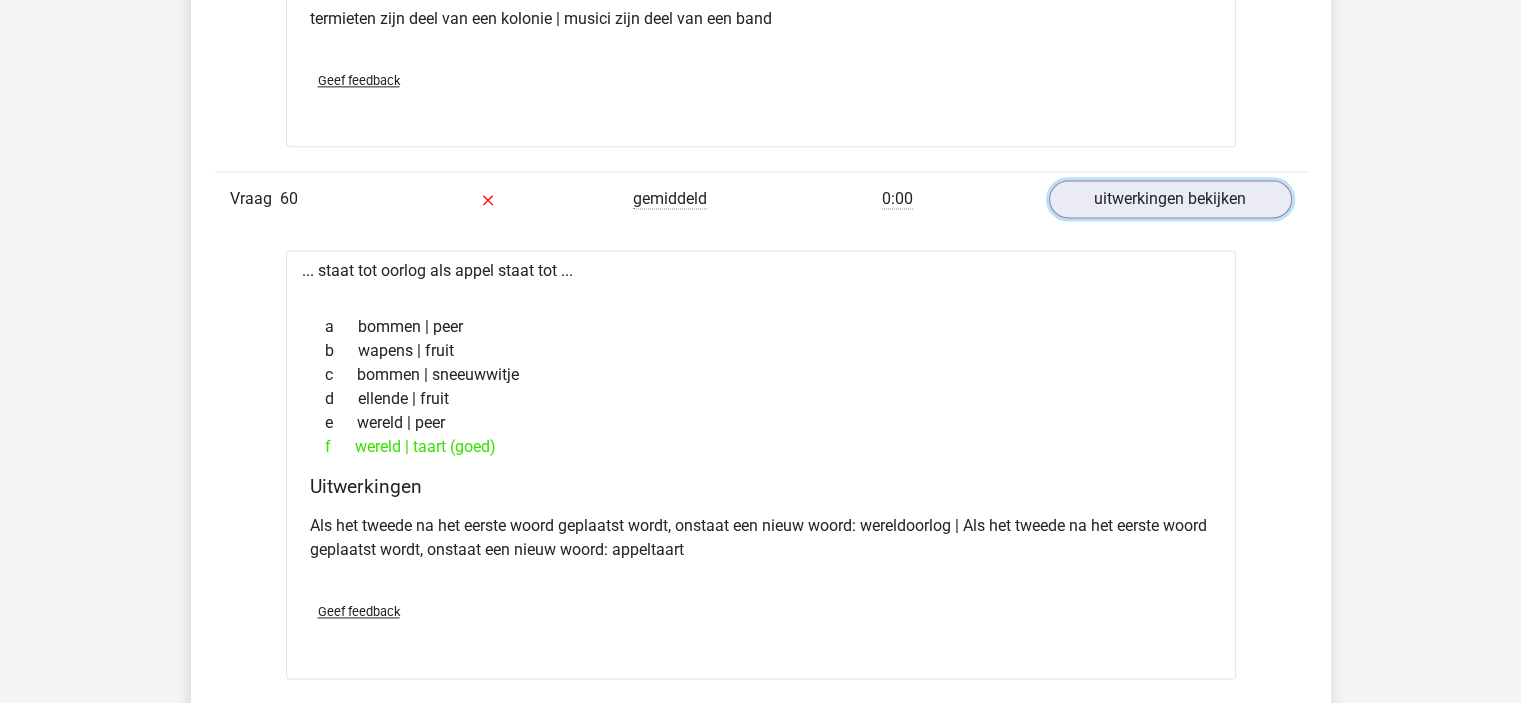 scroll, scrollTop: 25900, scrollLeft: 0, axis: vertical 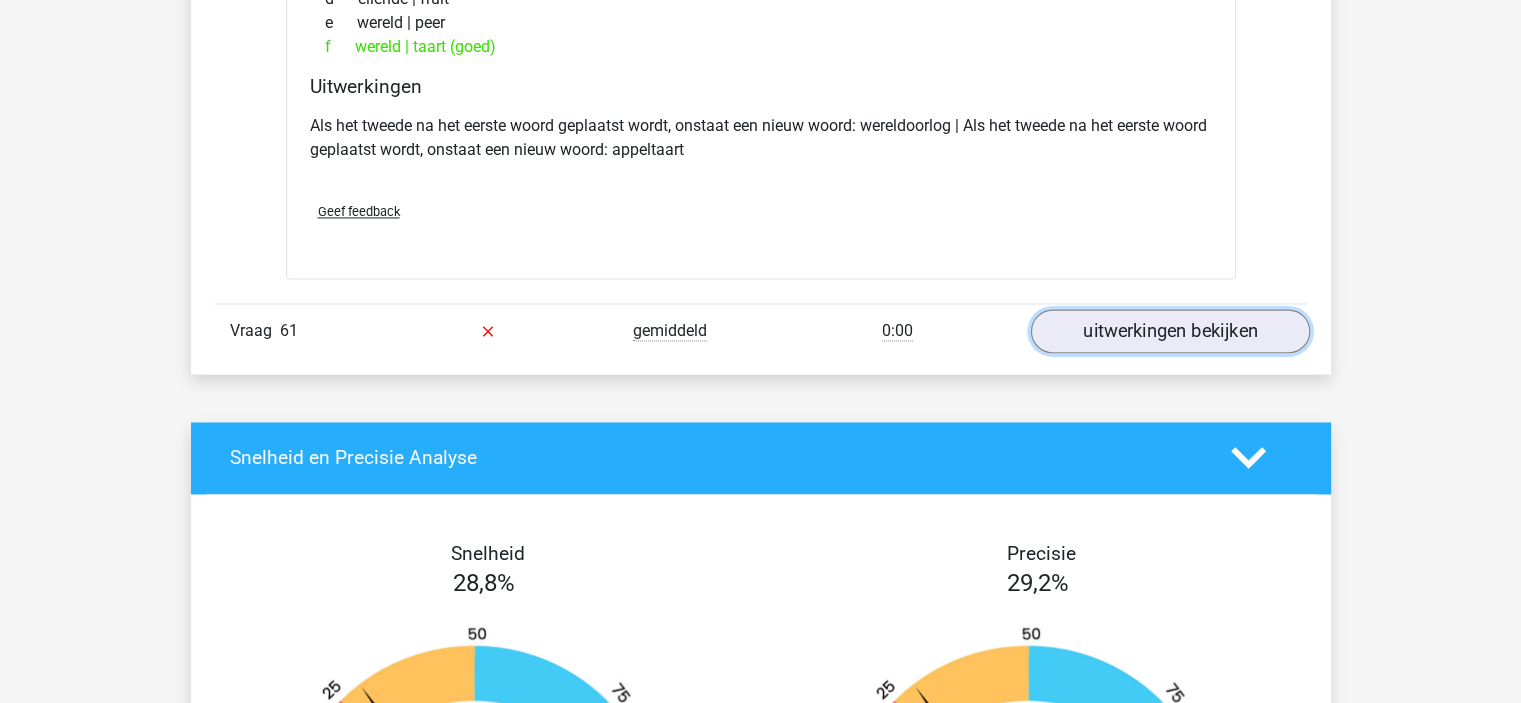 click on "uitwerkingen bekijken" at bounding box center [1169, 331] 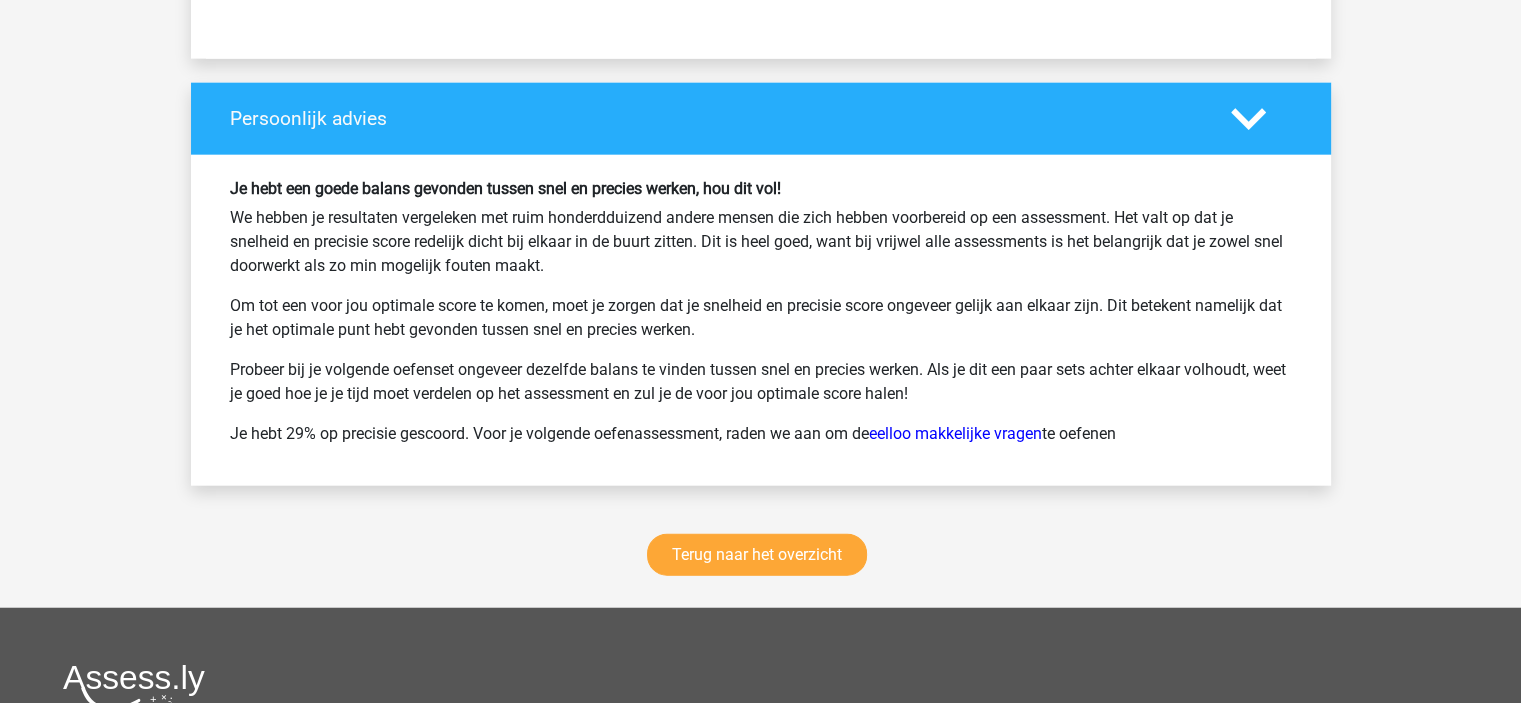 scroll, scrollTop: 27700, scrollLeft: 0, axis: vertical 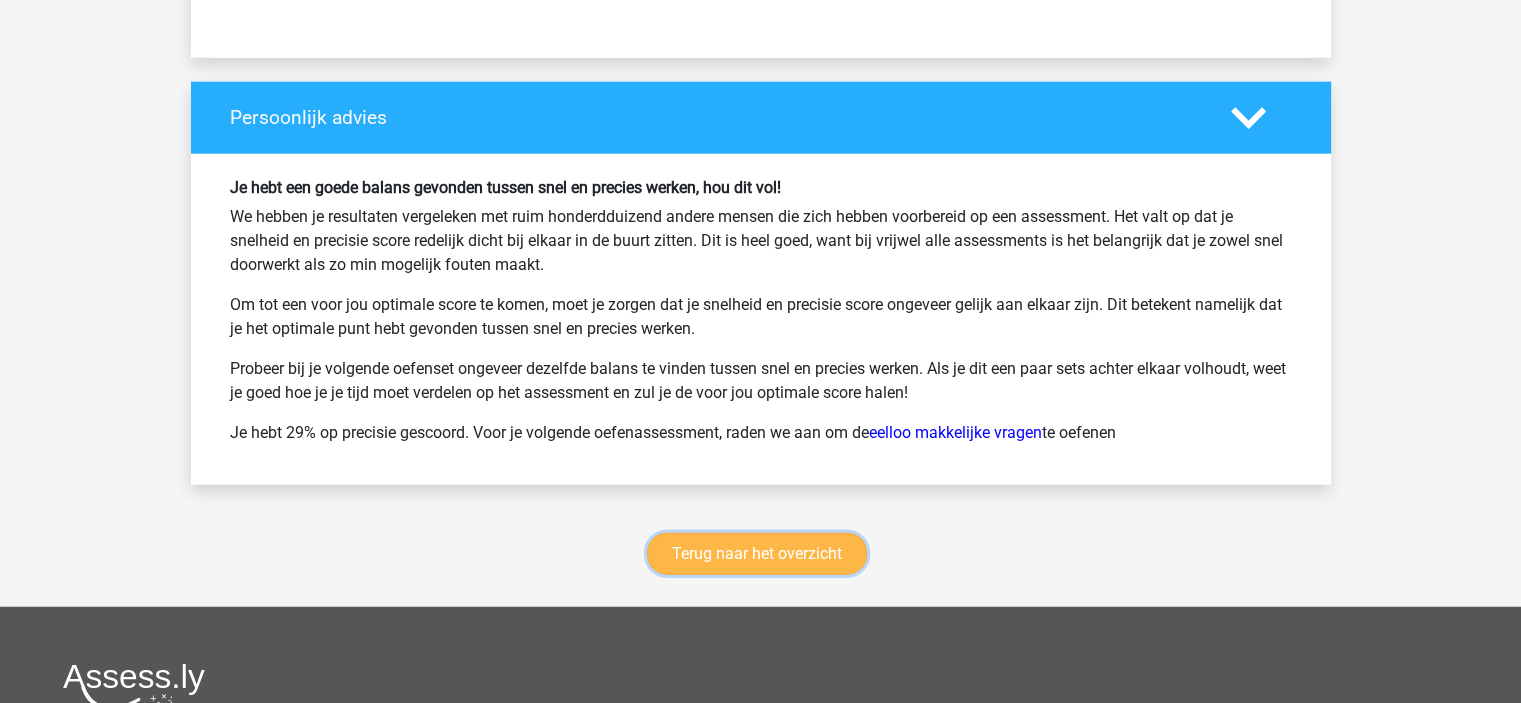 click on "Terug naar het overzicht" at bounding box center (757, 554) 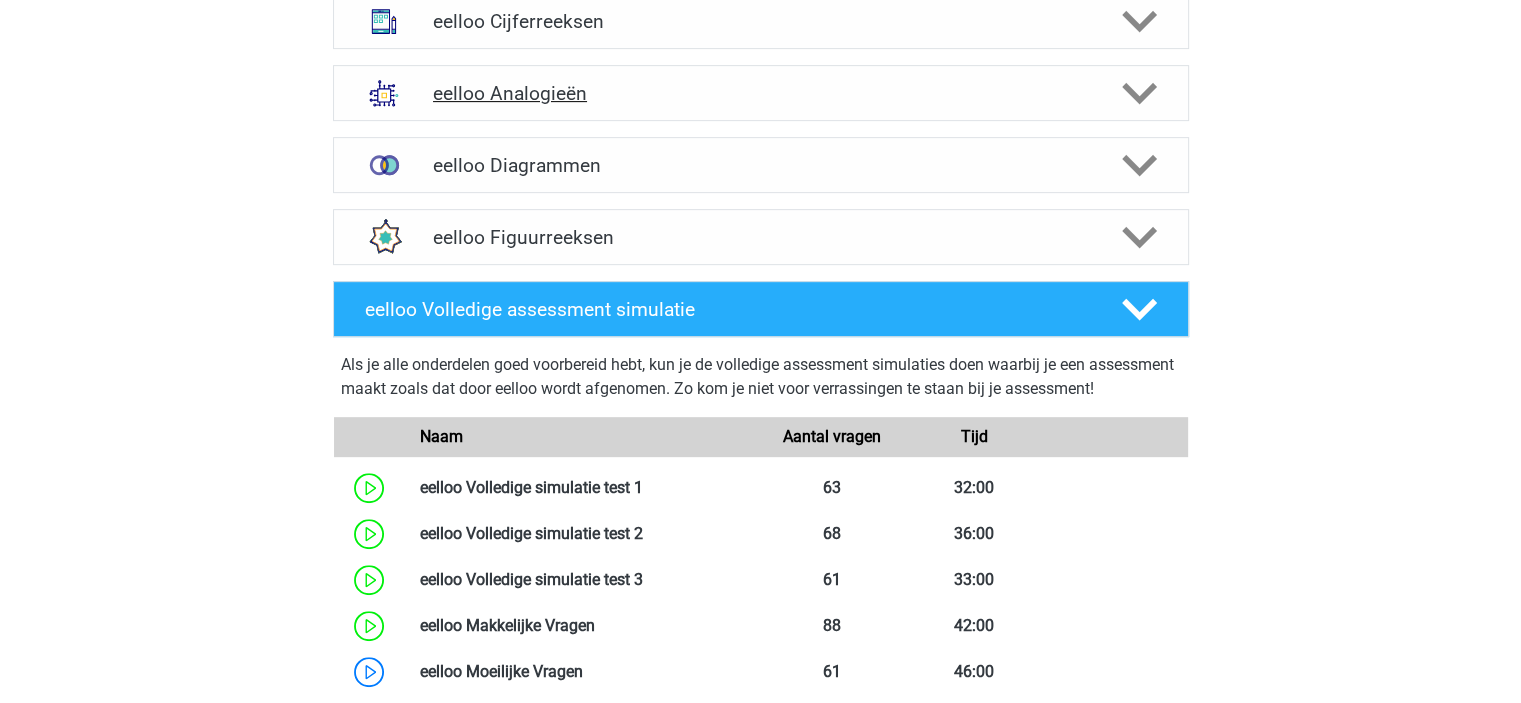 scroll, scrollTop: 1300, scrollLeft: 0, axis: vertical 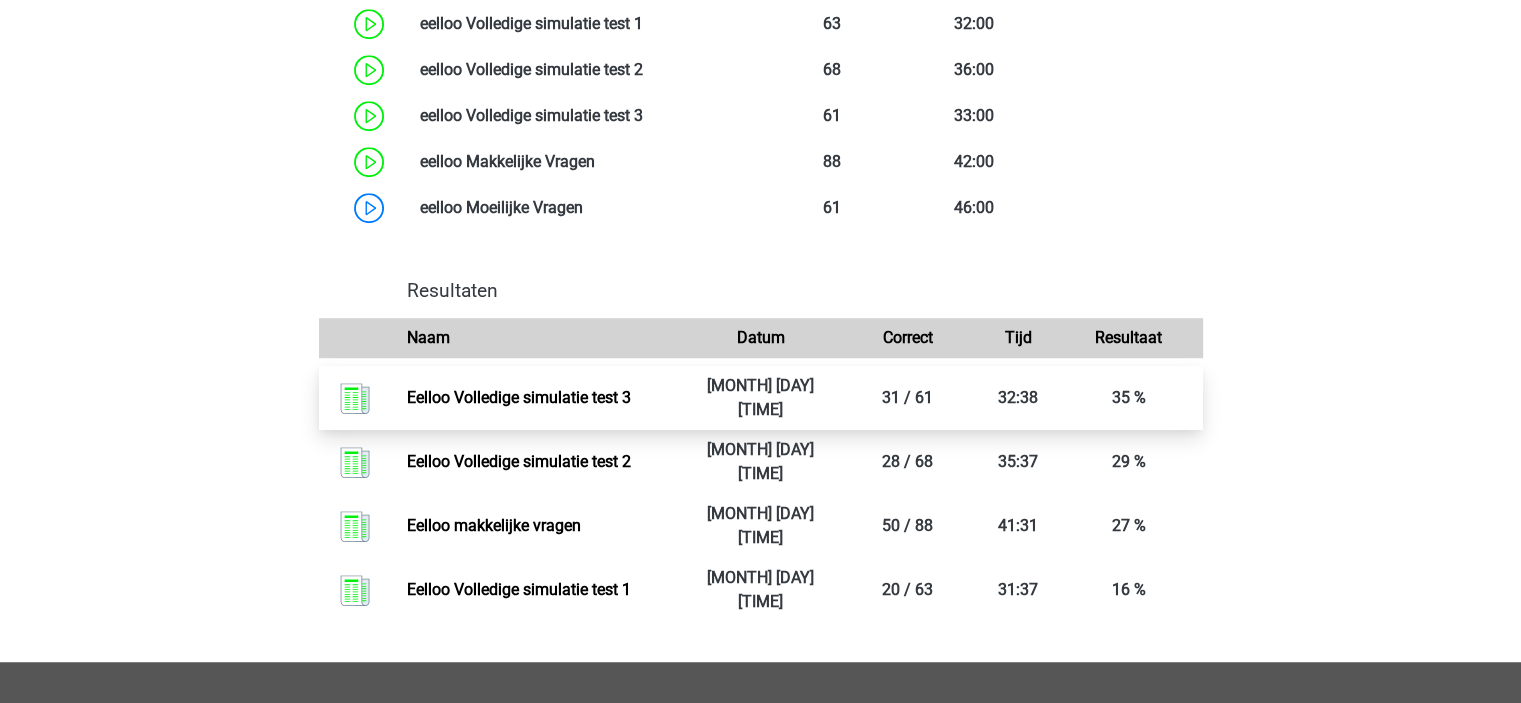 click on "Eelloo Volledige simulatie test 3" at bounding box center (519, 397) 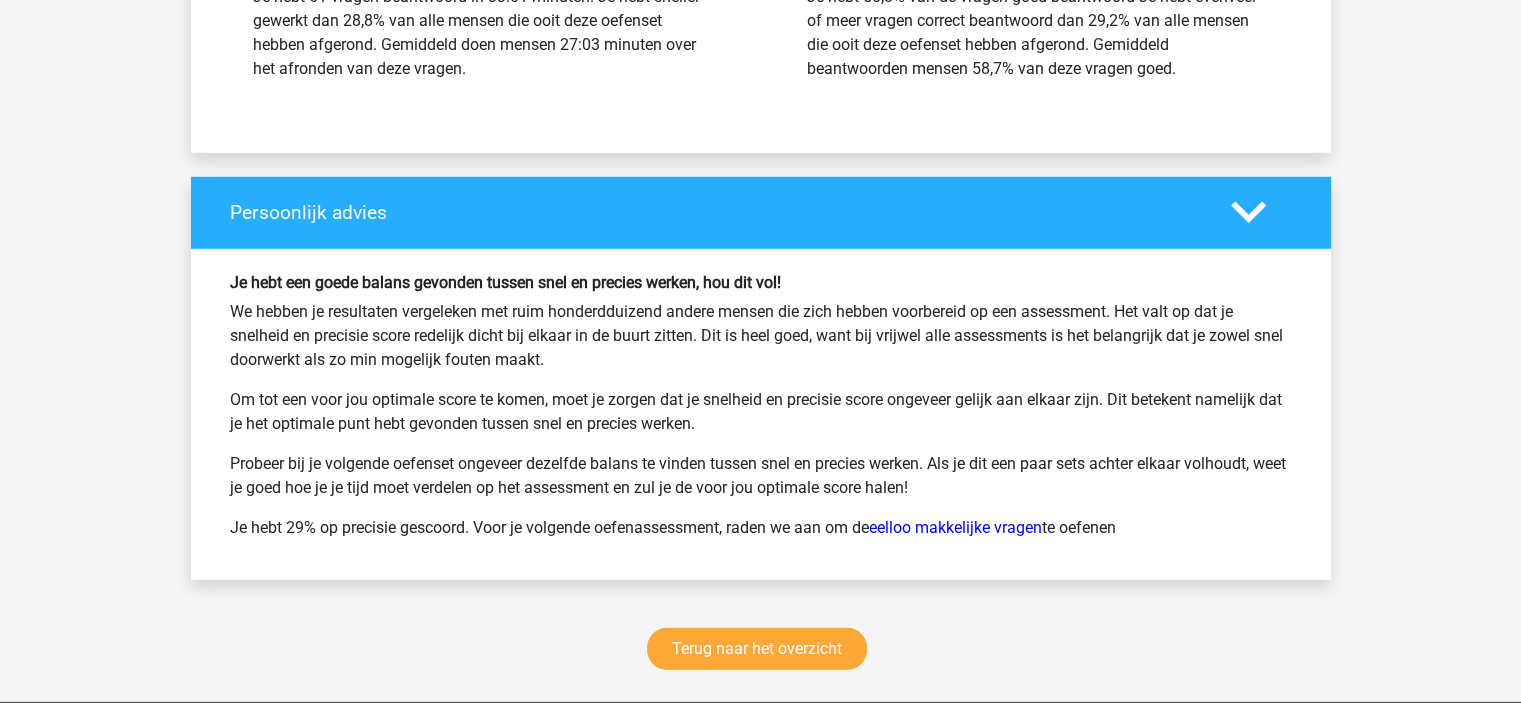 scroll, scrollTop: 5800, scrollLeft: 0, axis: vertical 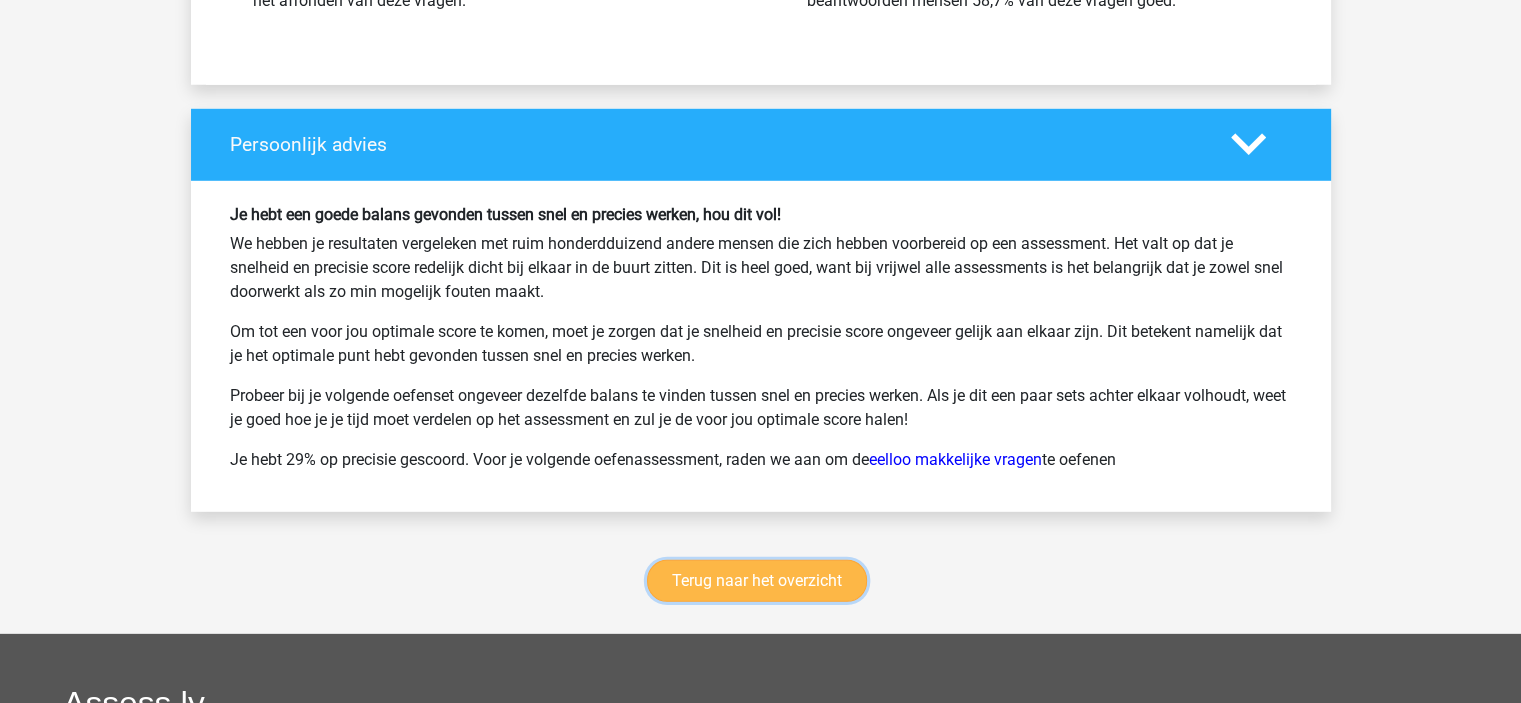click on "Terug naar het overzicht" at bounding box center (757, 581) 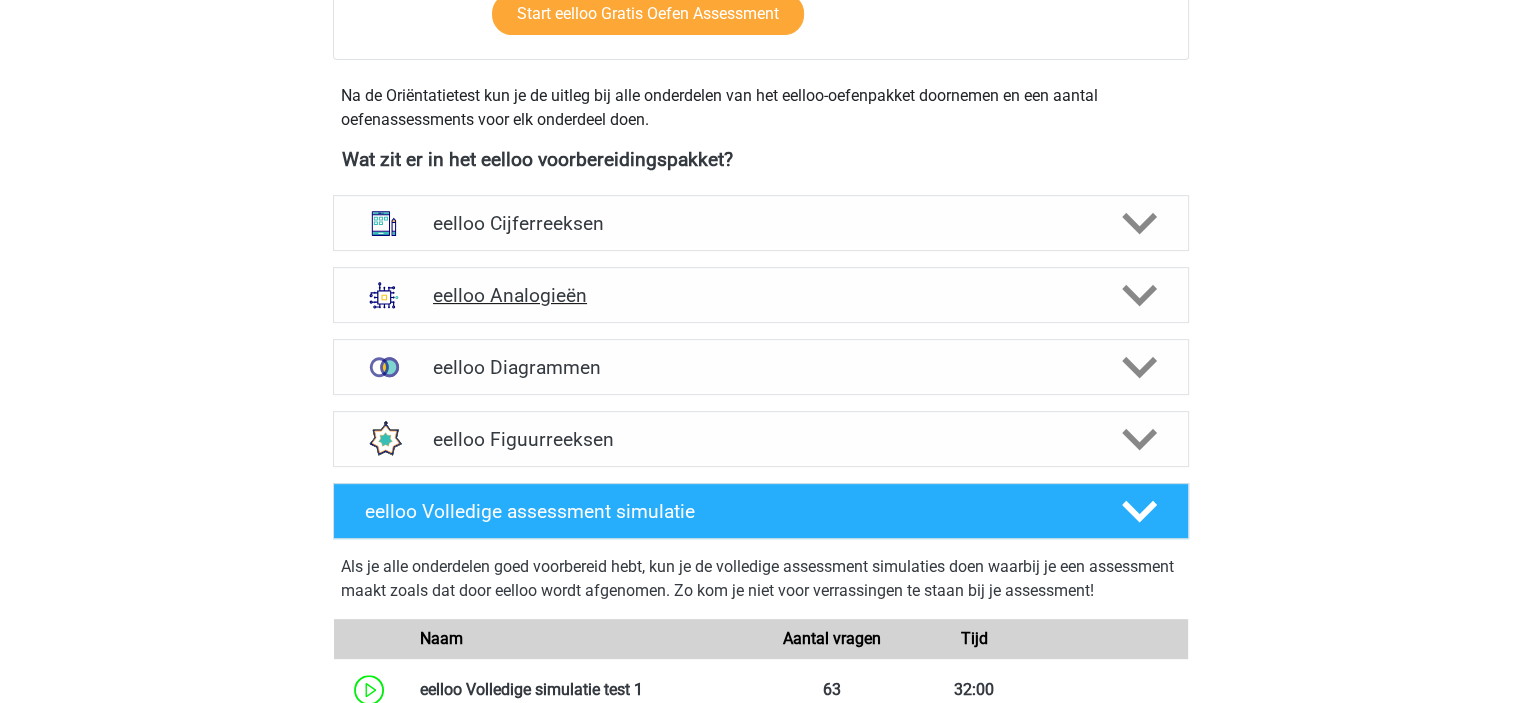scroll, scrollTop: 600, scrollLeft: 0, axis: vertical 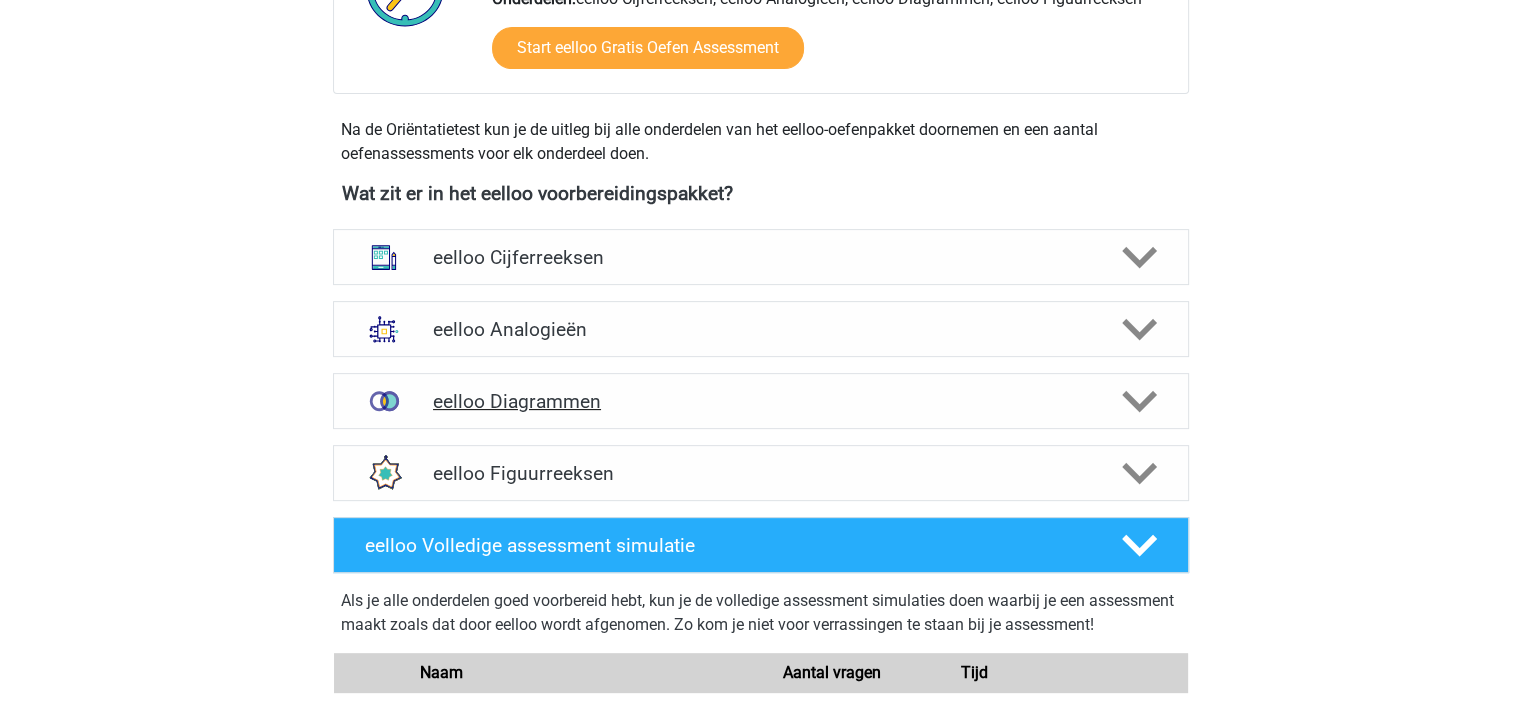 click on "eelloo Diagrammen" at bounding box center (760, 401) 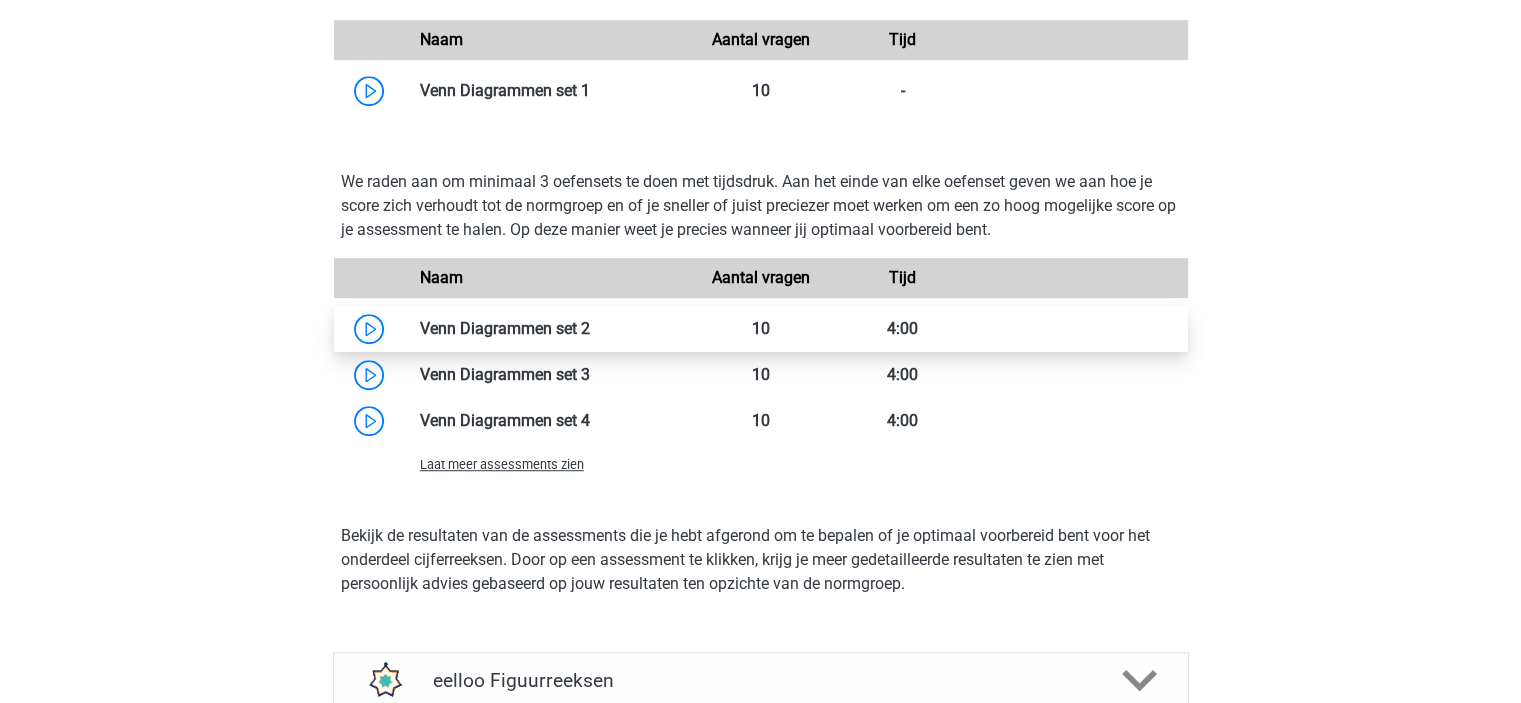 scroll, scrollTop: 1200, scrollLeft: 0, axis: vertical 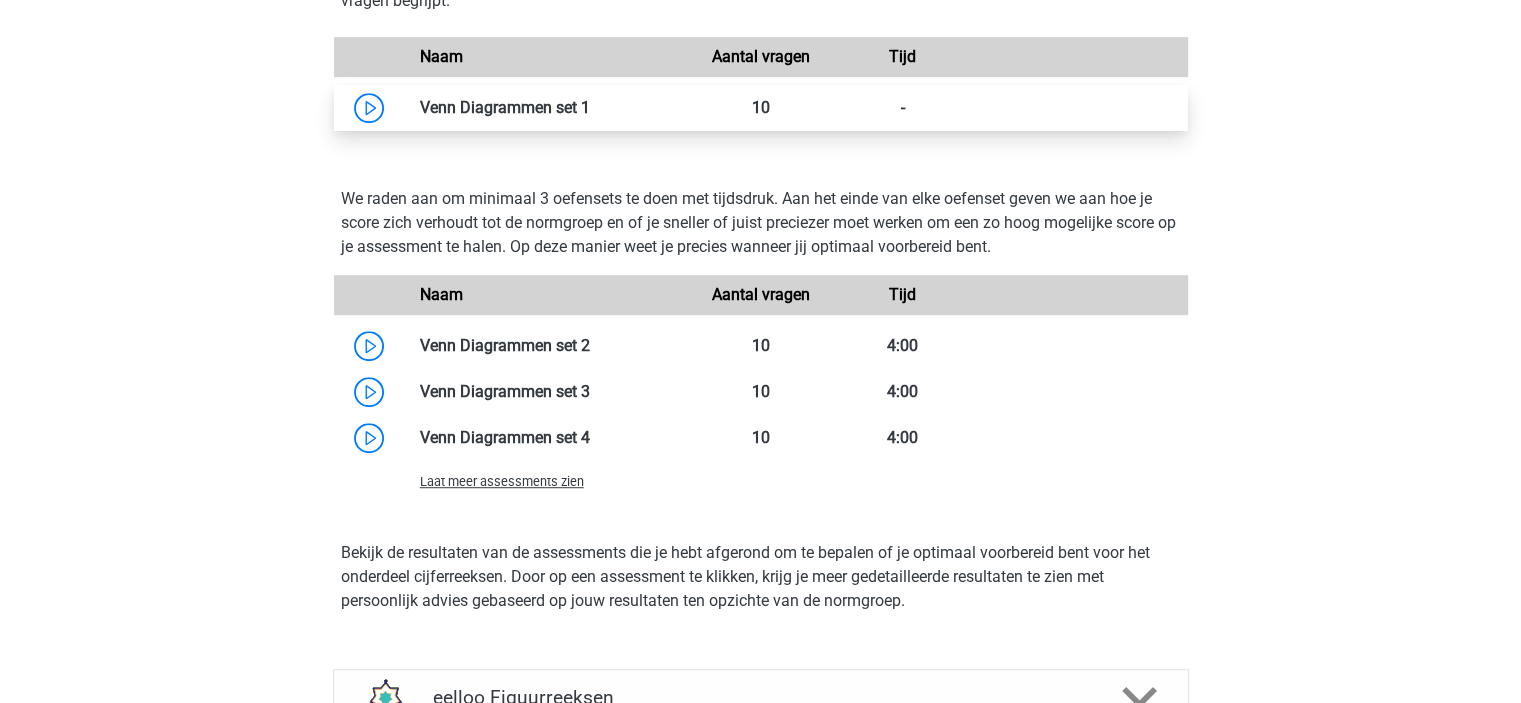 click at bounding box center (590, 107) 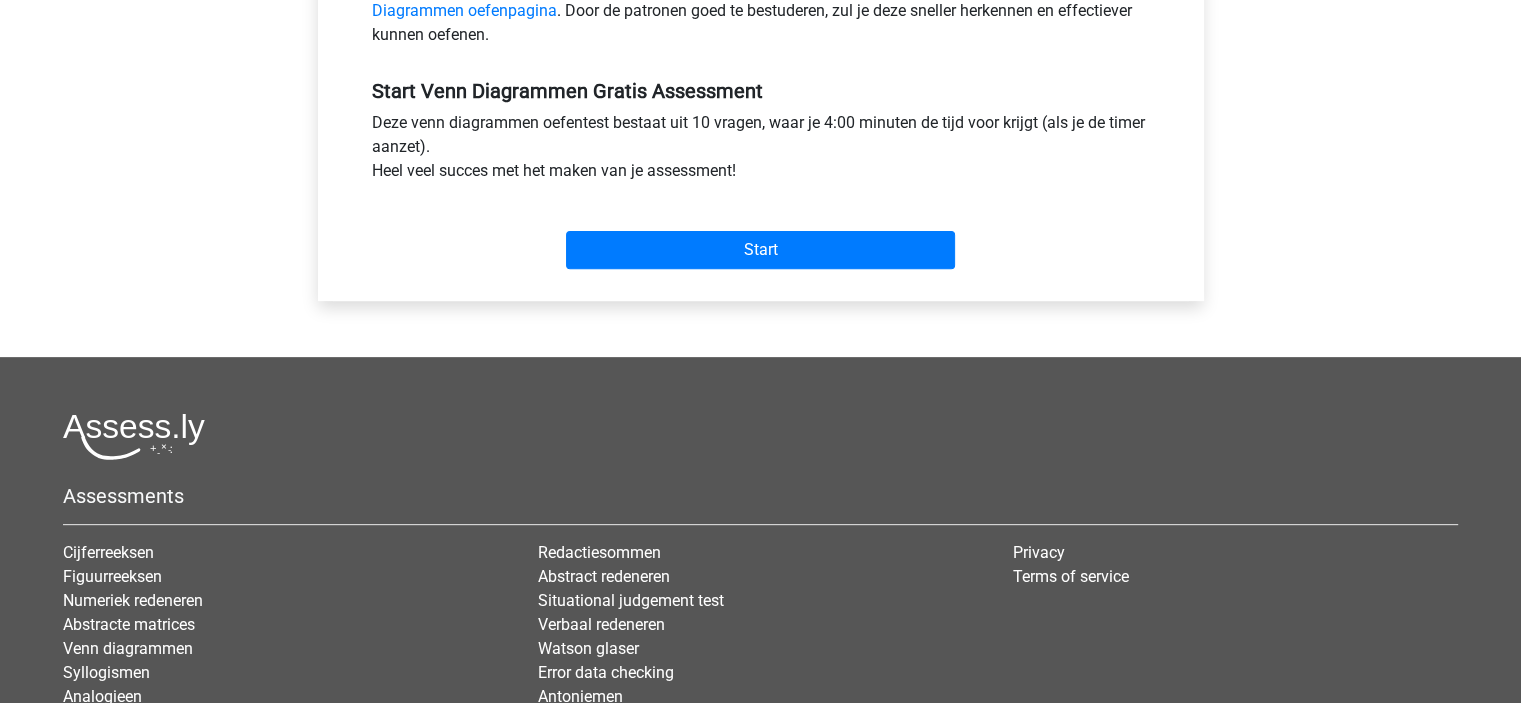 scroll, scrollTop: 576, scrollLeft: 0, axis: vertical 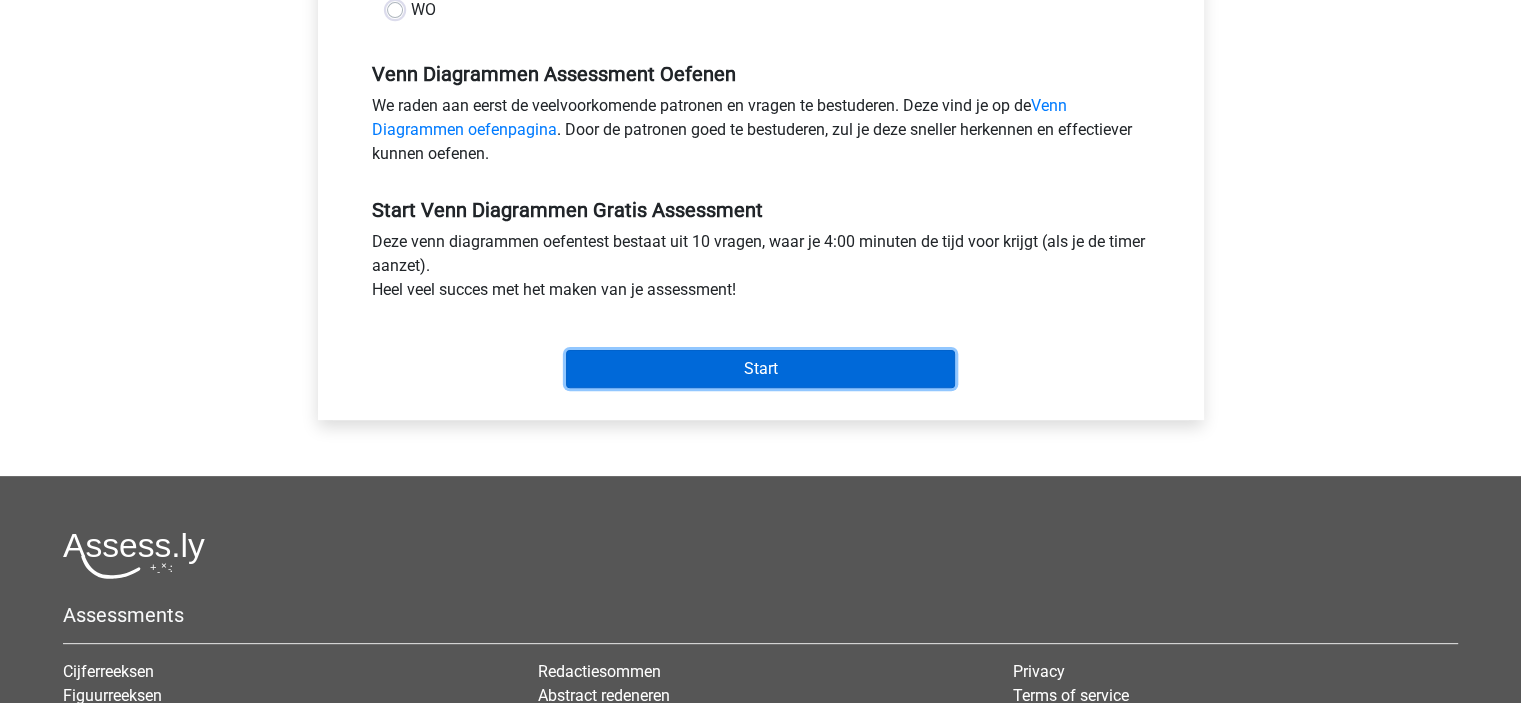 click on "Start" at bounding box center (760, 369) 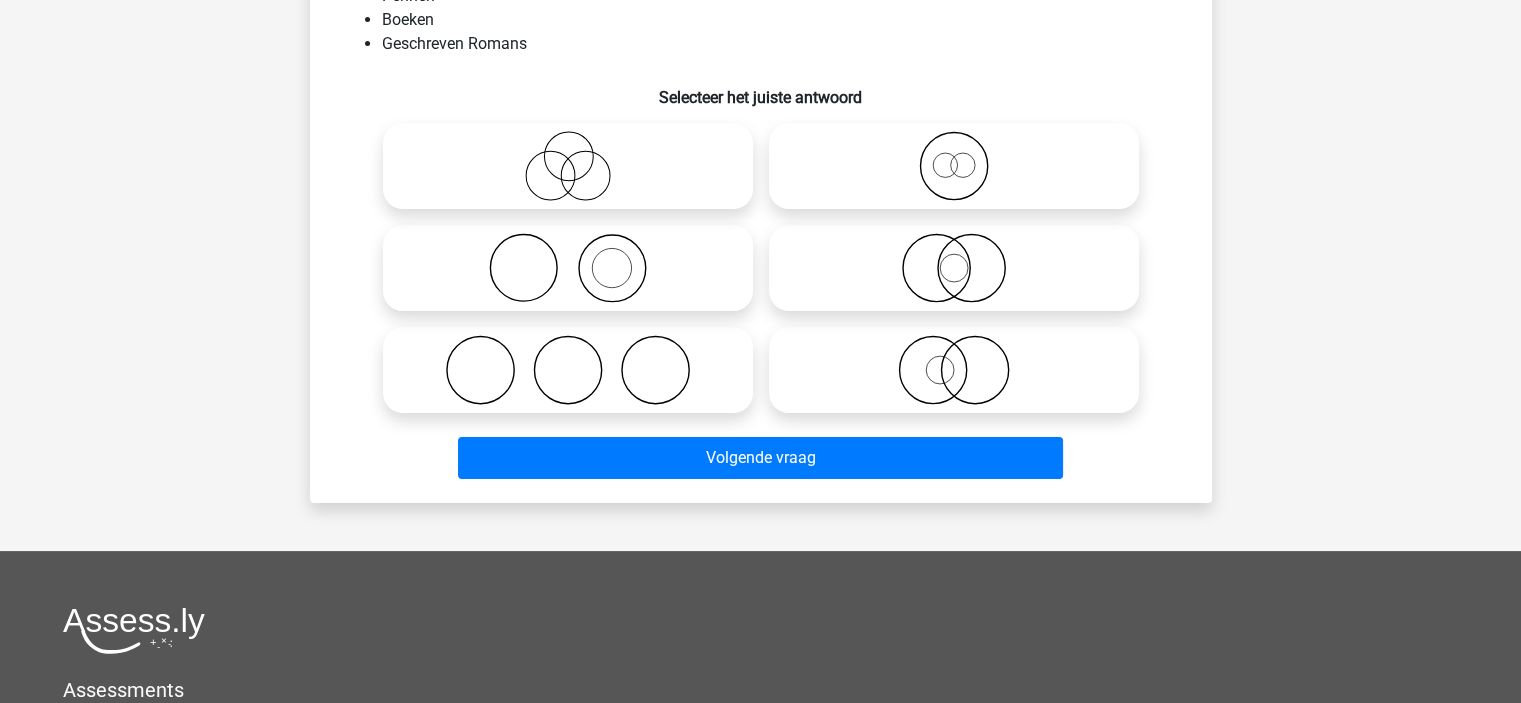 scroll, scrollTop: 100, scrollLeft: 0, axis: vertical 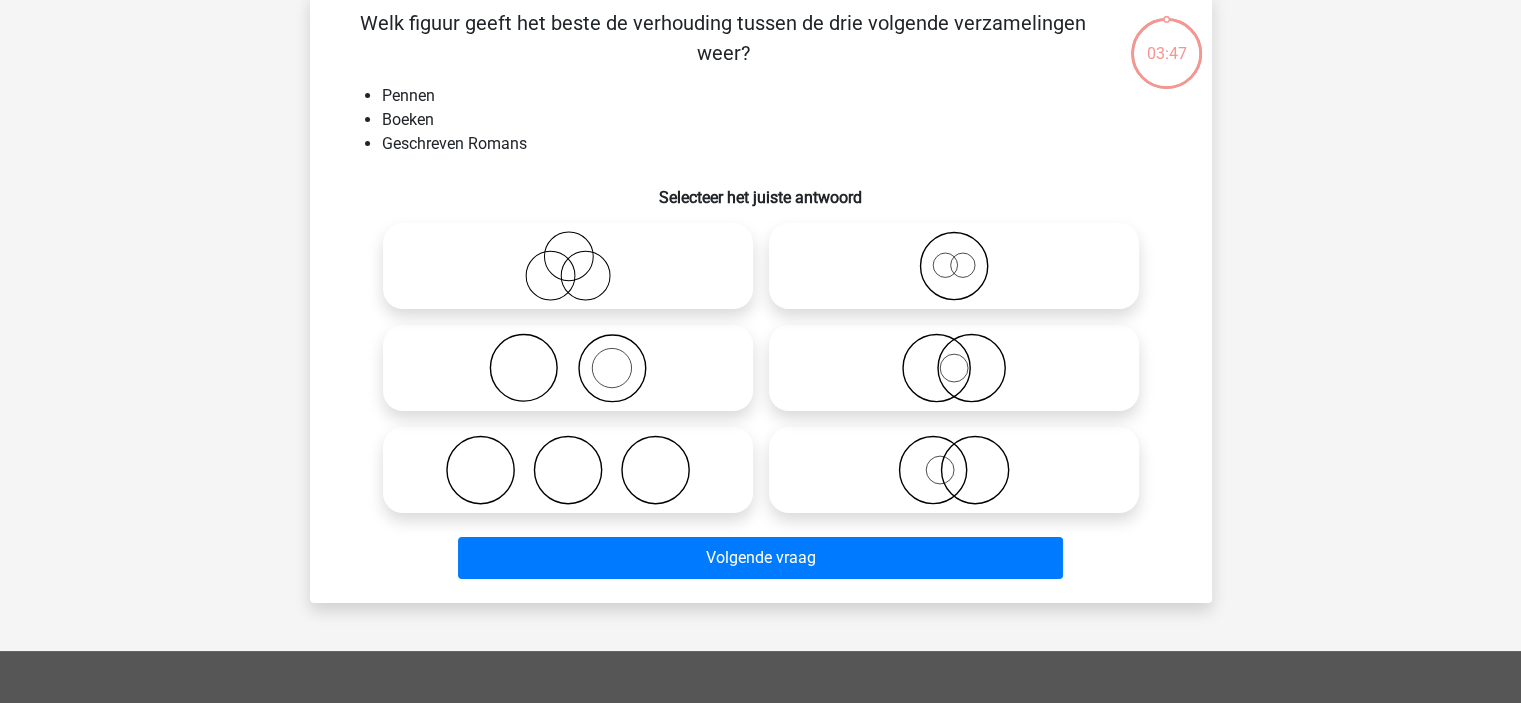 click 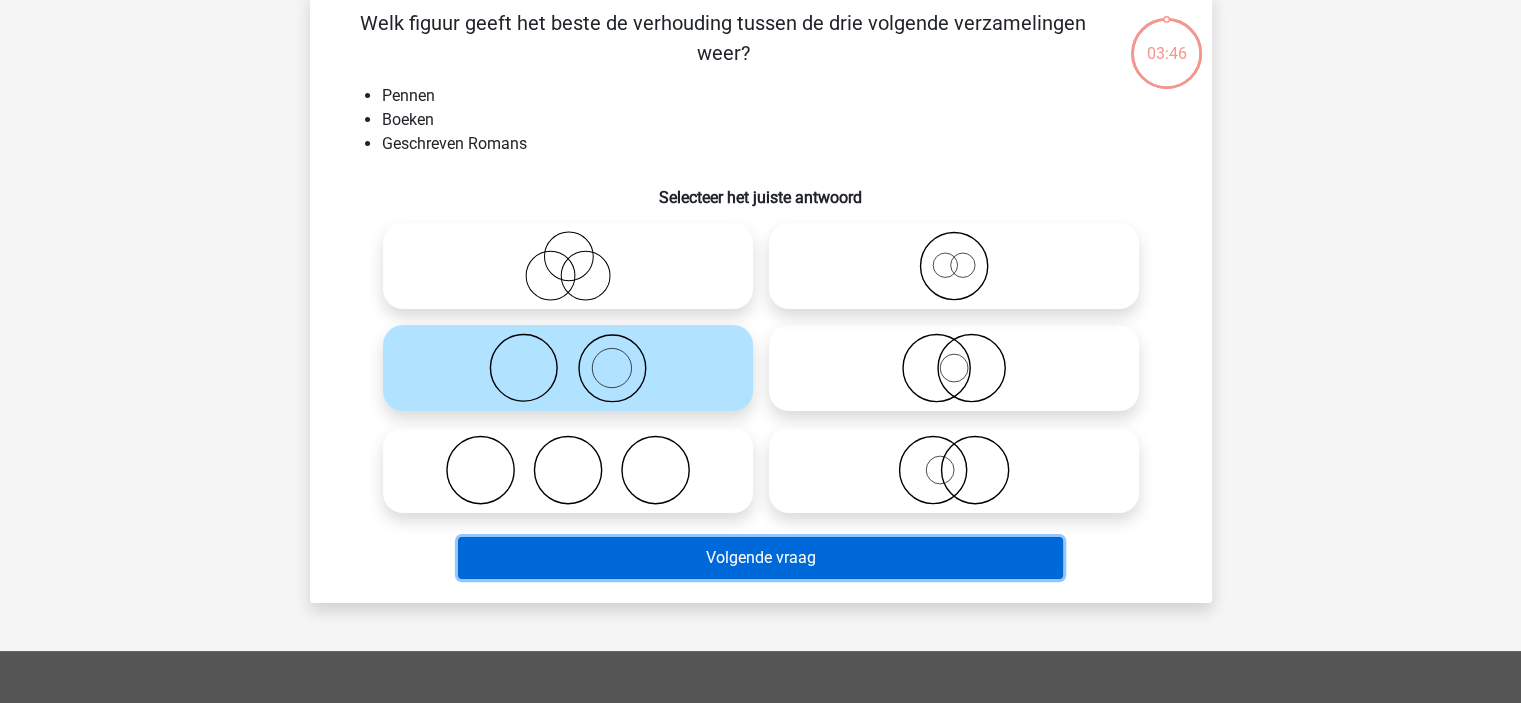 click on "Volgende vraag" at bounding box center (760, 558) 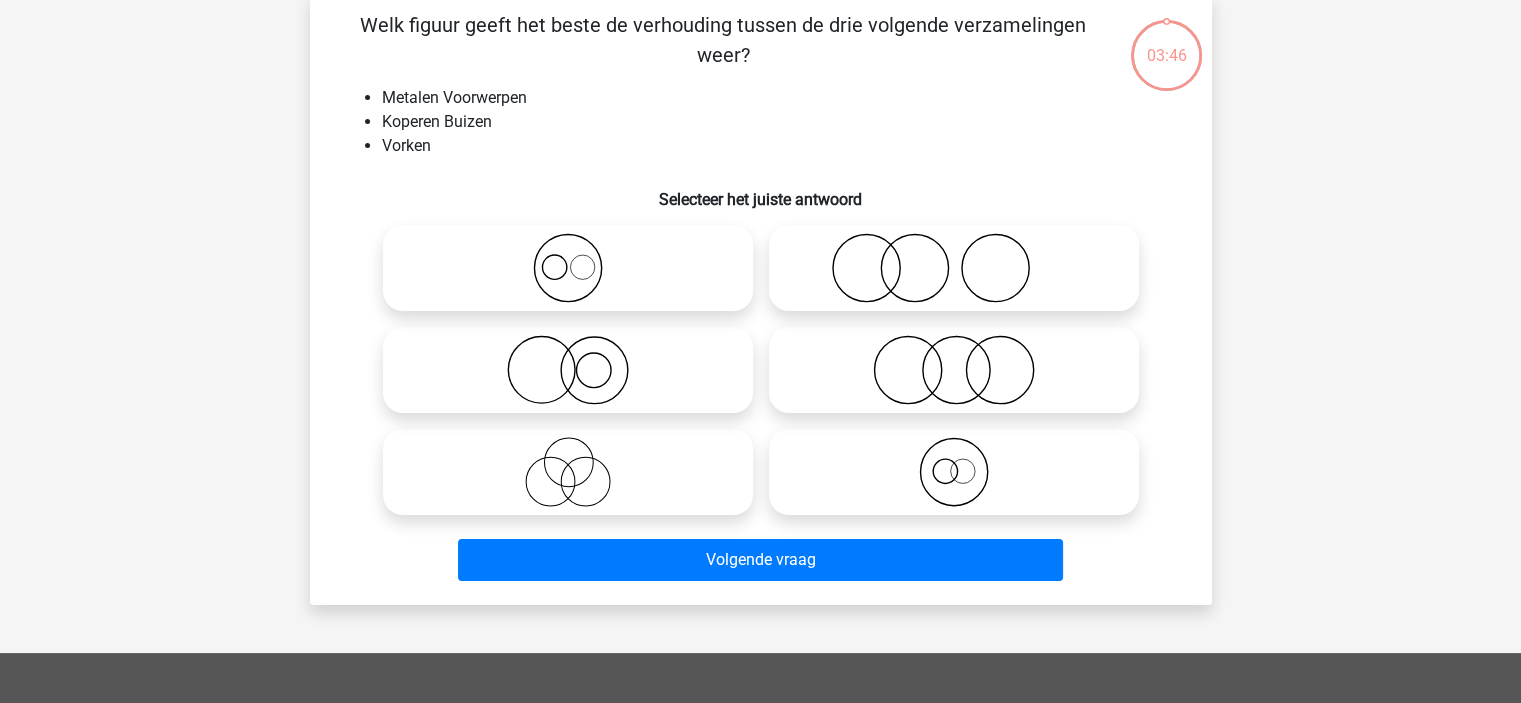 scroll, scrollTop: 92, scrollLeft: 0, axis: vertical 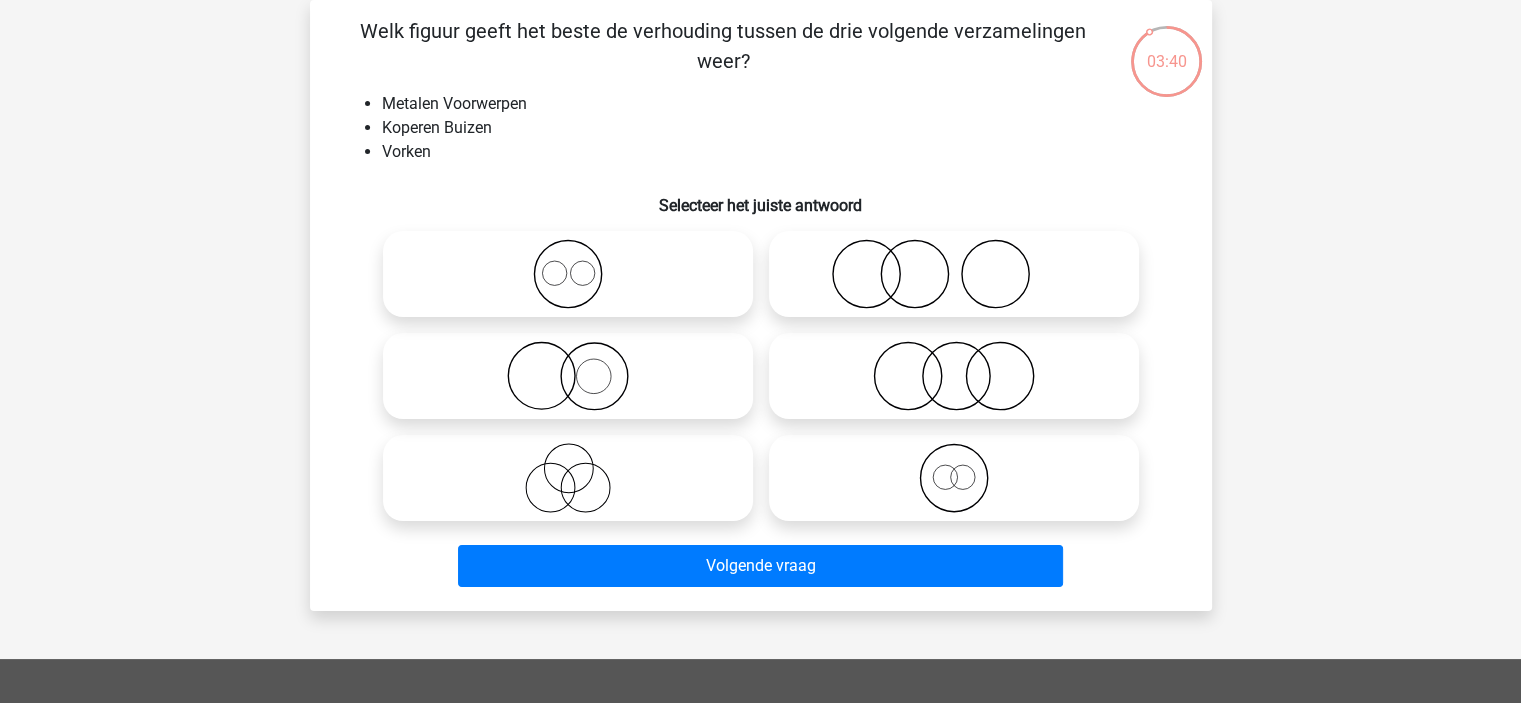 click 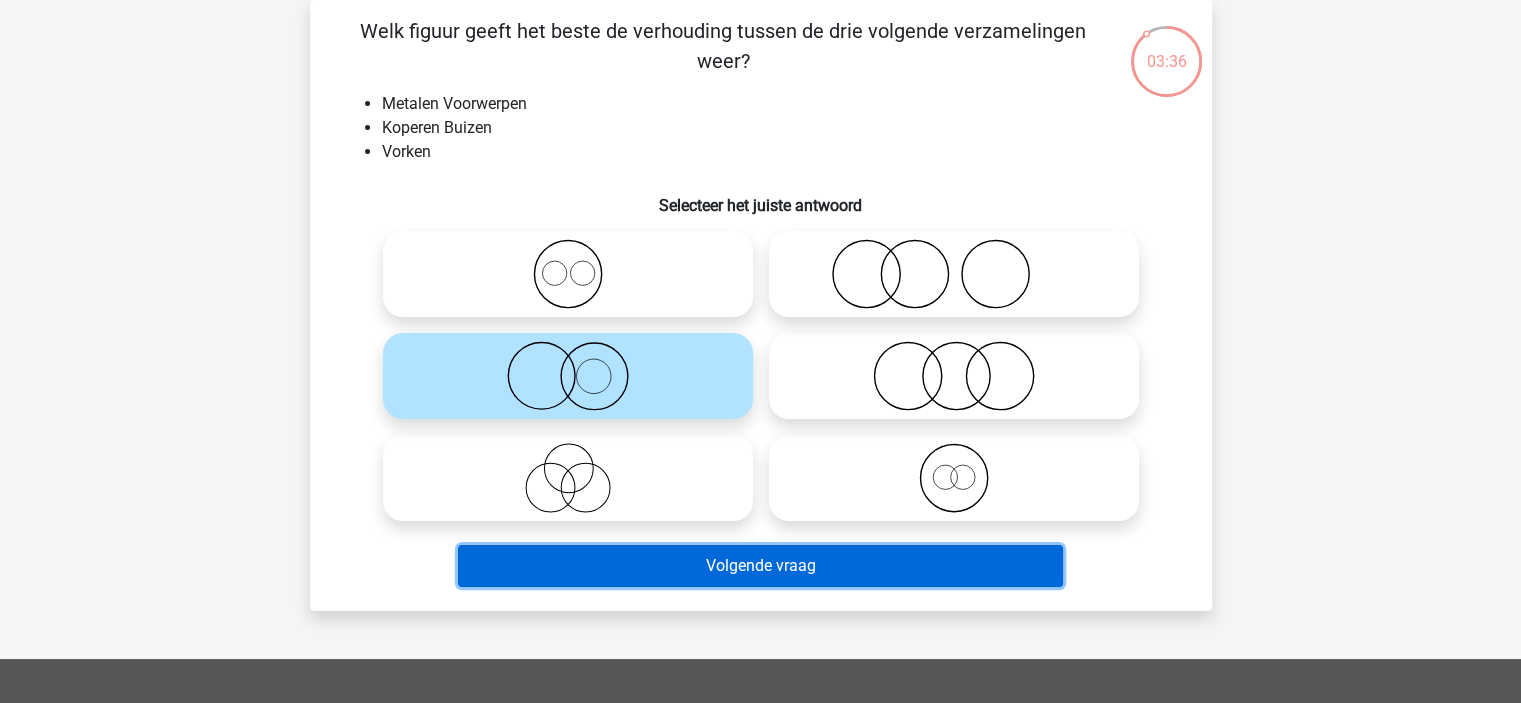 click on "Volgende vraag" at bounding box center (760, 566) 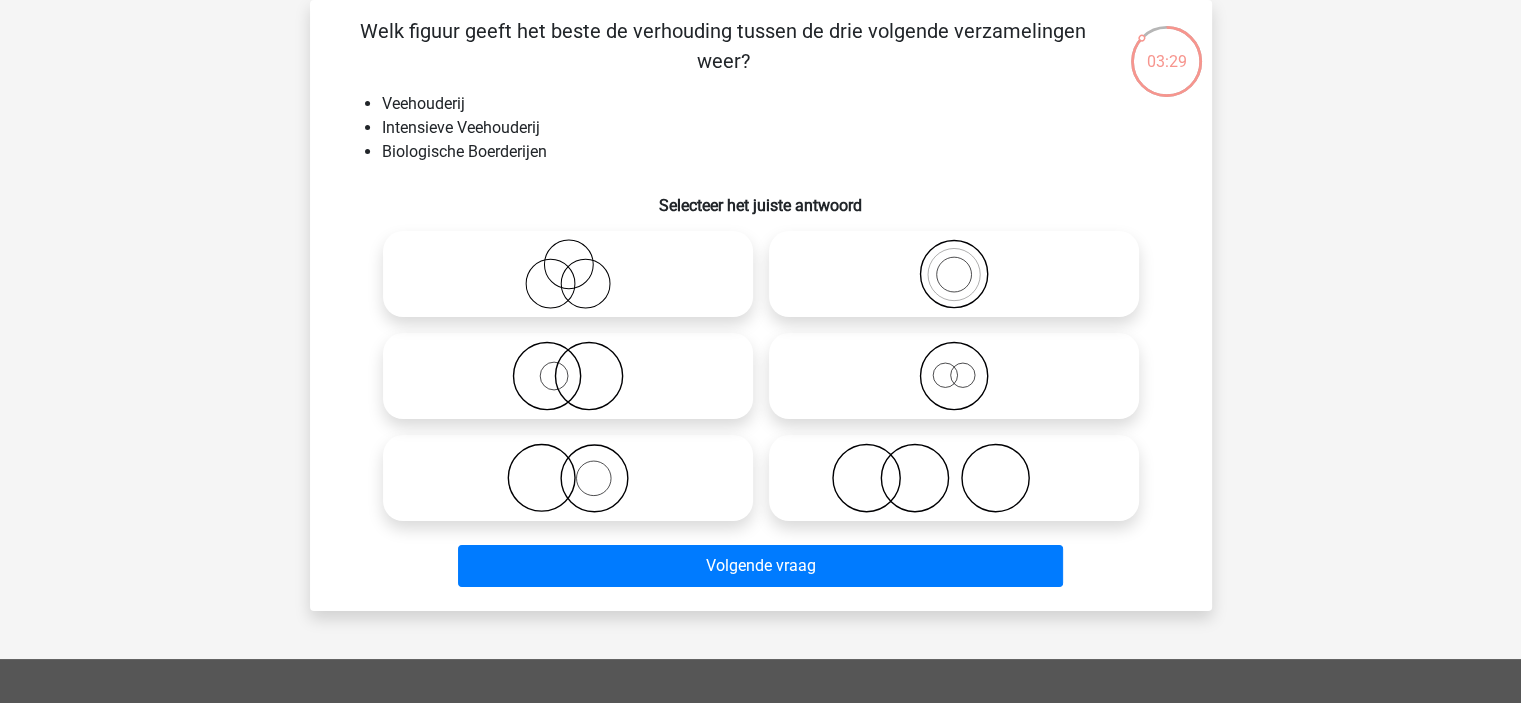 click 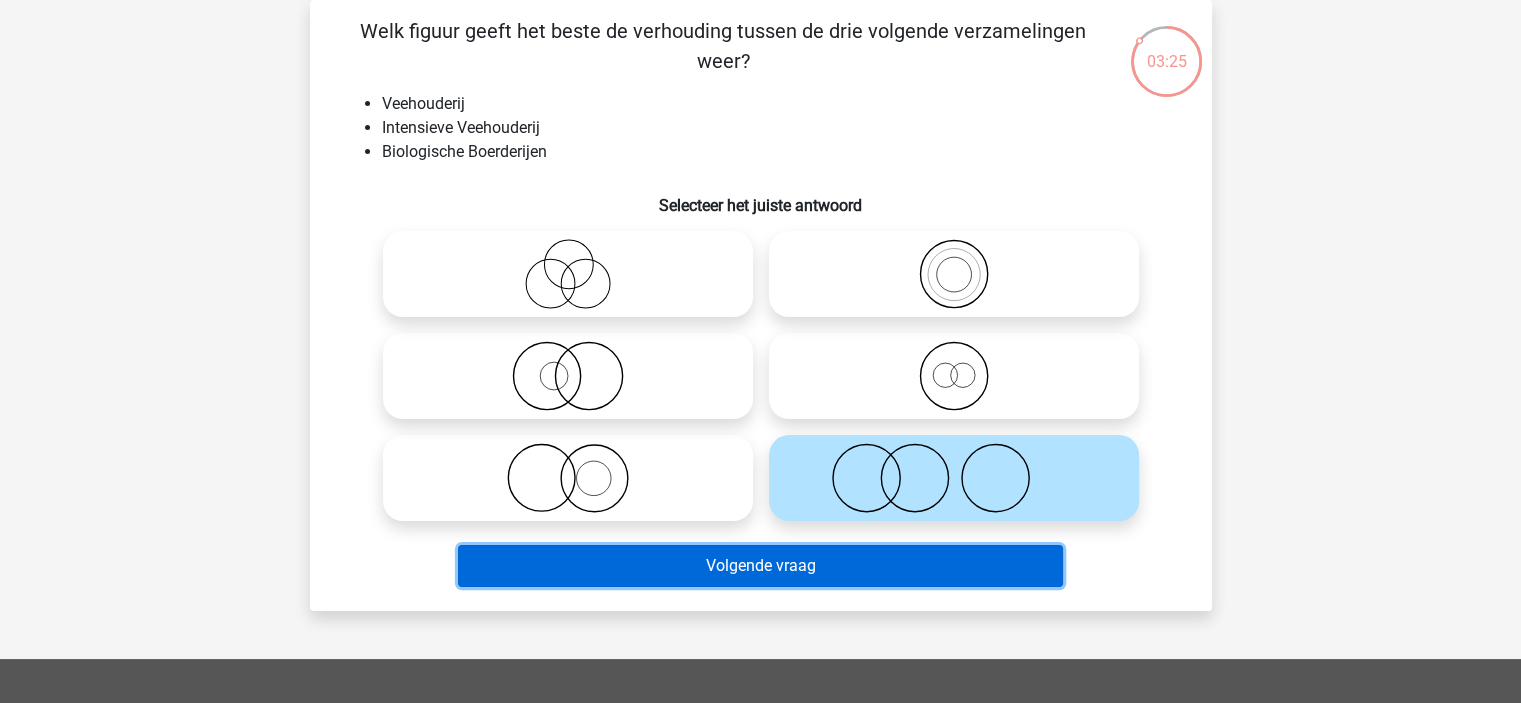 click on "Volgende vraag" at bounding box center [760, 566] 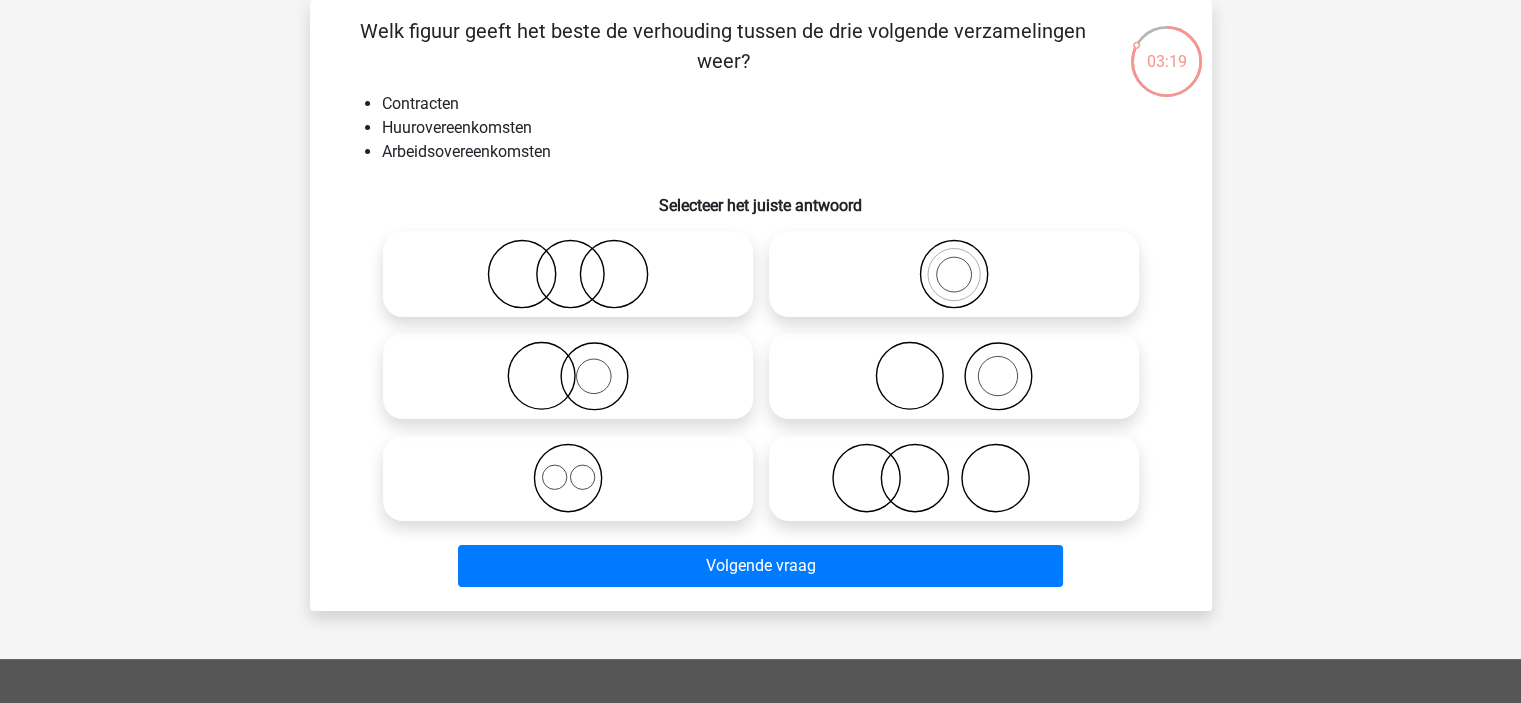 click 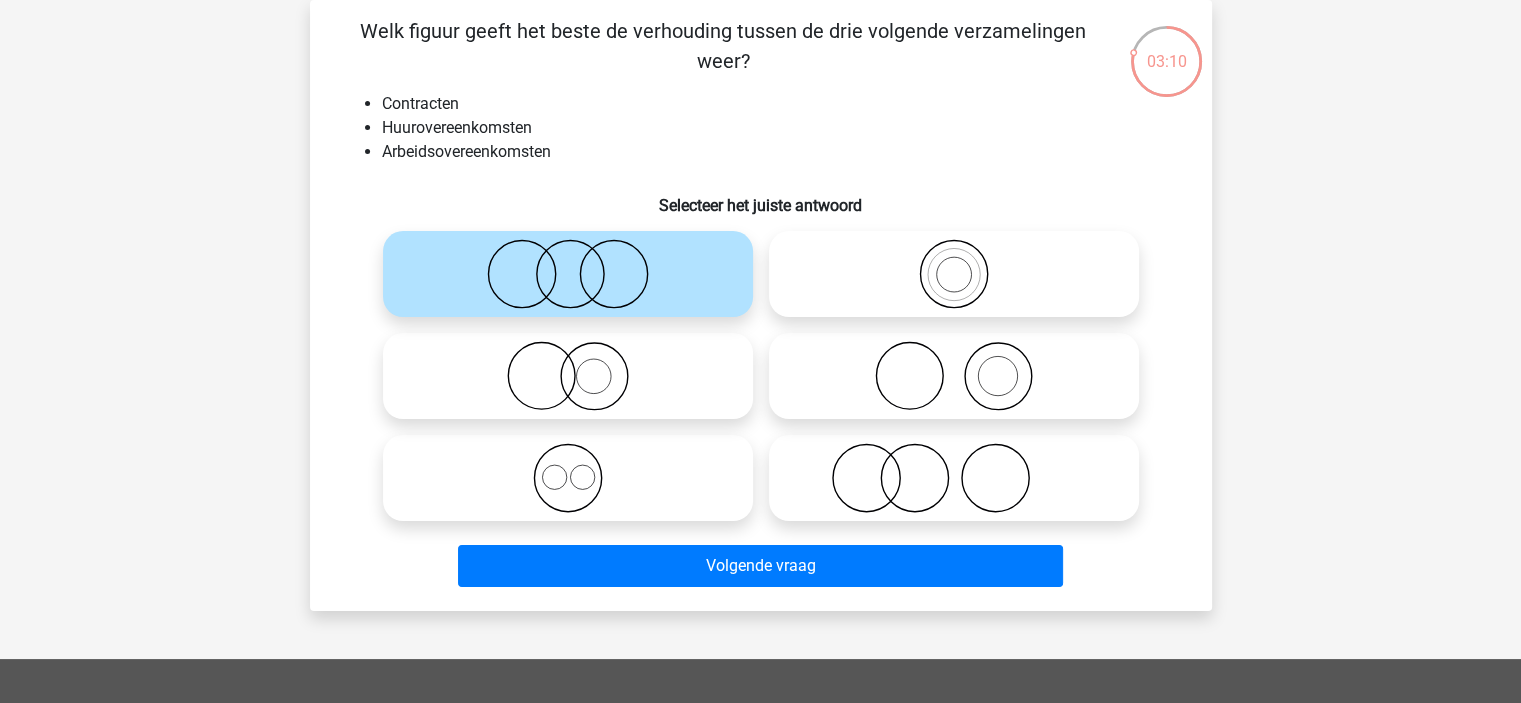 click 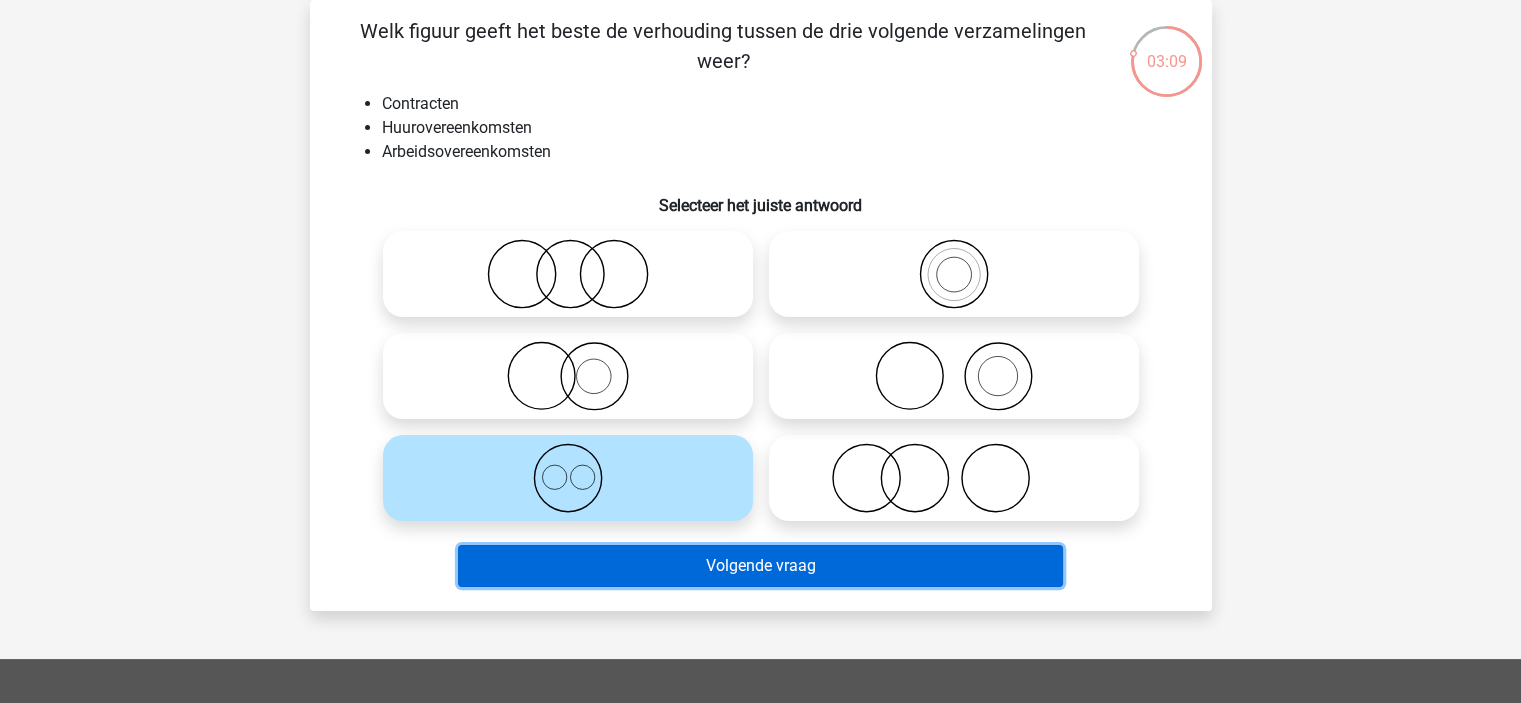 click on "Volgende vraag" at bounding box center [760, 566] 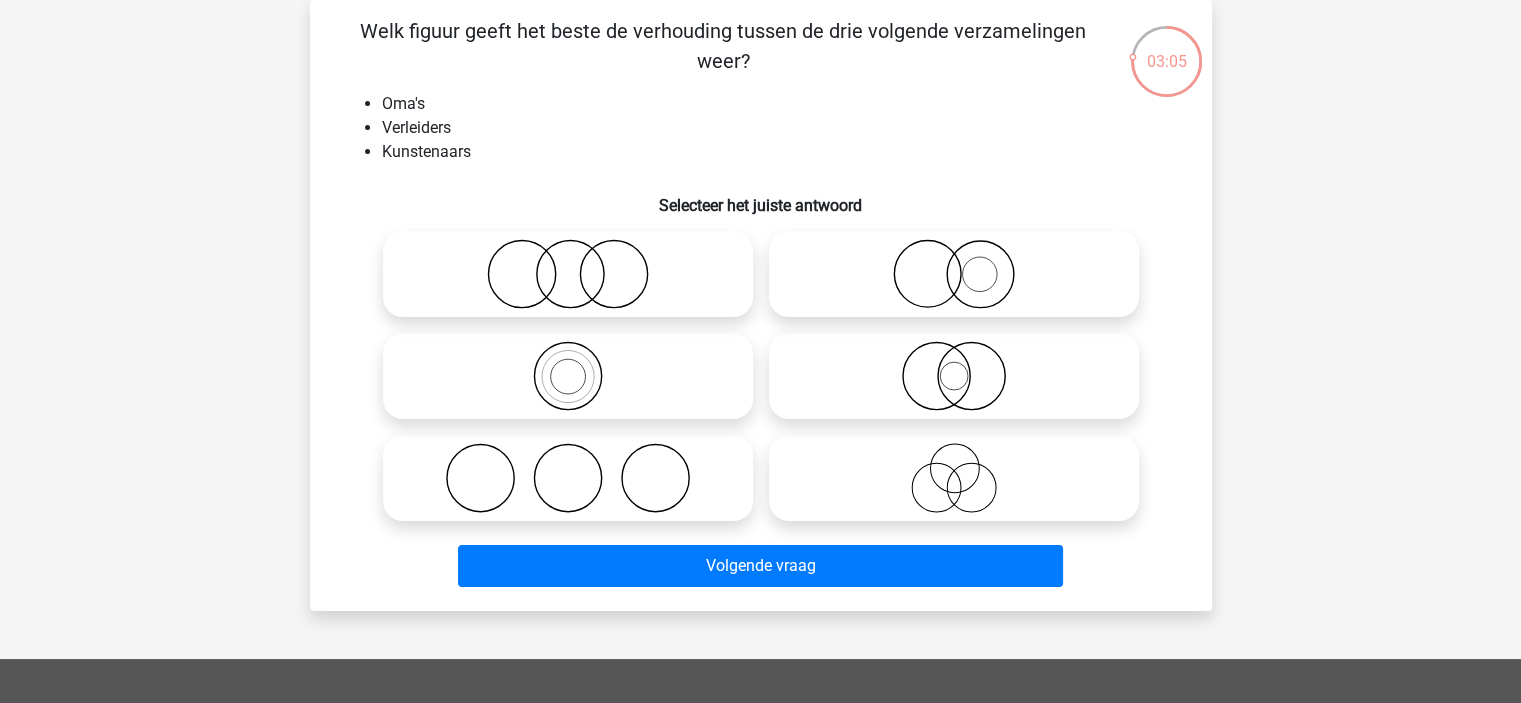 click 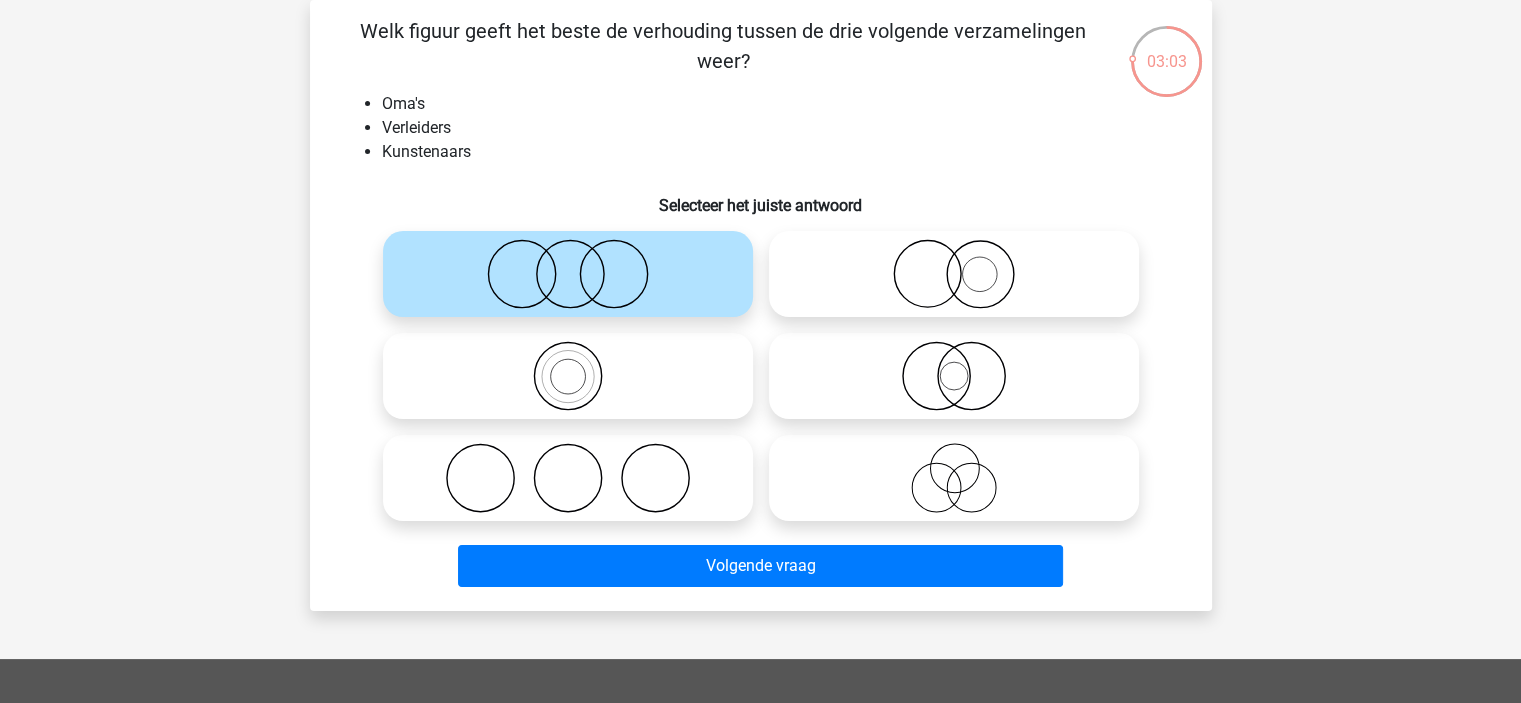 click 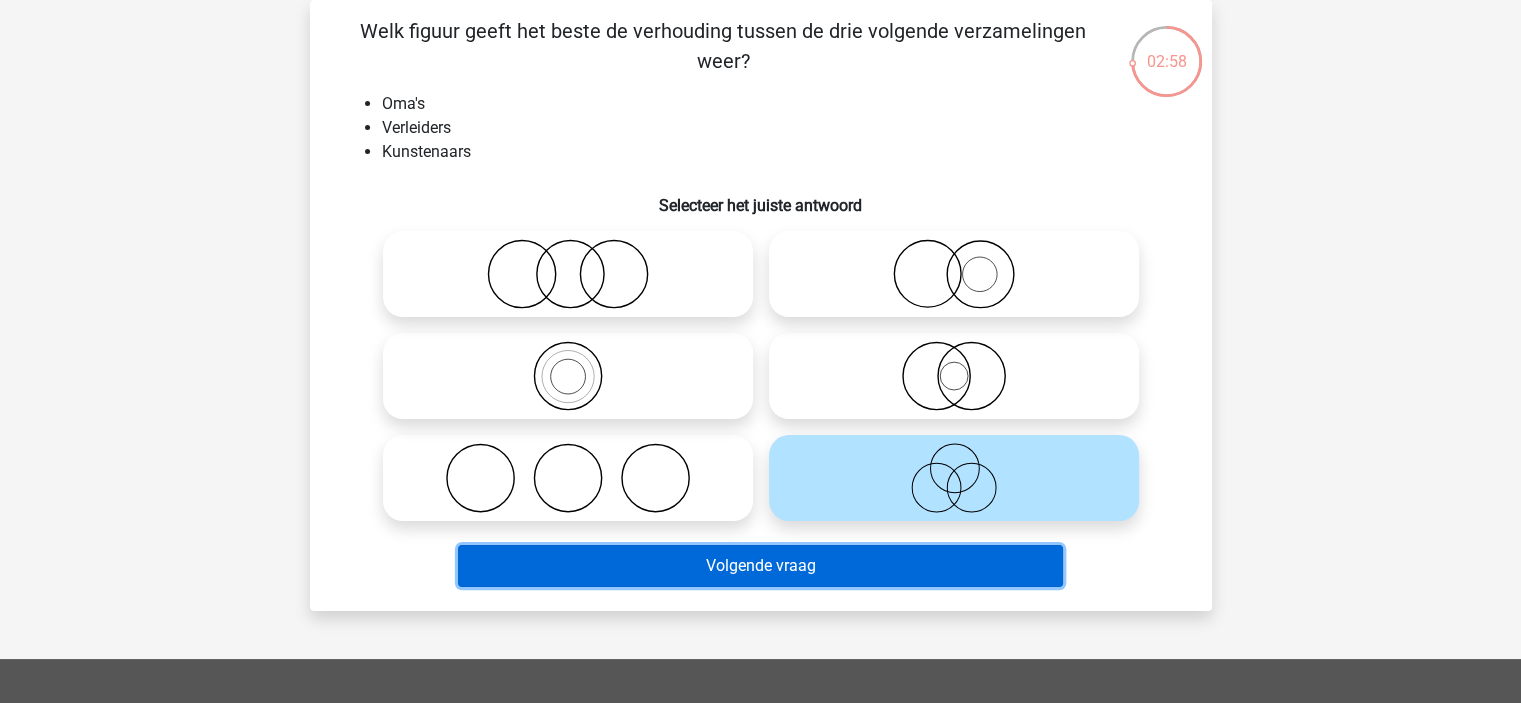 click on "Volgende vraag" at bounding box center [760, 566] 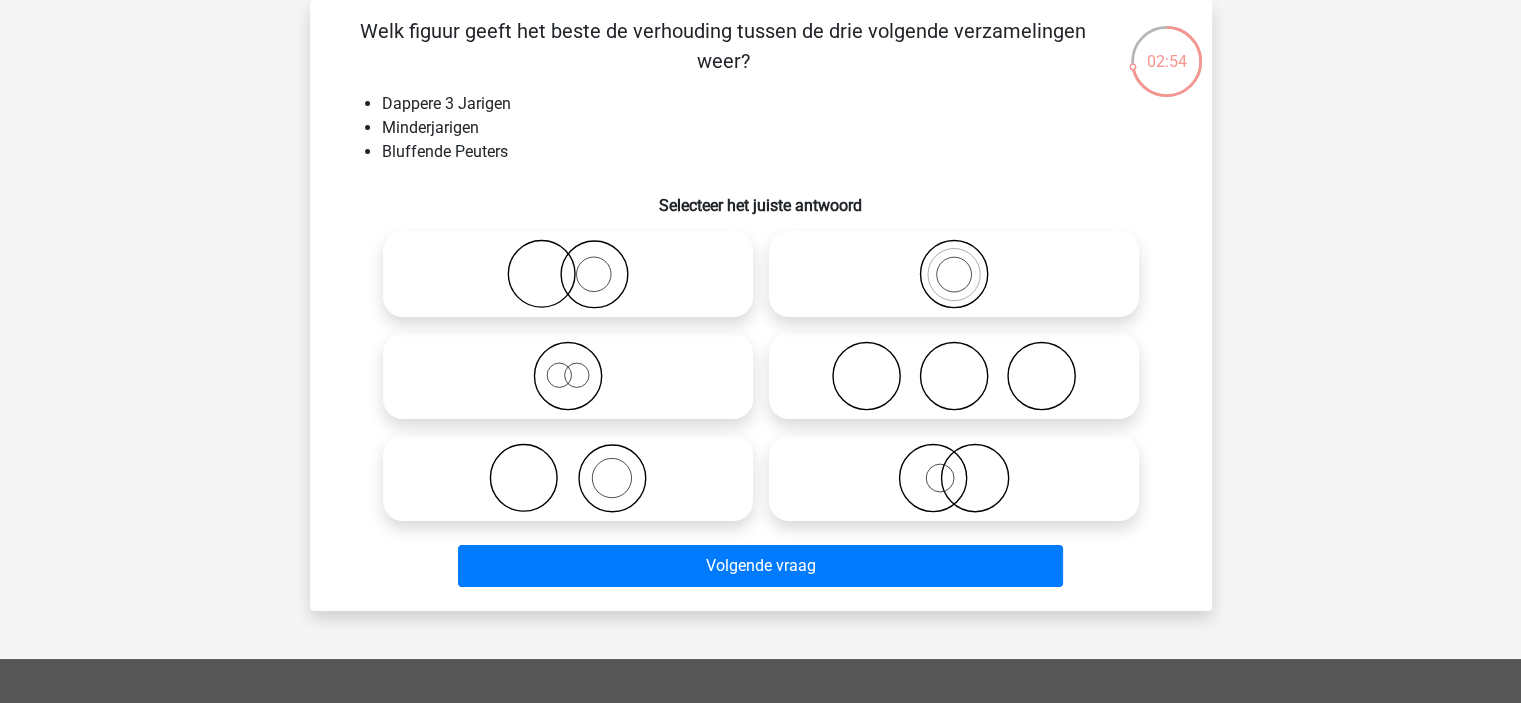 click 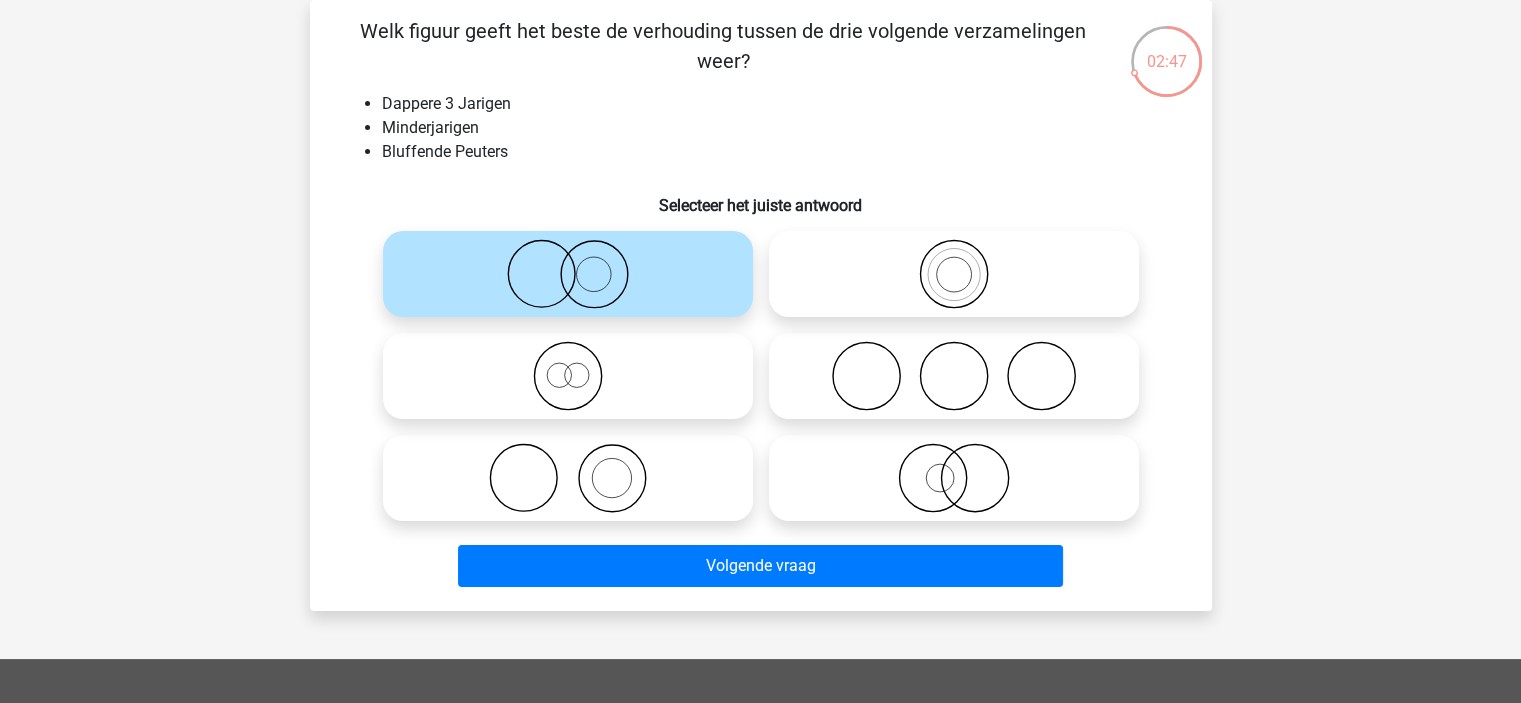 click 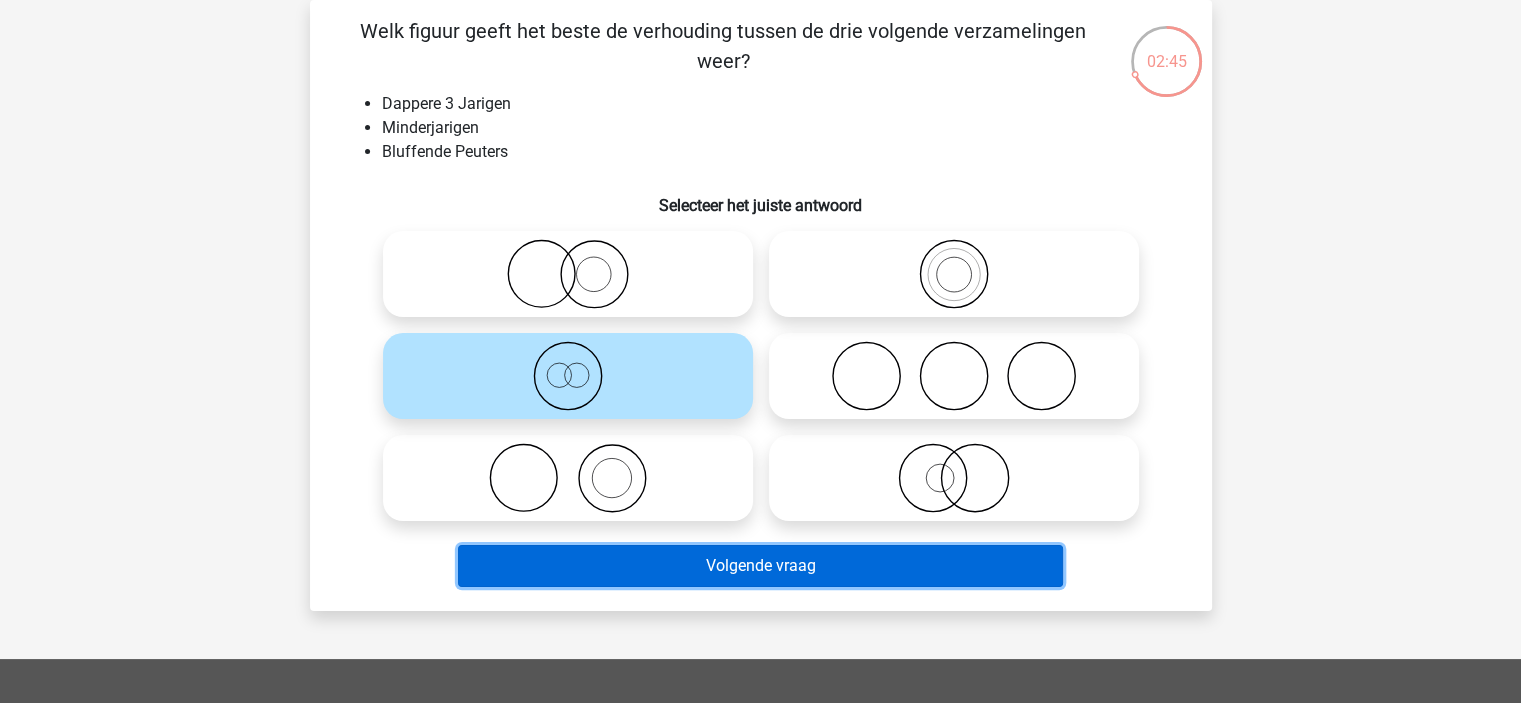click on "Volgende vraag" at bounding box center [760, 566] 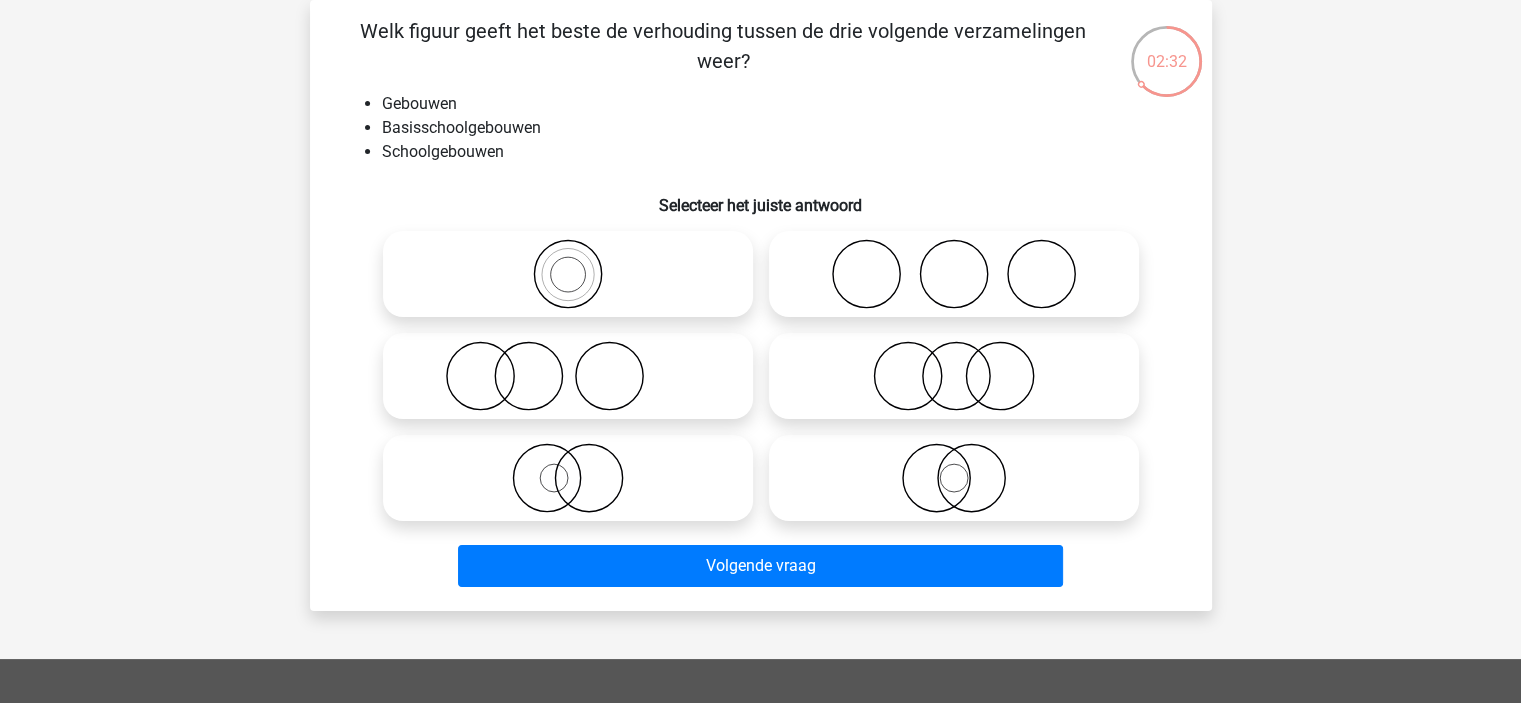 click 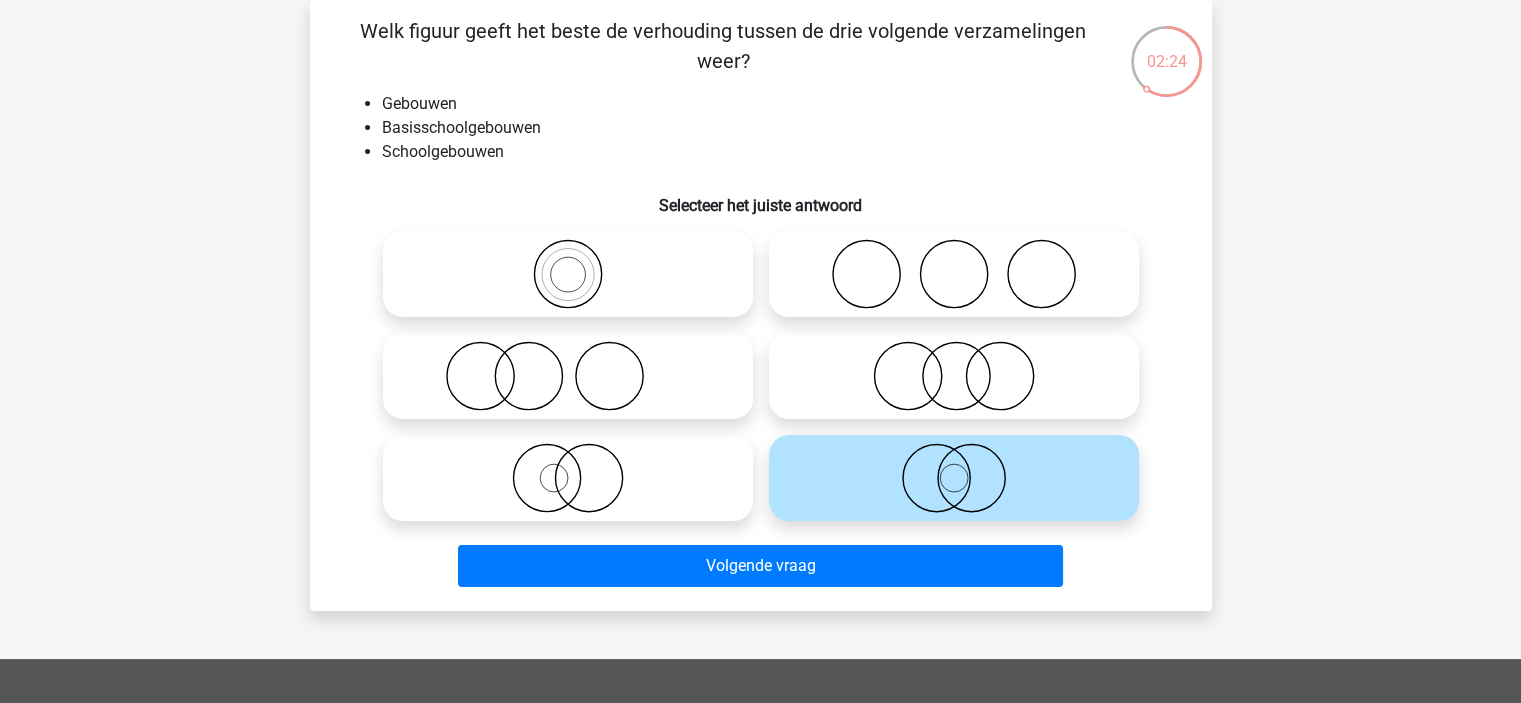click 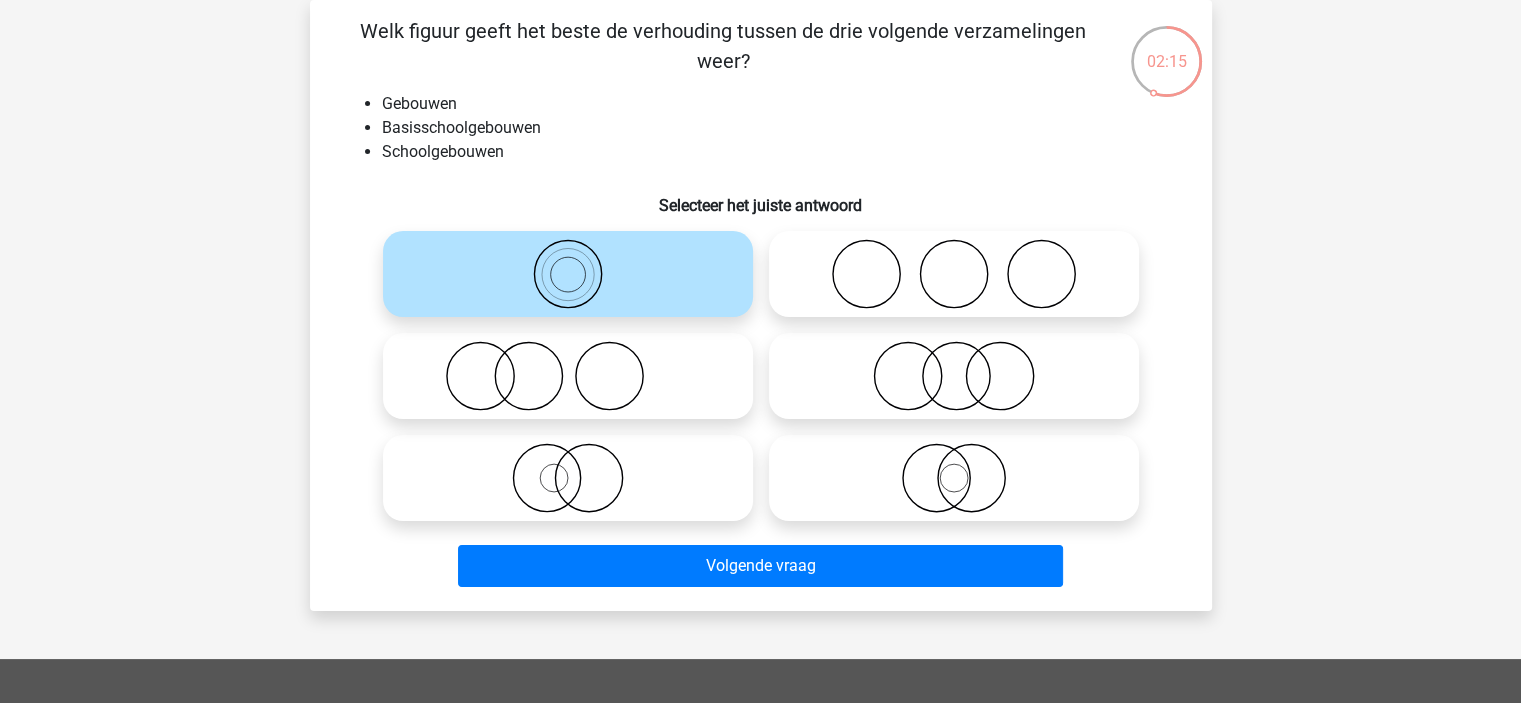 click 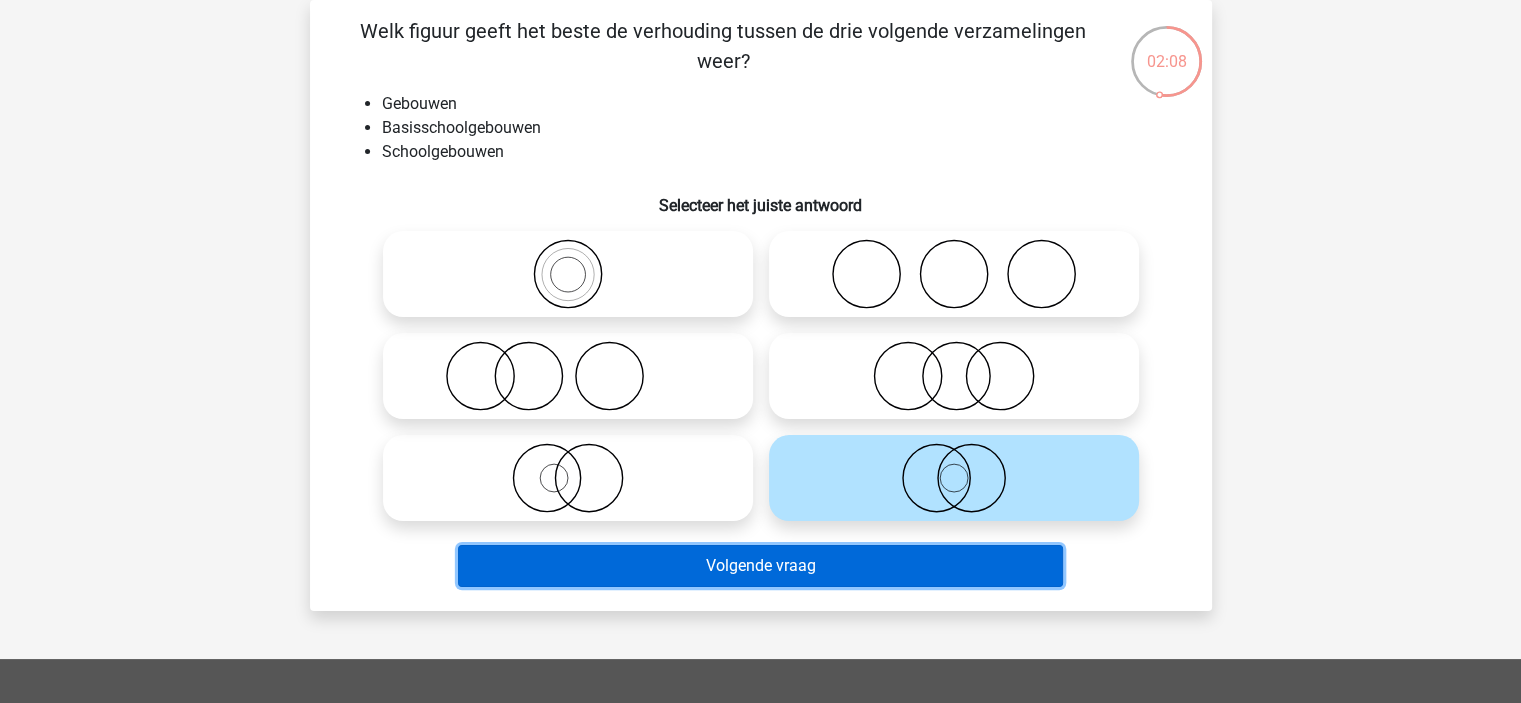 click on "Volgende vraag" at bounding box center [760, 566] 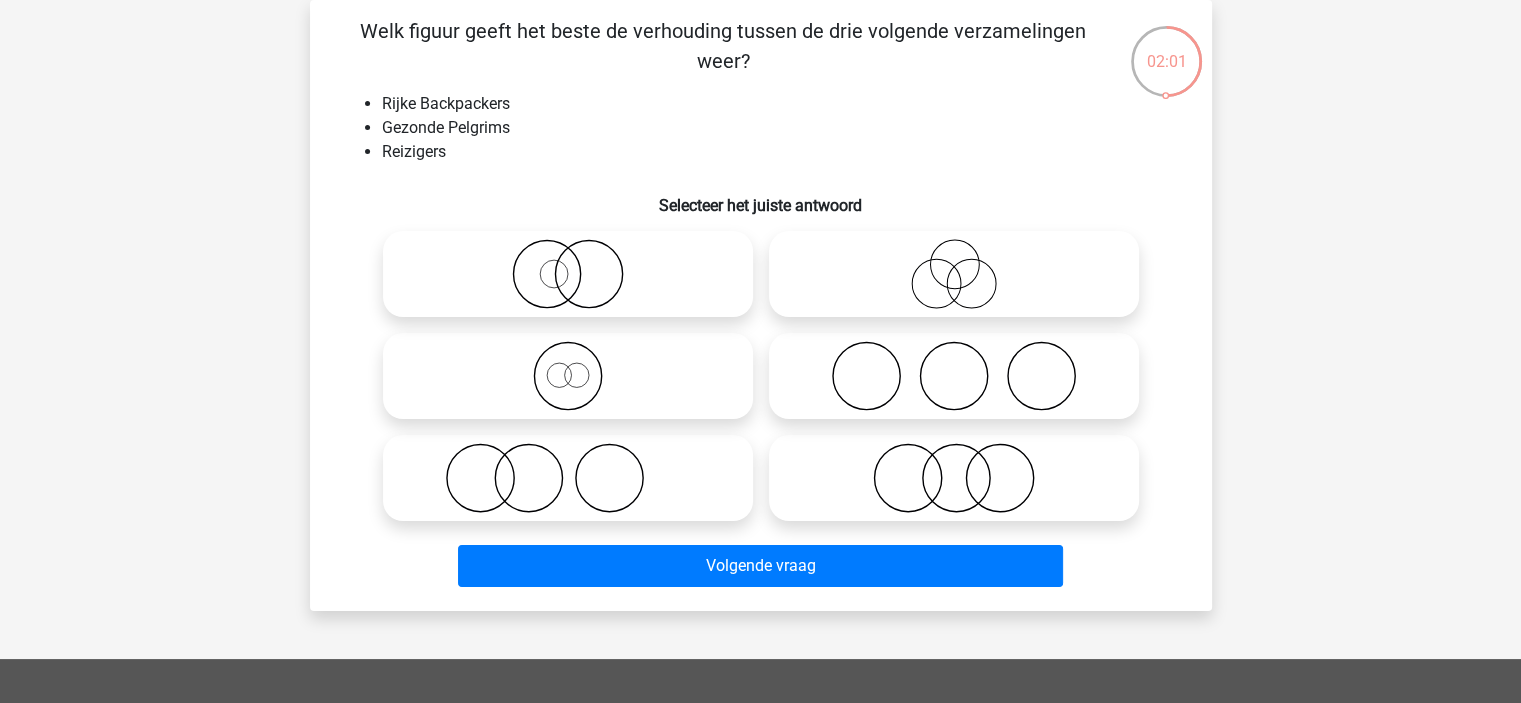 click 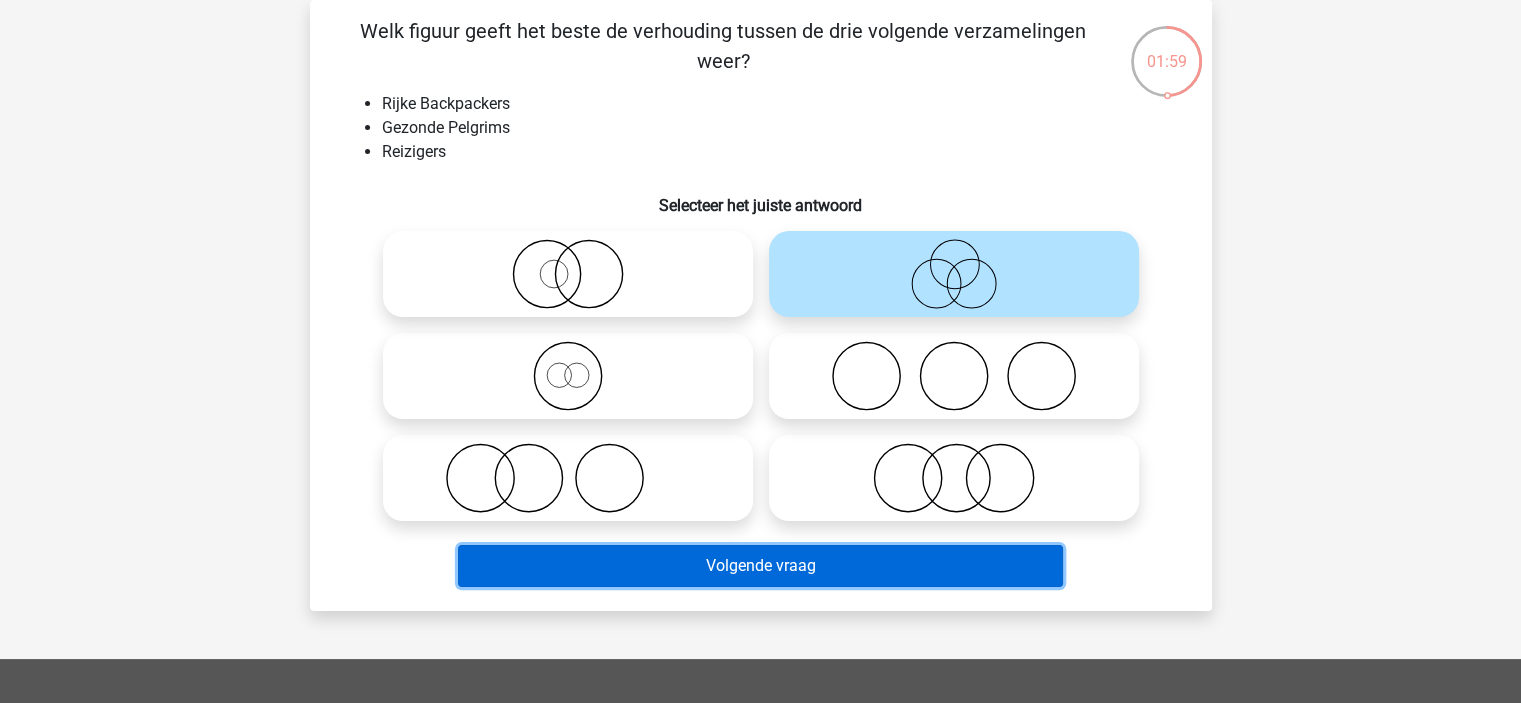 click on "Volgende vraag" at bounding box center [760, 566] 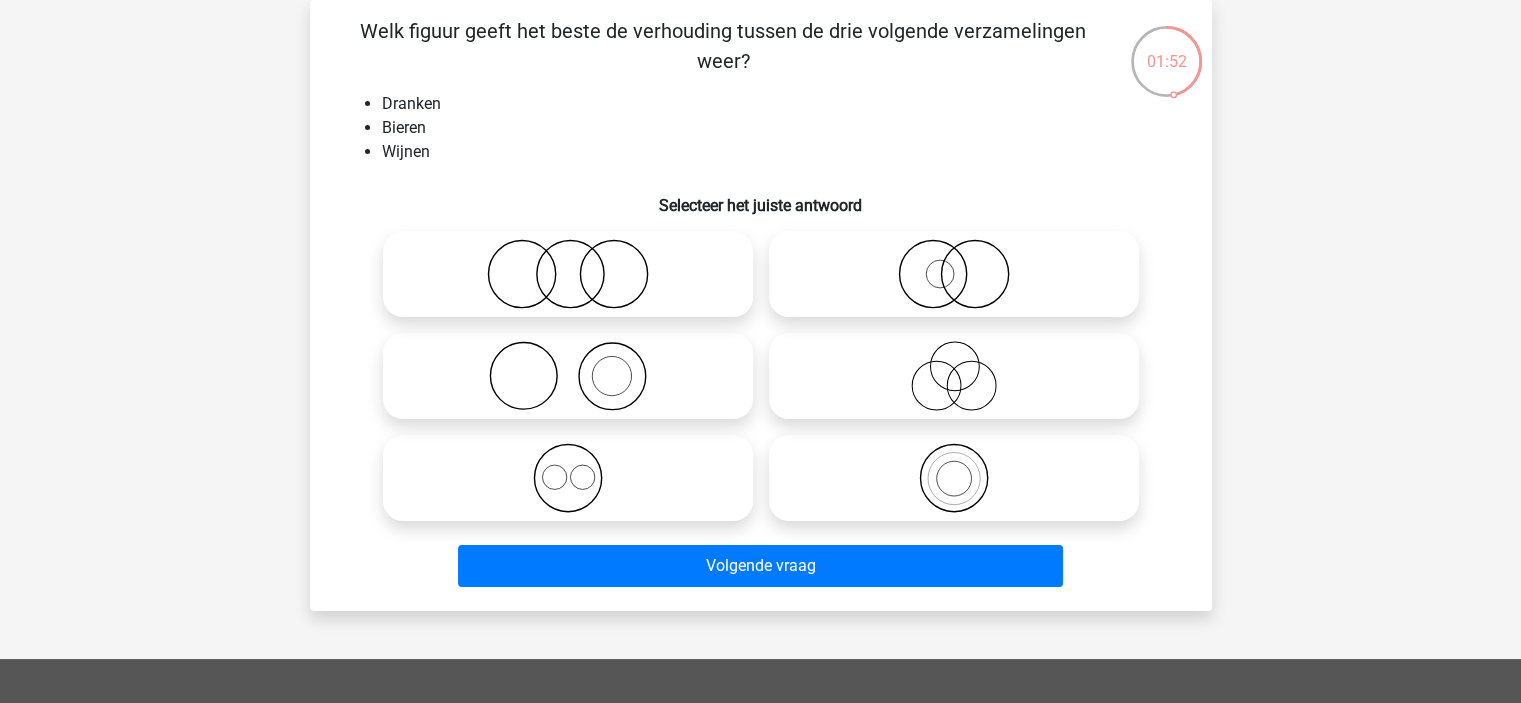 click 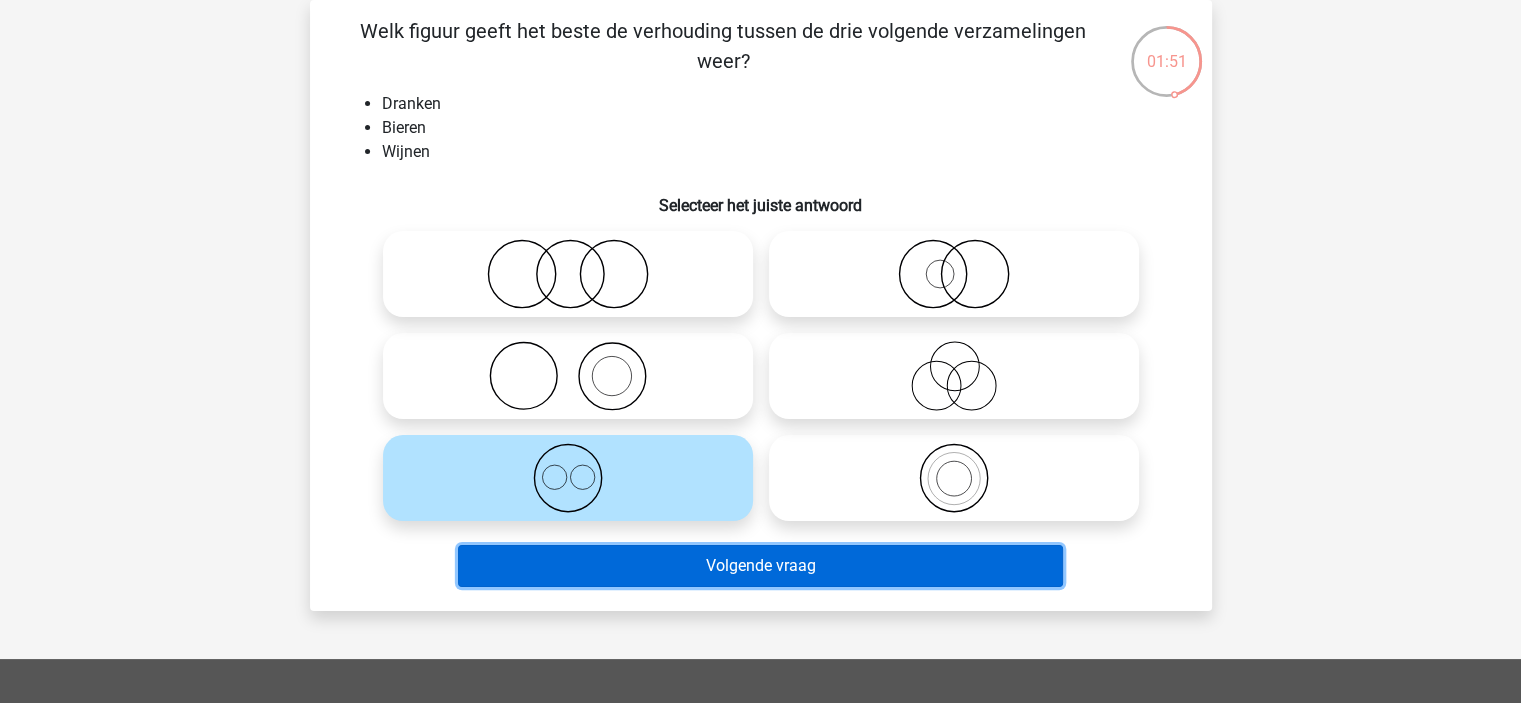 click on "Volgende vraag" at bounding box center (760, 566) 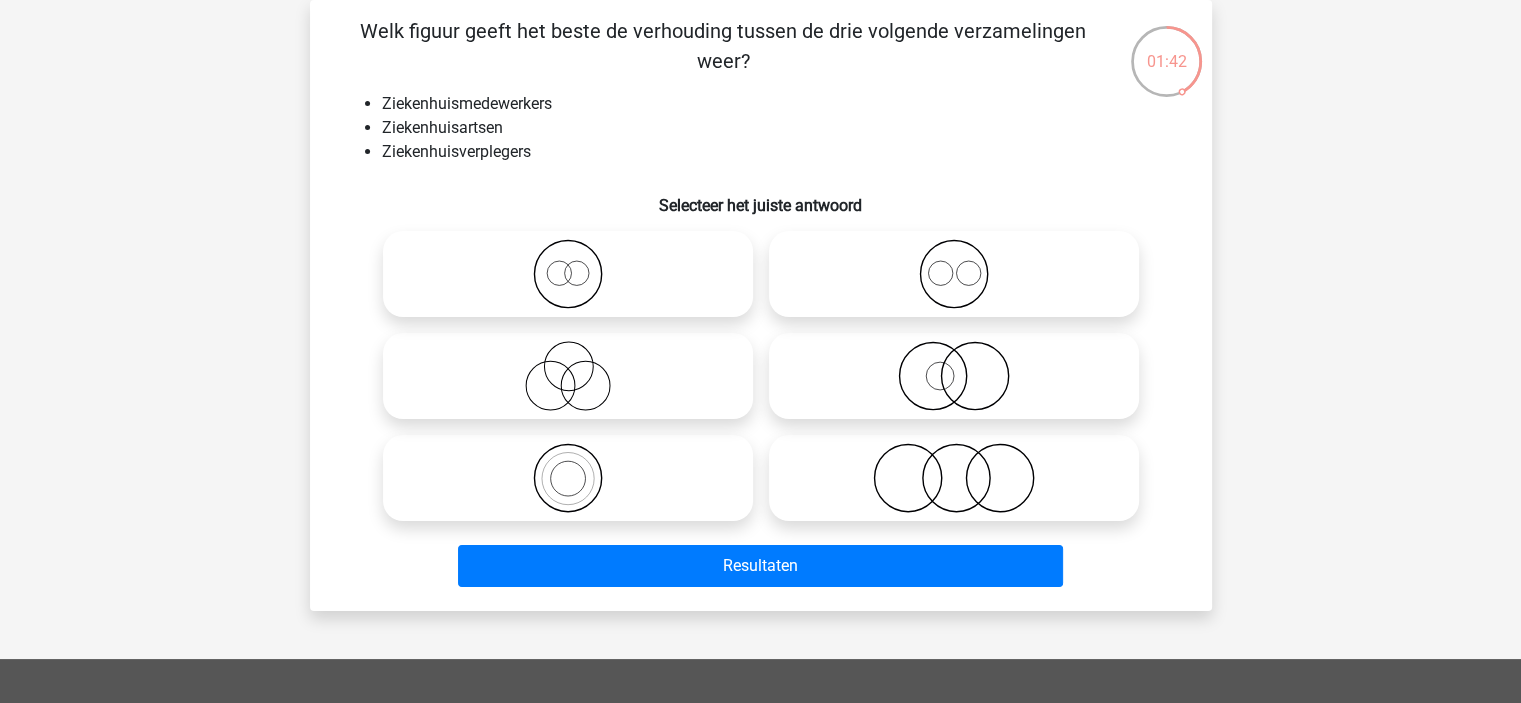 click 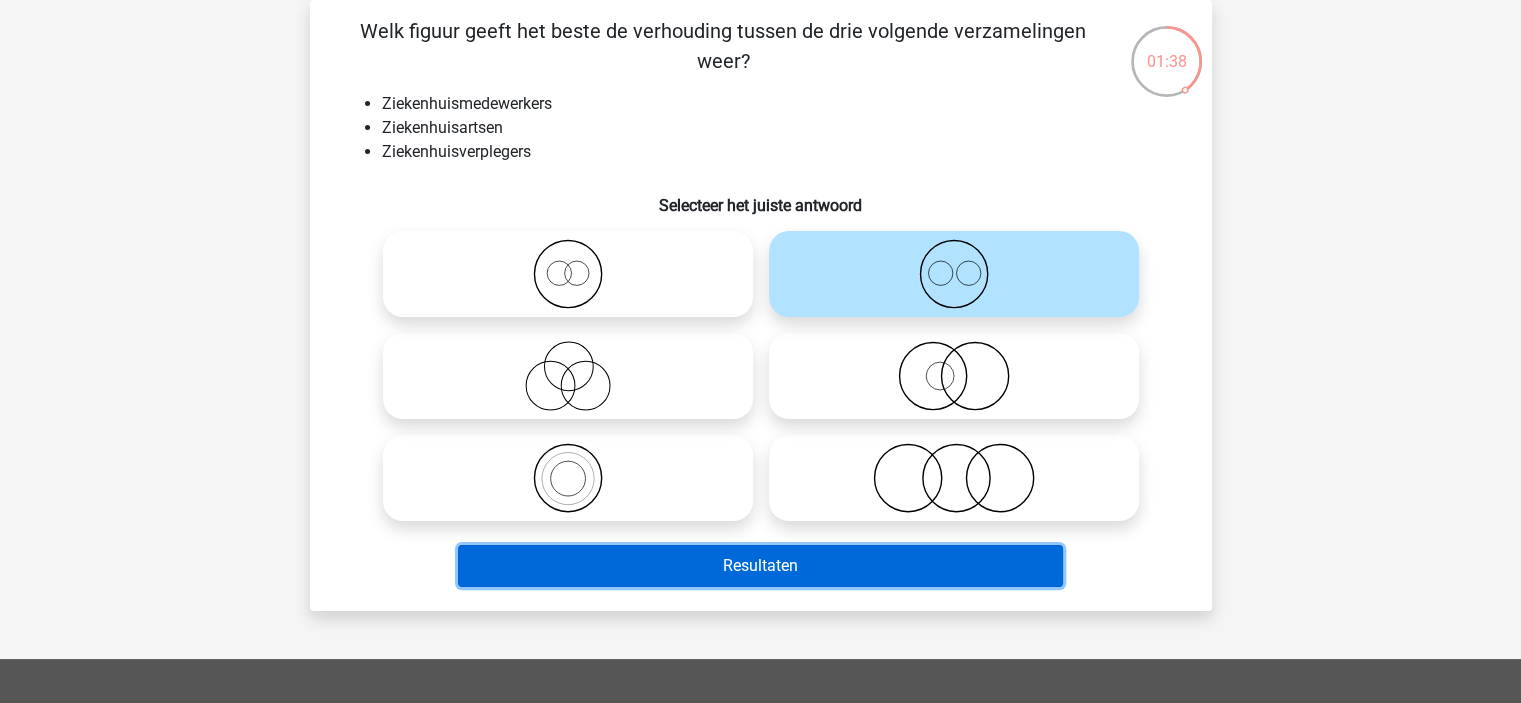click on "Resultaten" at bounding box center (760, 566) 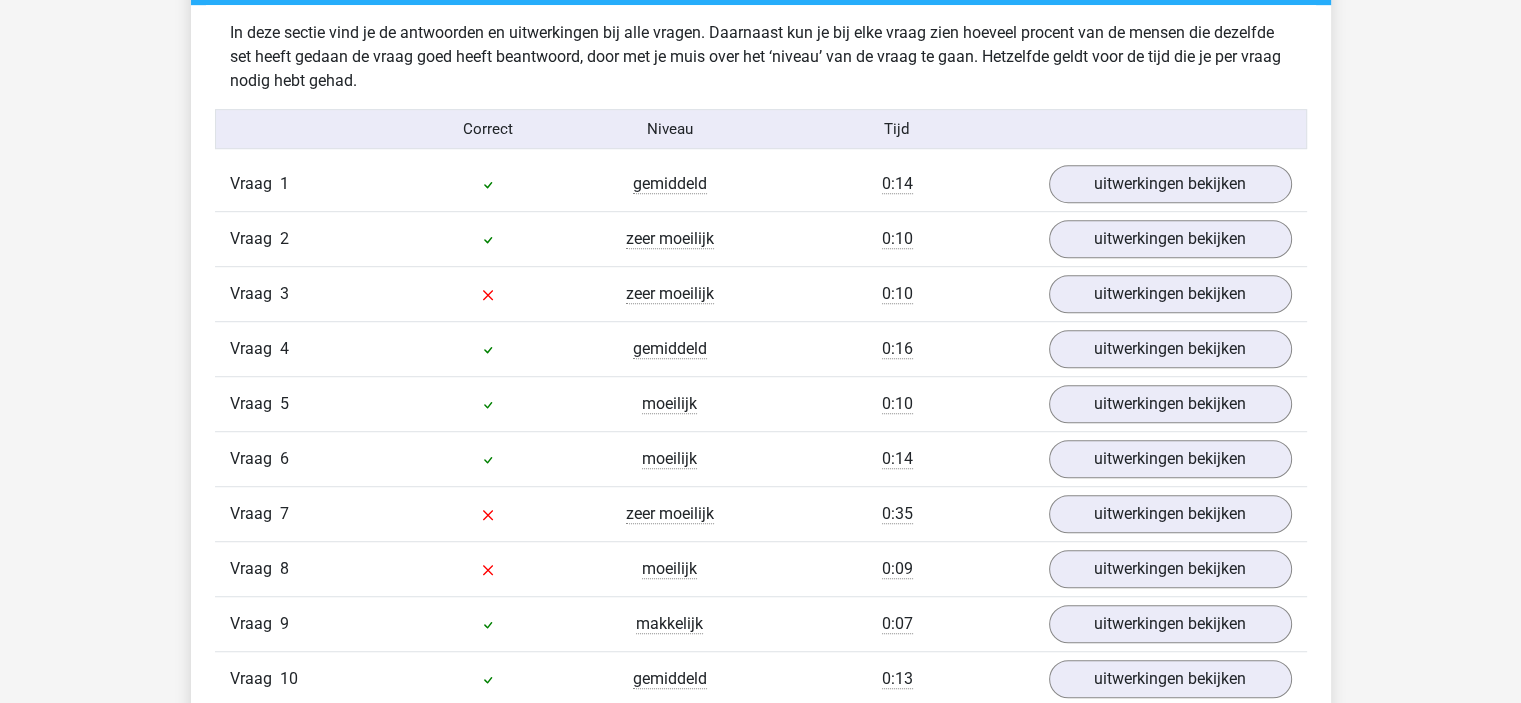 scroll, scrollTop: 1200, scrollLeft: 0, axis: vertical 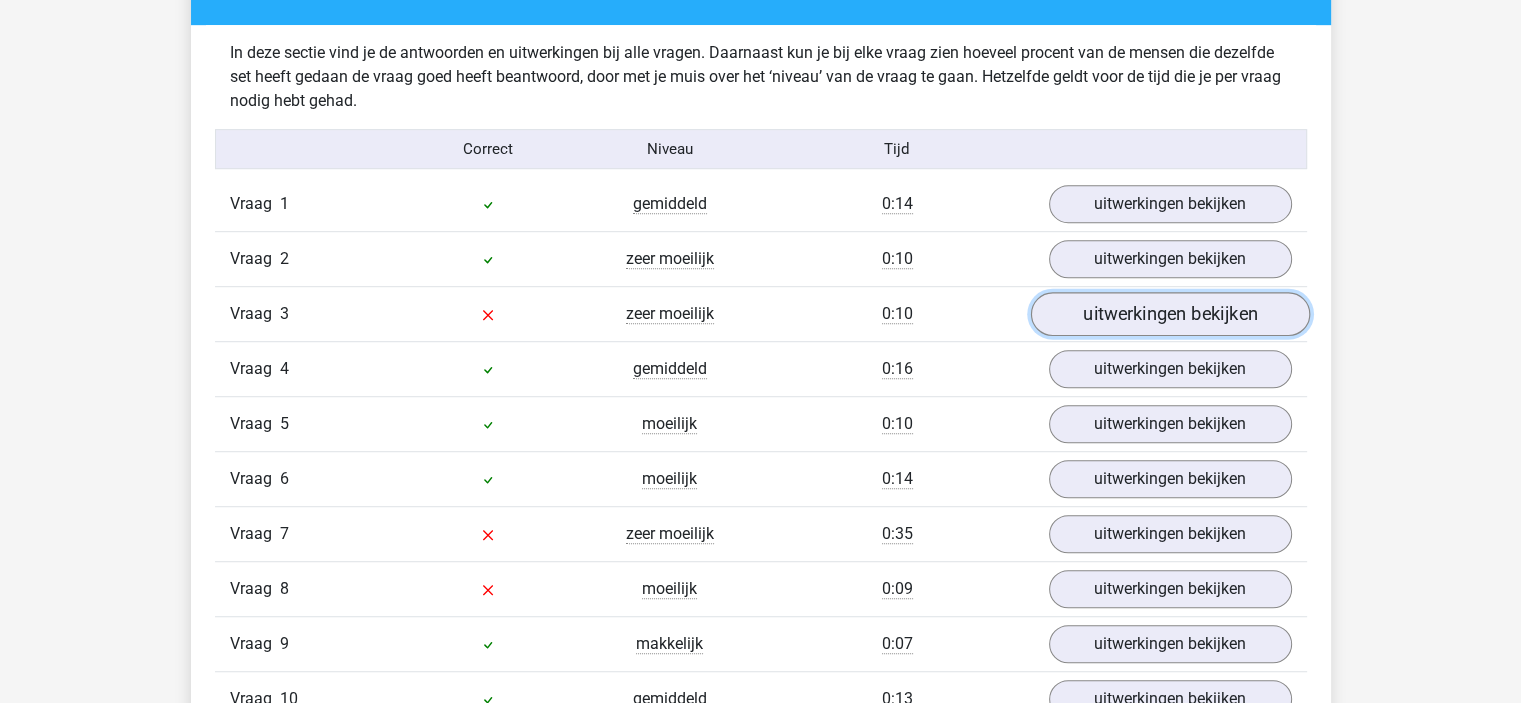 click on "uitwerkingen bekijken" at bounding box center [1169, 315] 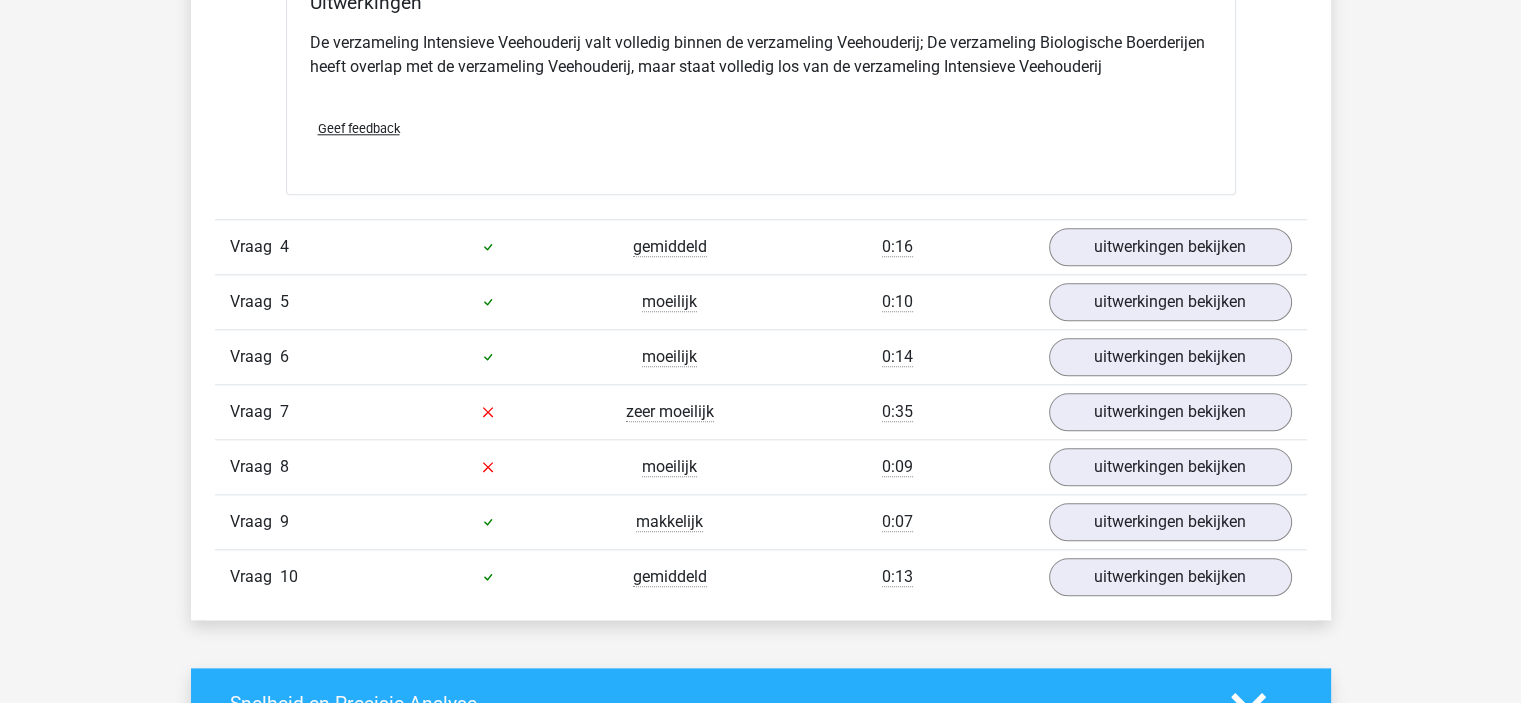 scroll, scrollTop: 2200, scrollLeft: 0, axis: vertical 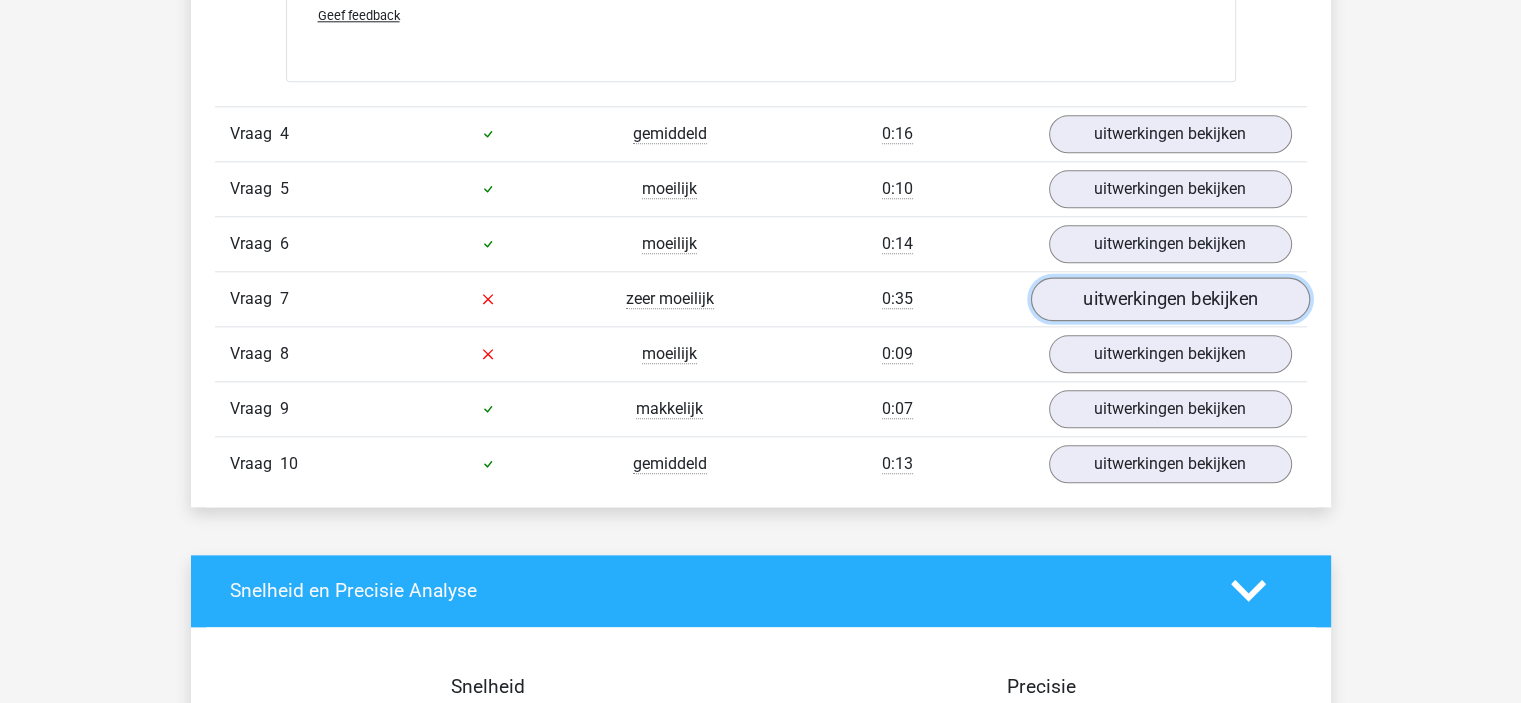 click on "uitwerkingen bekijken" at bounding box center (1169, 299) 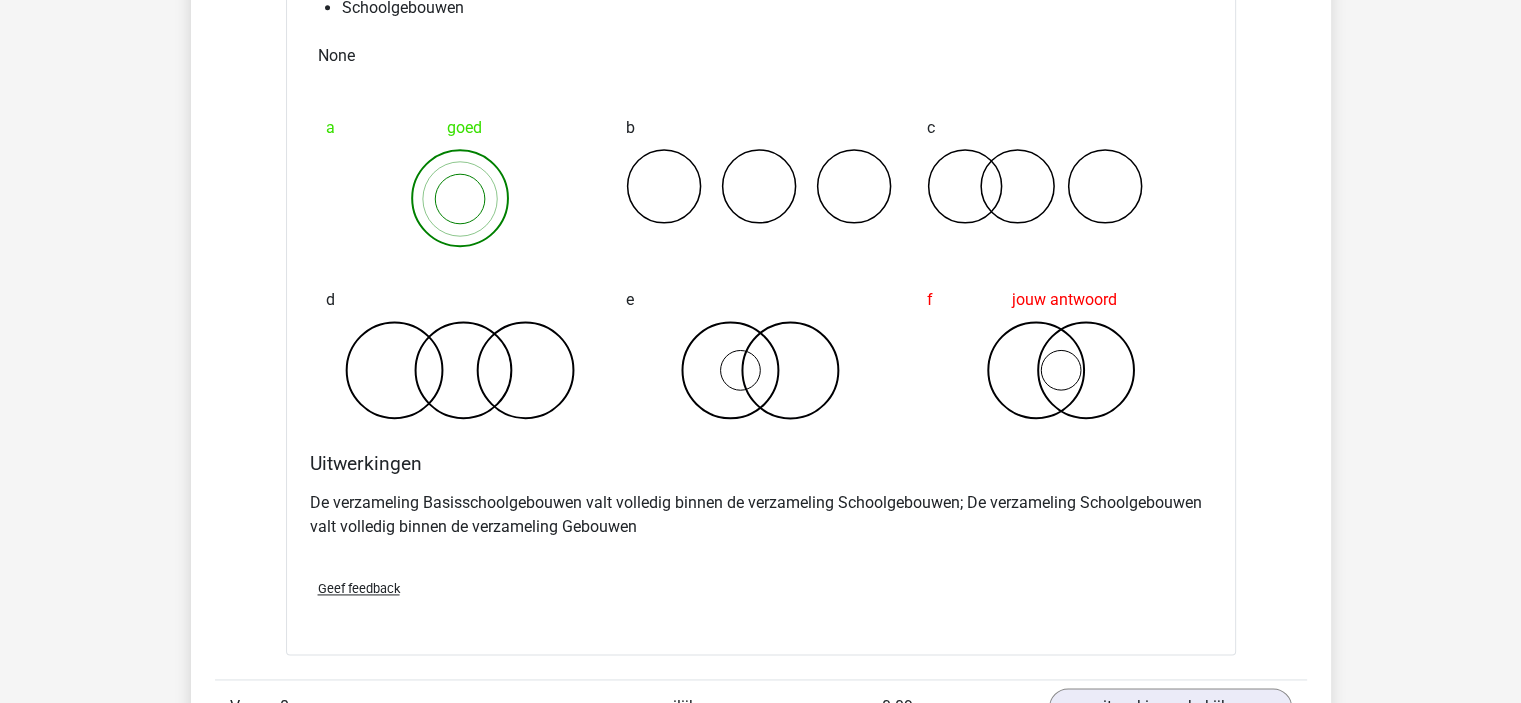 scroll, scrollTop: 3000, scrollLeft: 0, axis: vertical 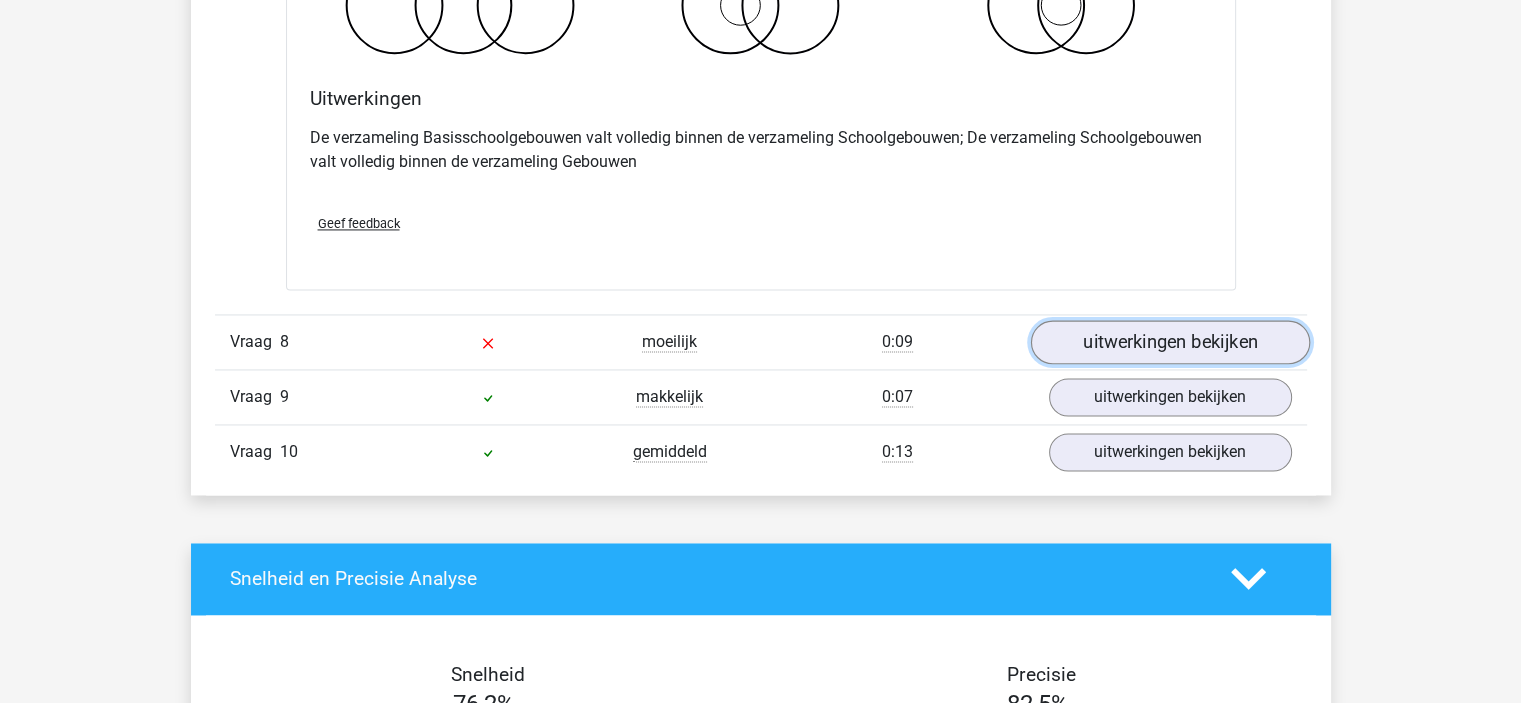 click on "uitwerkingen bekijken" at bounding box center (1169, 342) 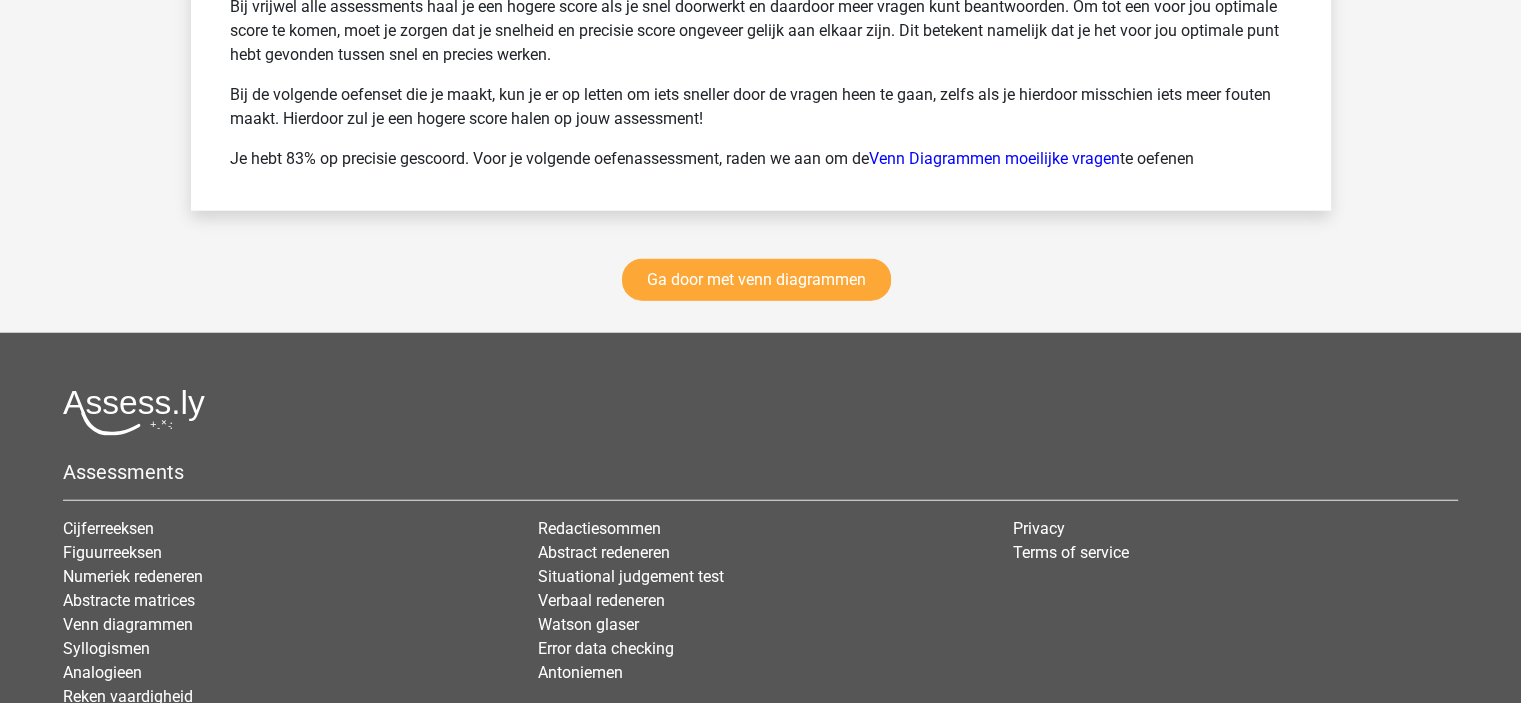 scroll, scrollTop: 5045, scrollLeft: 0, axis: vertical 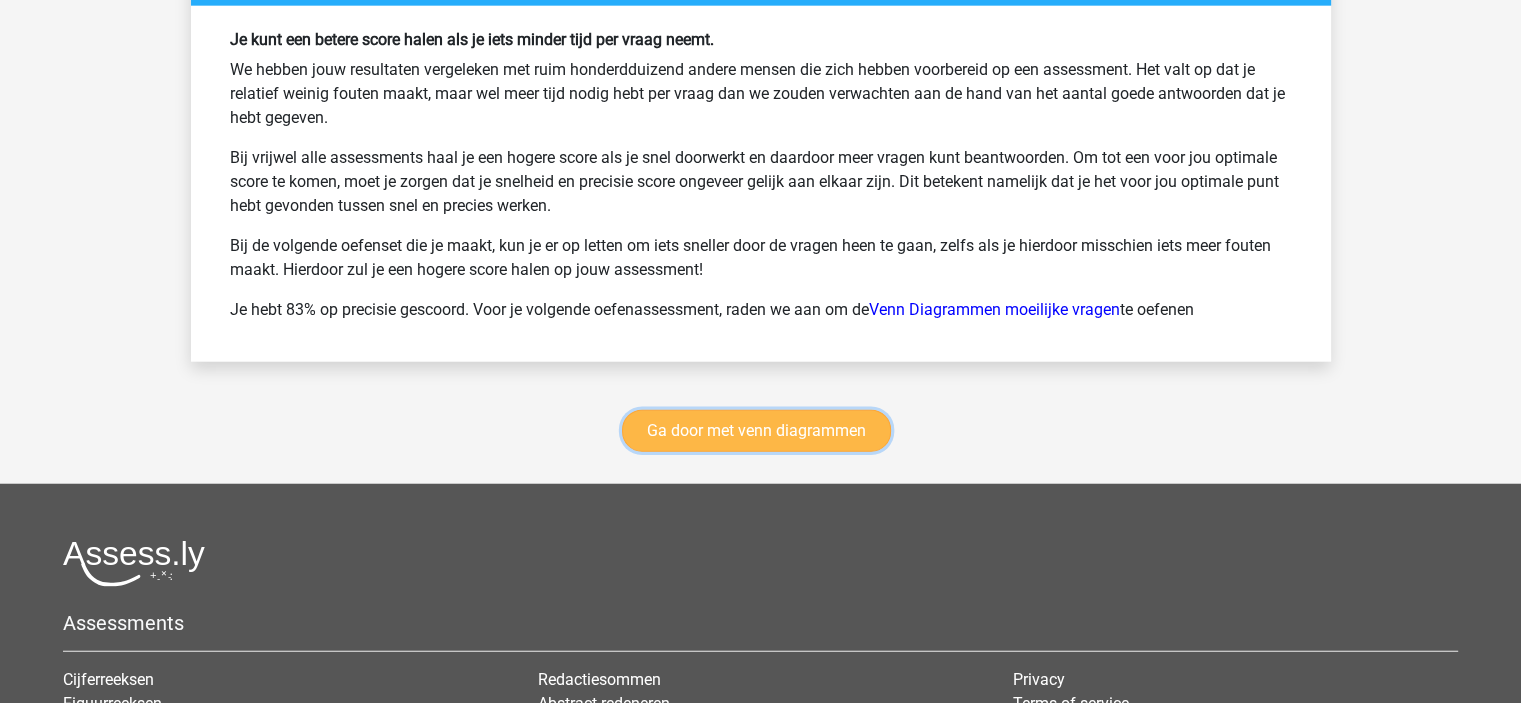 click on "Ga door met venn diagrammen" at bounding box center [756, 431] 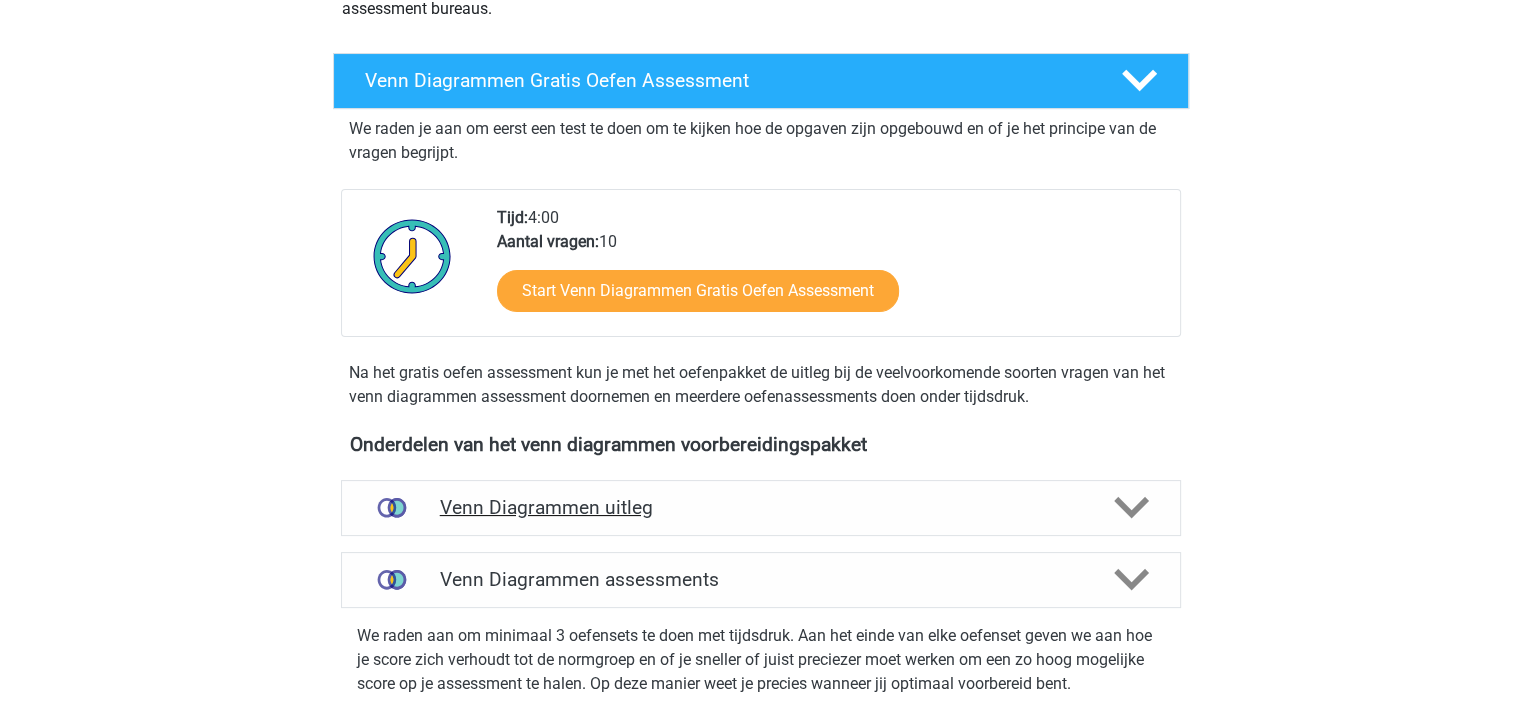 scroll, scrollTop: 0, scrollLeft: 0, axis: both 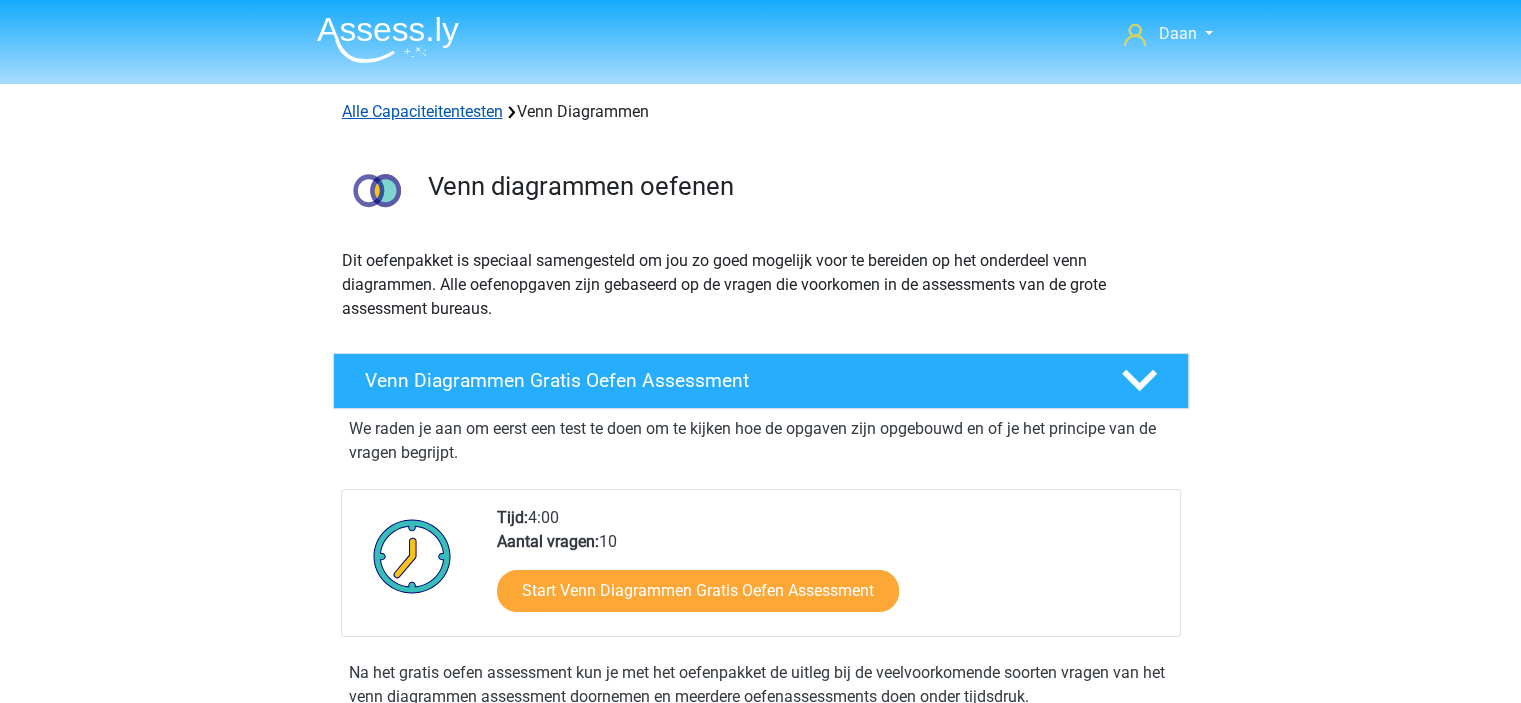 click on "Alle Capaciteitentesten" at bounding box center [422, 111] 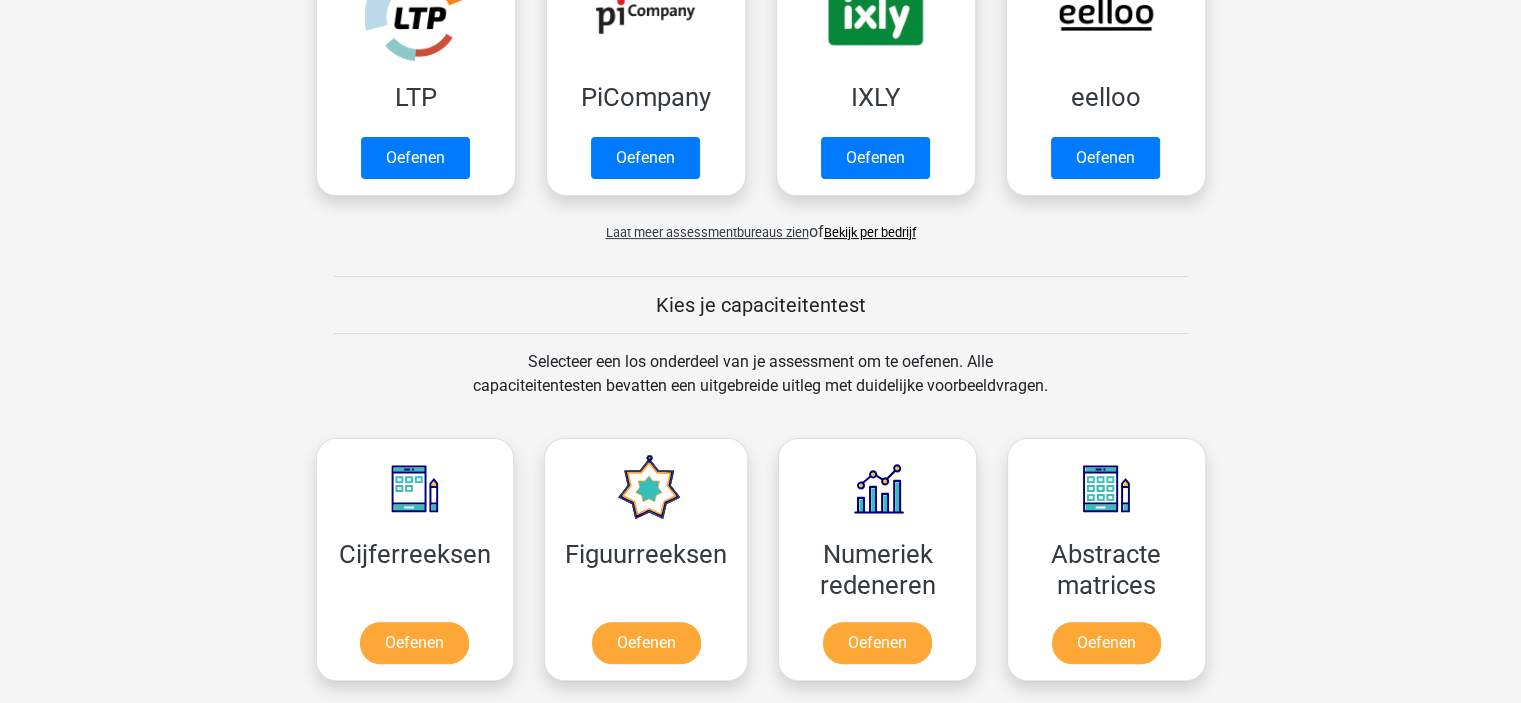 scroll, scrollTop: 648, scrollLeft: 0, axis: vertical 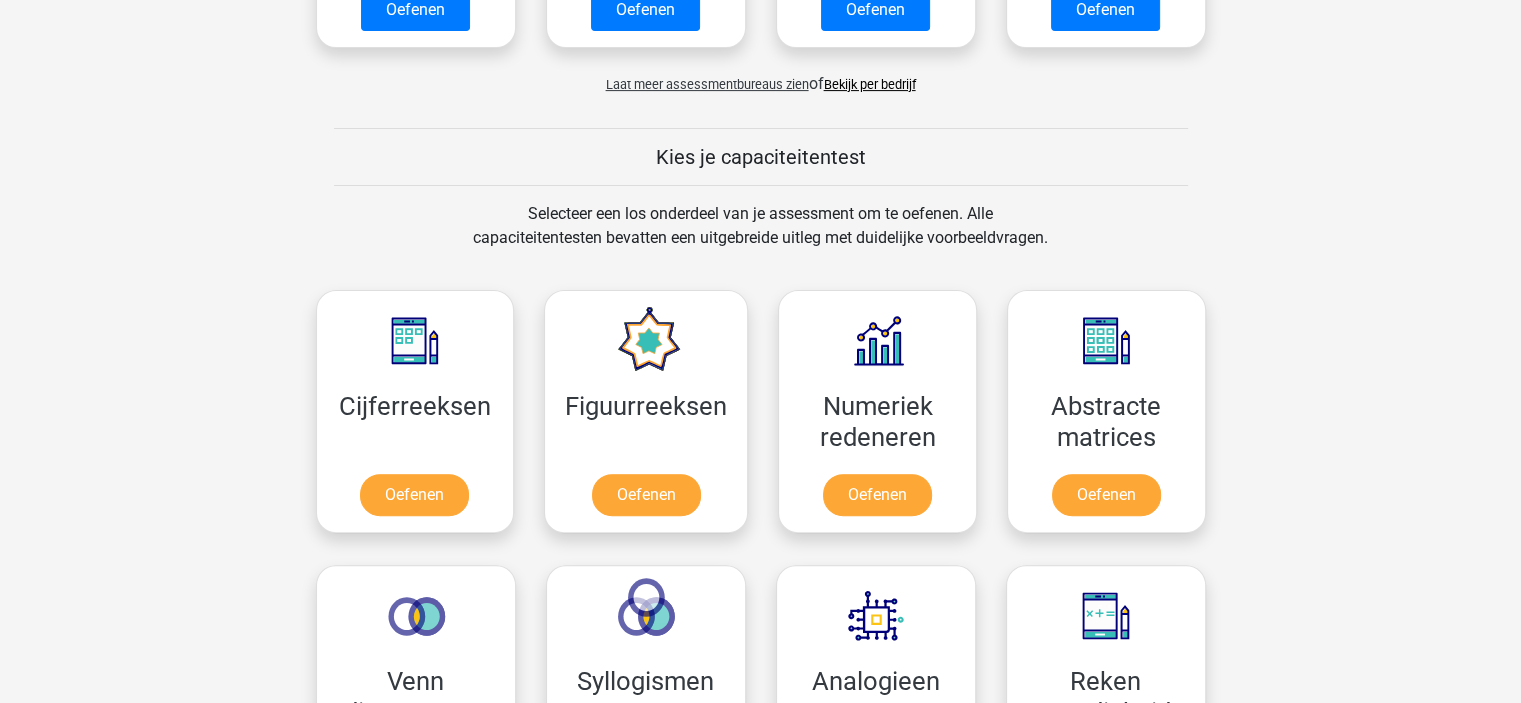click on "Laat meer assessmentbureaus zien
of
Bekijk per bedrijf" at bounding box center (761, 76) 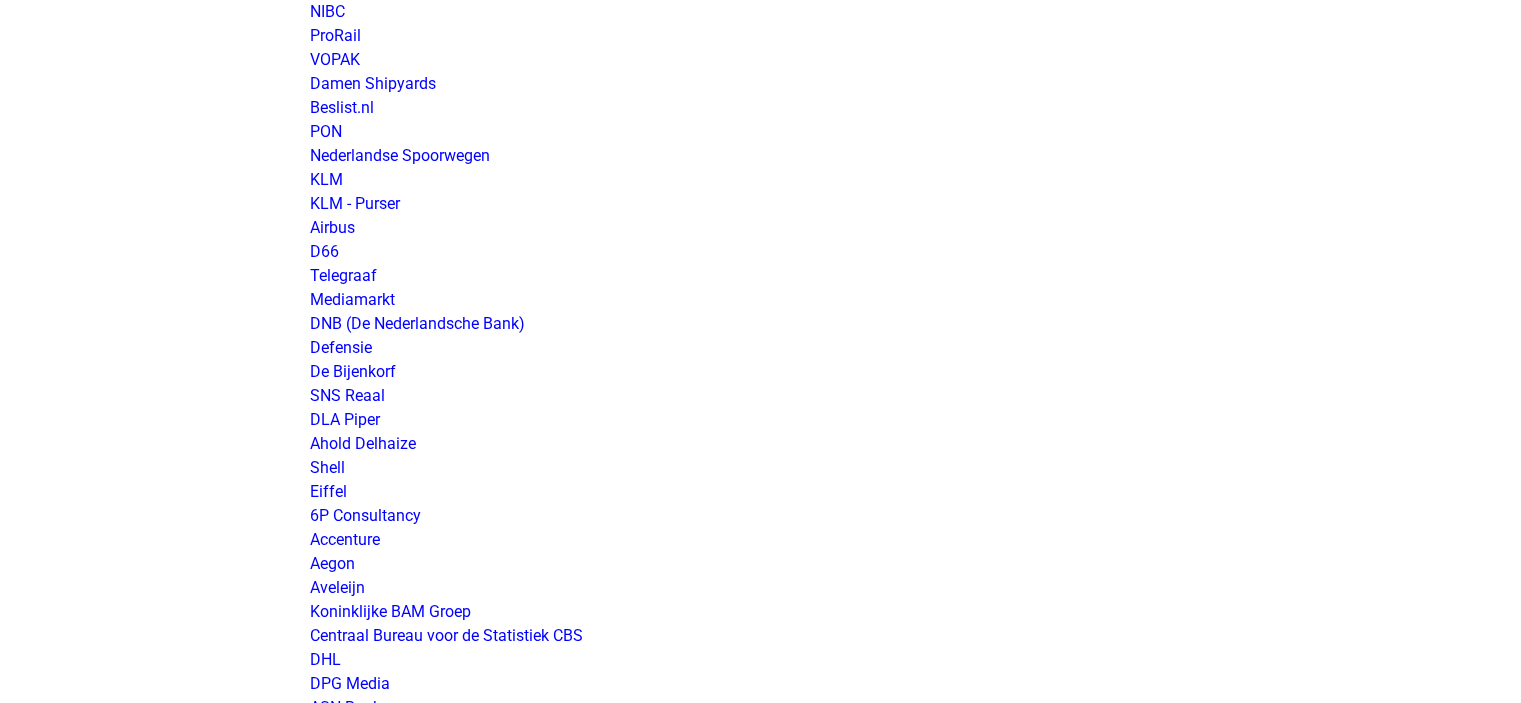 scroll, scrollTop: 2000, scrollLeft: 0, axis: vertical 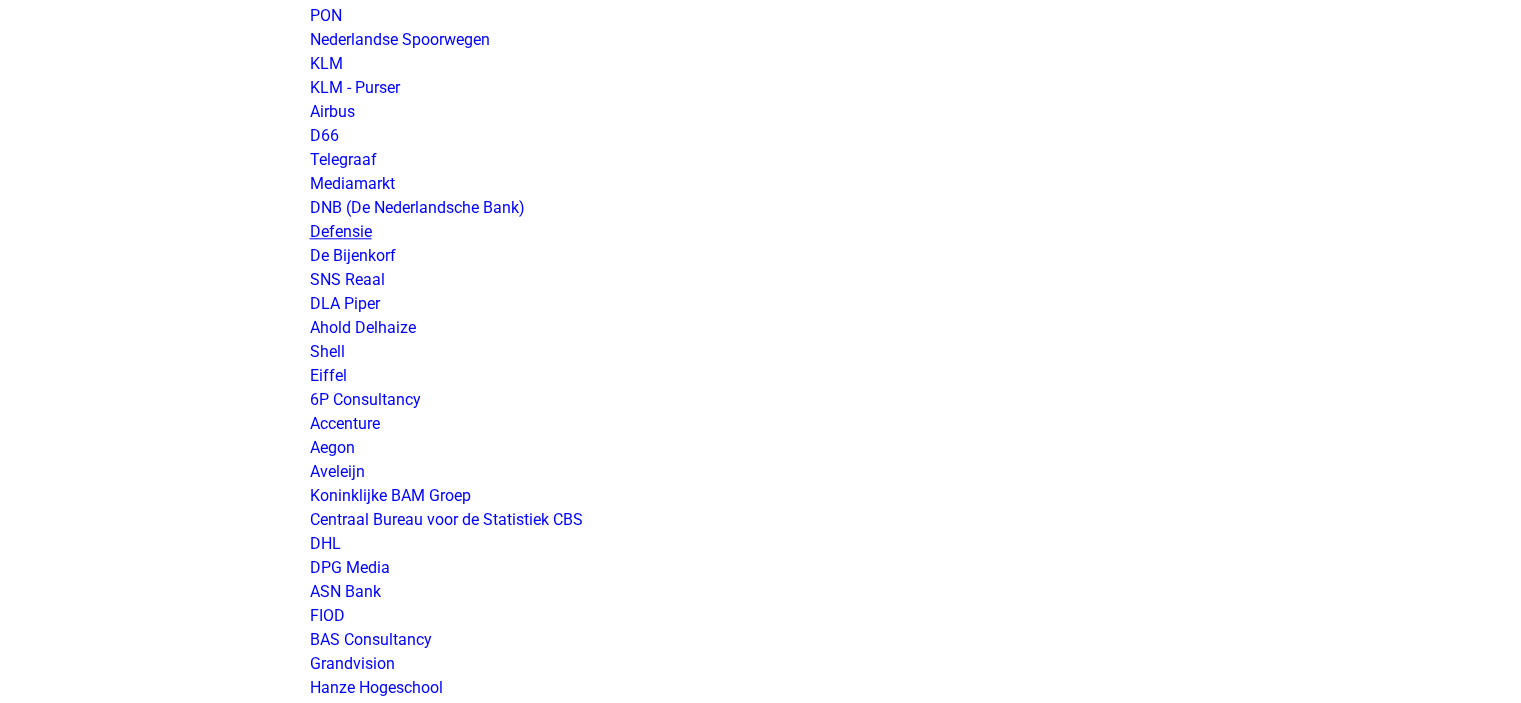 click on "Defensie" at bounding box center (341, 231) 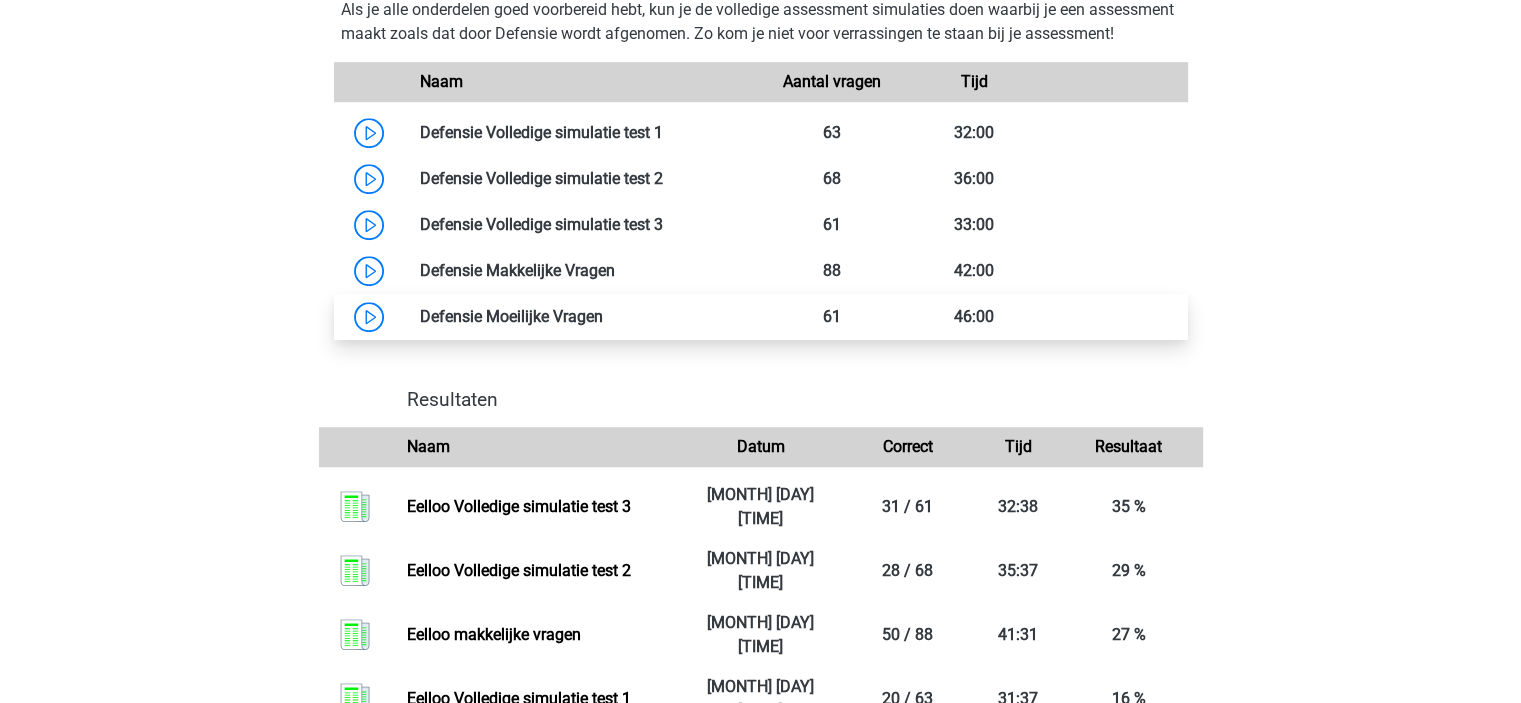 scroll, scrollTop: 1500, scrollLeft: 0, axis: vertical 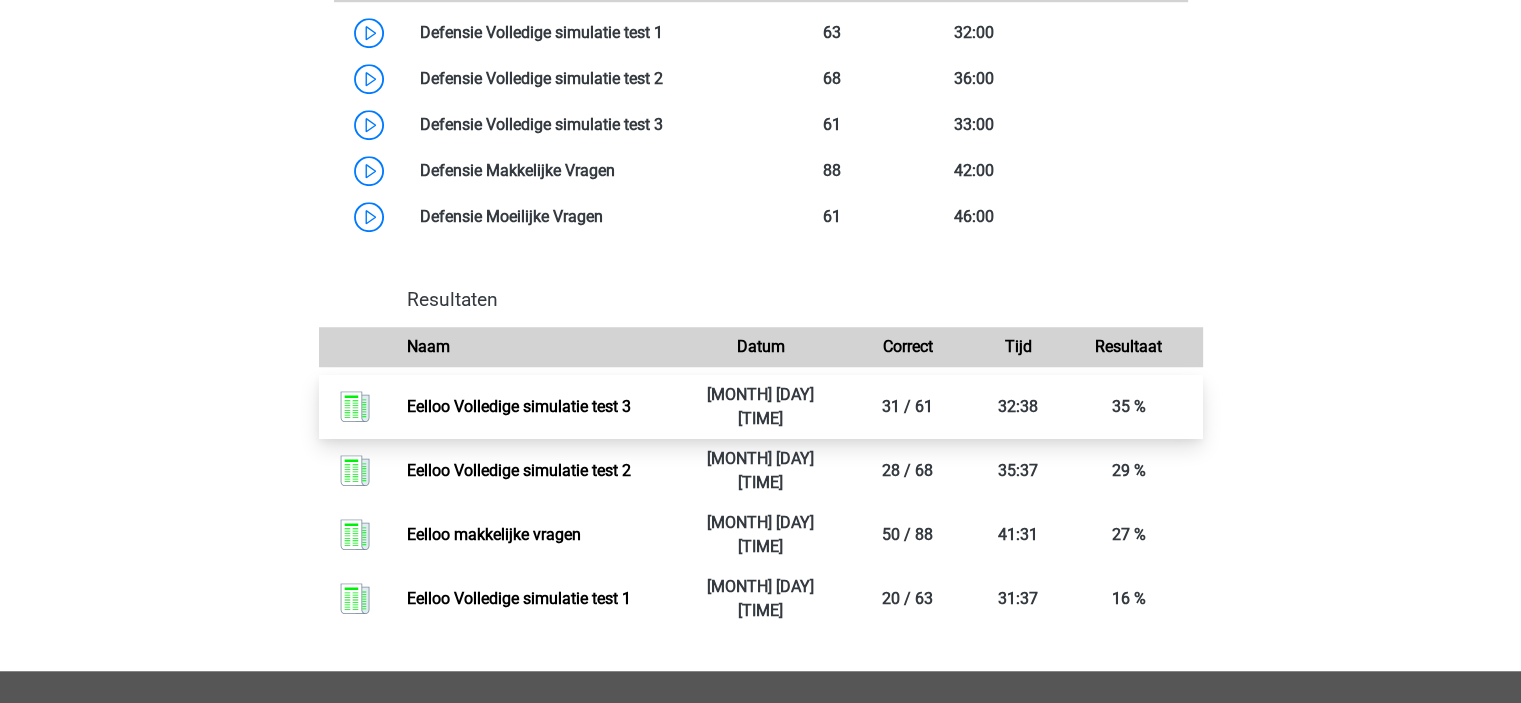 click on "Eelloo Volledige simulatie test 3" at bounding box center [519, 406] 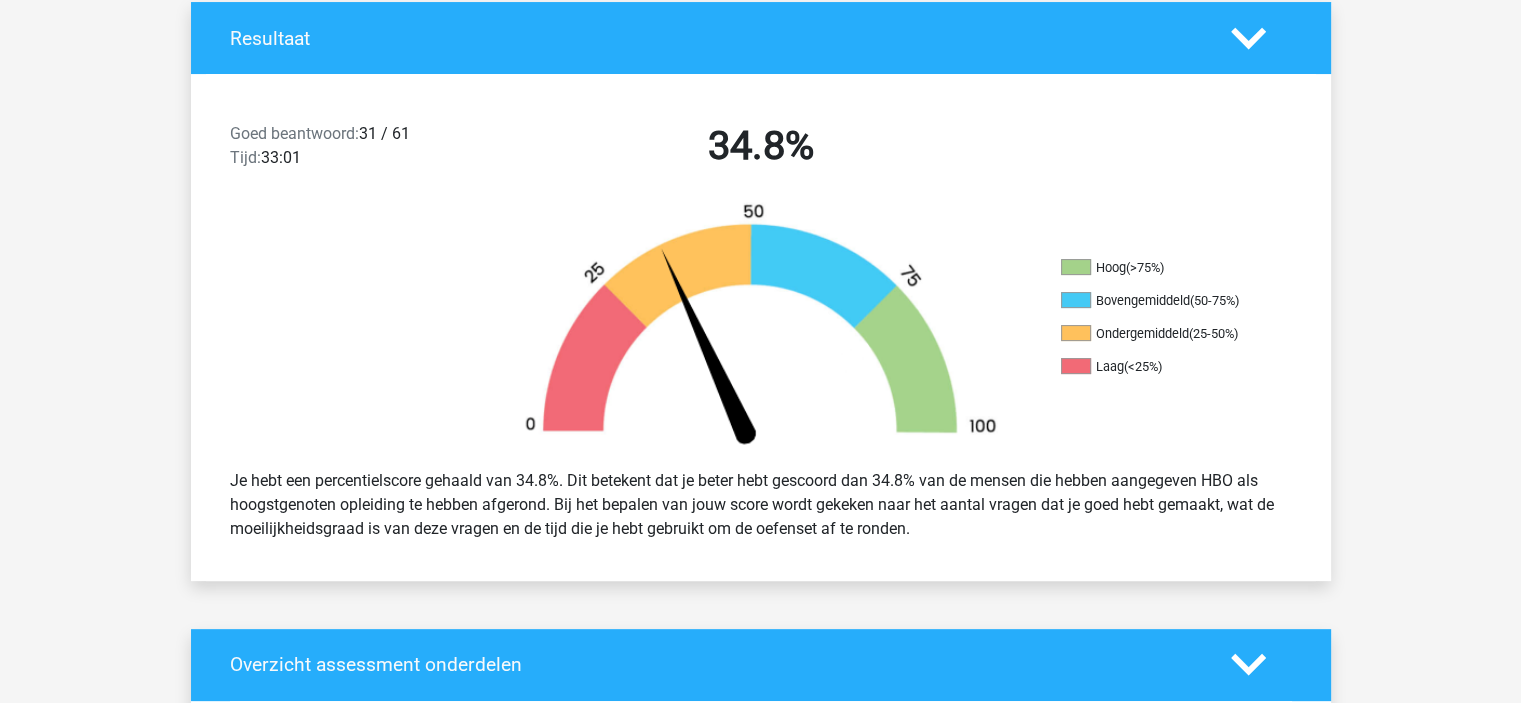 scroll, scrollTop: 400, scrollLeft: 0, axis: vertical 